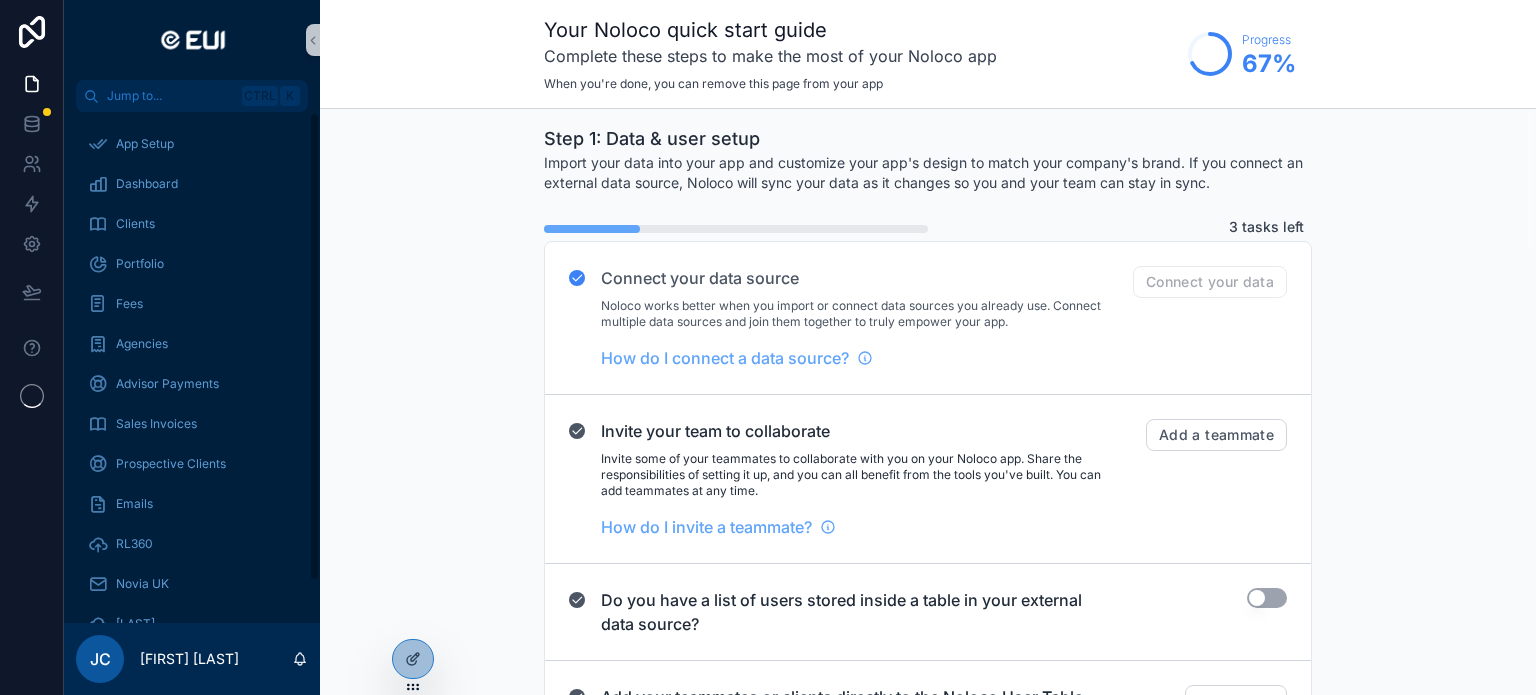 scroll, scrollTop: 0, scrollLeft: 0, axis: both 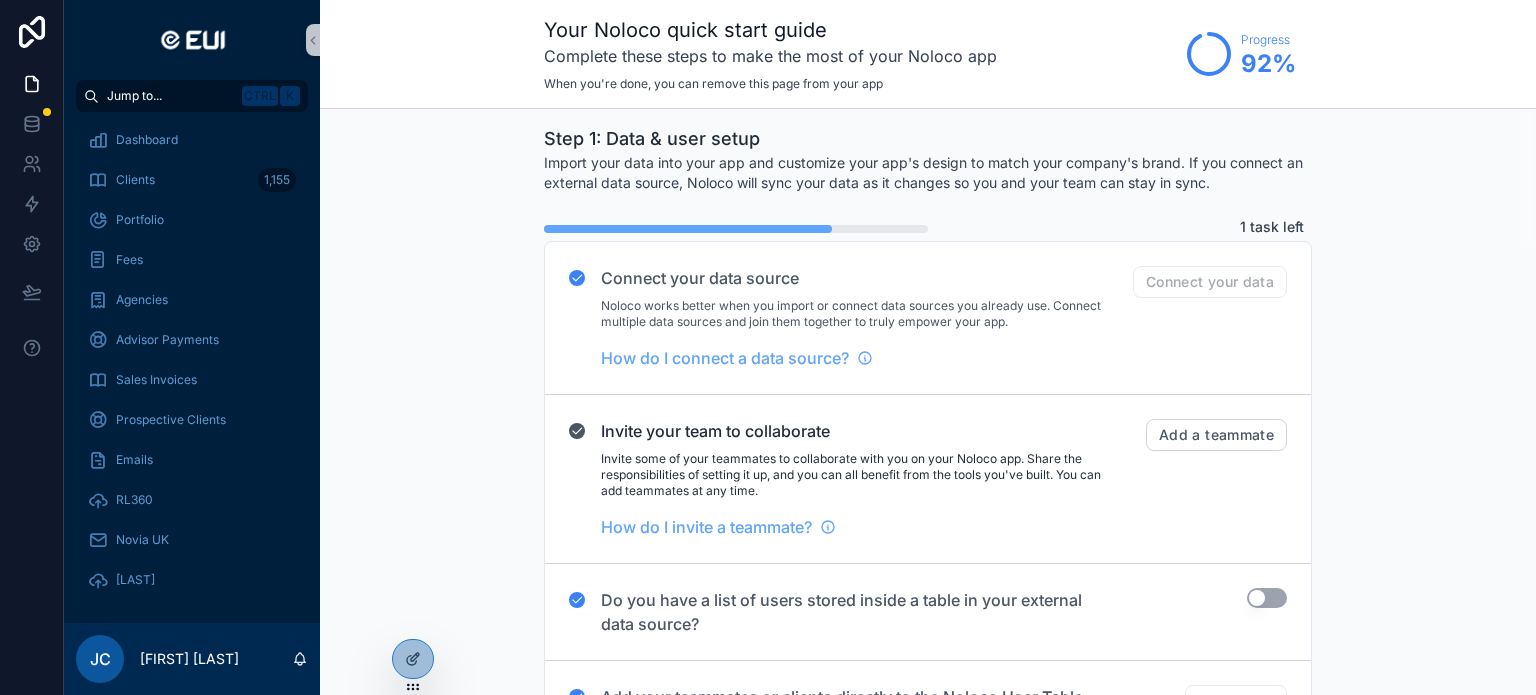 click on "K" at bounding box center [290, 96] 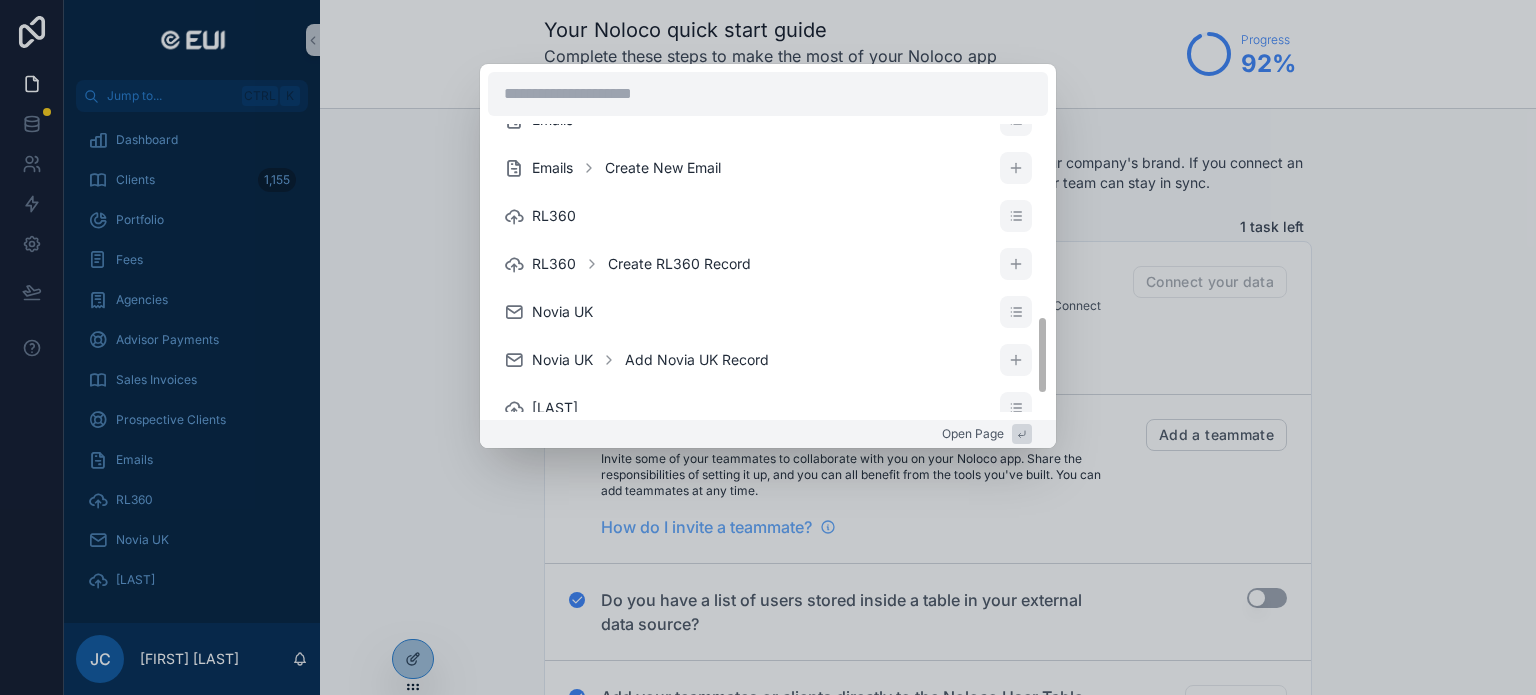 scroll, scrollTop: 768, scrollLeft: 0, axis: vertical 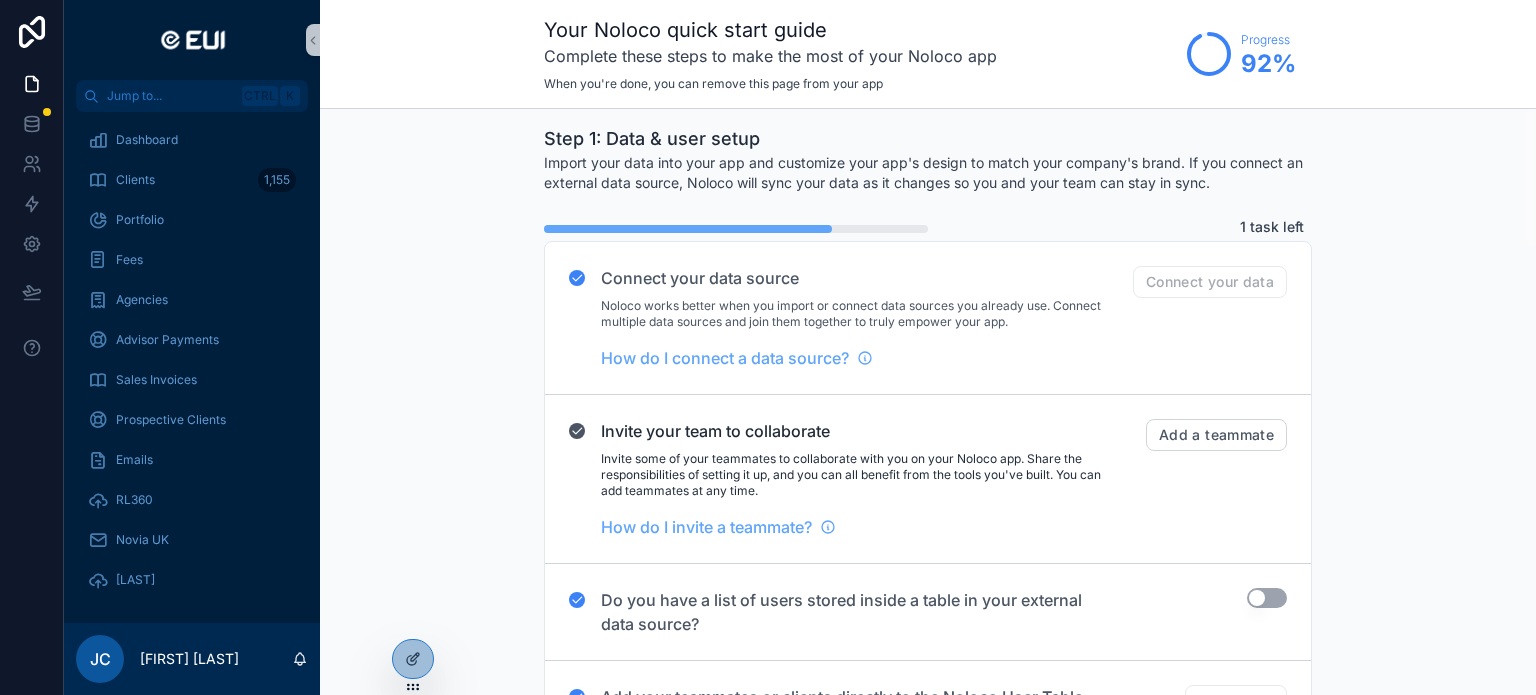 click on "Dashboard Clients Clients Add Client Portfolio Portfolio Create Portfolio Fees Fees Add Fee Record Agencies Advisor Payments Advisor Payments Add Advisor Payment Sales Invoices Sales Invoices Create Sales Invoice Prospective Clients Prospective Clients Add Prospective Client Emails Emails Create New Email RL360 RL360 Create RL360 Record Novia UK Novia UK Add Novia UK Record Ardan Ardan Create Ardan Record Open Page" at bounding box center [768, 347] 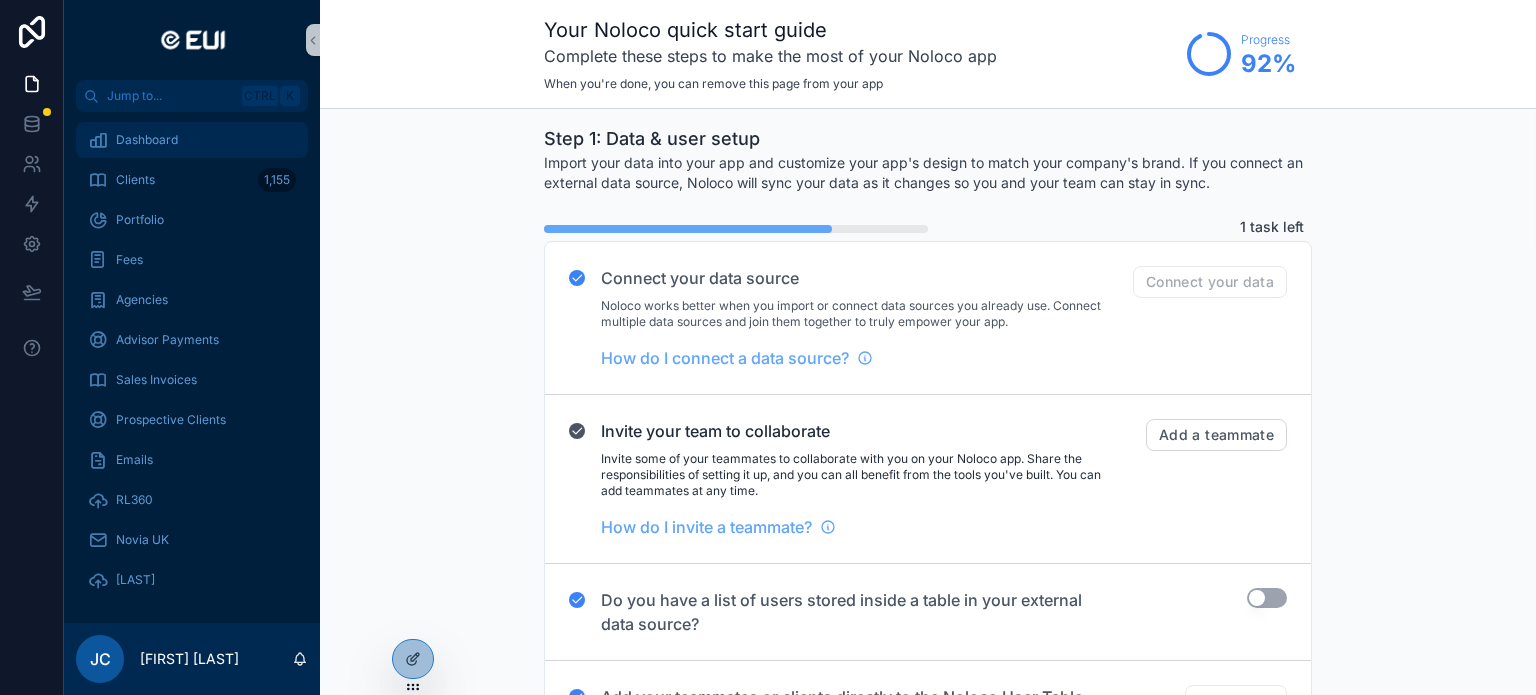 click on "Dashboard" at bounding box center (192, 140) 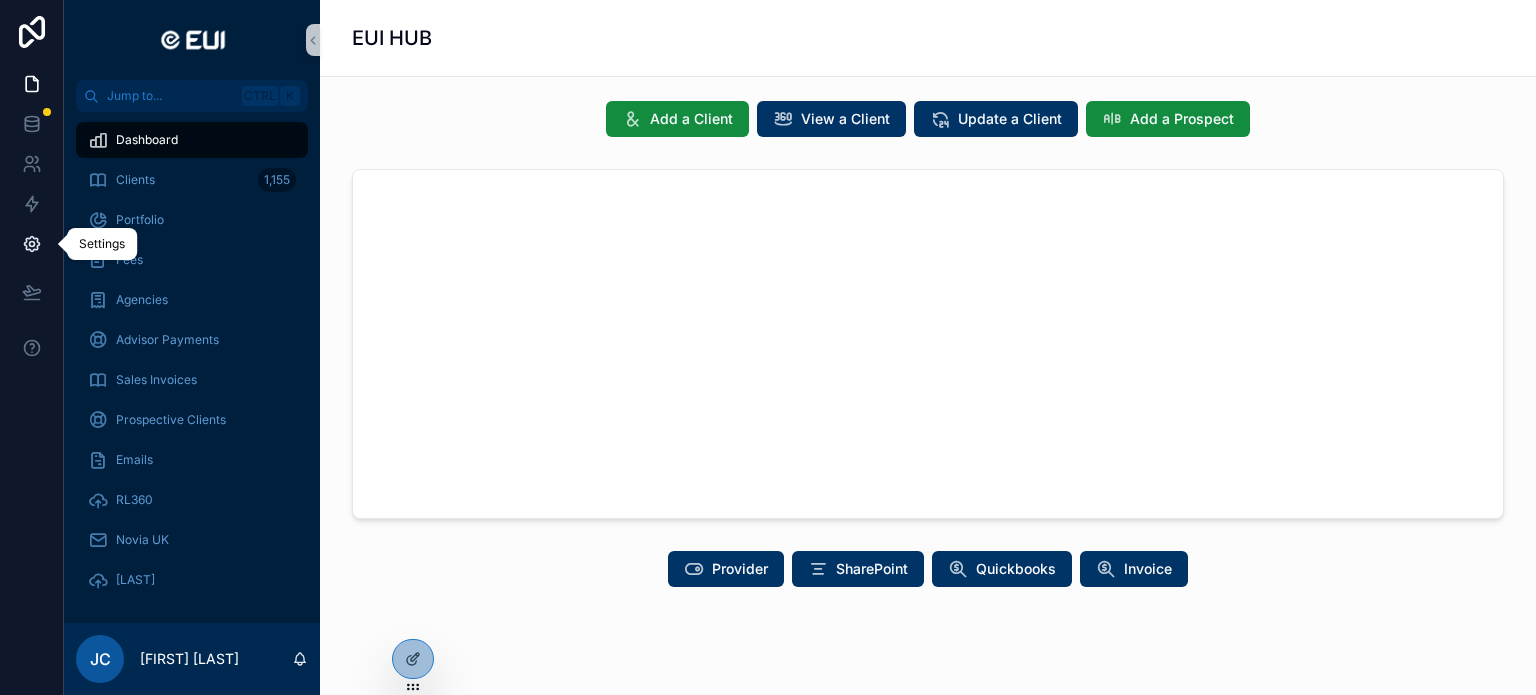 click 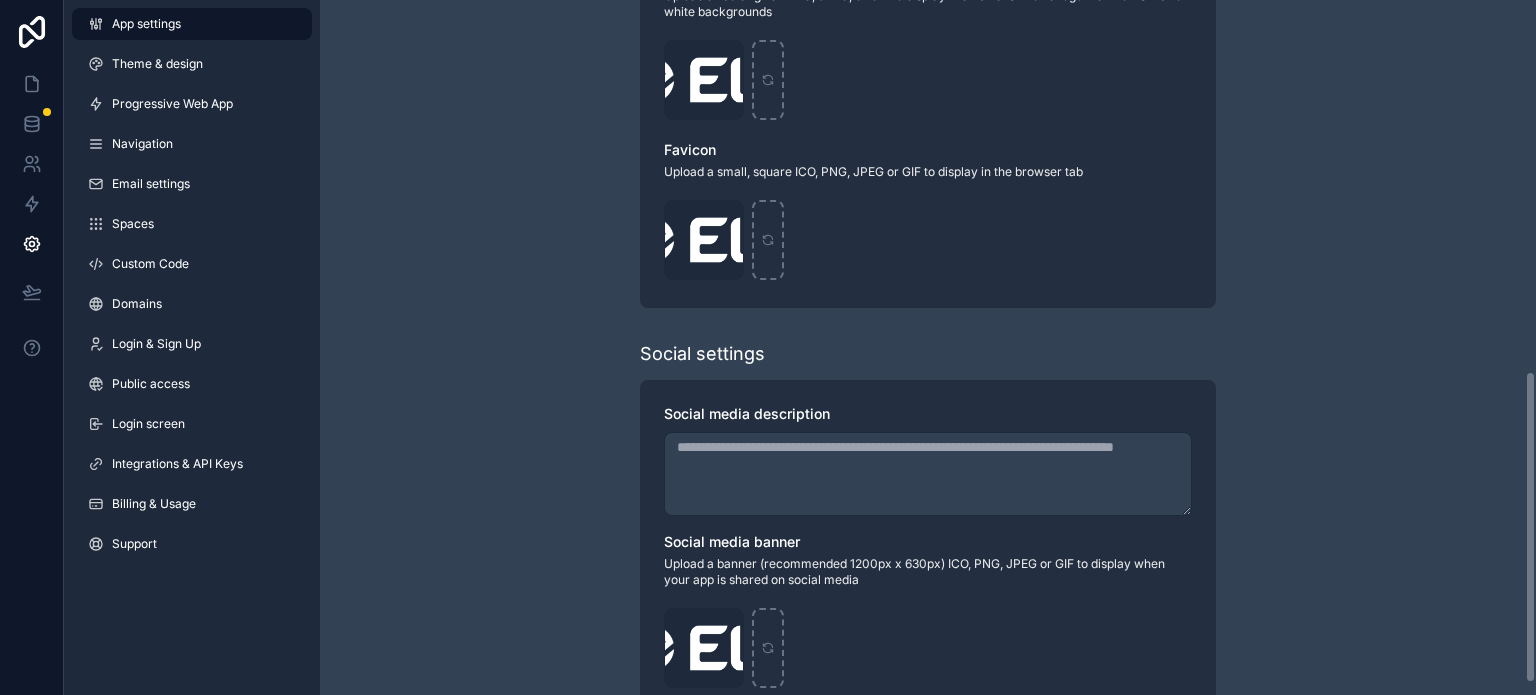 scroll, scrollTop: 852, scrollLeft: 0, axis: vertical 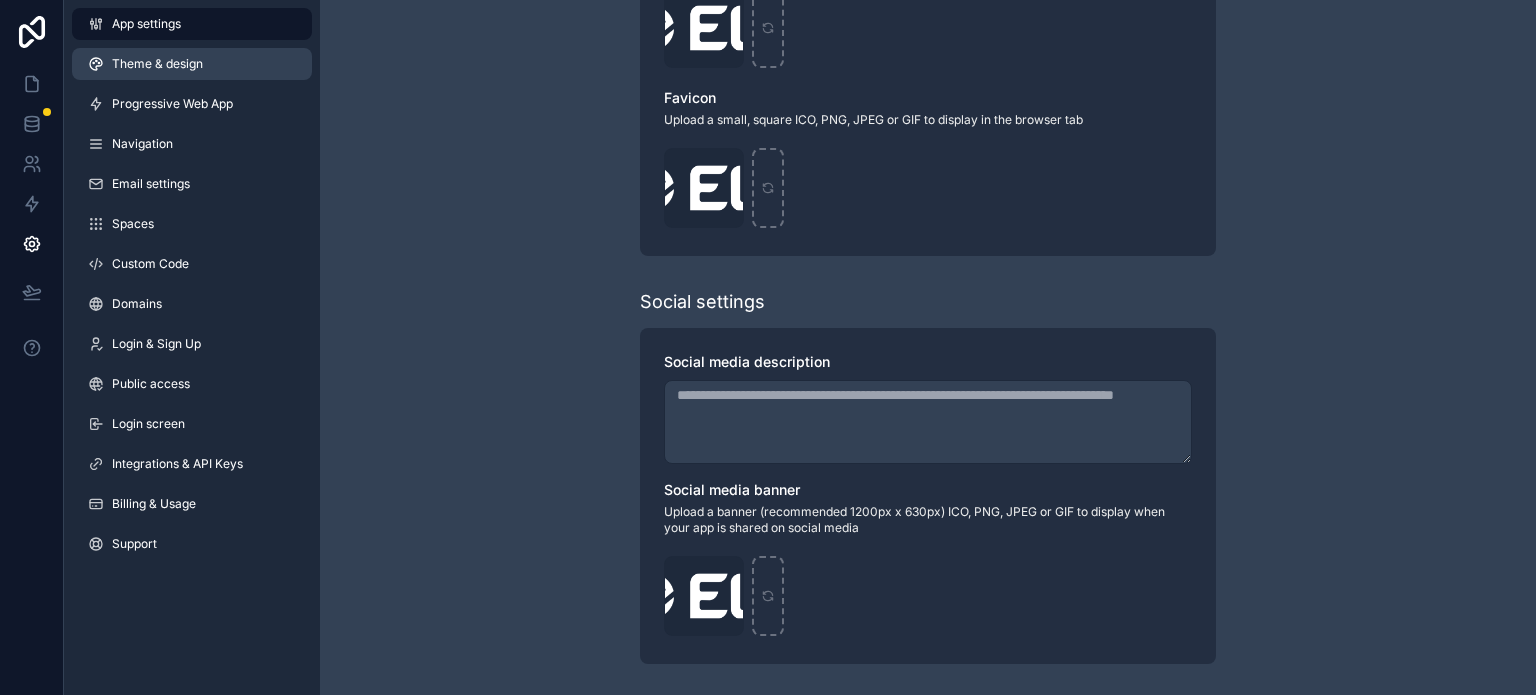 click on "Theme & design" at bounding box center [157, 64] 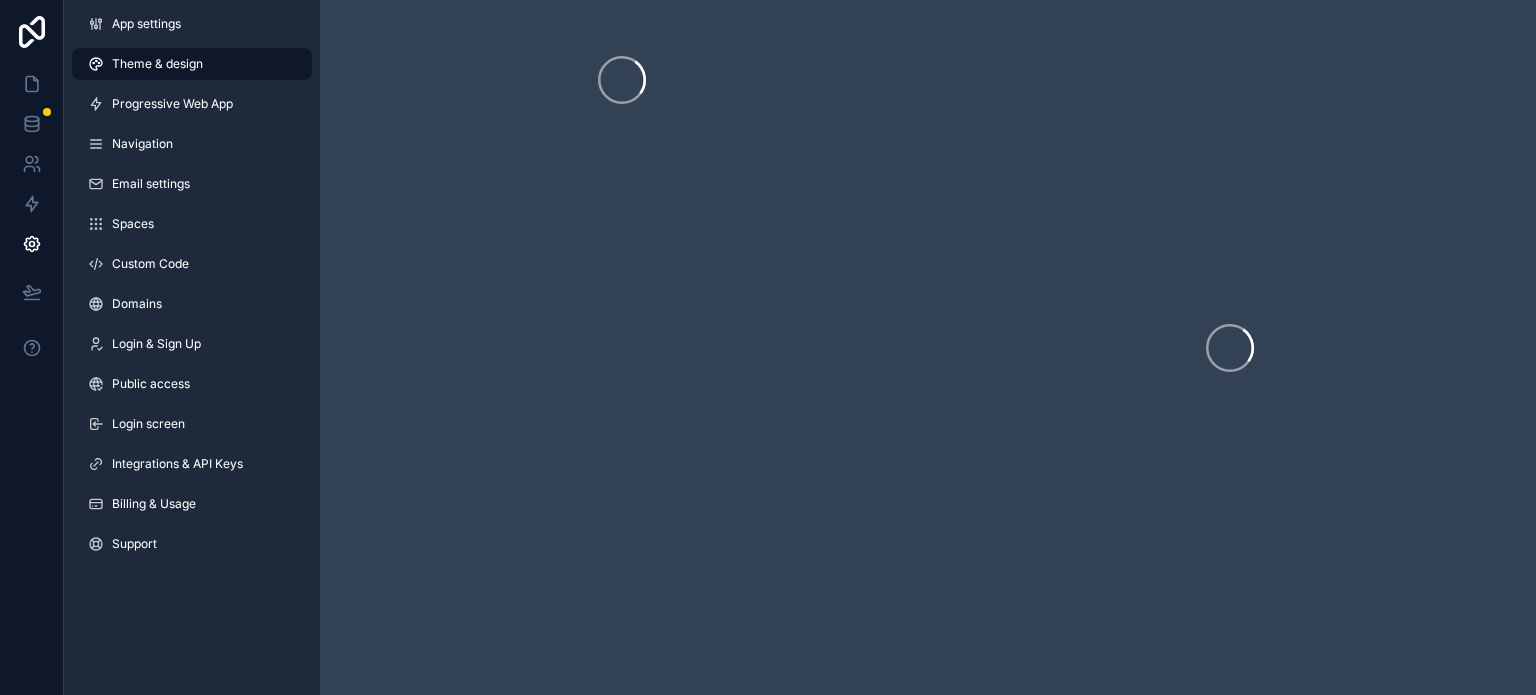 scroll, scrollTop: 0, scrollLeft: 0, axis: both 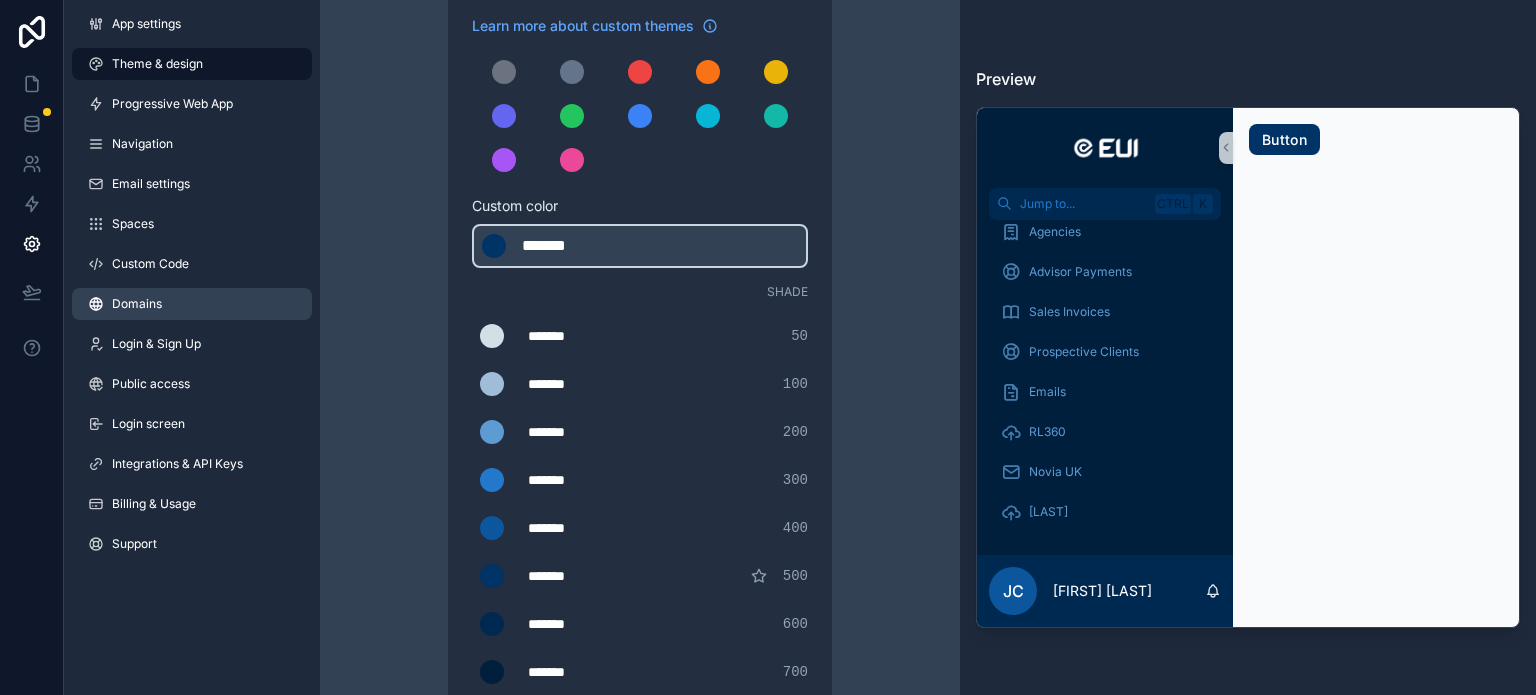 click on "Domains" at bounding box center (137, 304) 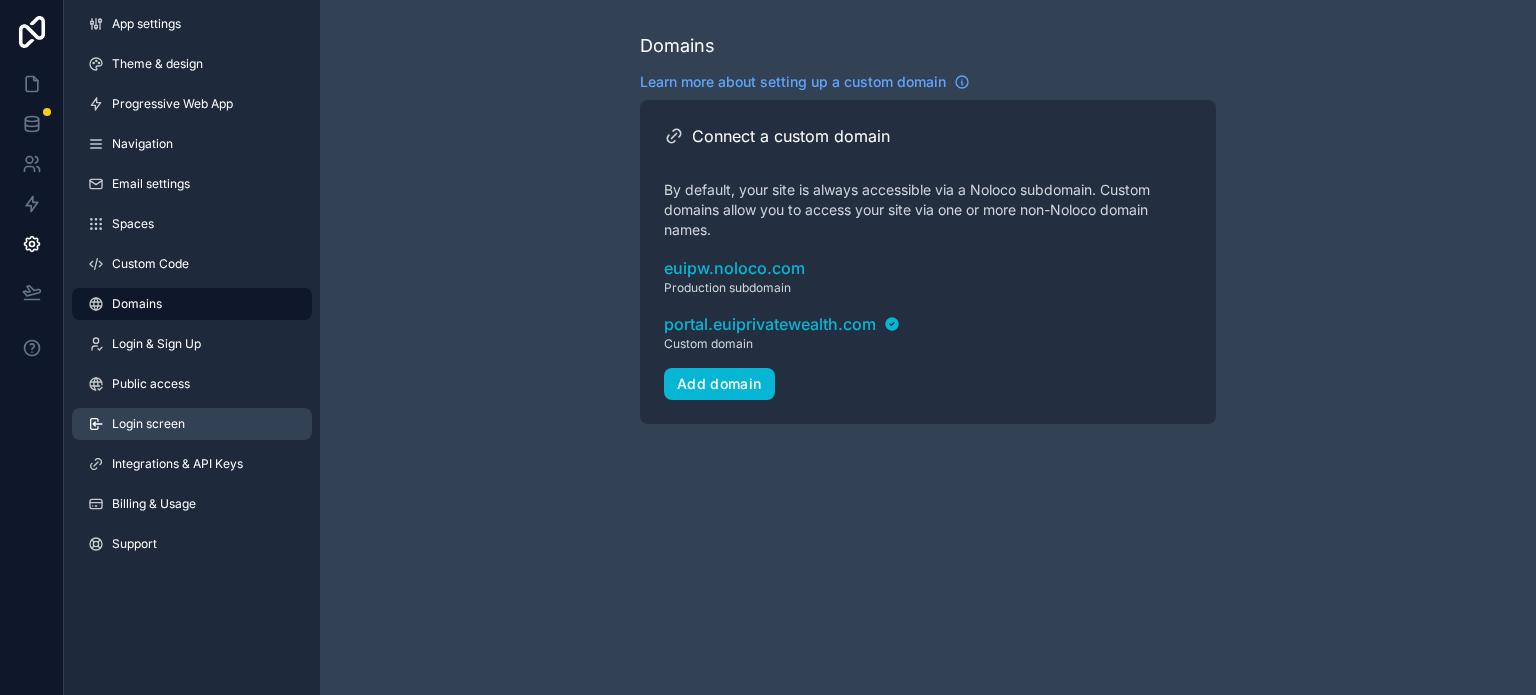 click on "Login screen" at bounding box center (148, 424) 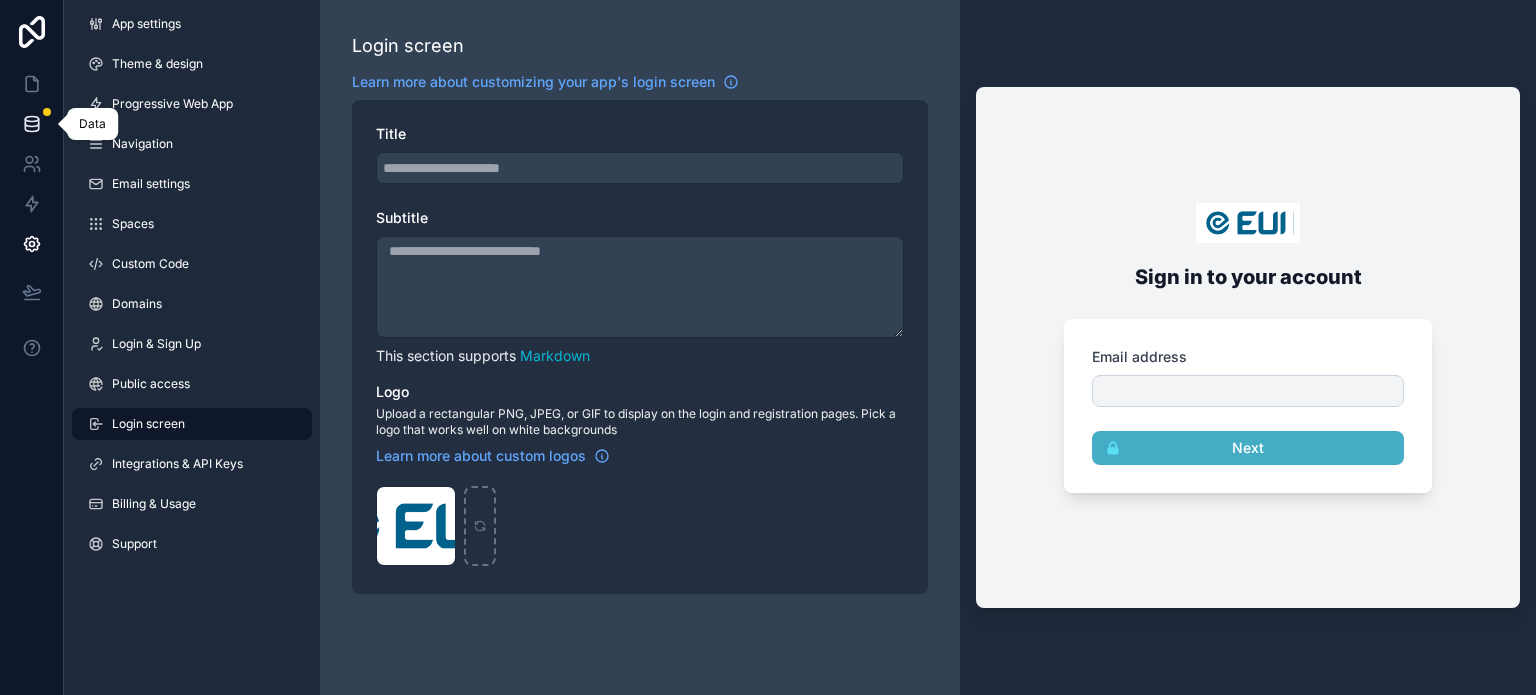 click 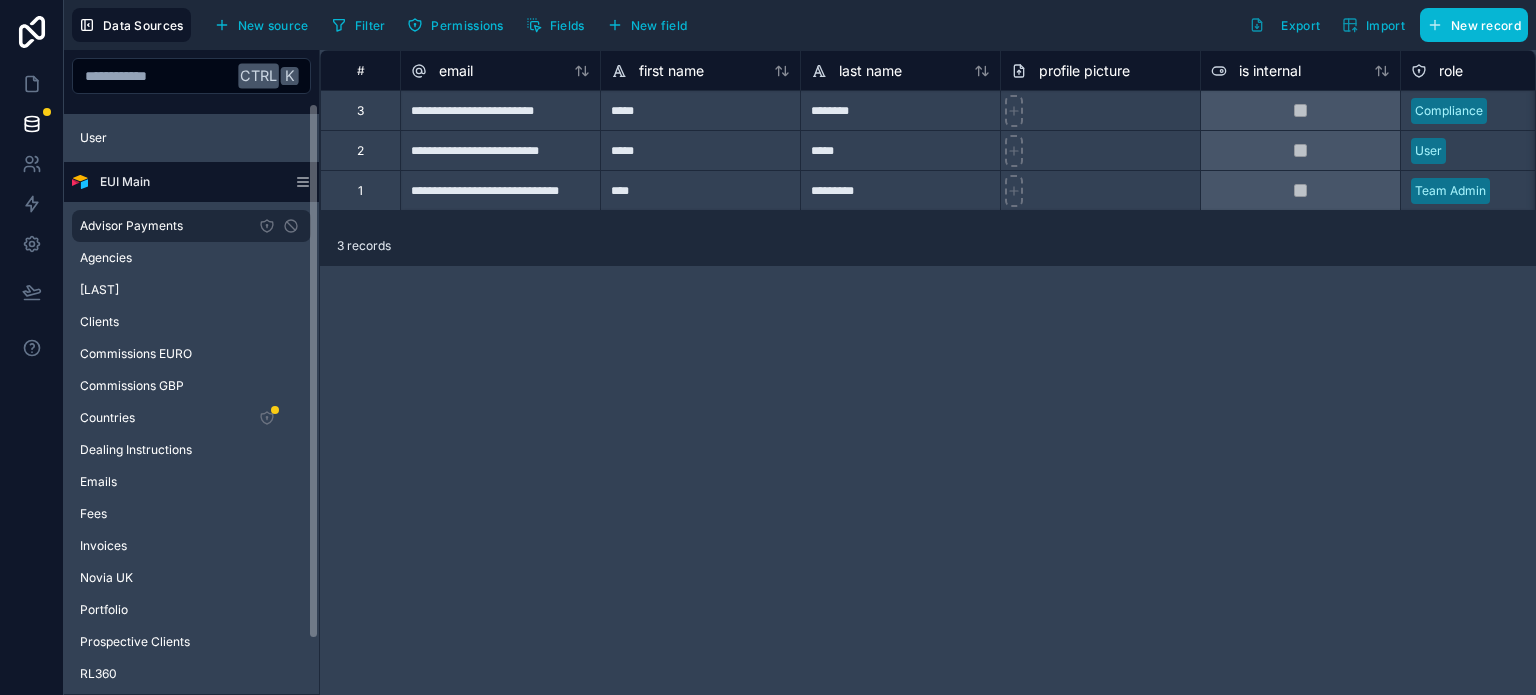 scroll, scrollTop: 0, scrollLeft: 0, axis: both 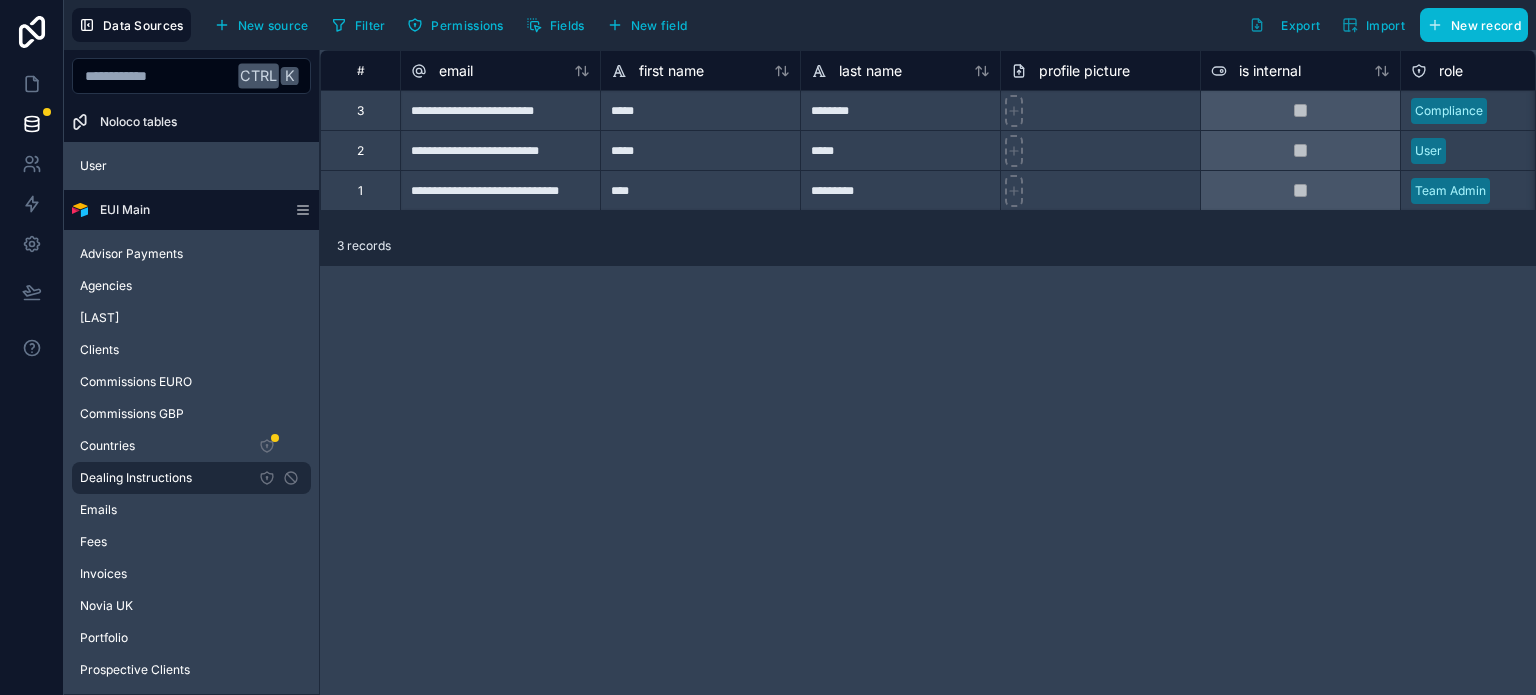 click on "Dealing Instructions" at bounding box center (136, 478) 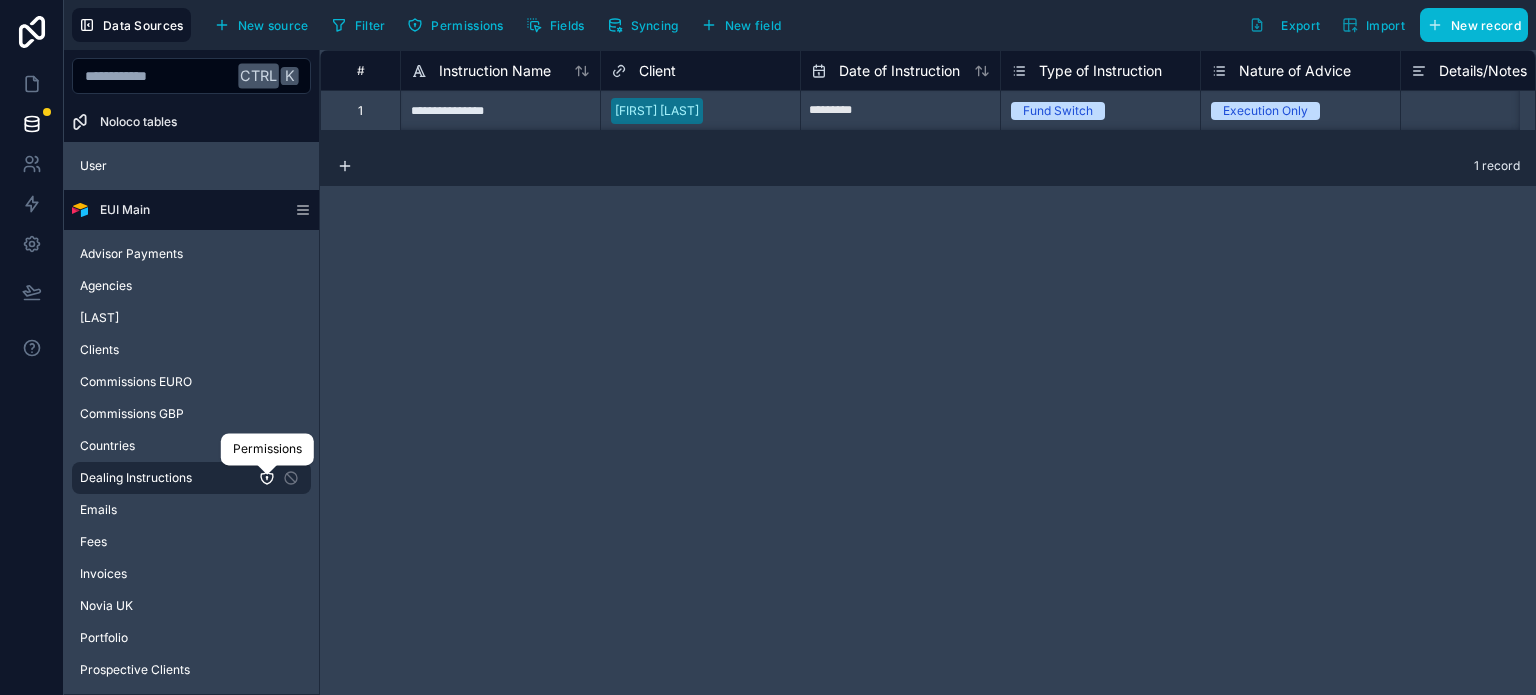 click 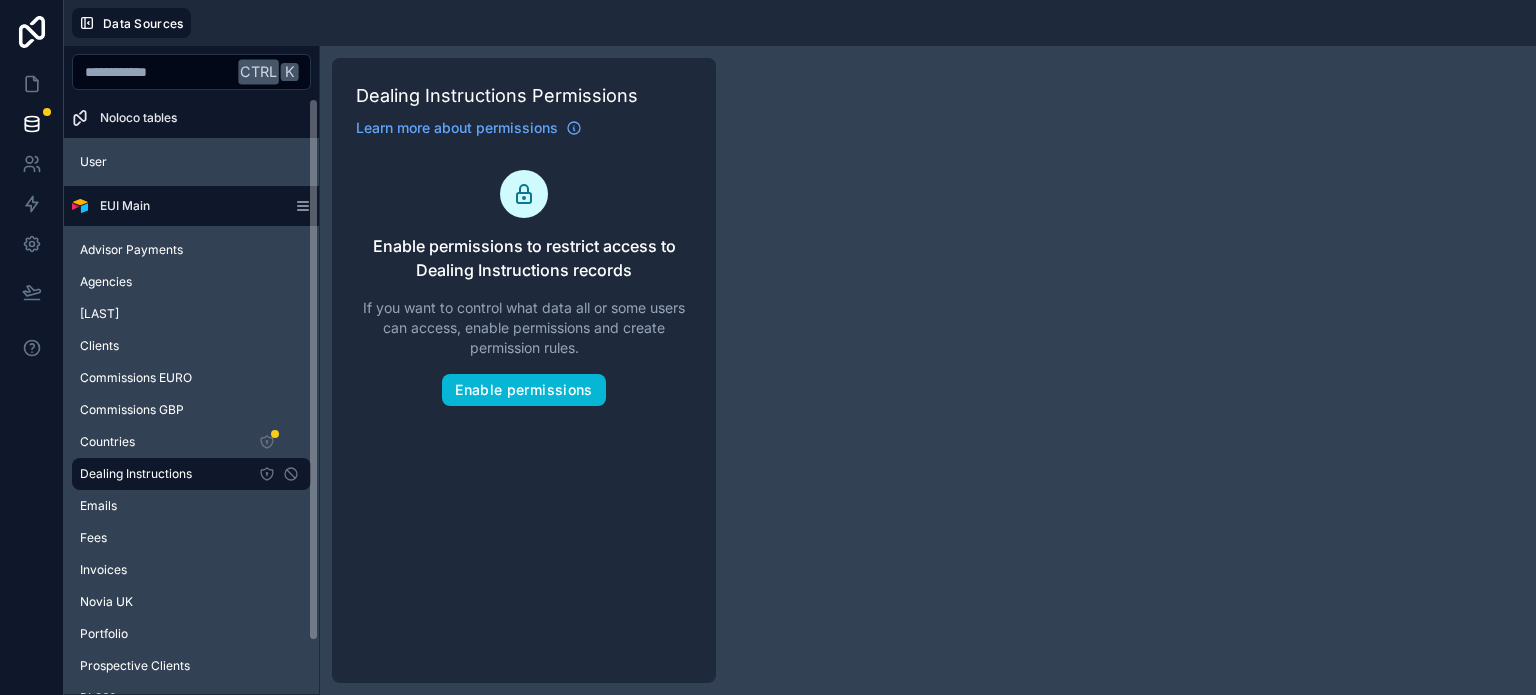click at bounding box center (154, 72) 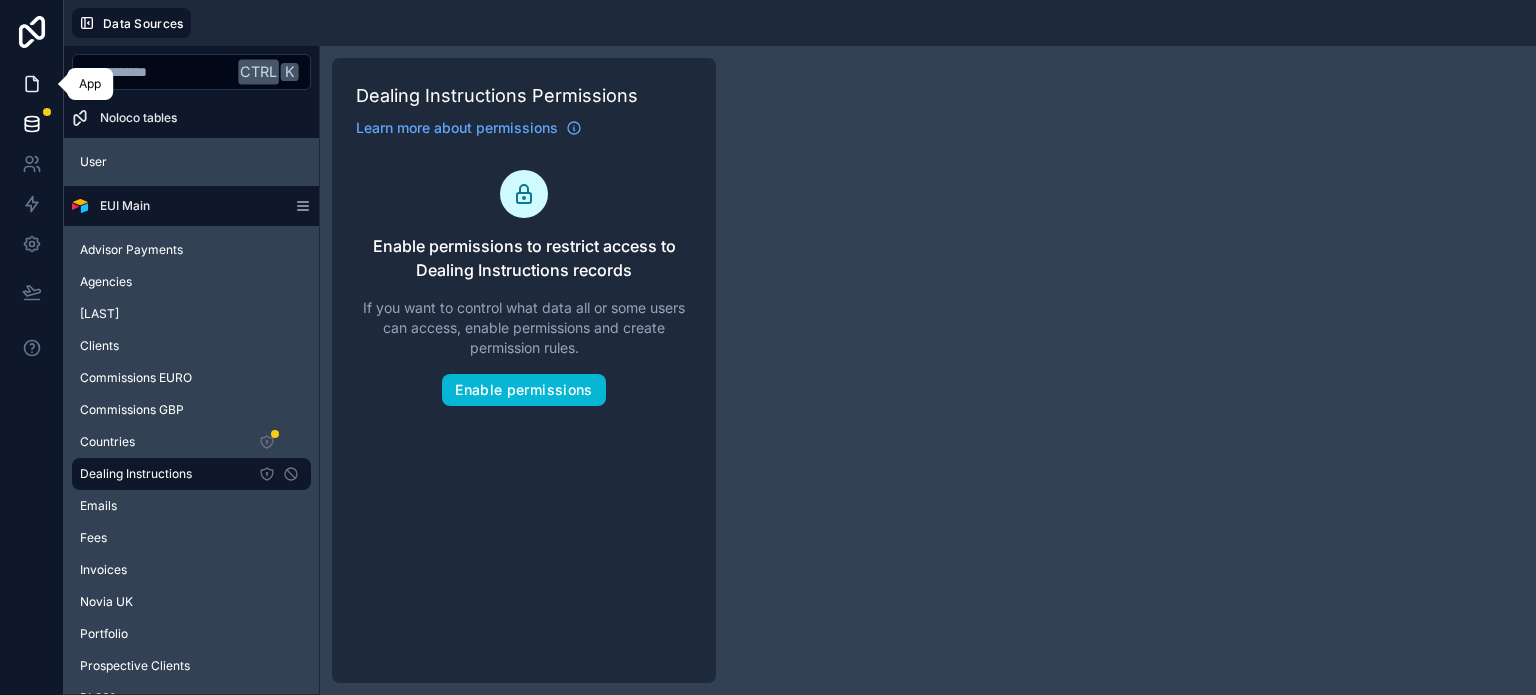 click 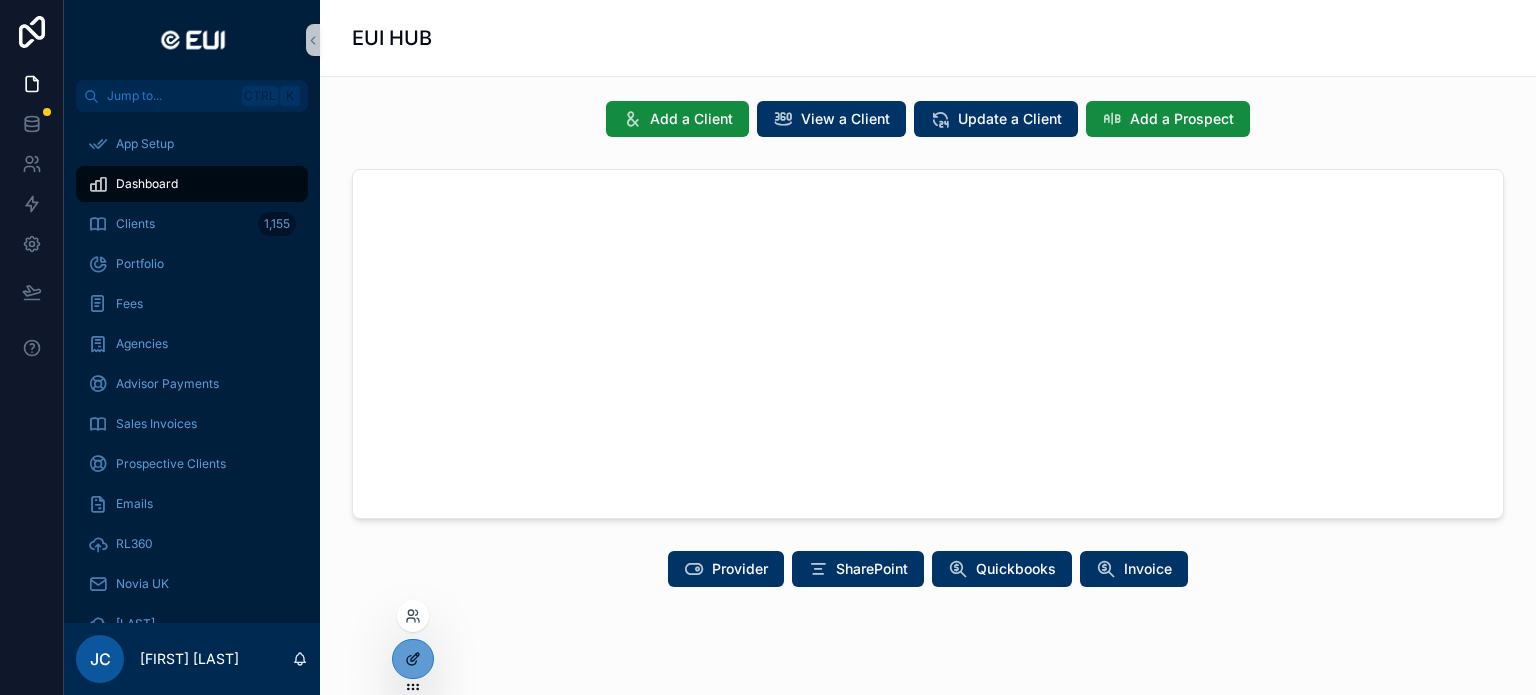click at bounding box center (413, 659) 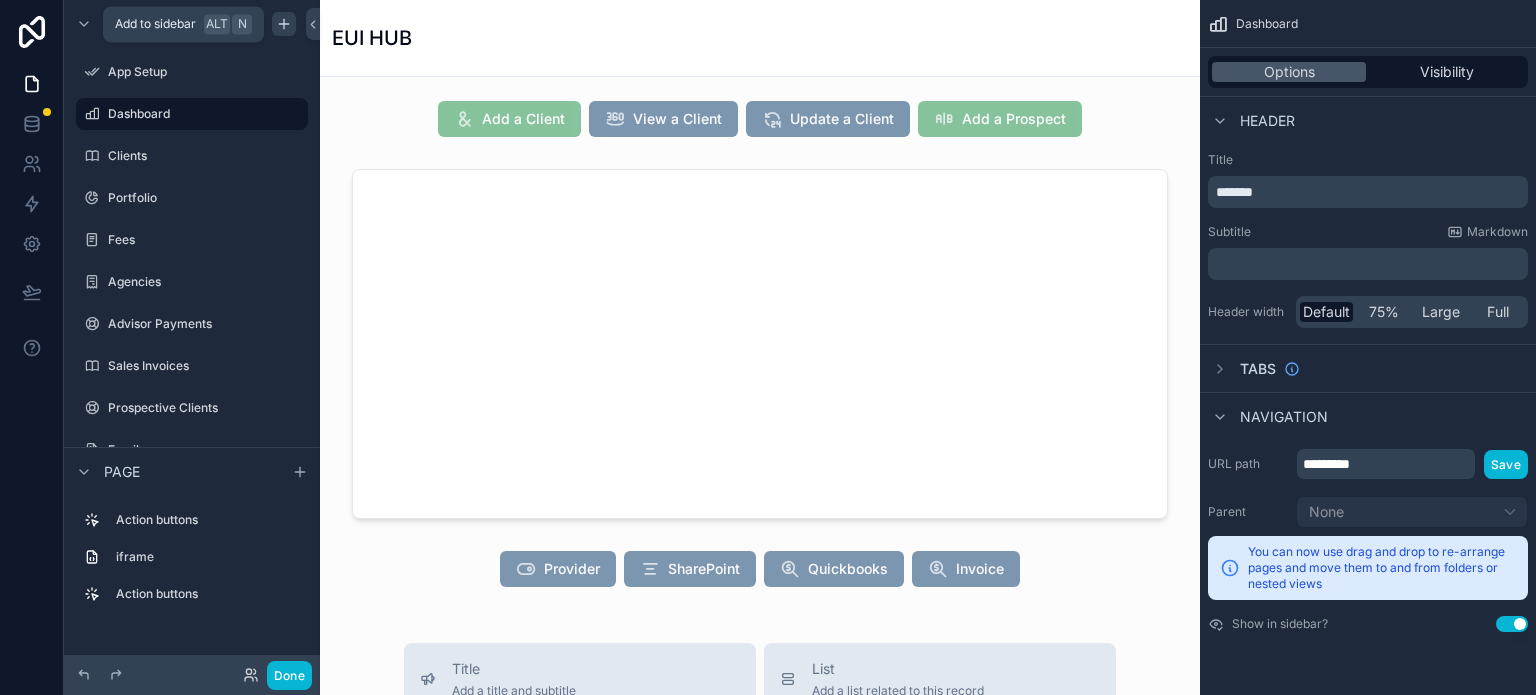 click 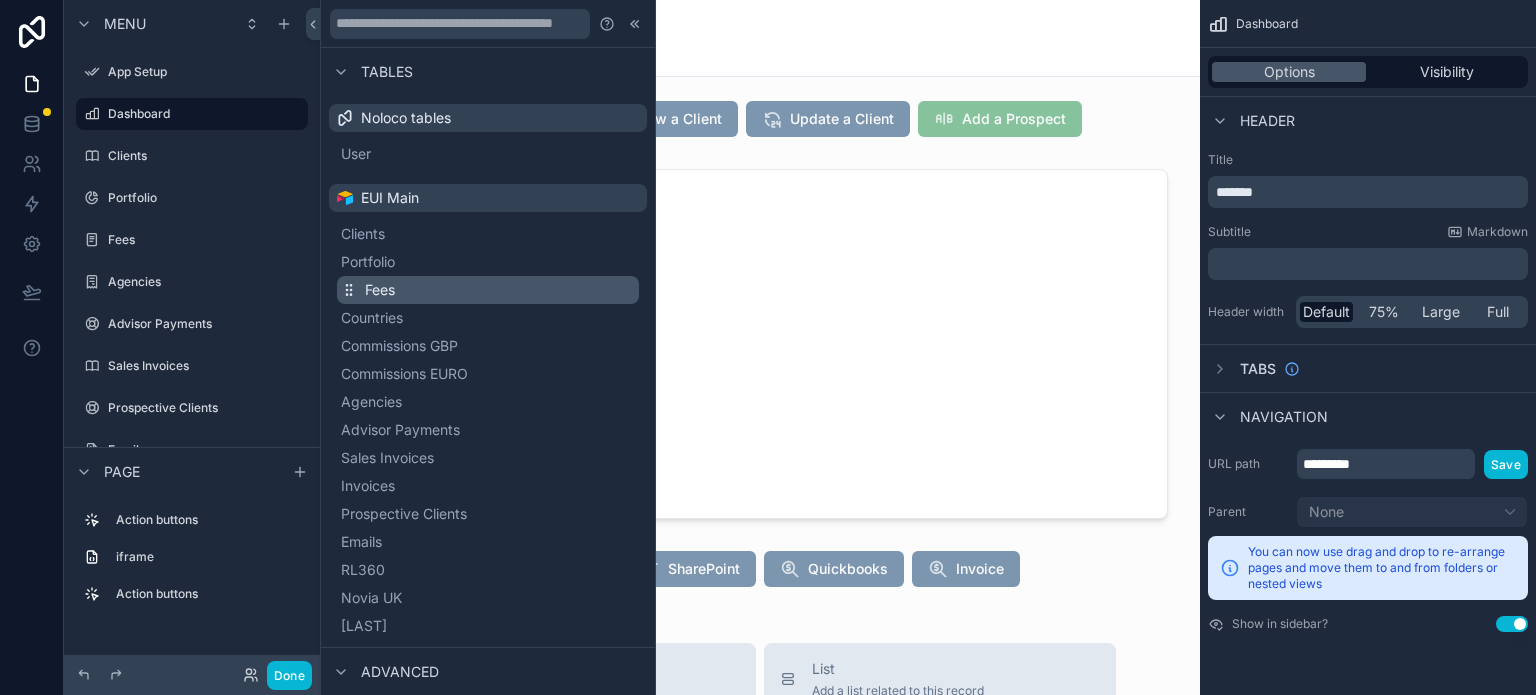 scroll, scrollTop: 176, scrollLeft: 0, axis: vertical 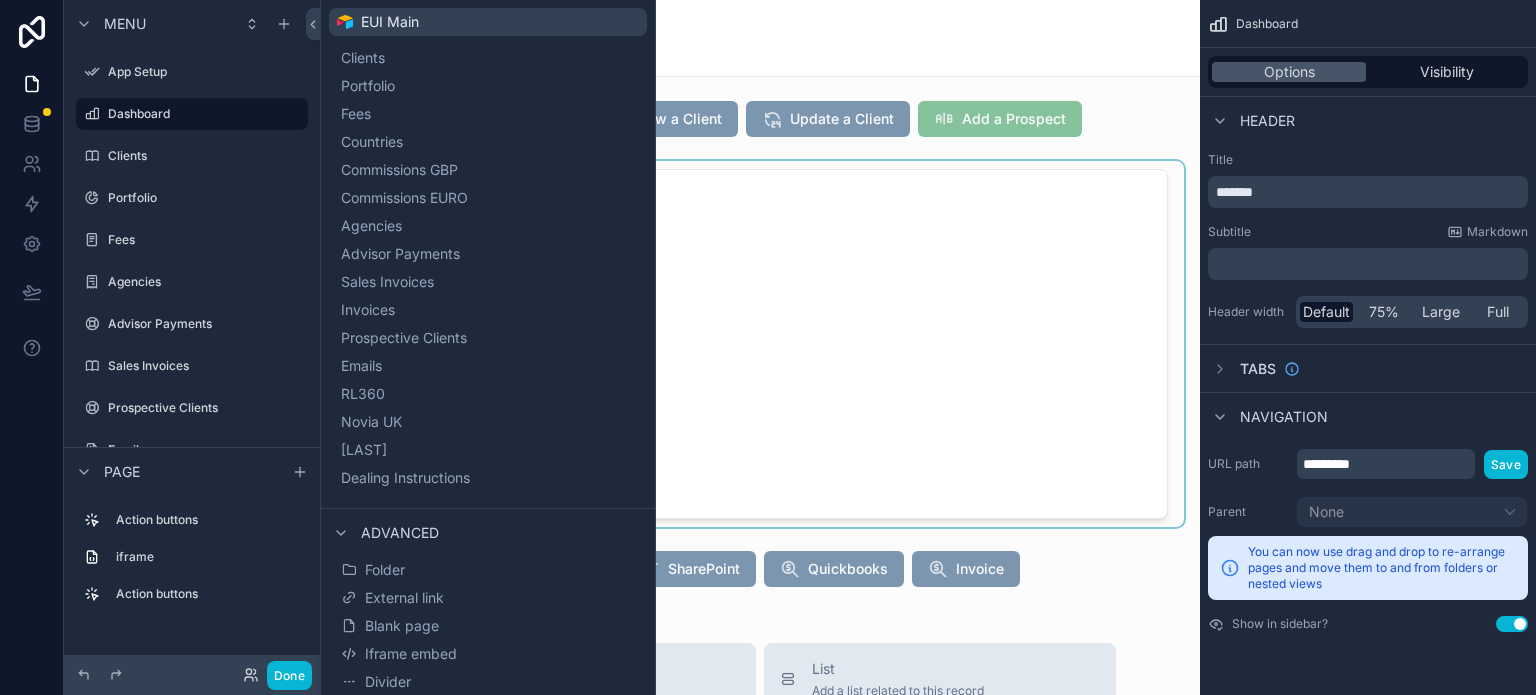 click on "Dealing Instructions" at bounding box center [405, 478] 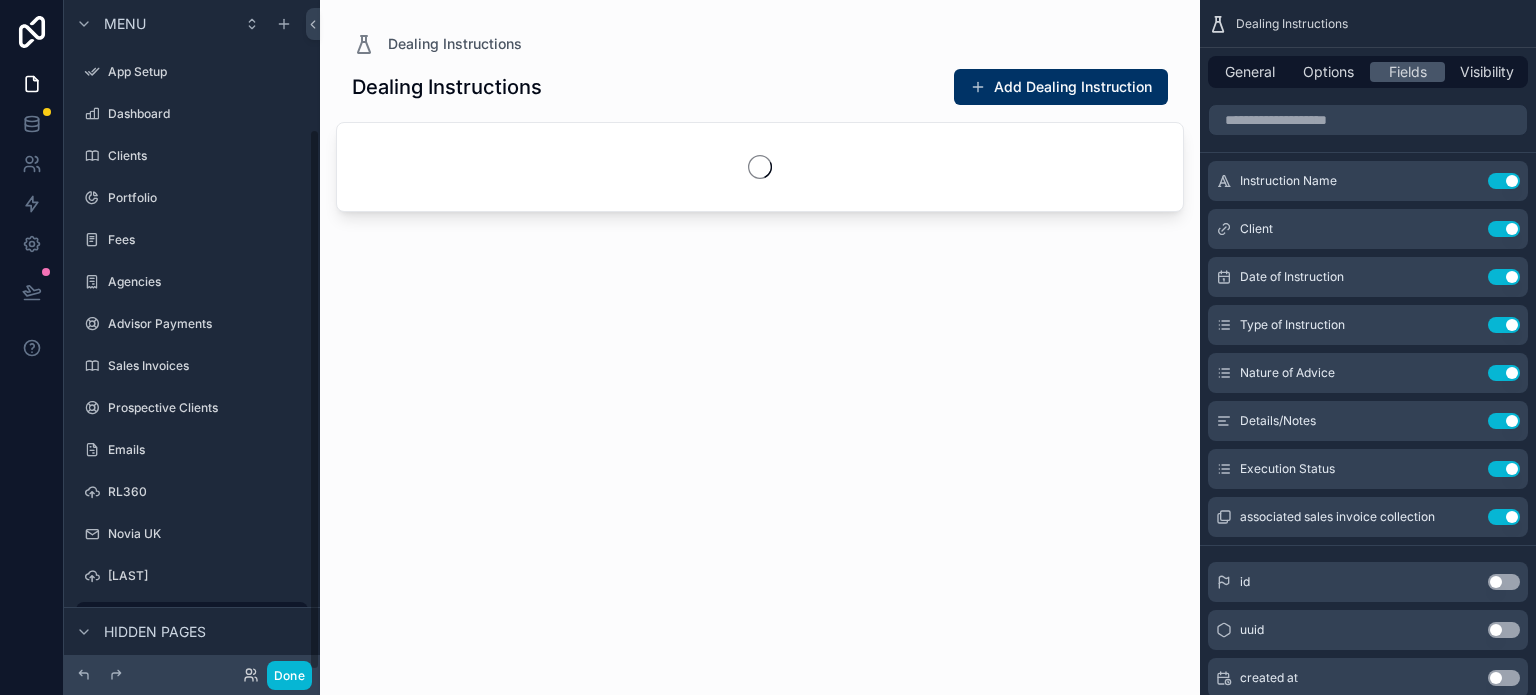 scroll, scrollTop: 160, scrollLeft: 0, axis: vertical 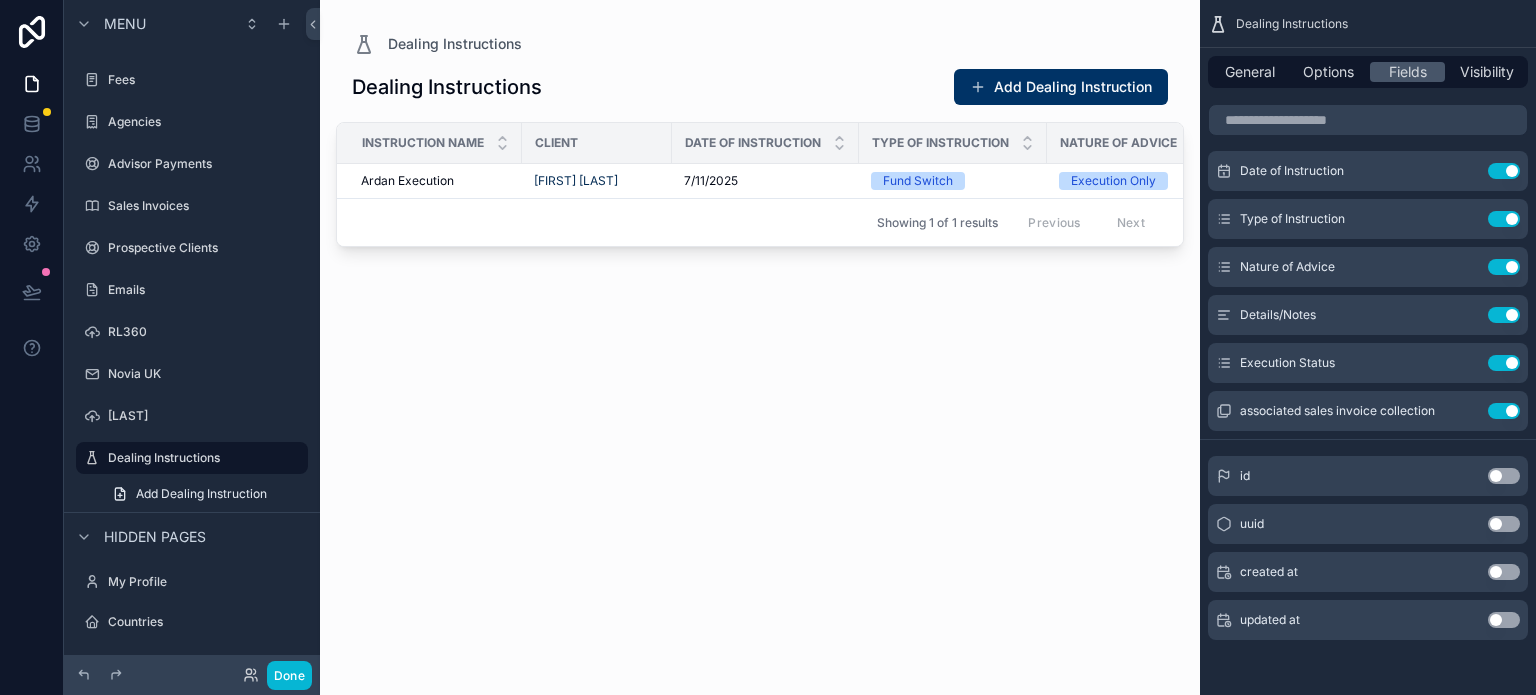 drag, startPoint x: 838, startPoint y: 244, endPoint x: 898, endPoint y: 255, distance: 61 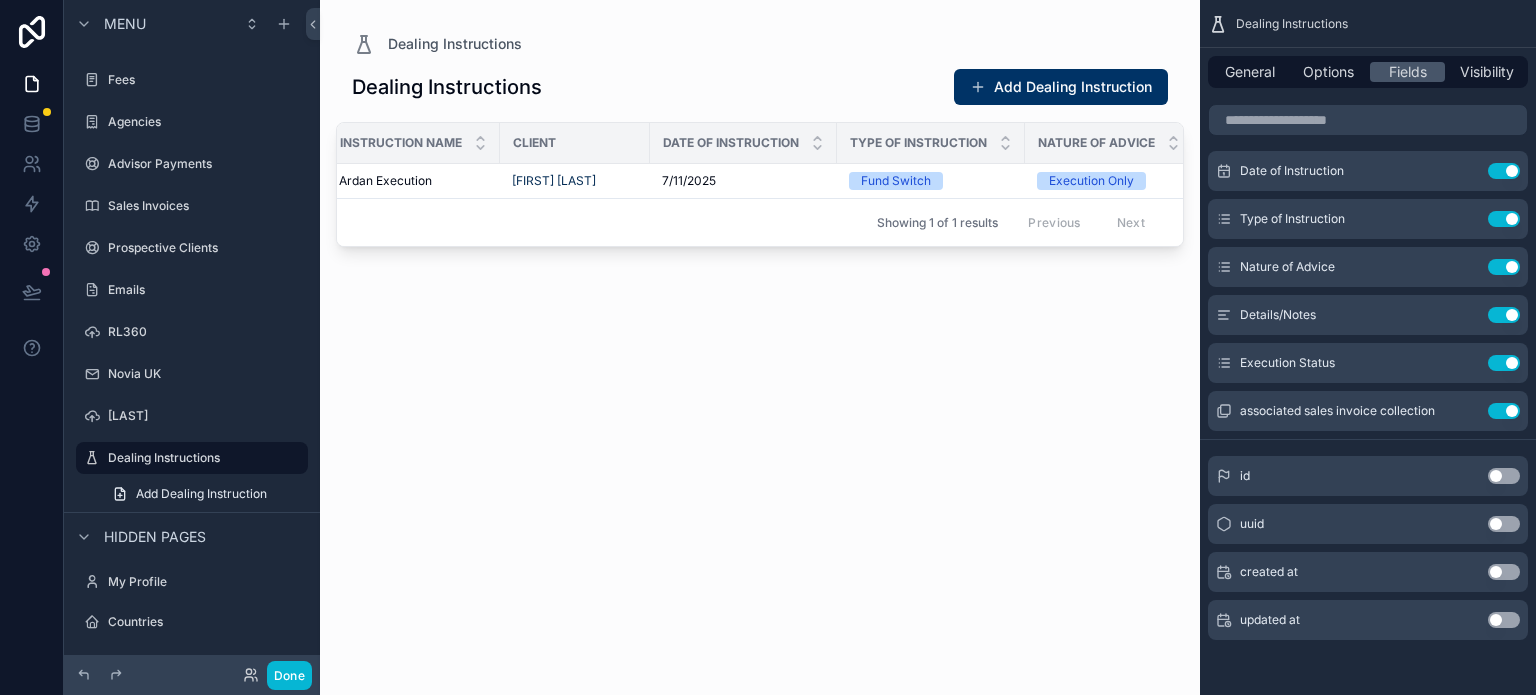 scroll, scrollTop: 0, scrollLeft: 0, axis: both 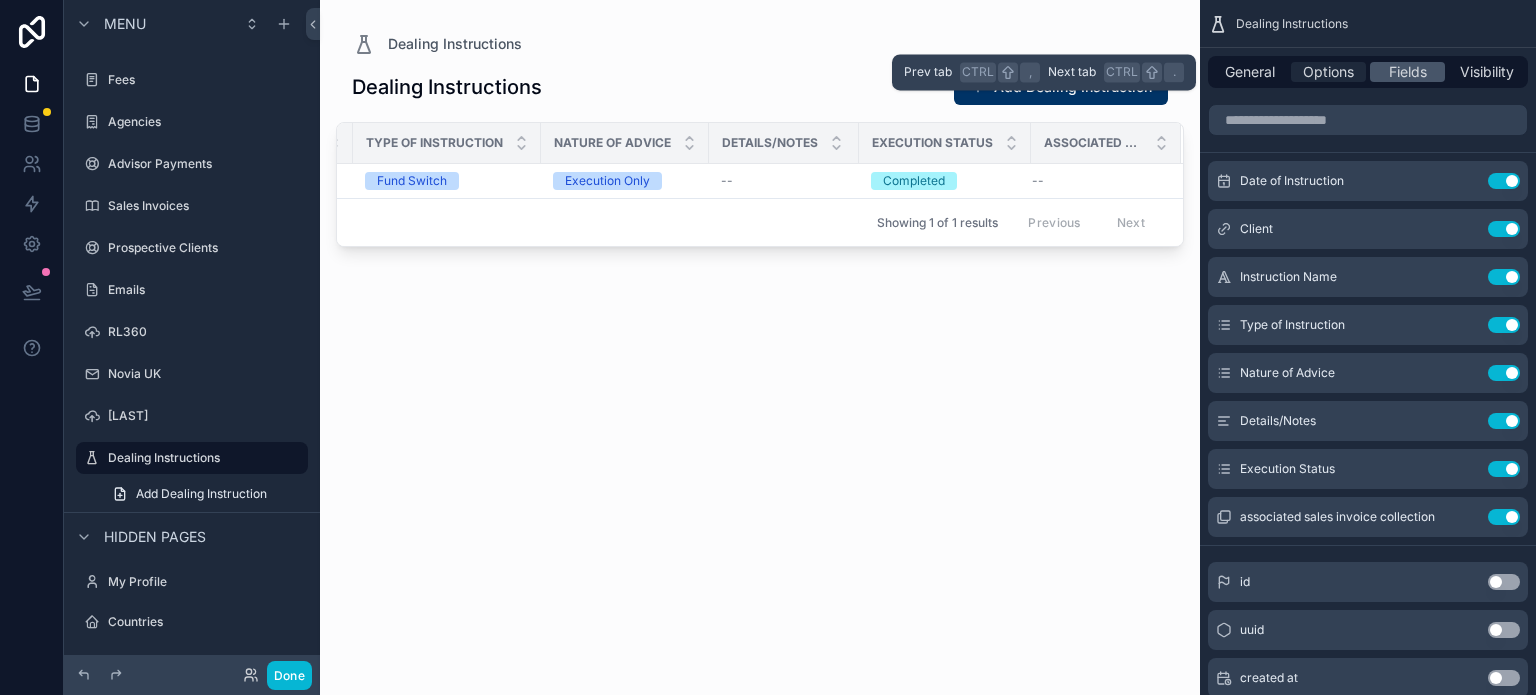 click on "Options" at bounding box center (1328, 72) 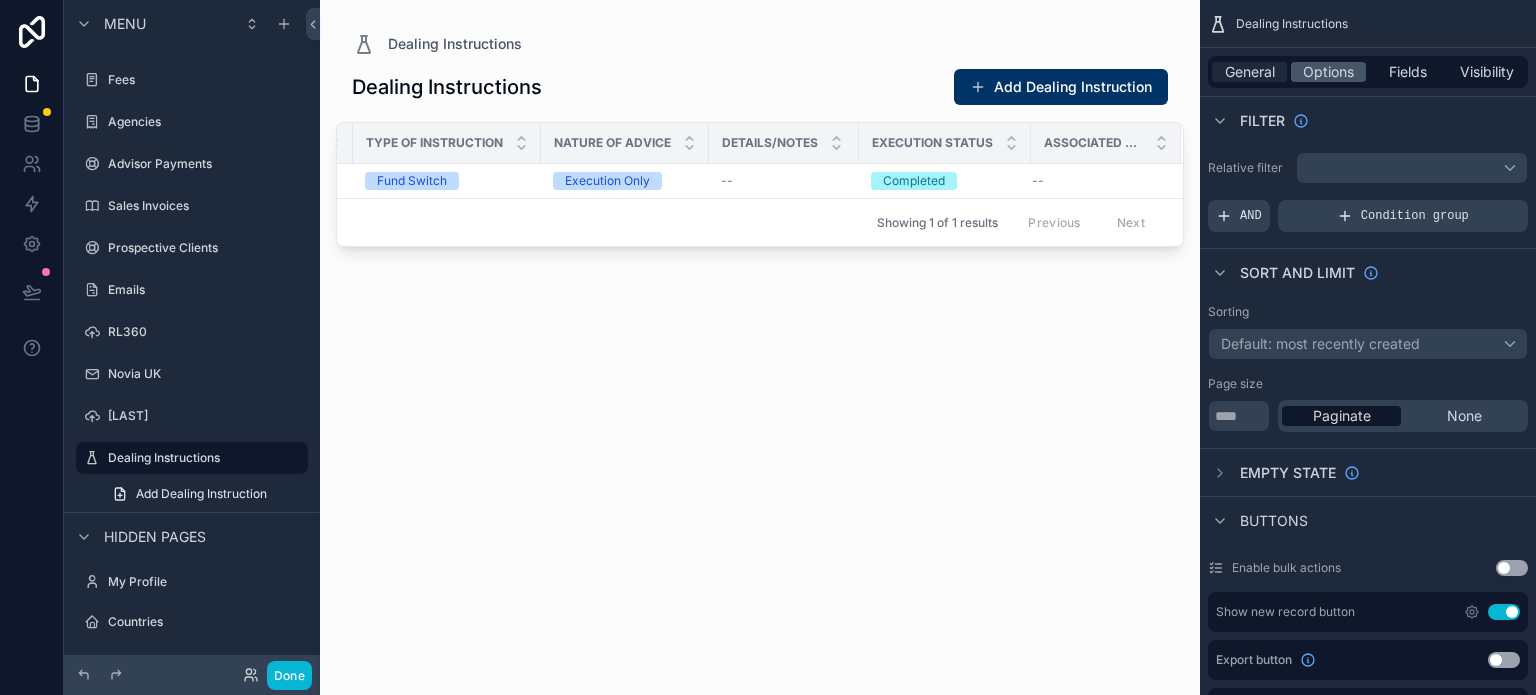 click on "General" at bounding box center [1250, 72] 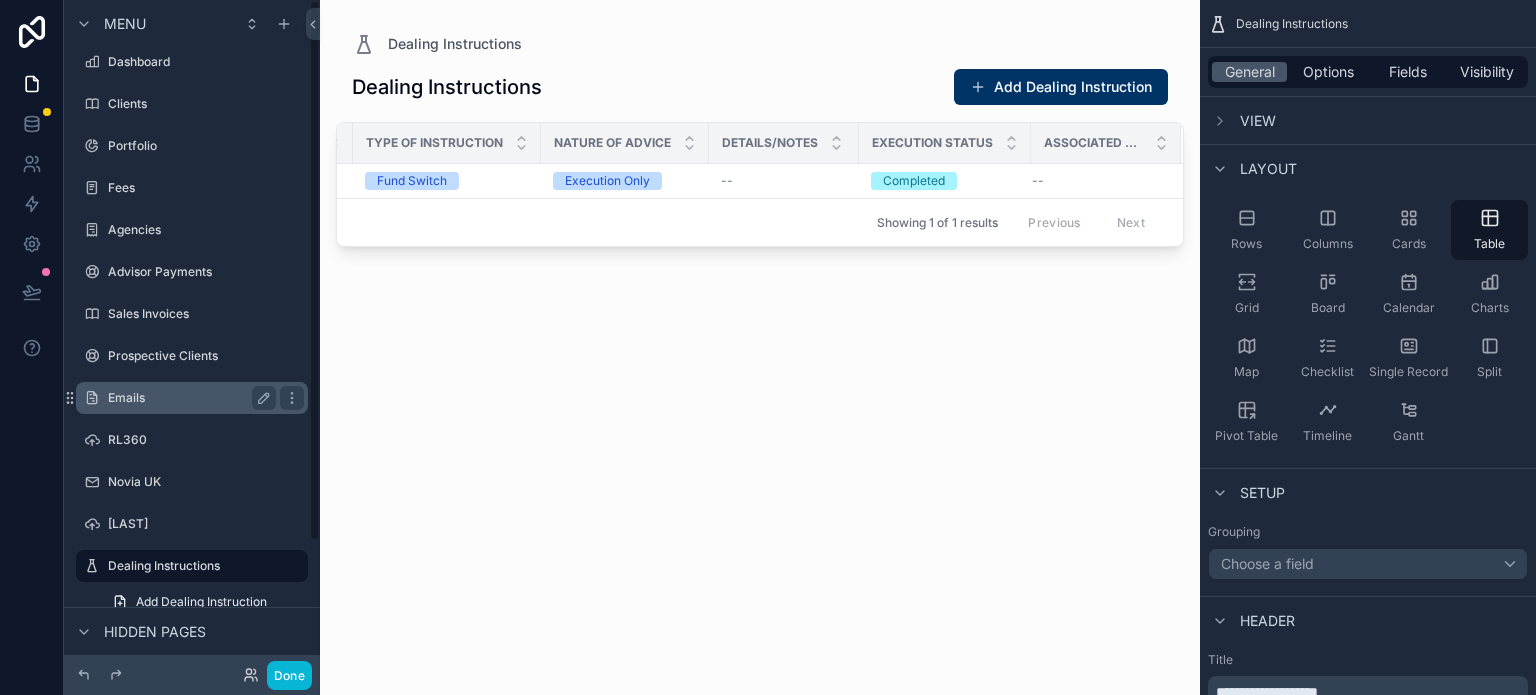 scroll, scrollTop: 0, scrollLeft: 0, axis: both 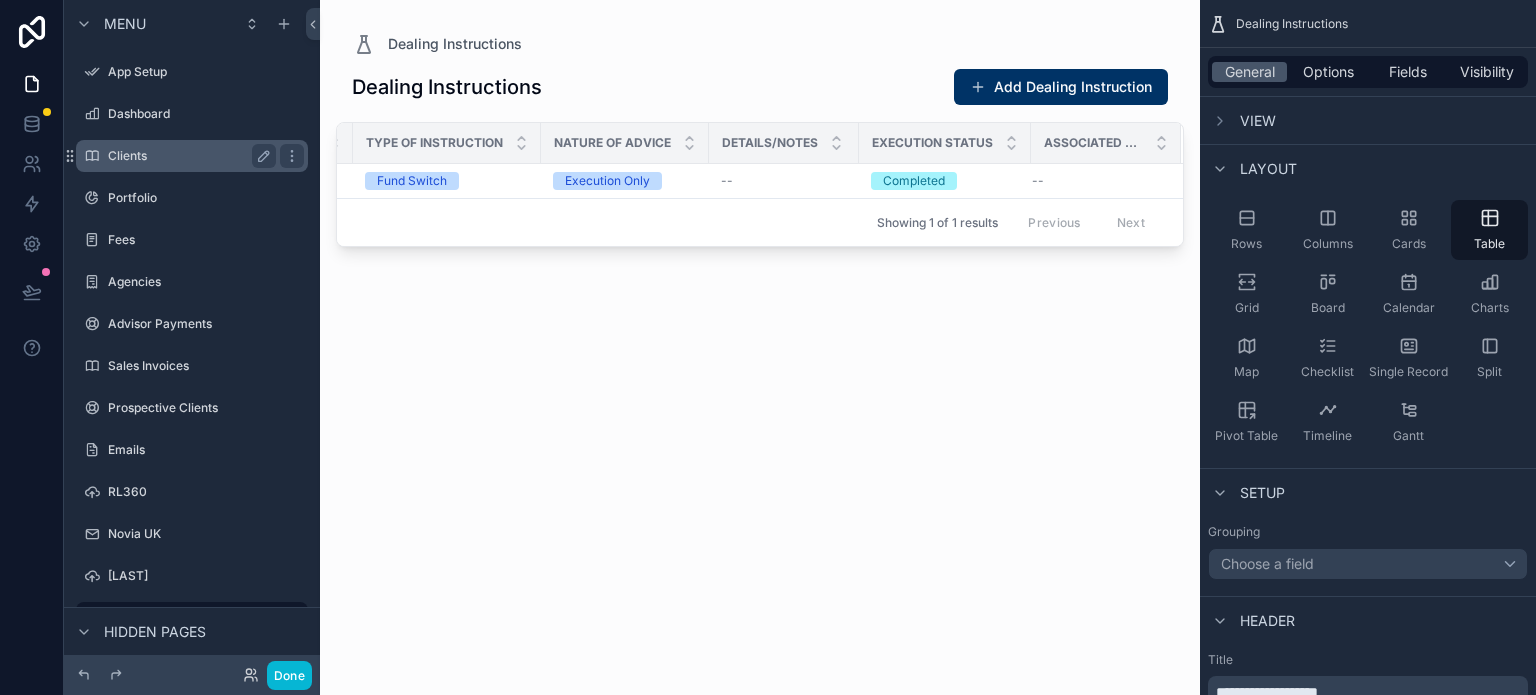 click on "Clients" at bounding box center (188, 156) 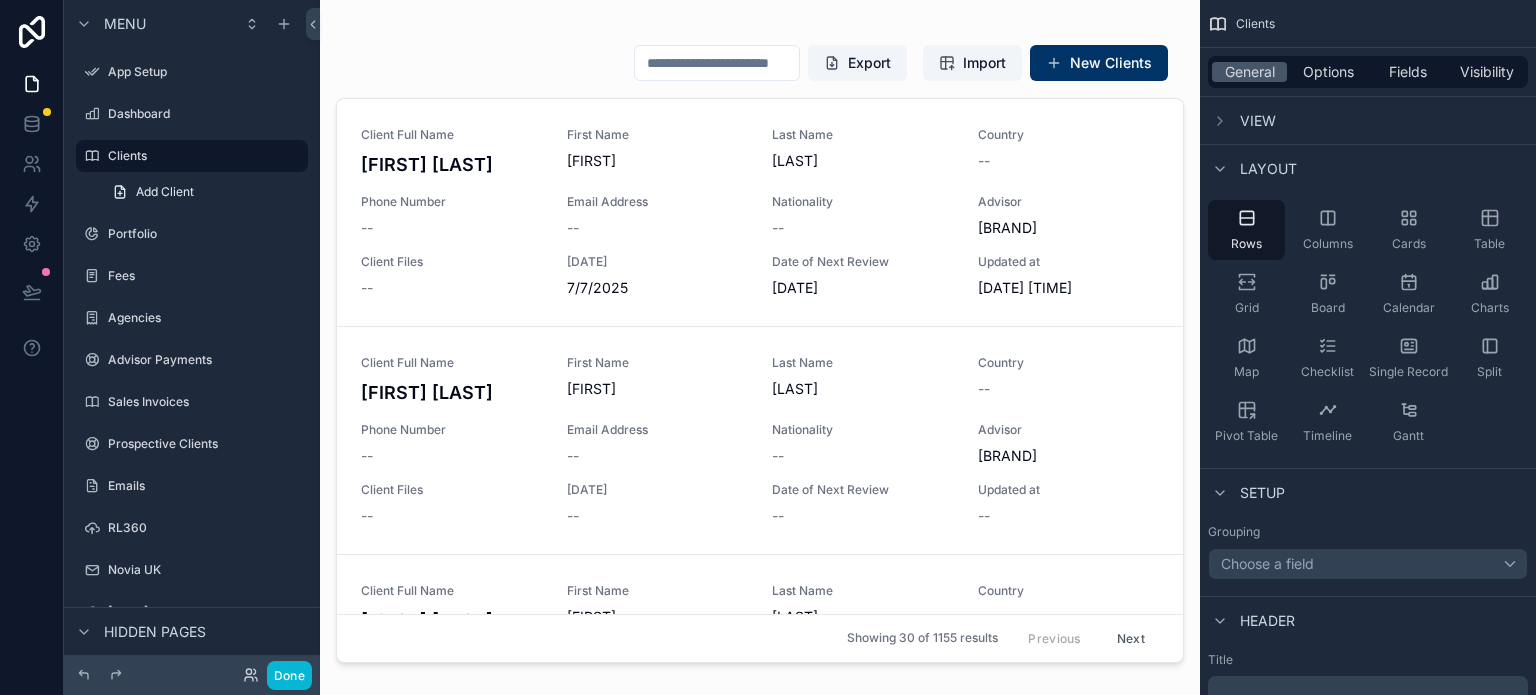 click at bounding box center (760, 335) 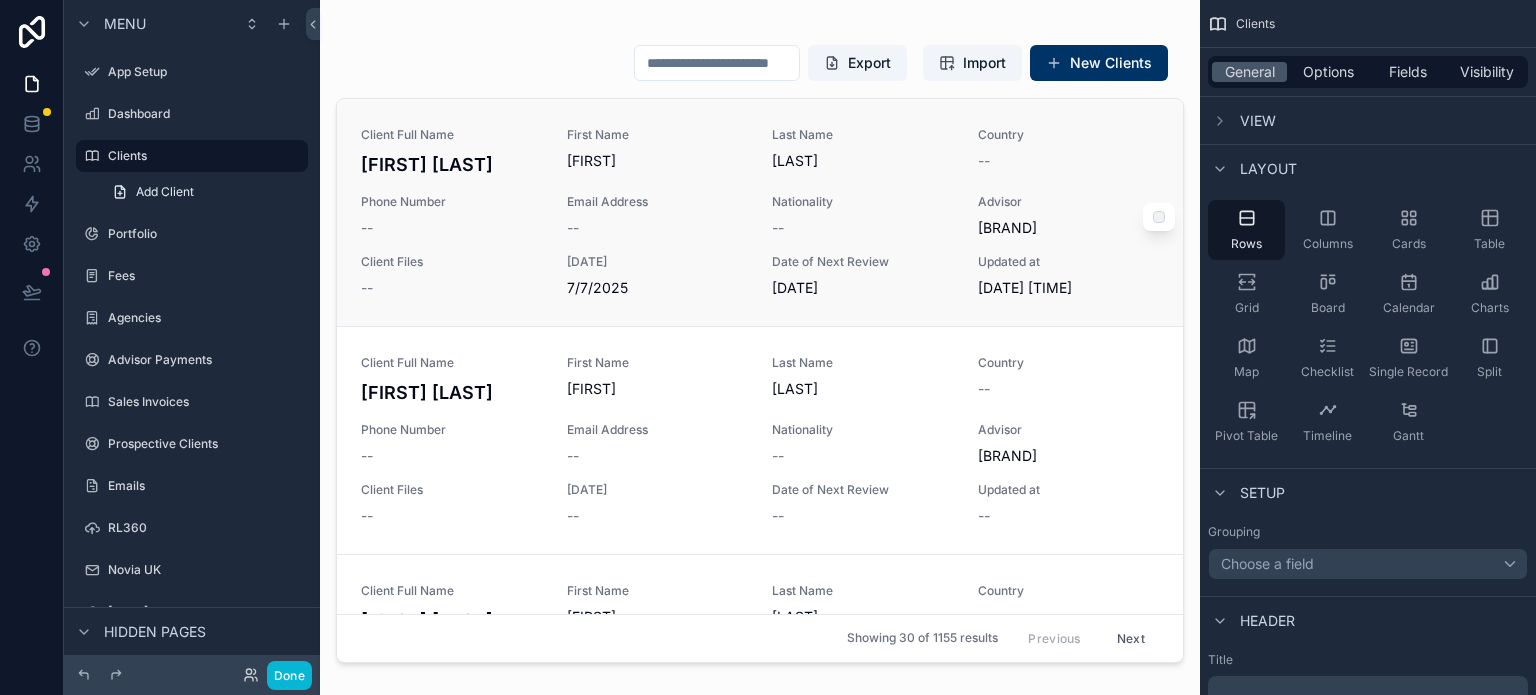 click on "Client Files --" at bounding box center (452, 276) 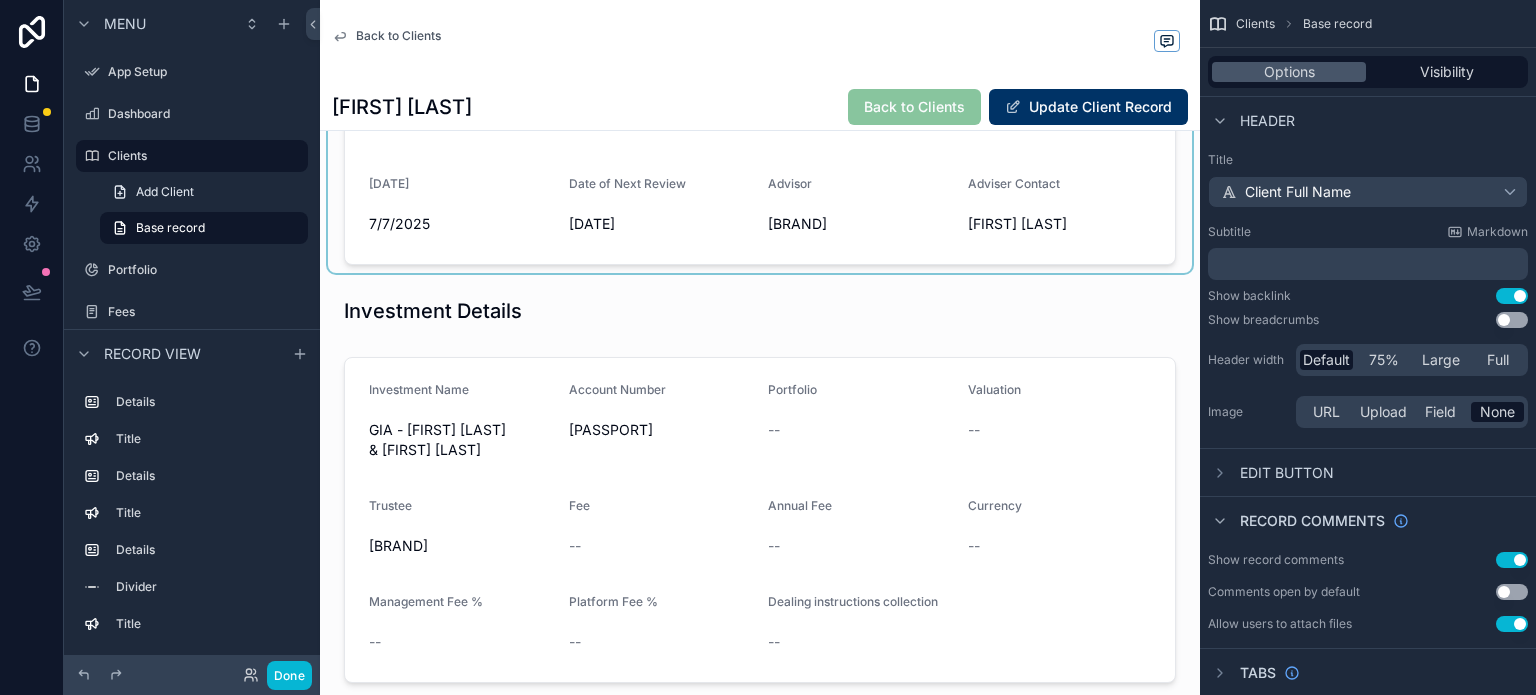 scroll, scrollTop: 400, scrollLeft: 0, axis: vertical 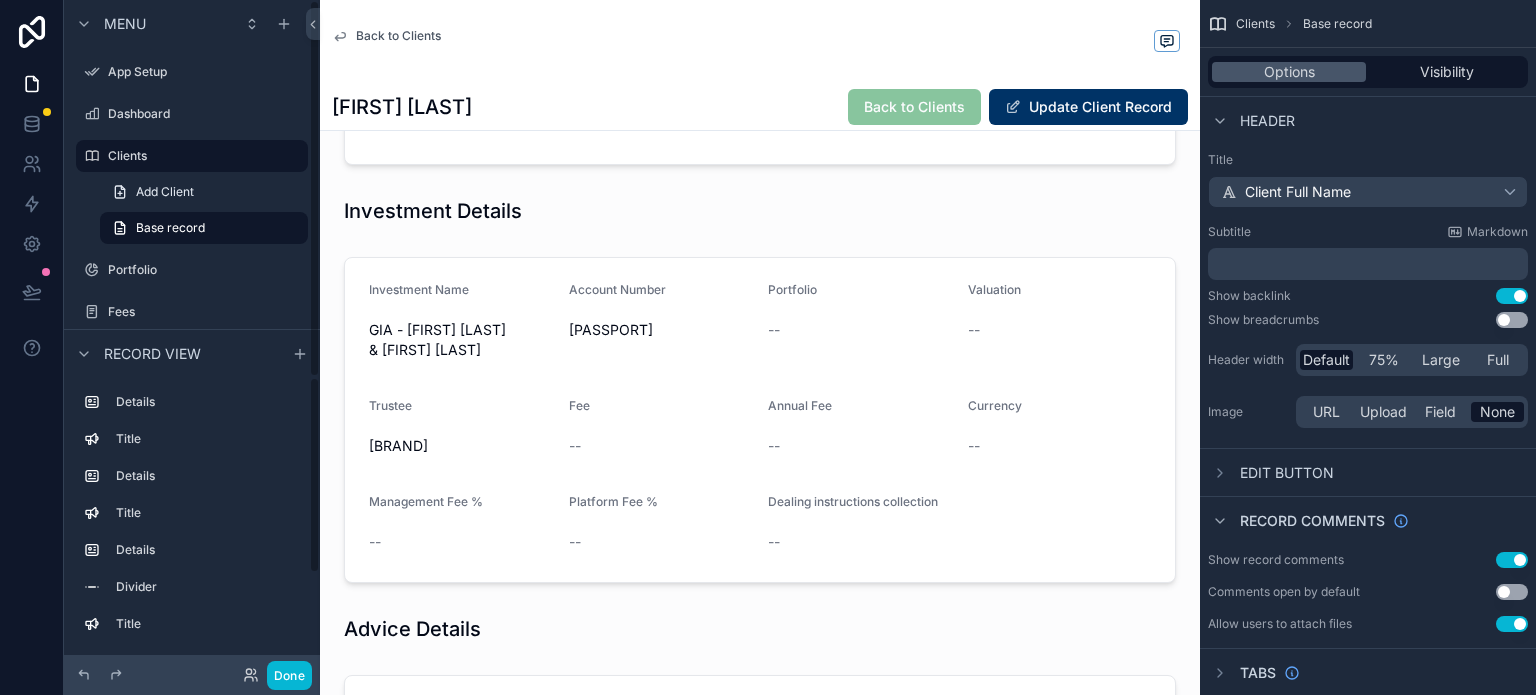 click on "Done" at bounding box center [192, 675] 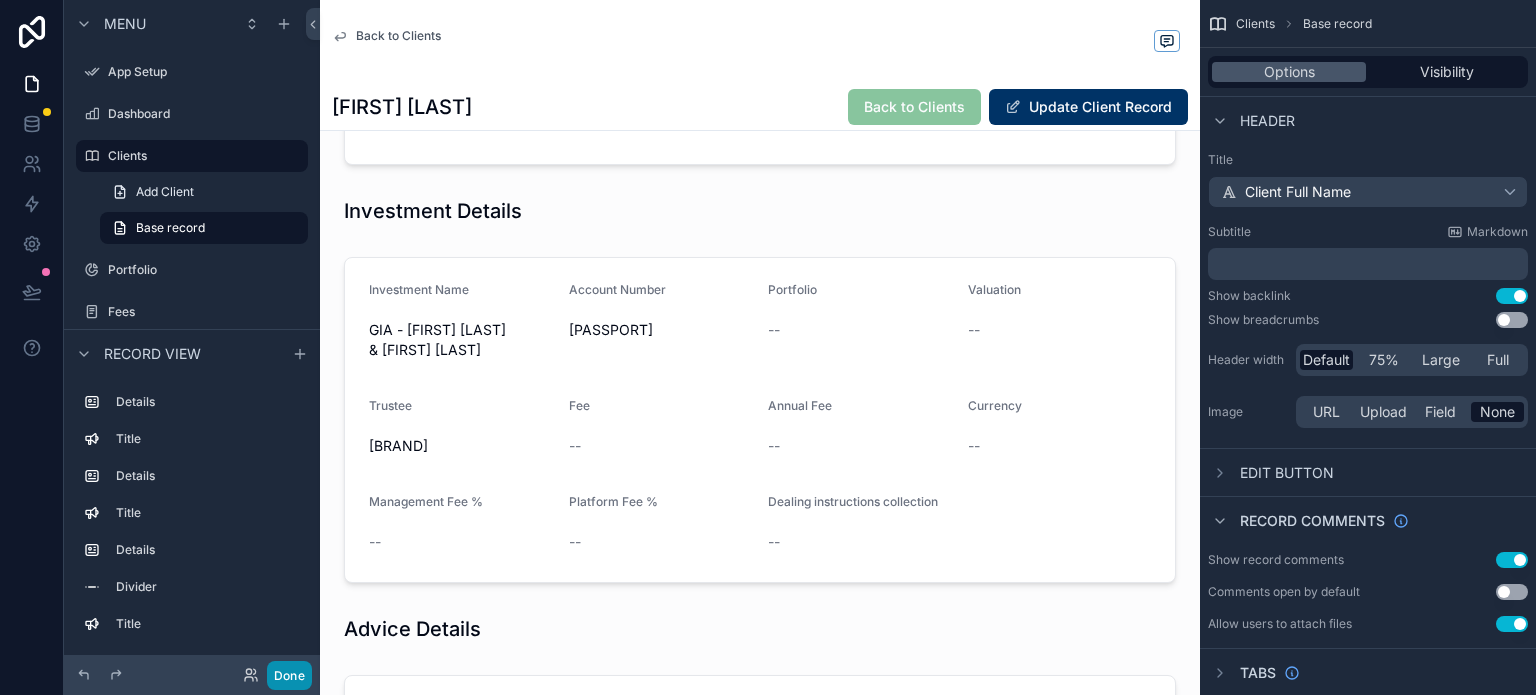 click on "Done" at bounding box center [289, 675] 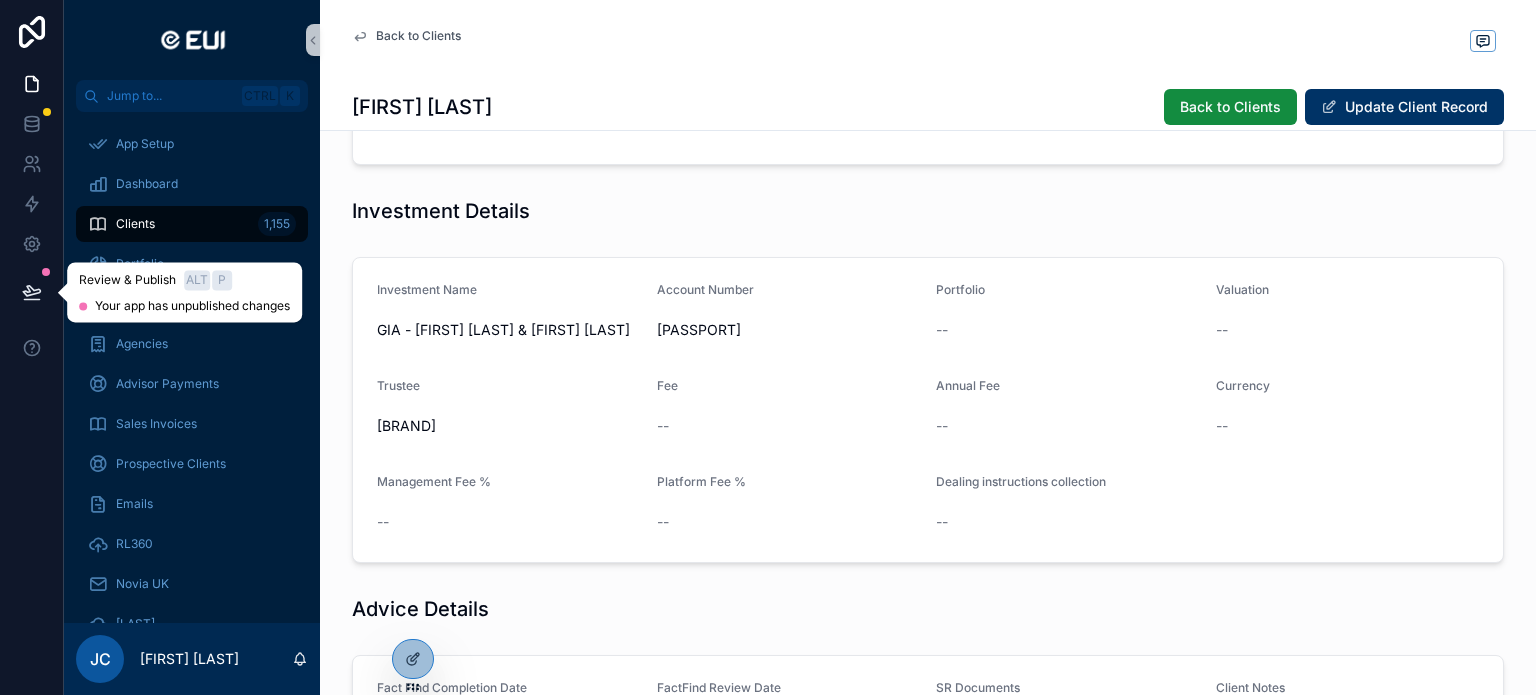 click 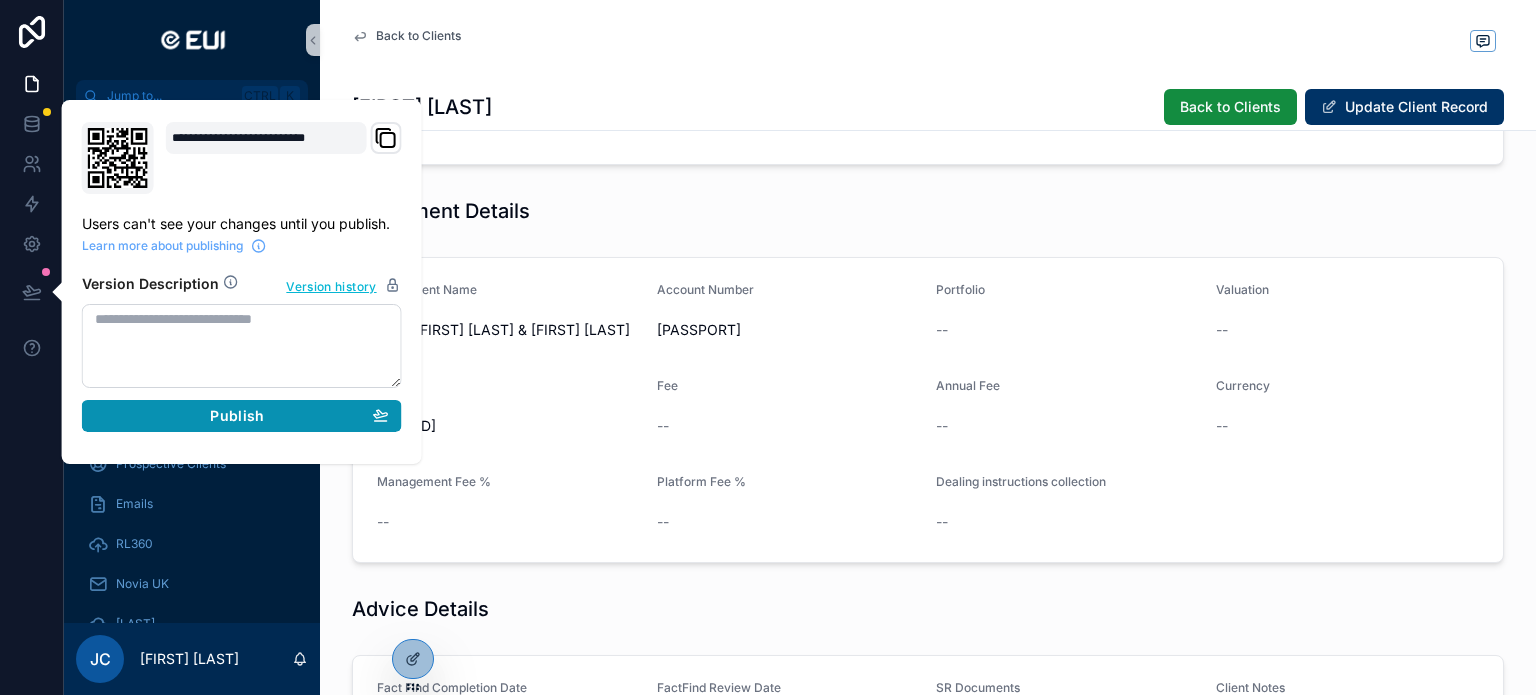 click on "Publish" at bounding box center (237, 416) 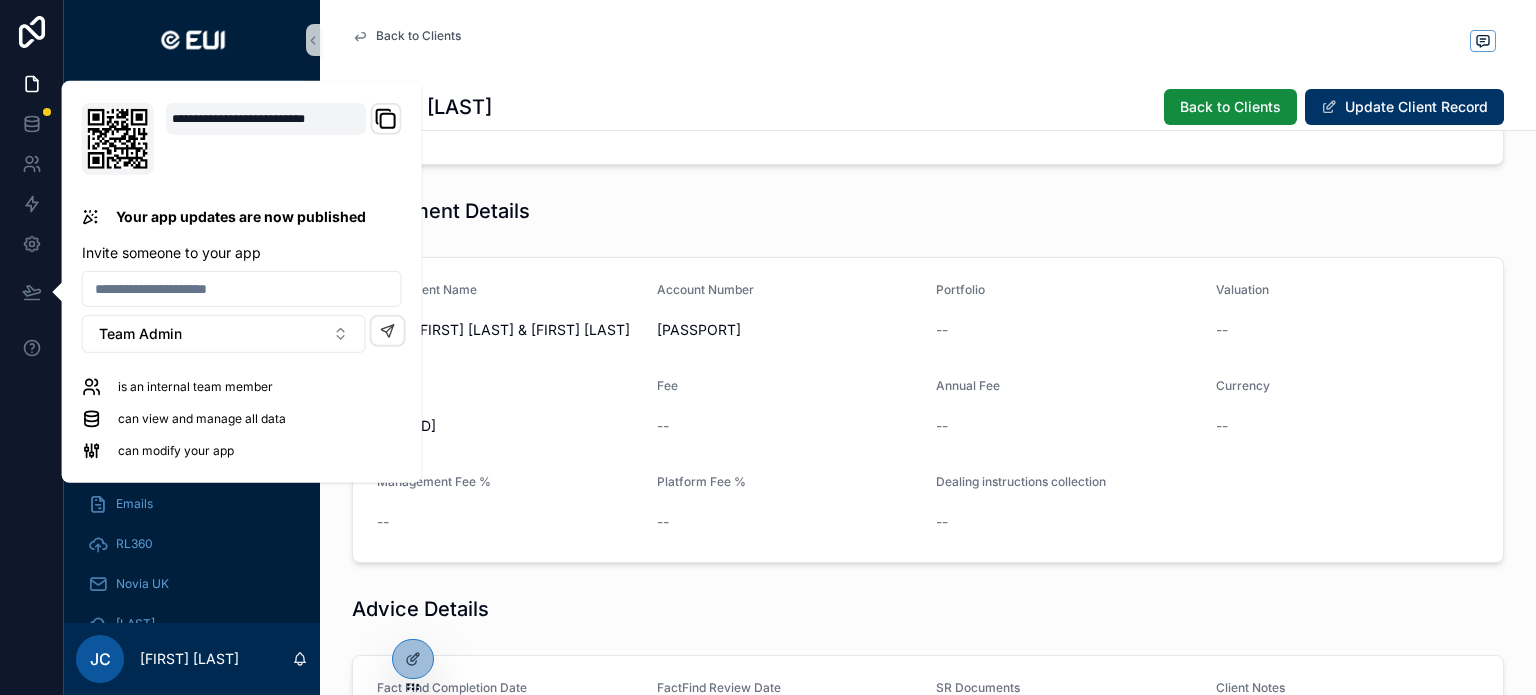 click at bounding box center [192, 40] 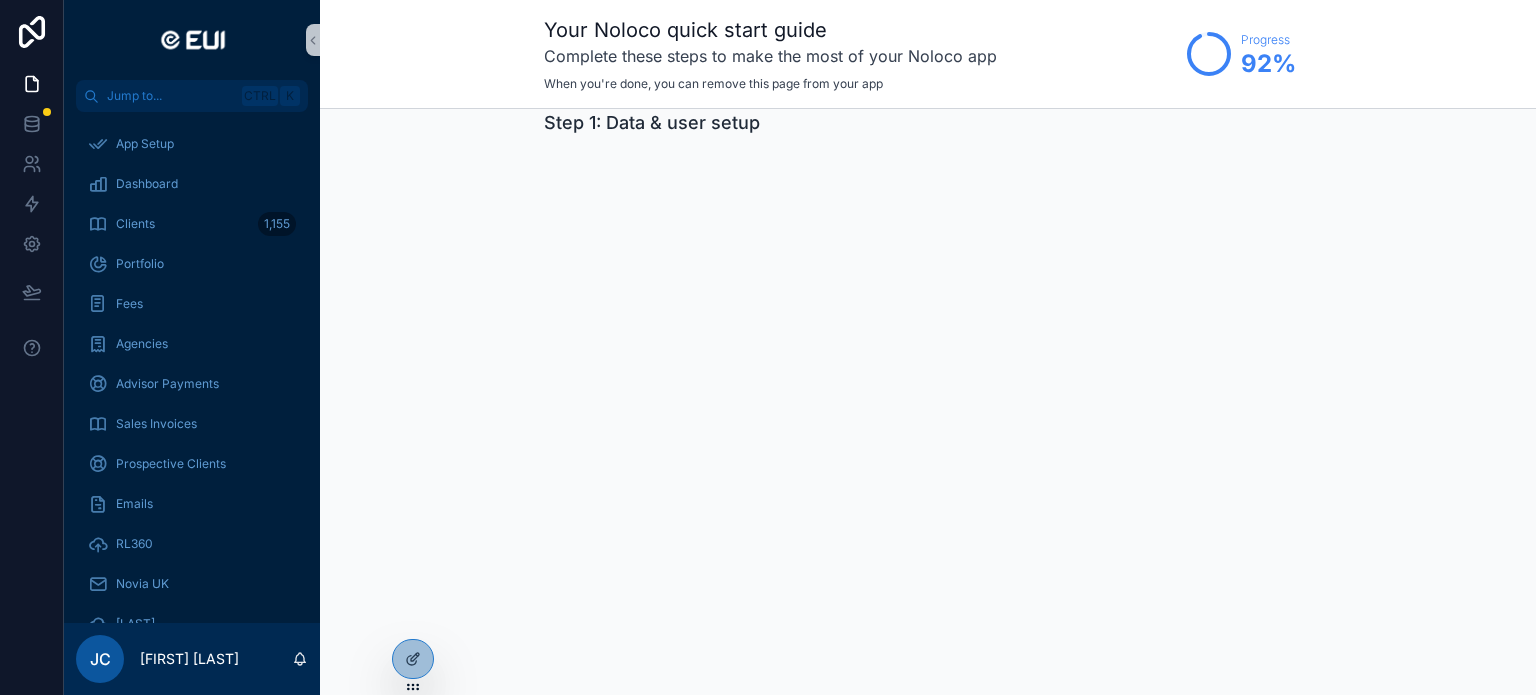 scroll, scrollTop: 0, scrollLeft: 0, axis: both 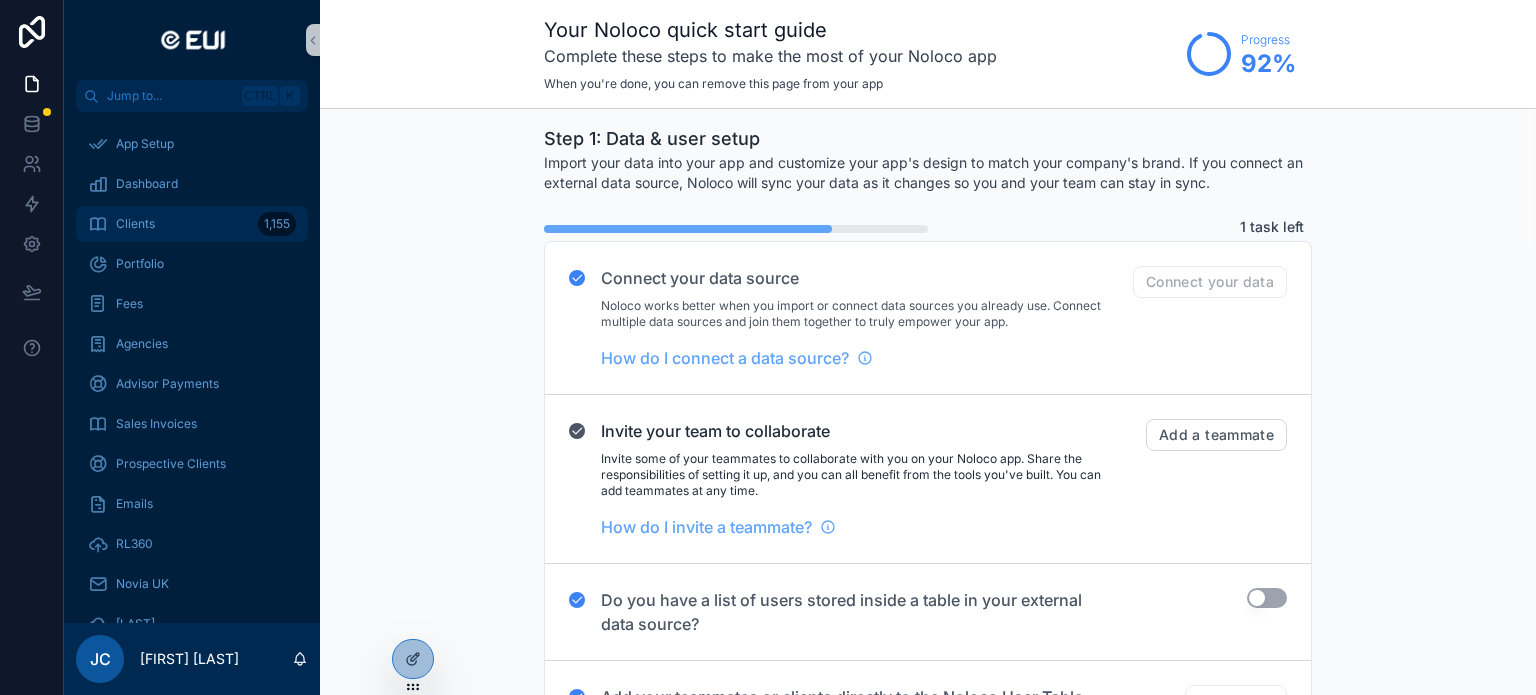 click on "Clients" at bounding box center (135, 224) 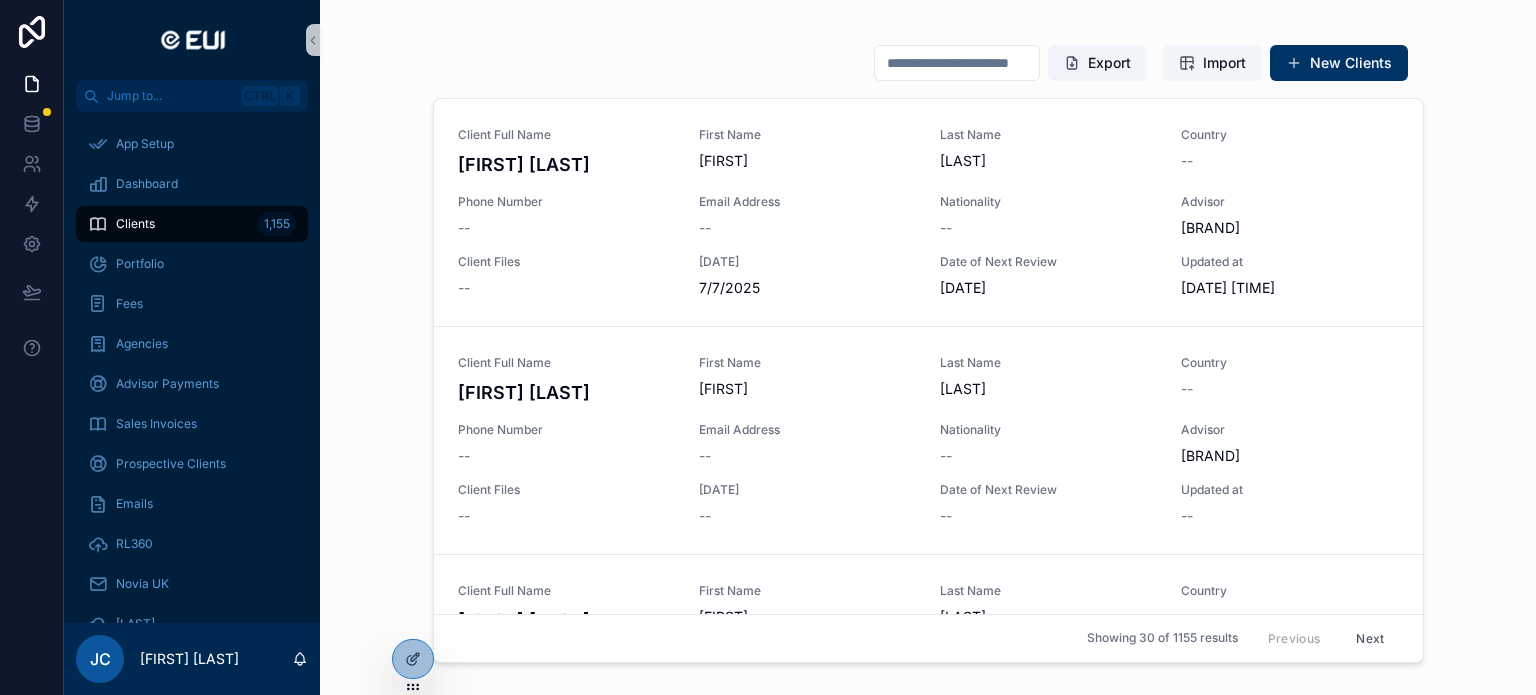 click at bounding box center (957, 63) 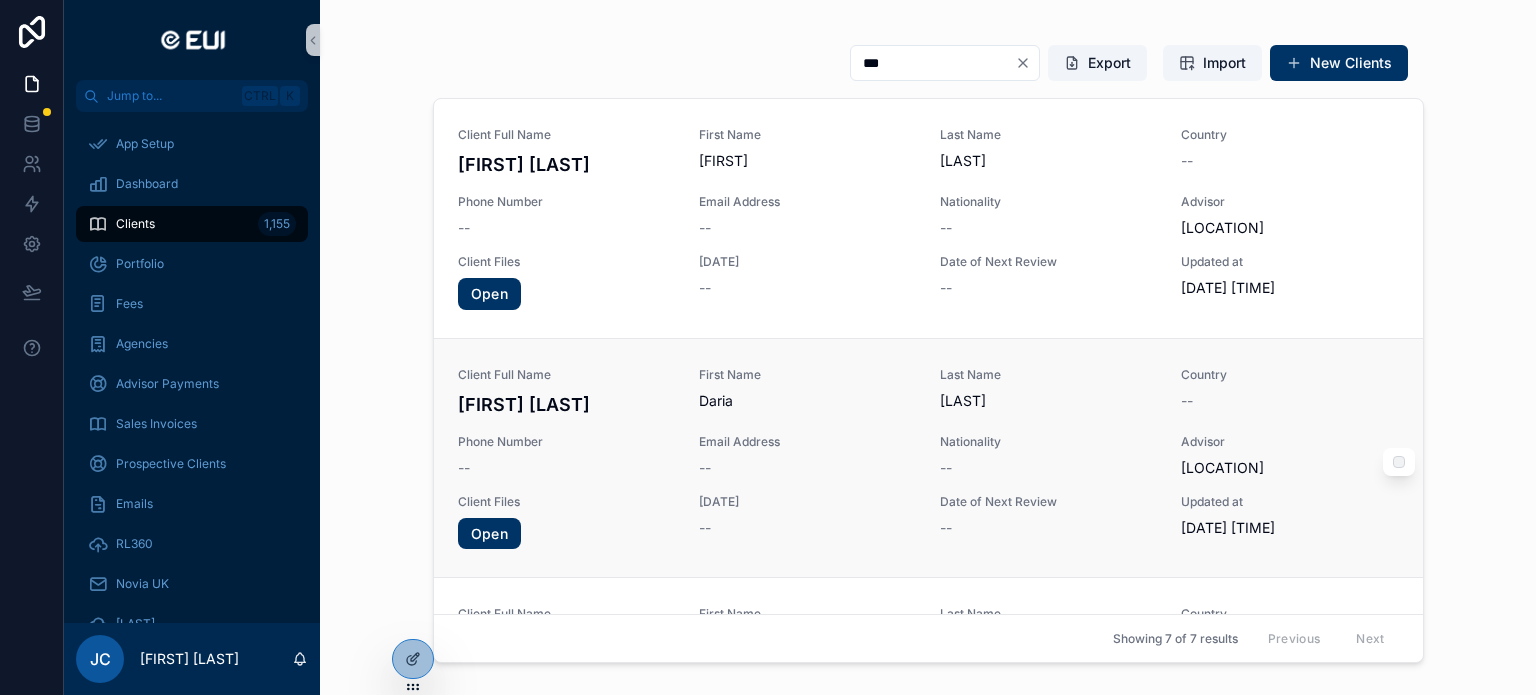 type on "***" 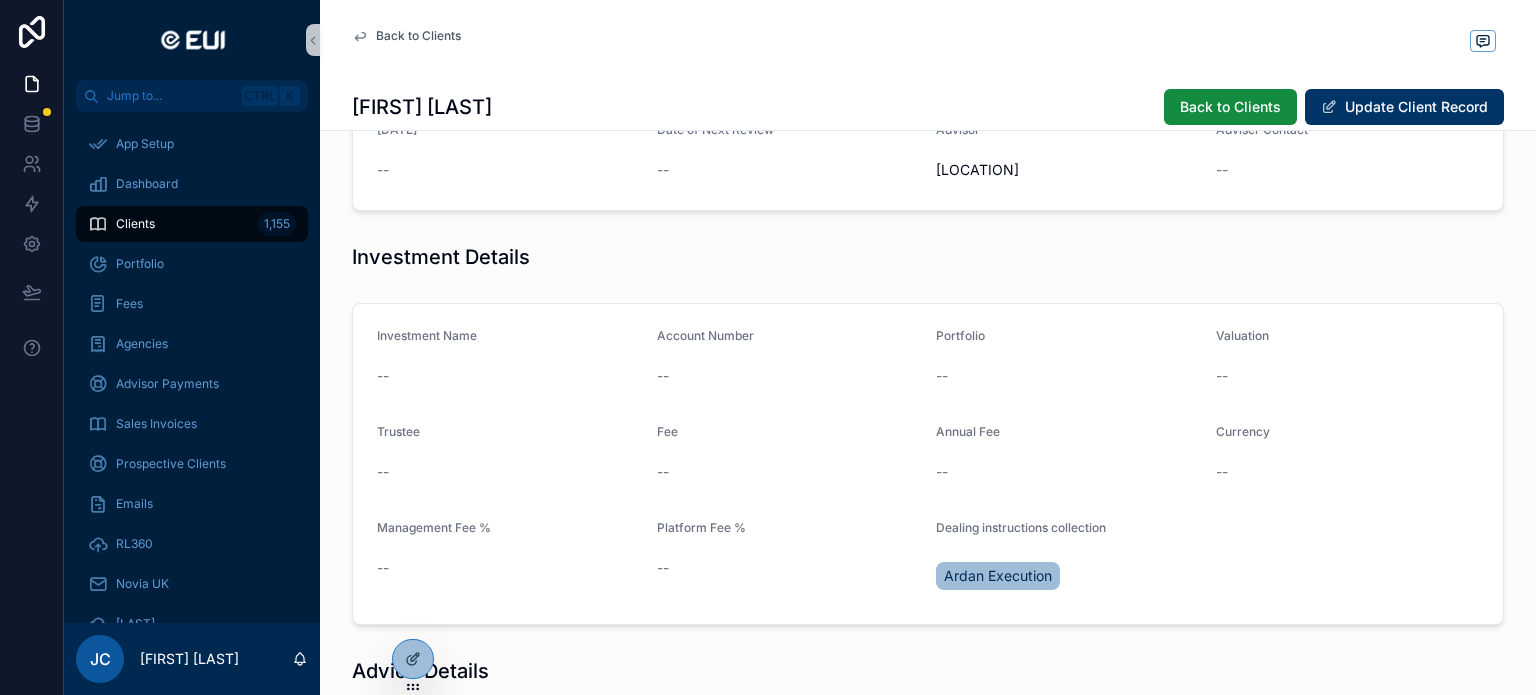 scroll, scrollTop: 400, scrollLeft: 0, axis: vertical 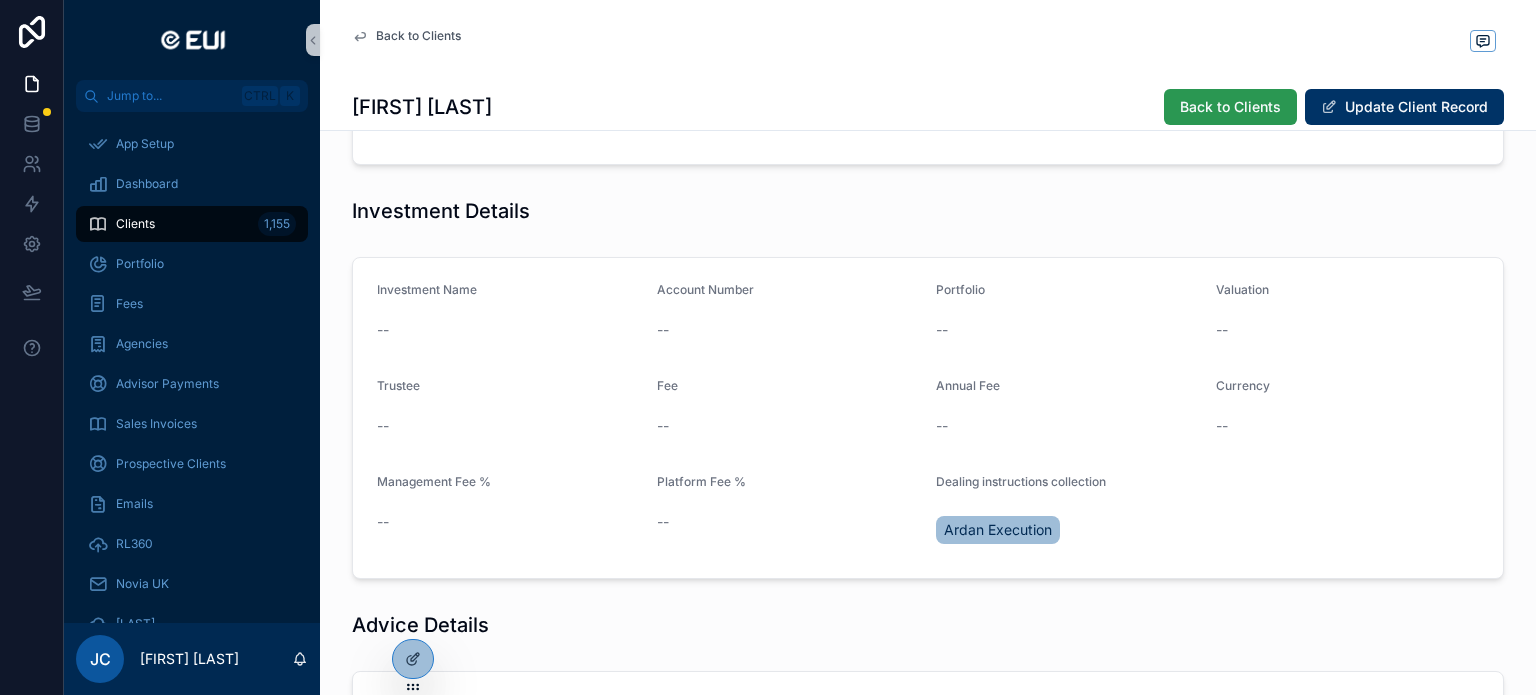 click on "Back to Clients" at bounding box center [1230, 107] 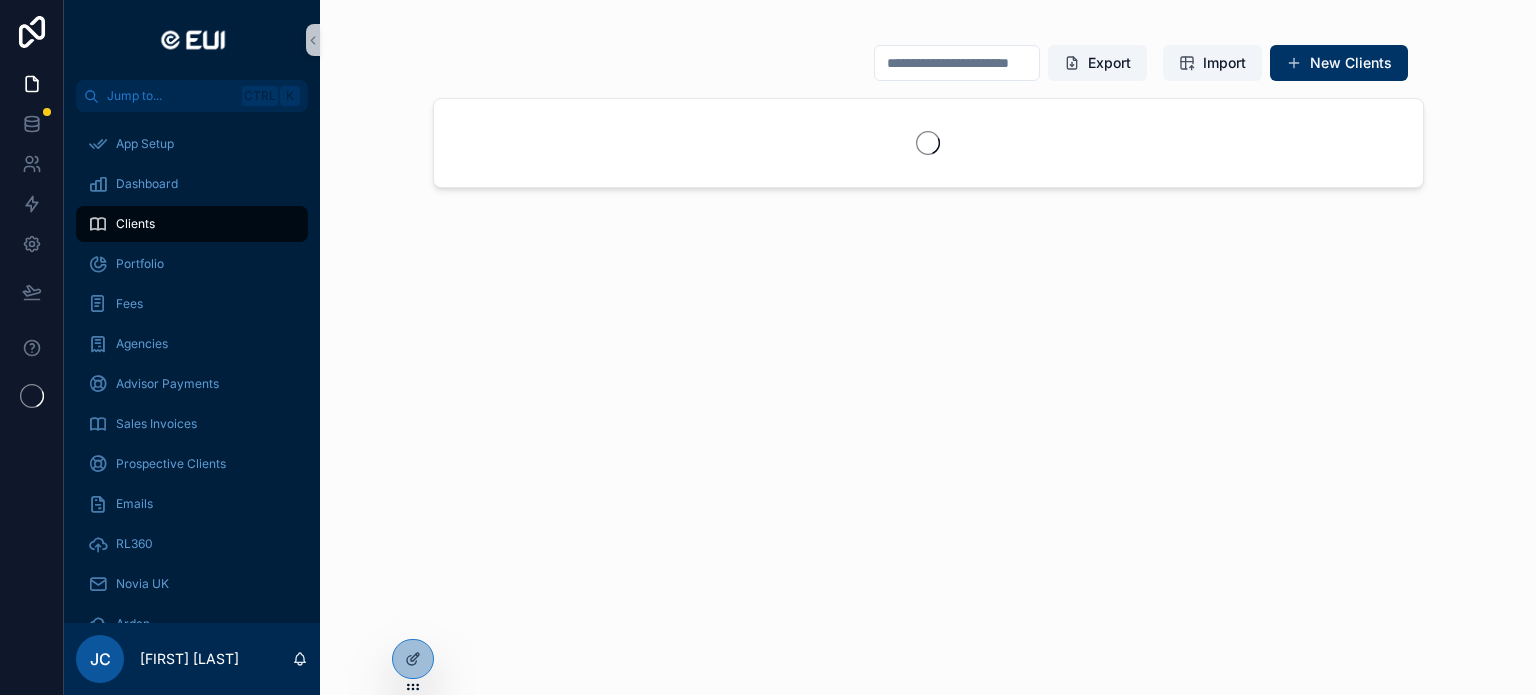scroll, scrollTop: 0, scrollLeft: 0, axis: both 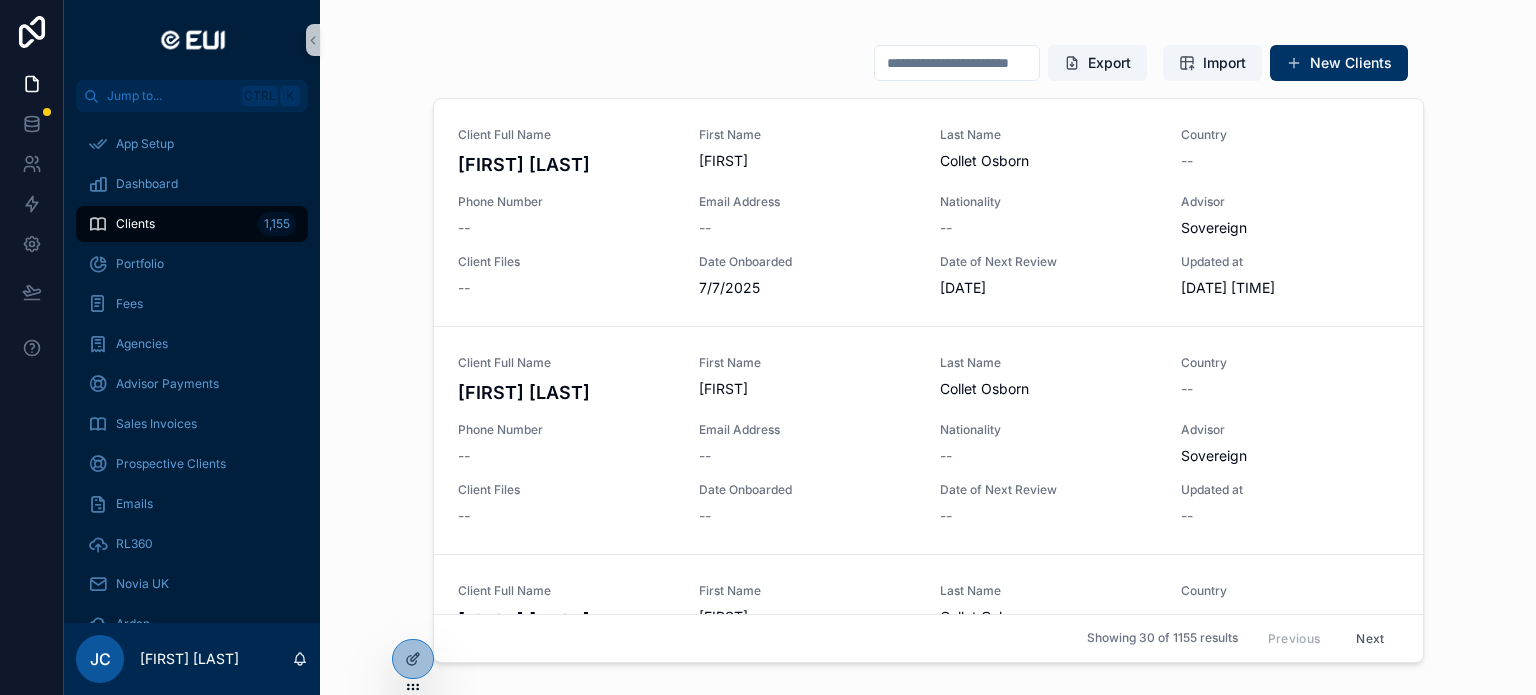 click at bounding box center (957, 63) 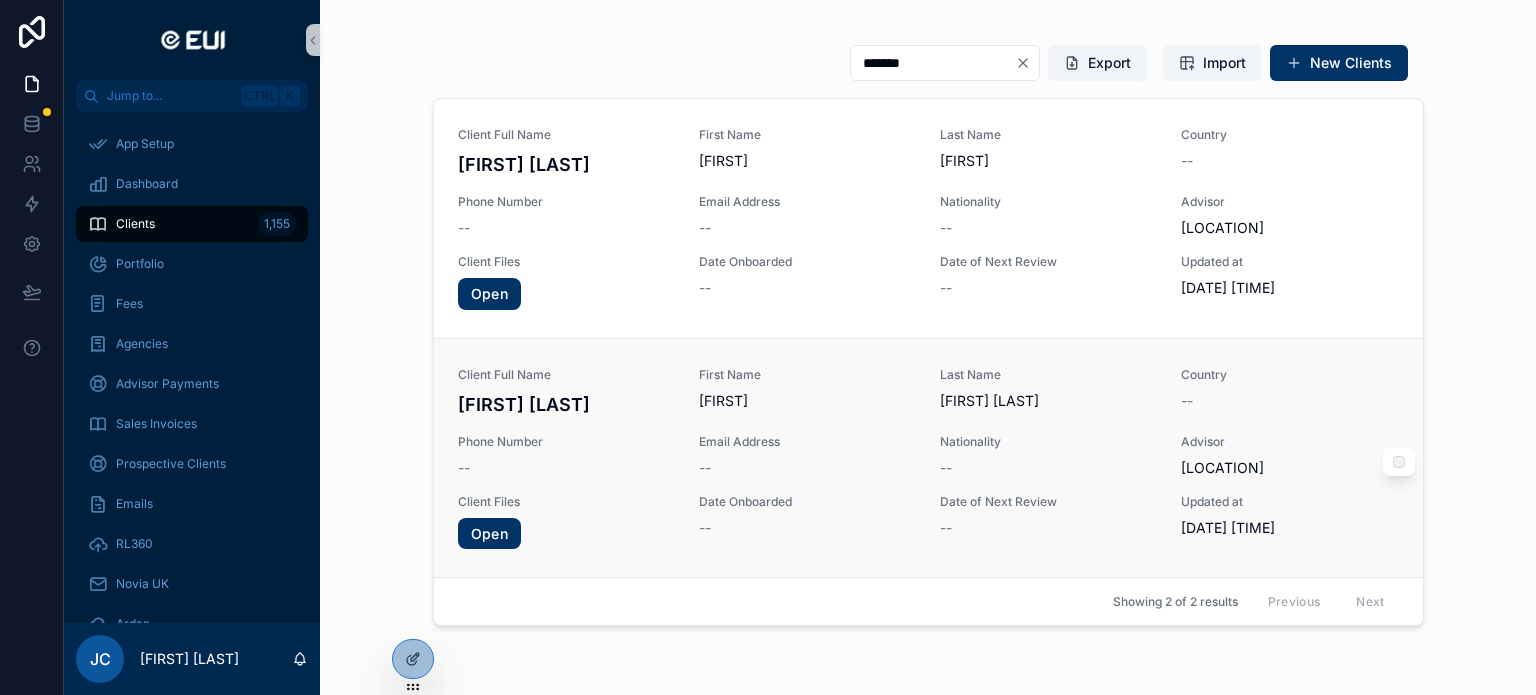 type on "*******" 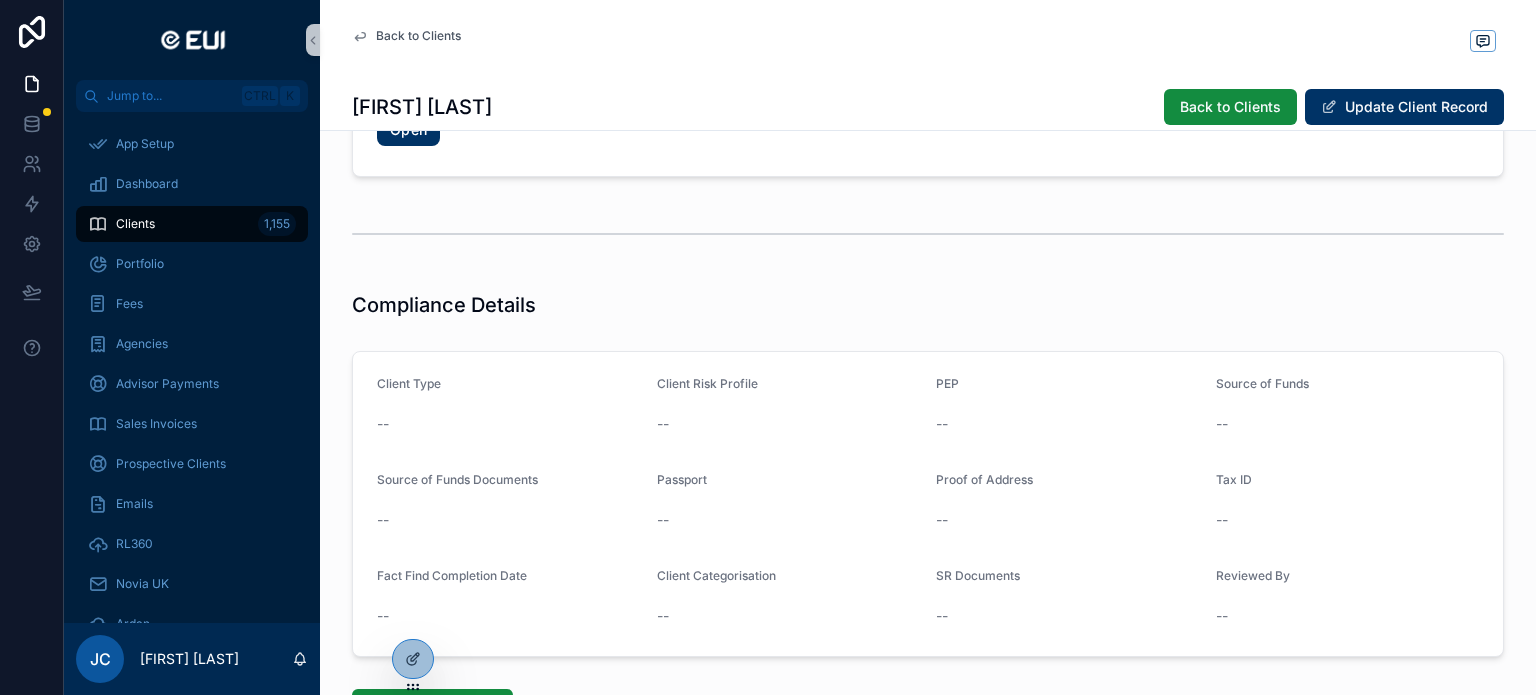scroll, scrollTop: 1330, scrollLeft: 0, axis: vertical 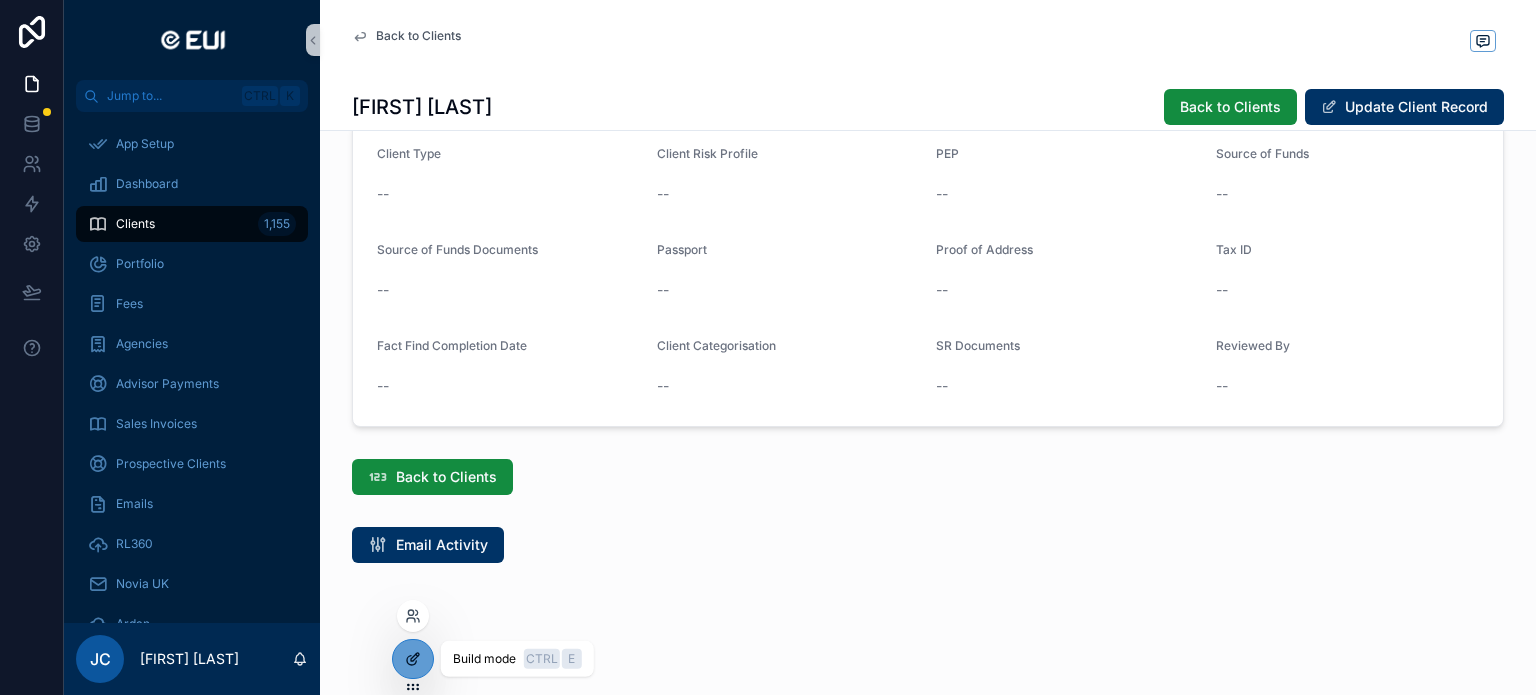 click 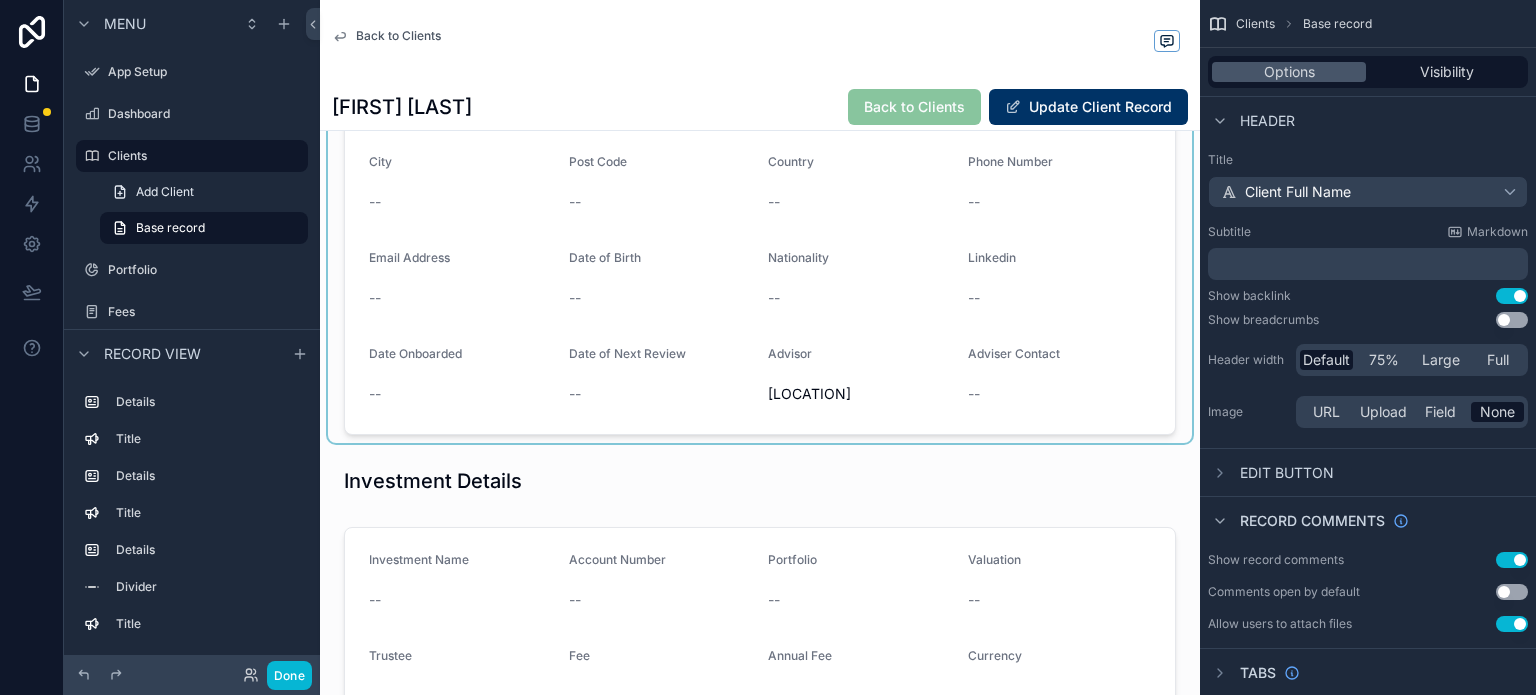 scroll, scrollTop: 30, scrollLeft: 0, axis: vertical 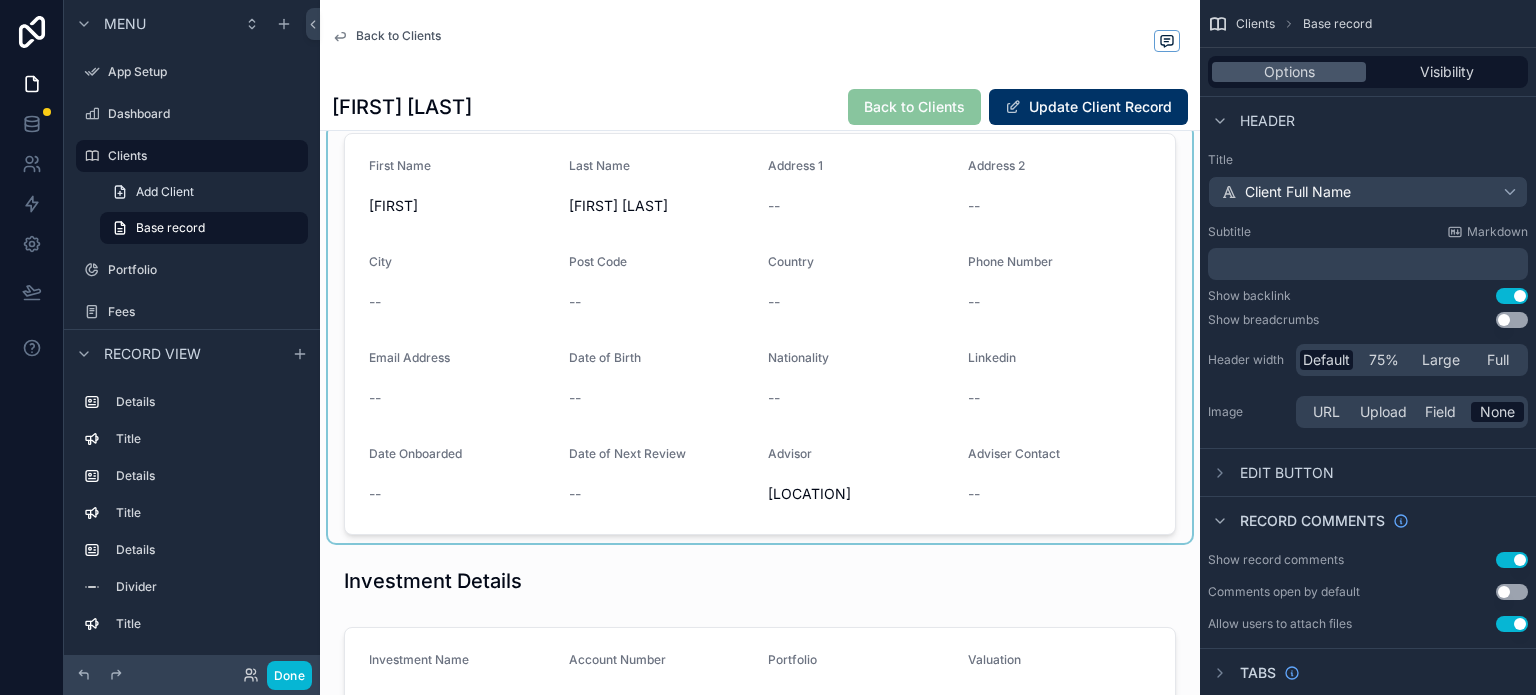 click at bounding box center (760, 334) 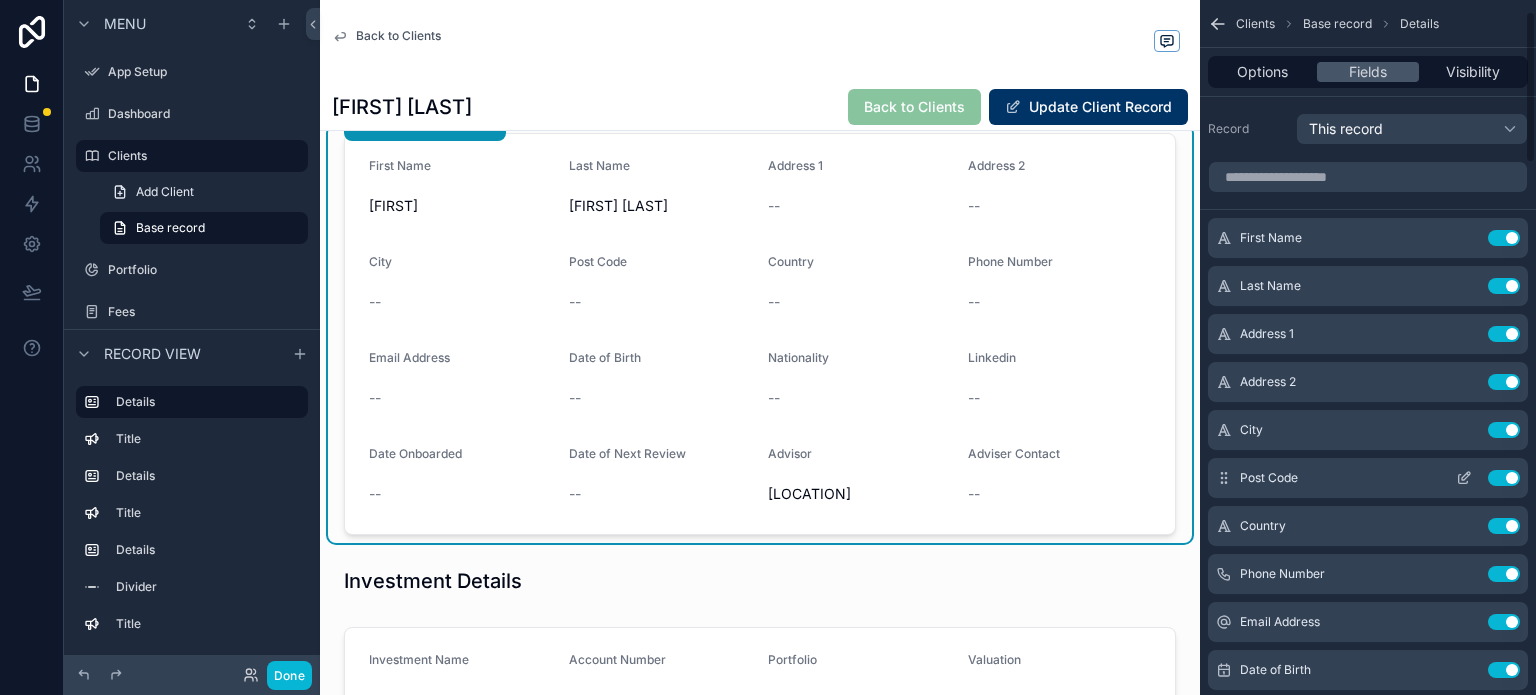 scroll, scrollTop: 100, scrollLeft: 0, axis: vertical 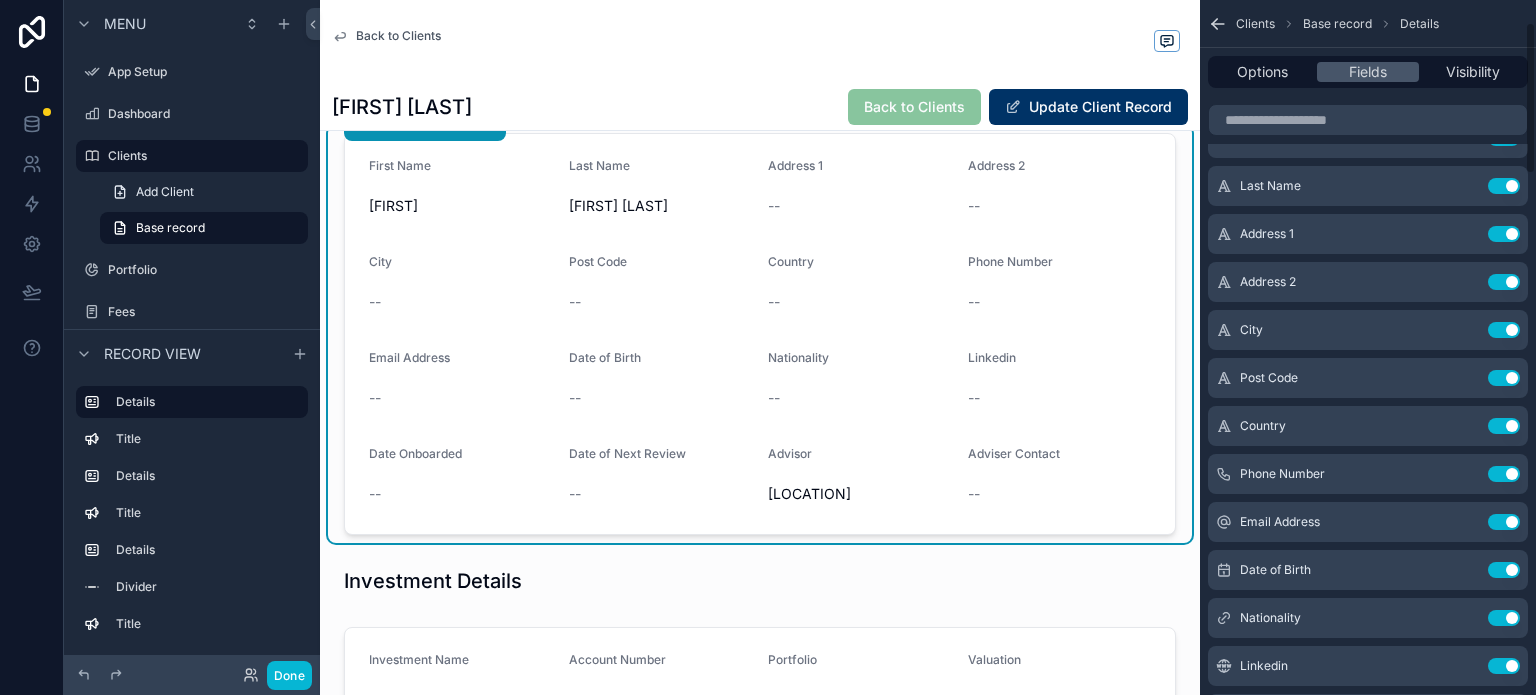click on "--" at bounding box center [1060, 398] 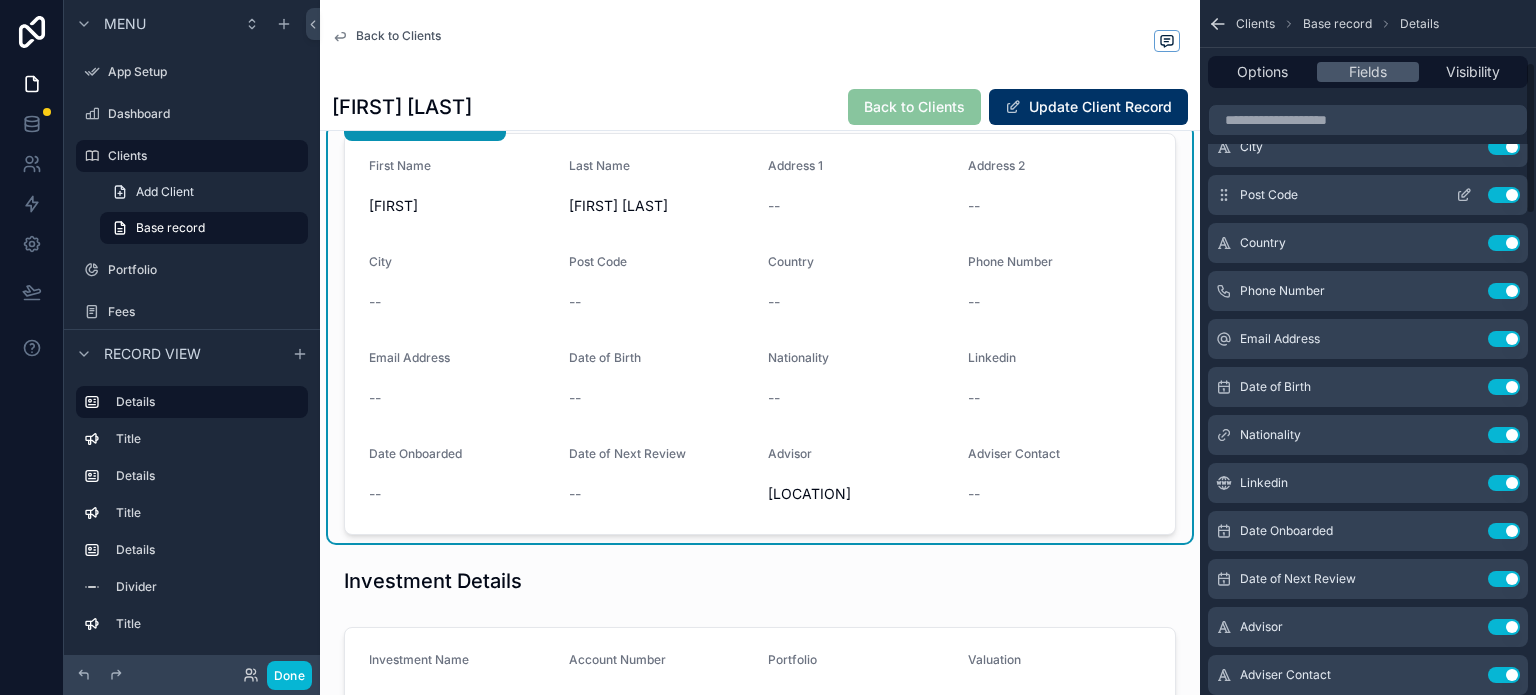 scroll, scrollTop: 400, scrollLeft: 0, axis: vertical 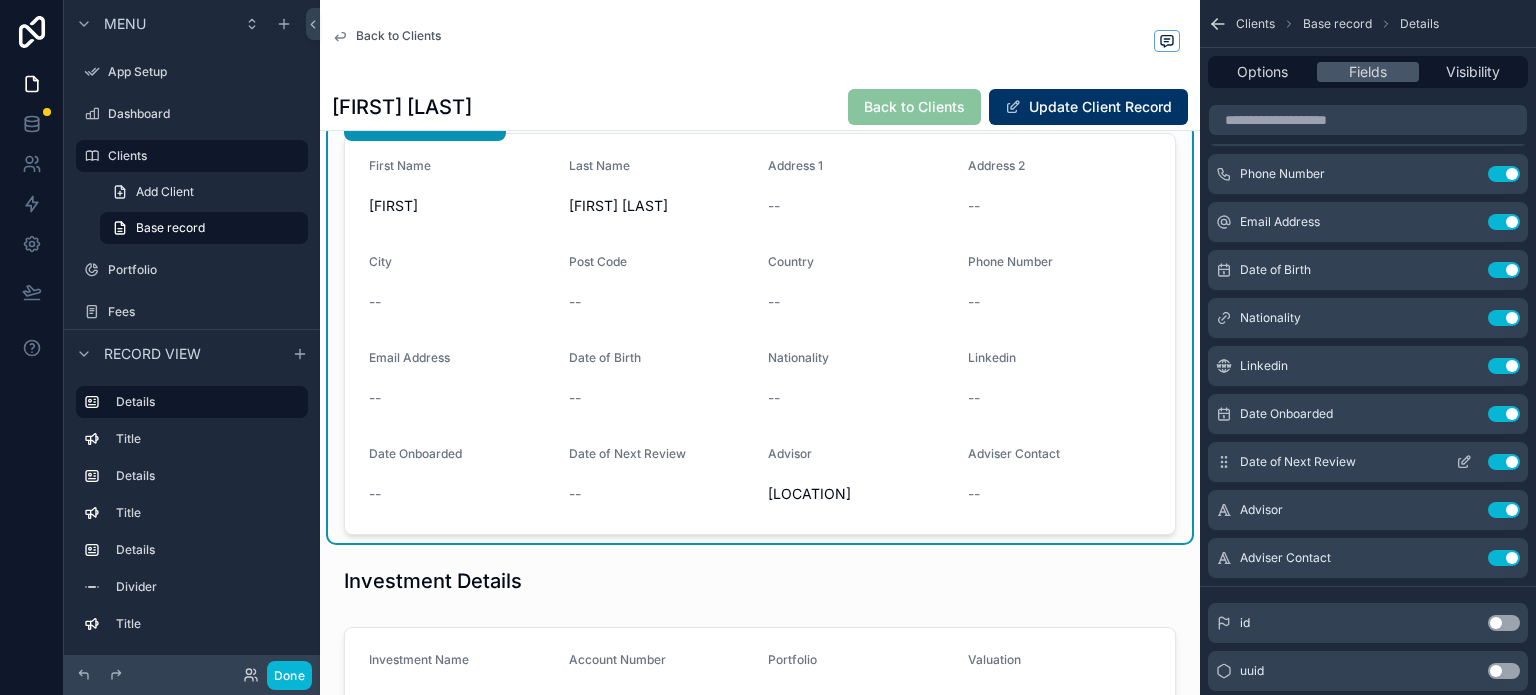 click on "Use setting" at bounding box center [1504, 462] 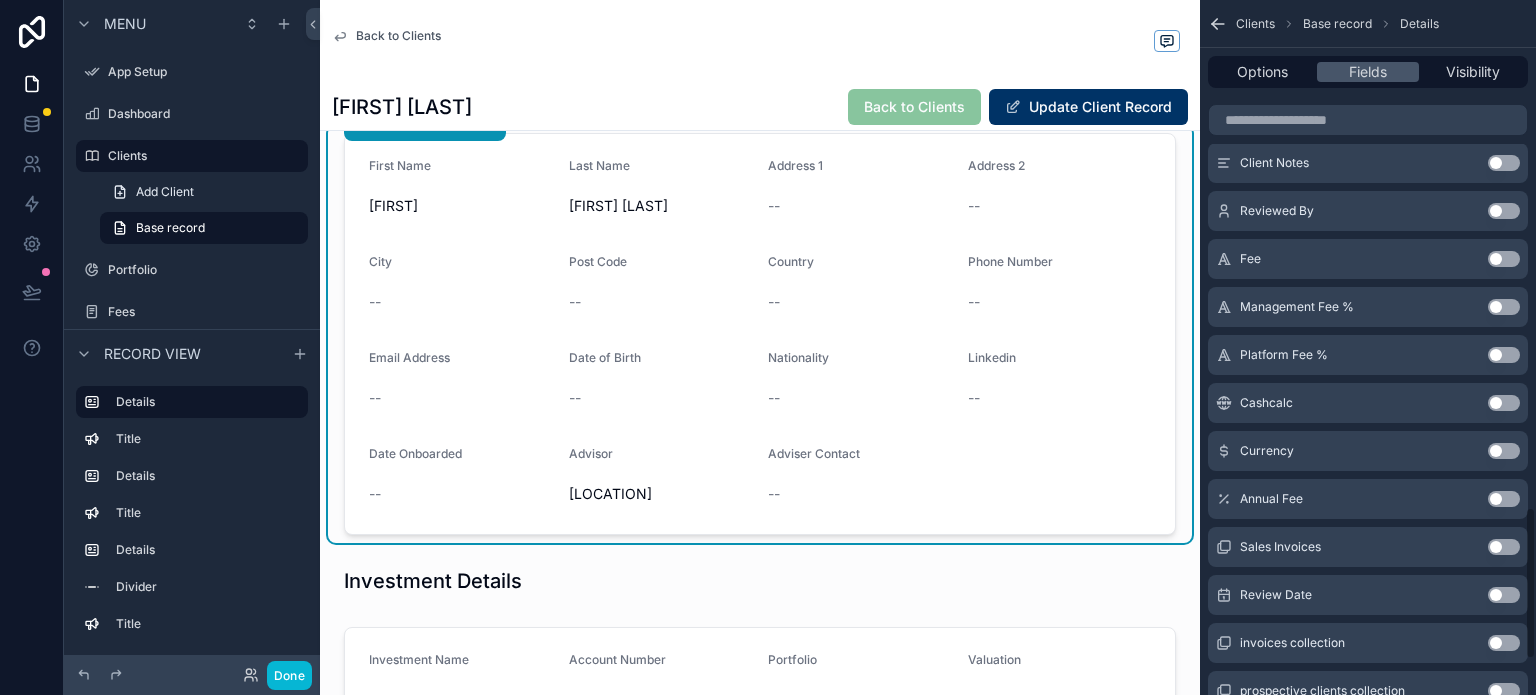 scroll, scrollTop: 2400, scrollLeft: 0, axis: vertical 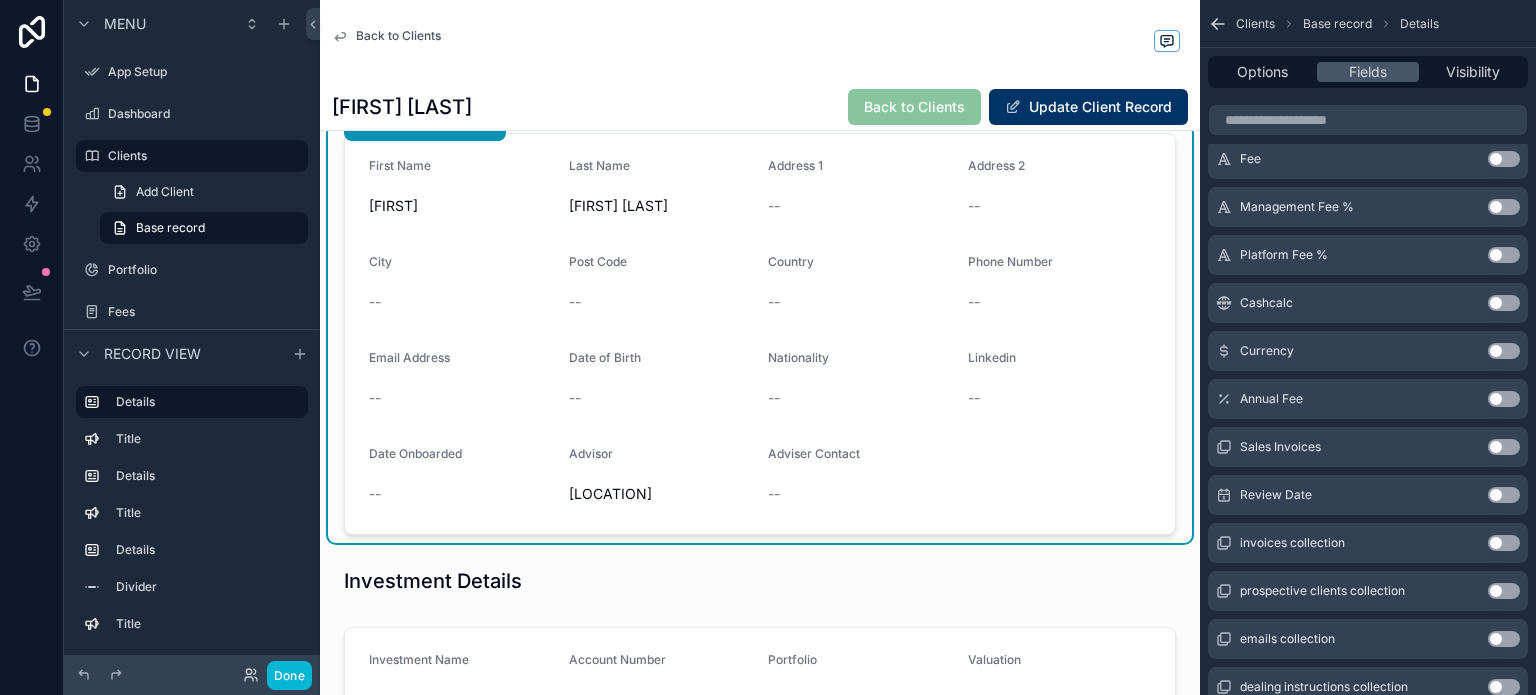click on "Use setting" at bounding box center (1504, 495) 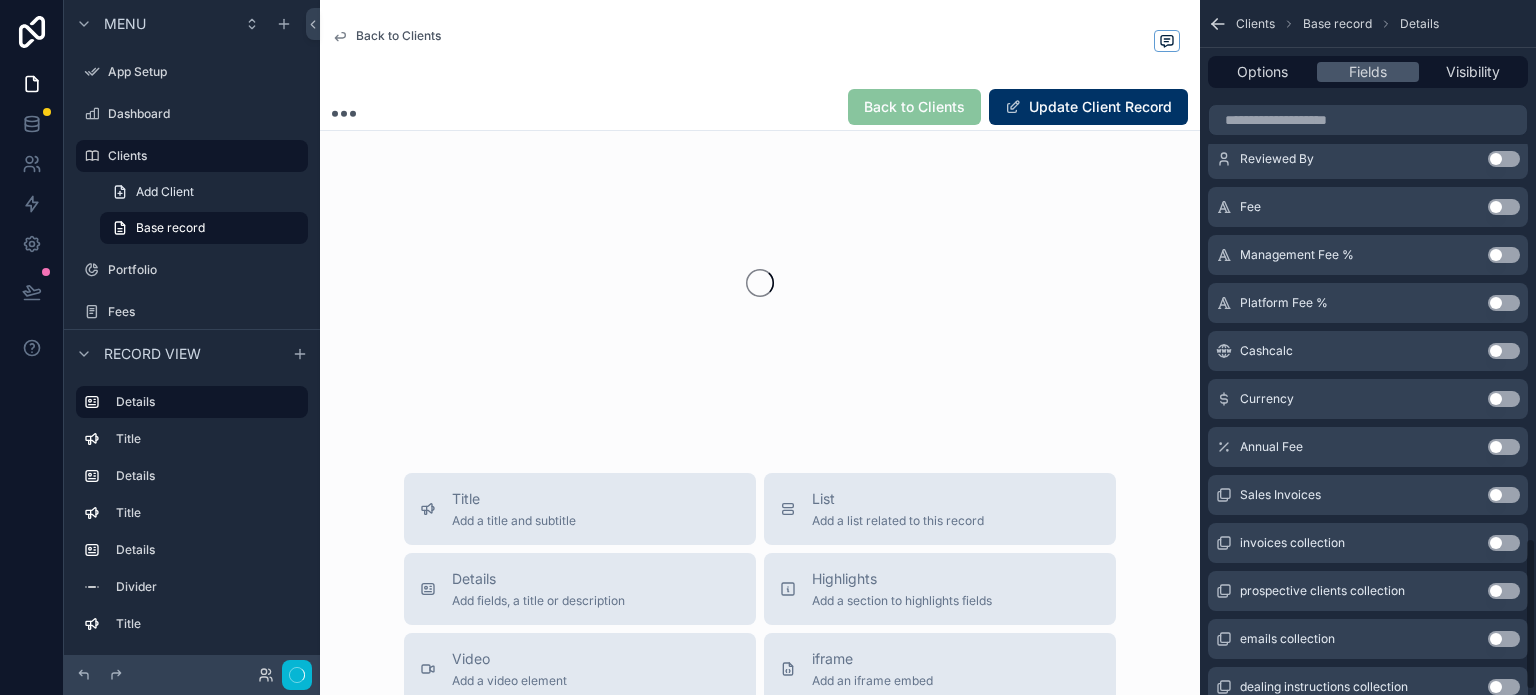 scroll, scrollTop: 2448, scrollLeft: 0, axis: vertical 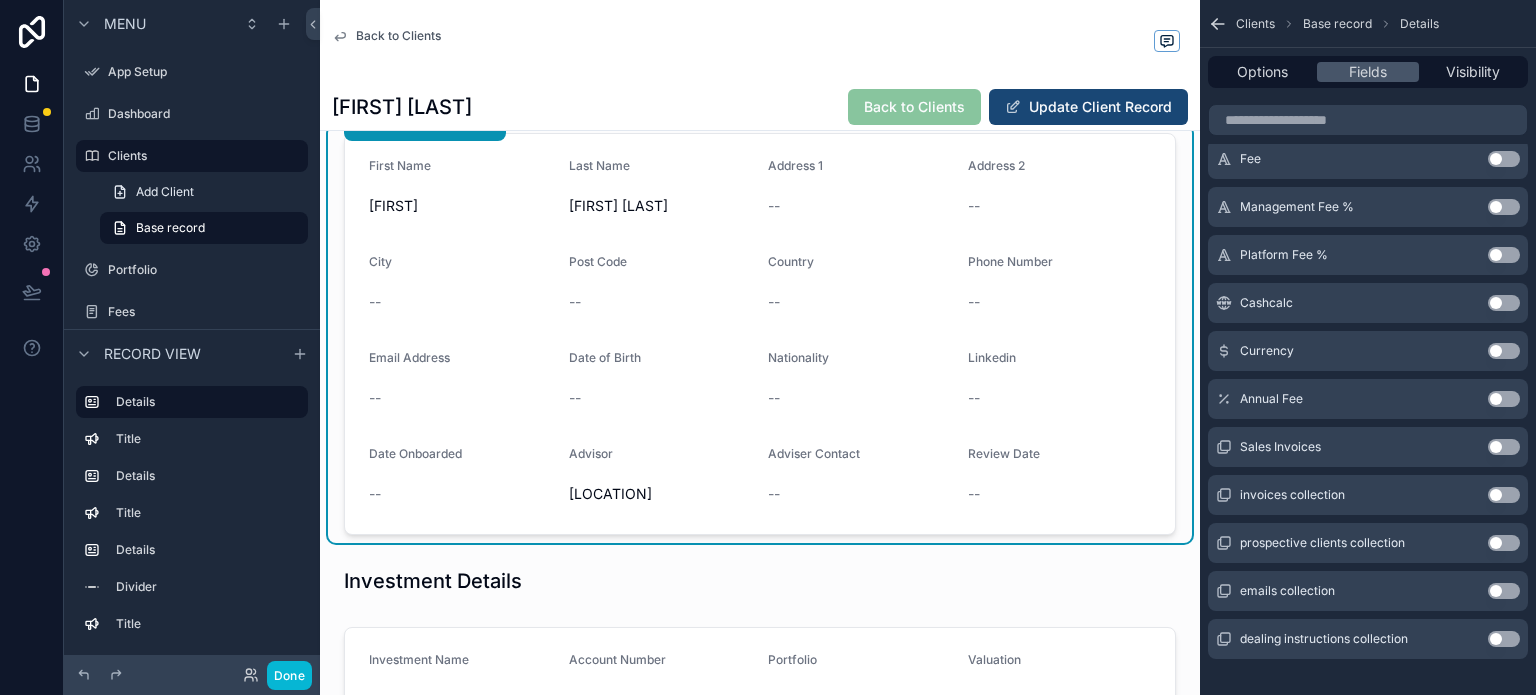 click on "Update Client Record" at bounding box center [1088, 107] 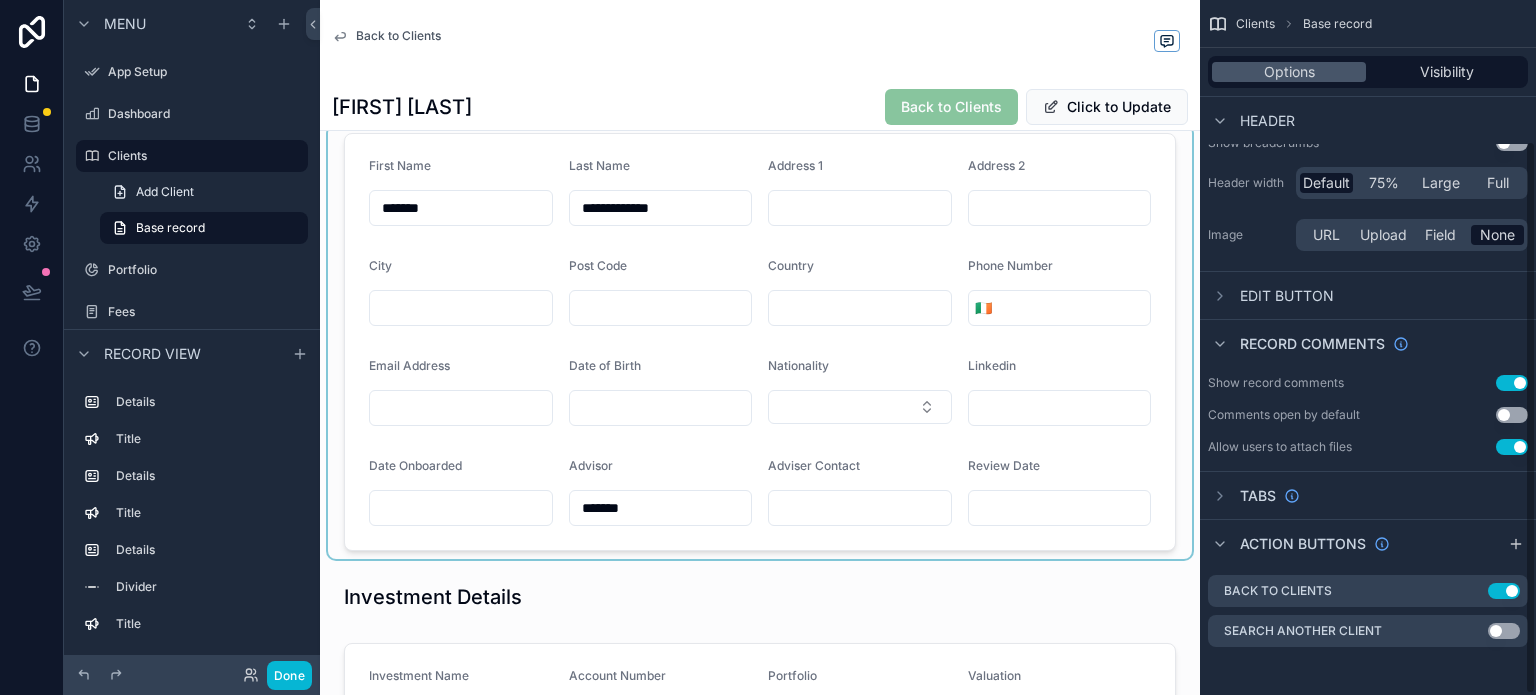 scroll, scrollTop: 176, scrollLeft: 0, axis: vertical 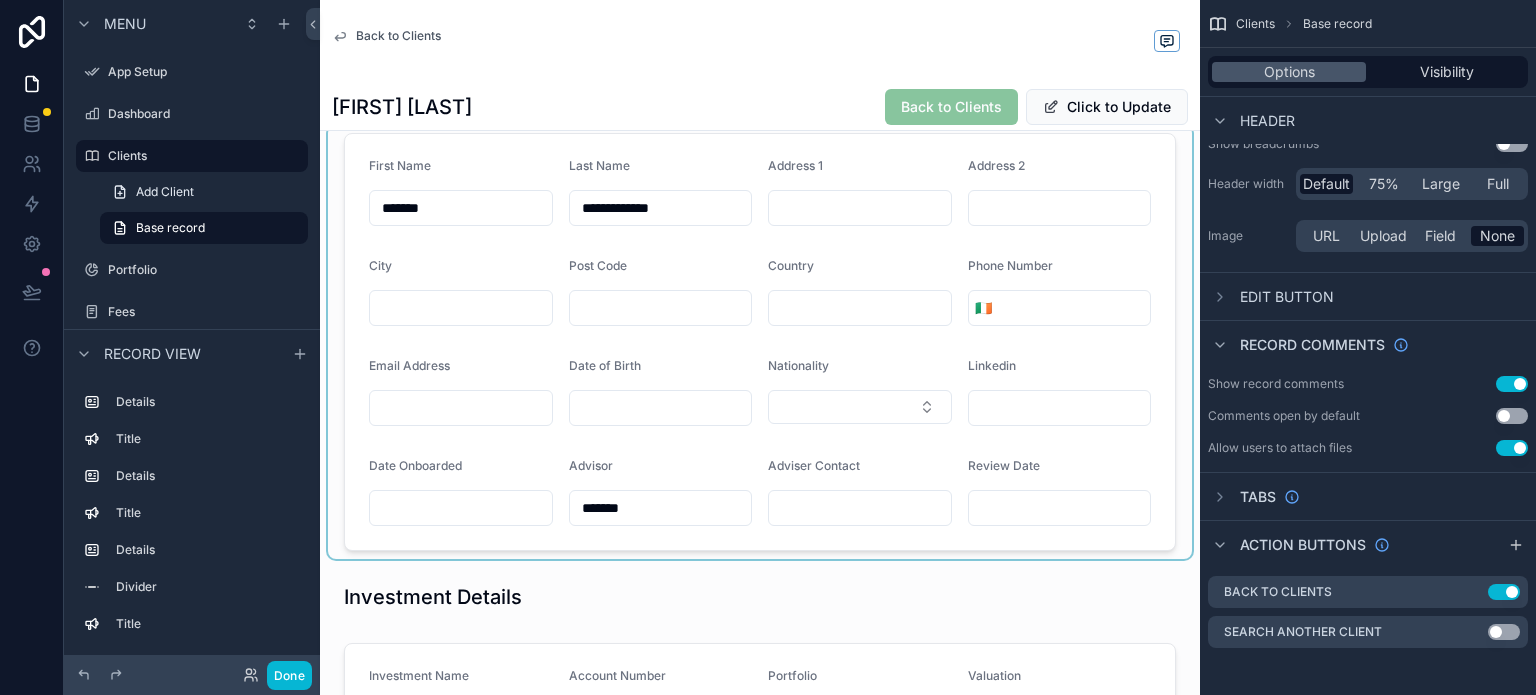 click at bounding box center (760, 342) 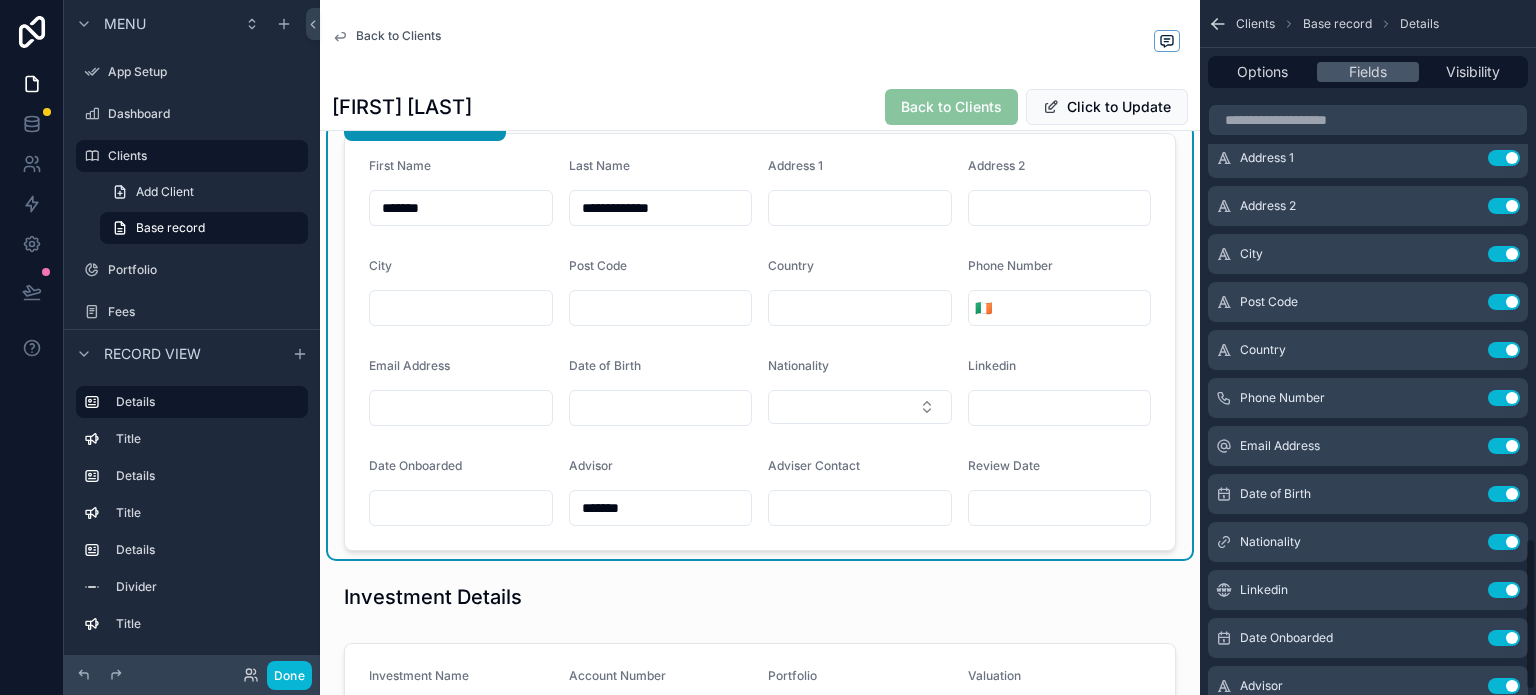 scroll, scrollTop: 2448, scrollLeft: 0, axis: vertical 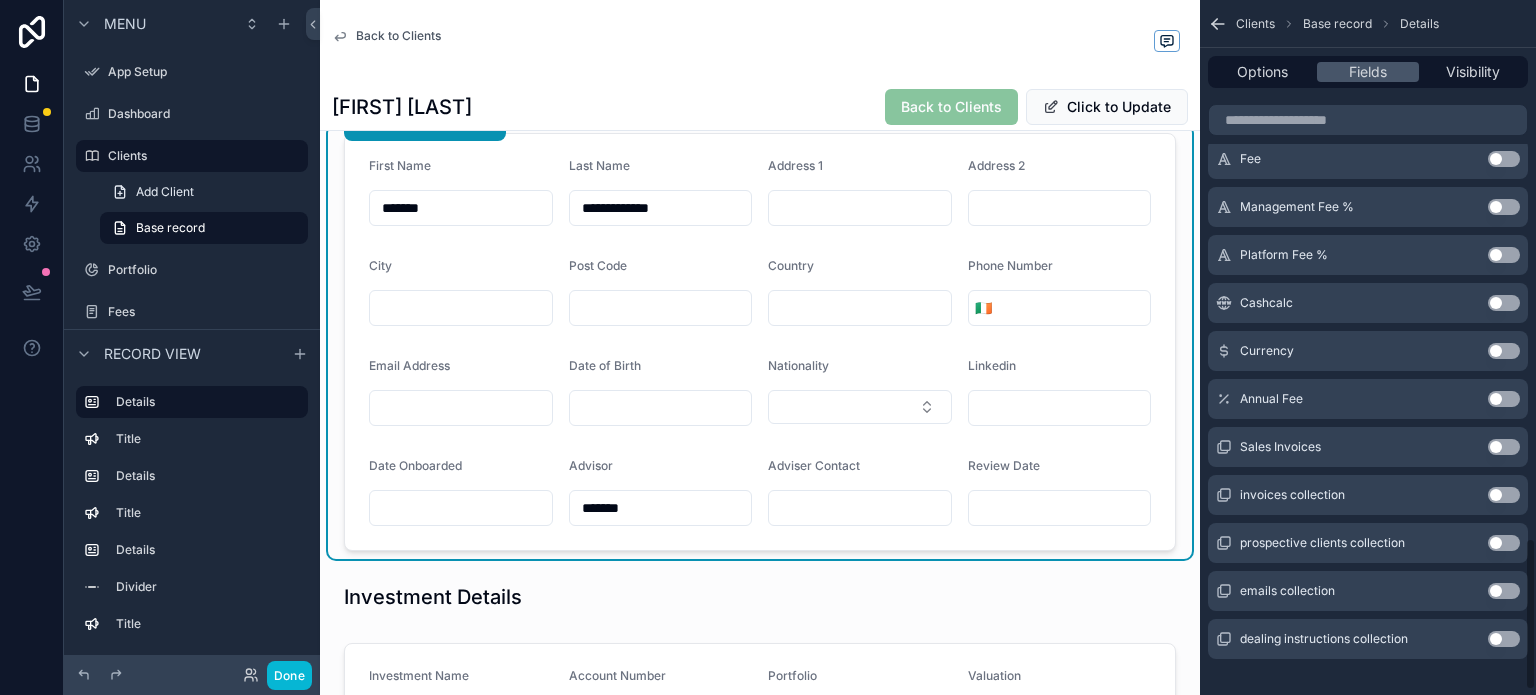 click at bounding box center (1060, 508) 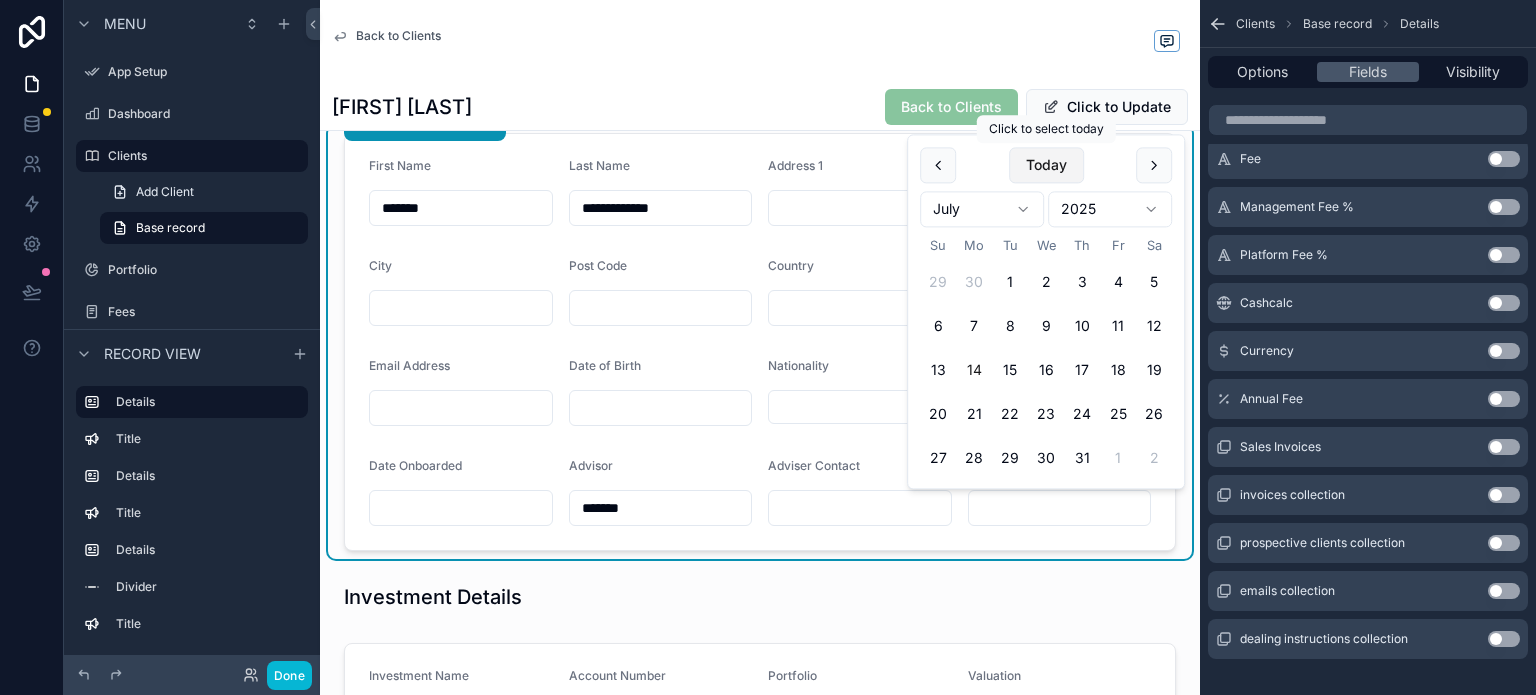 click on "Today" at bounding box center (1046, 165) 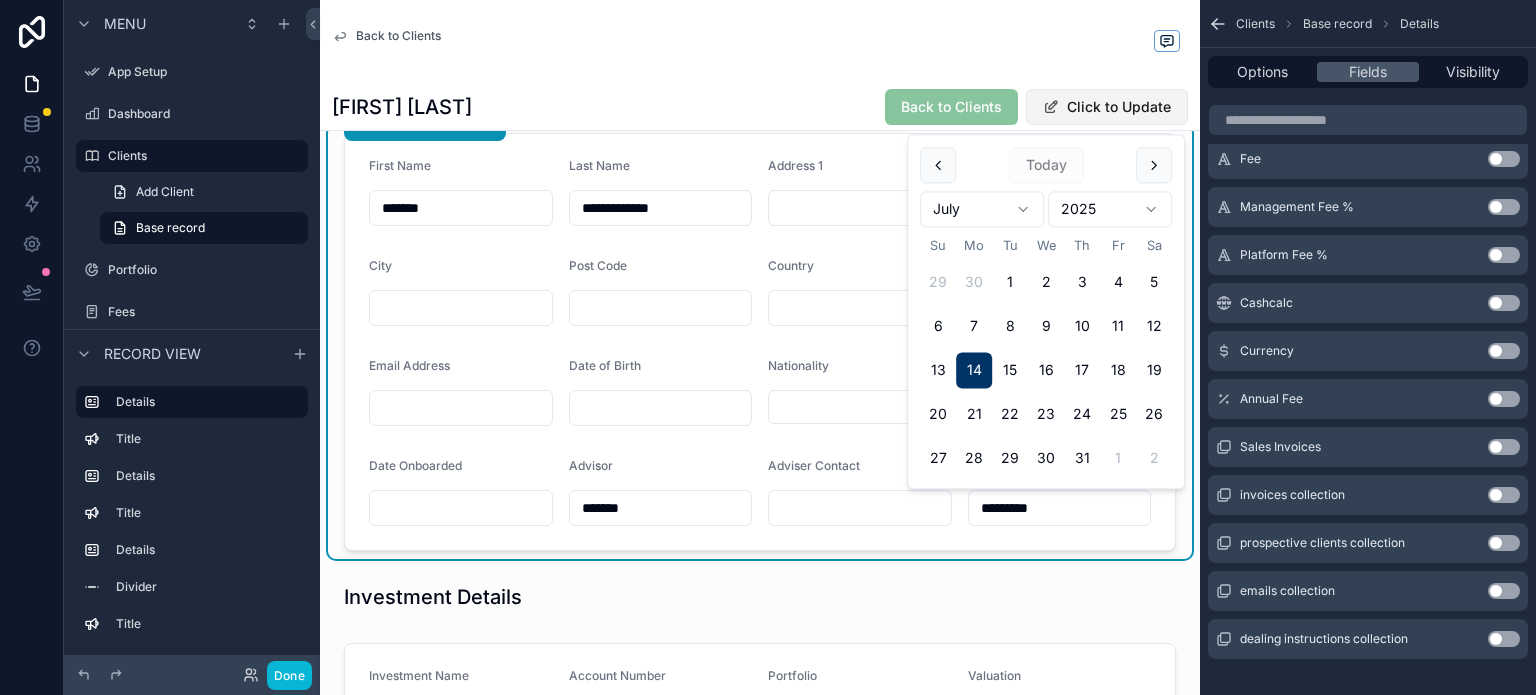 click on "Click to Update" at bounding box center [1107, 107] 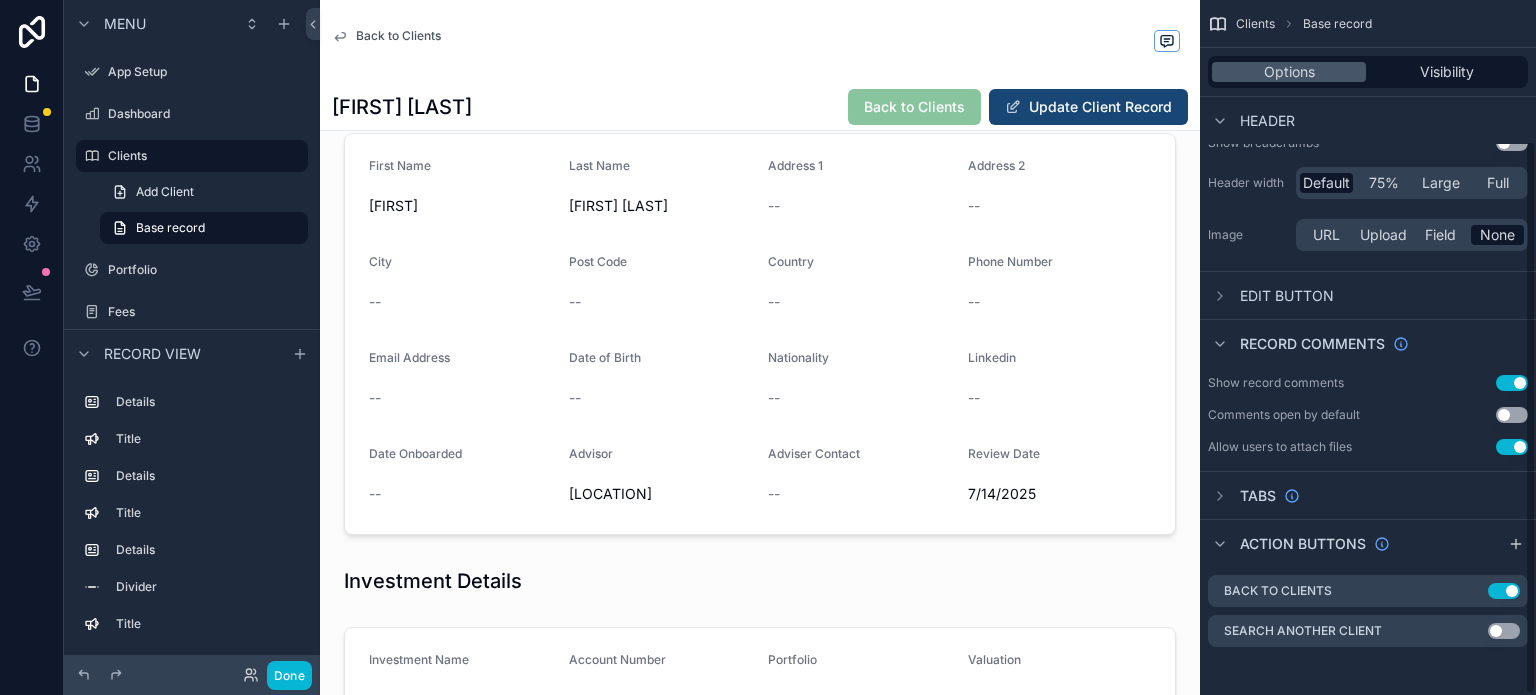 scroll, scrollTop: 176, scrollLeft: 0, axis: vertical 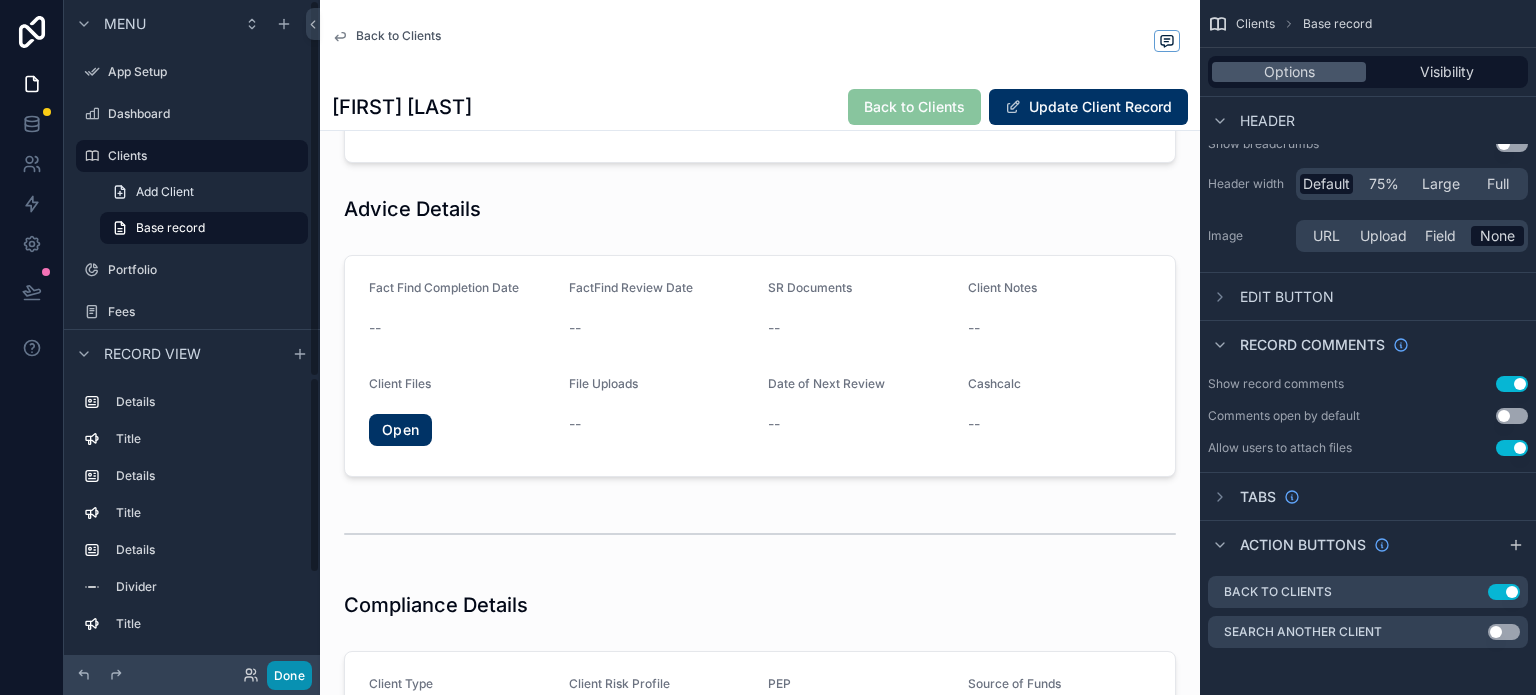 click on "Done" at bounding box center (289, 675) 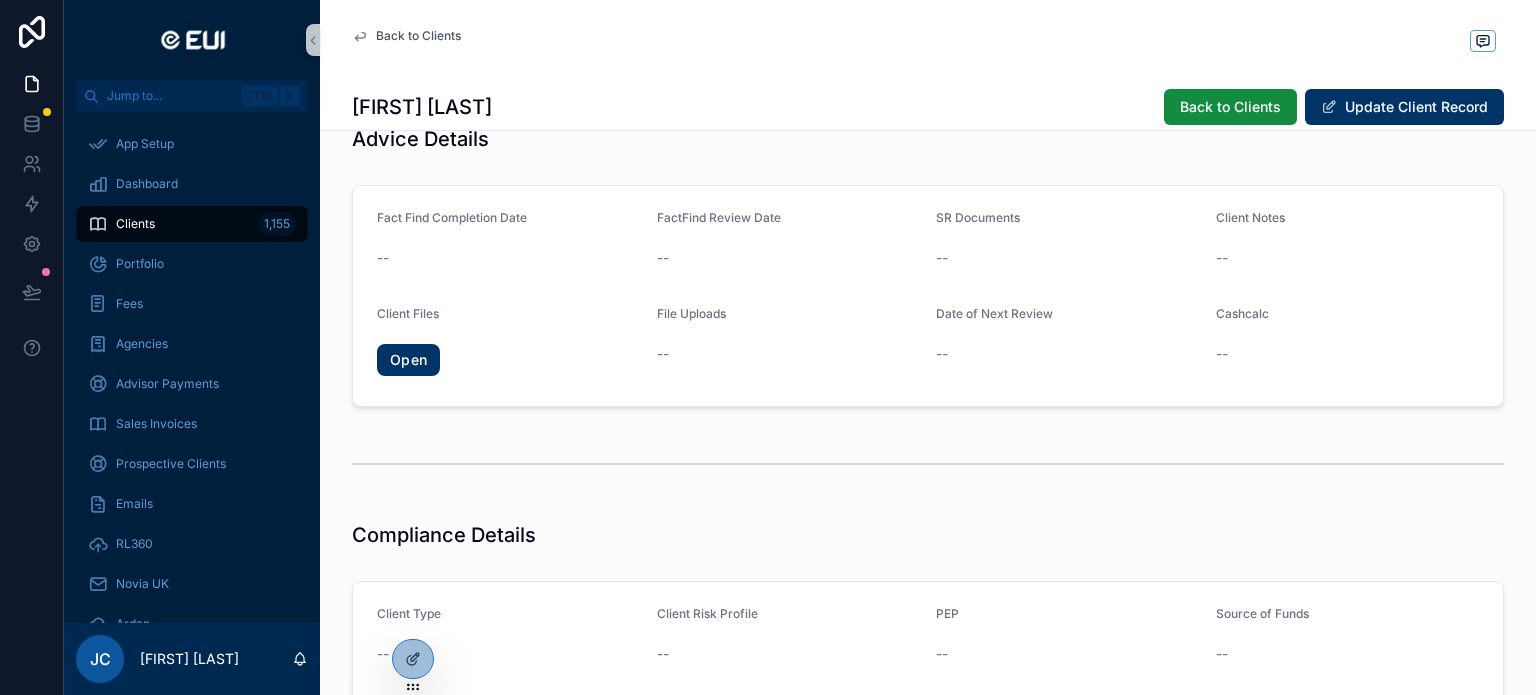 scroll, scrollTop: 900, scrollLeft: 0, axis: vertical 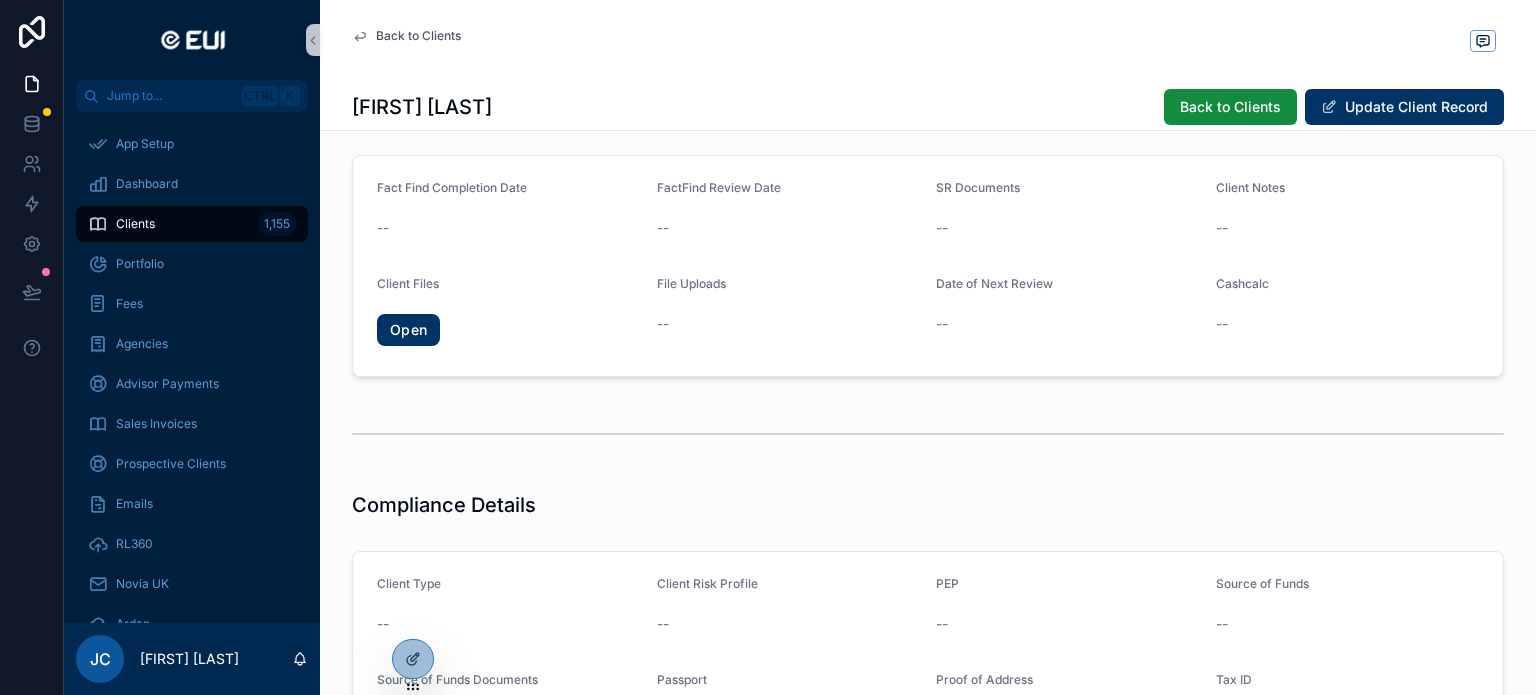 click on "--" at bounding box center [942, 324] 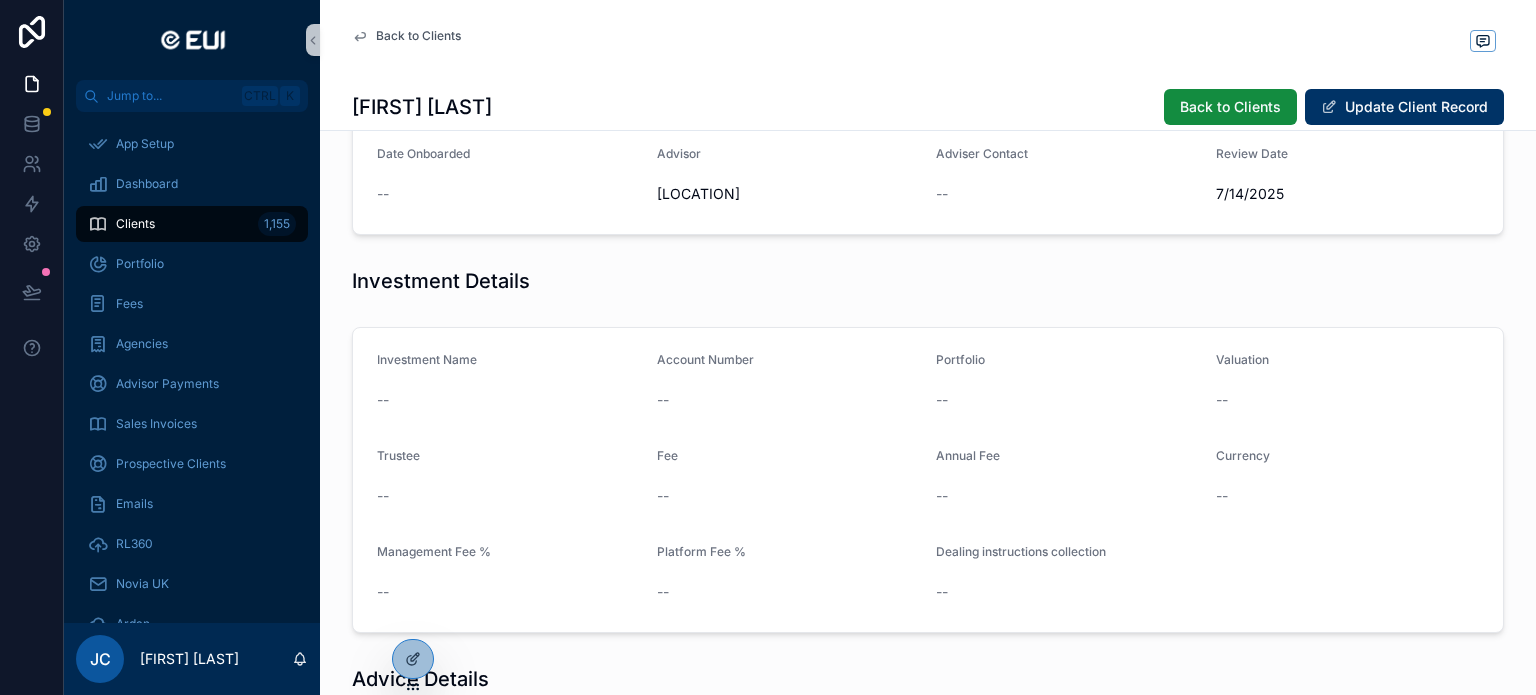 scroll, scrollTop: 230, scrollLeft: 0, axis: vertical 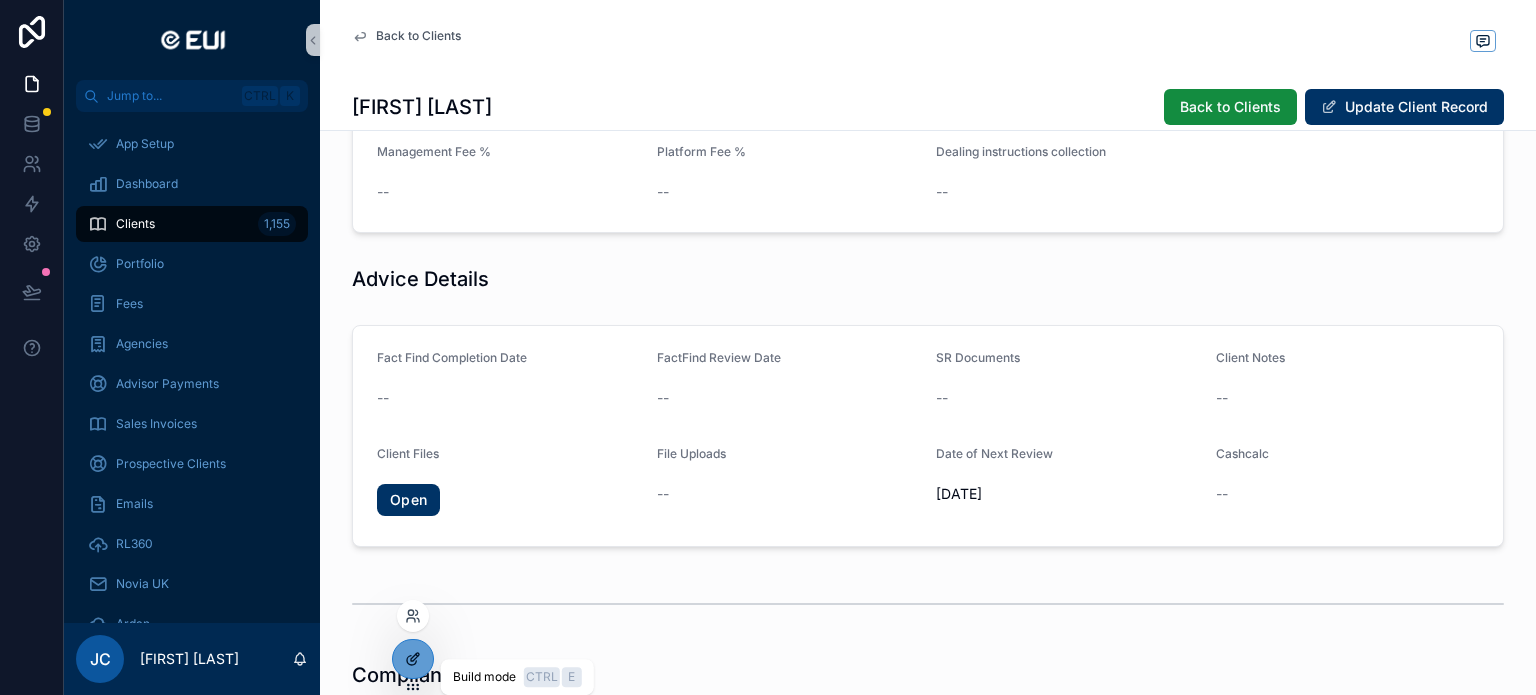 click at bounding box center (413, 659) 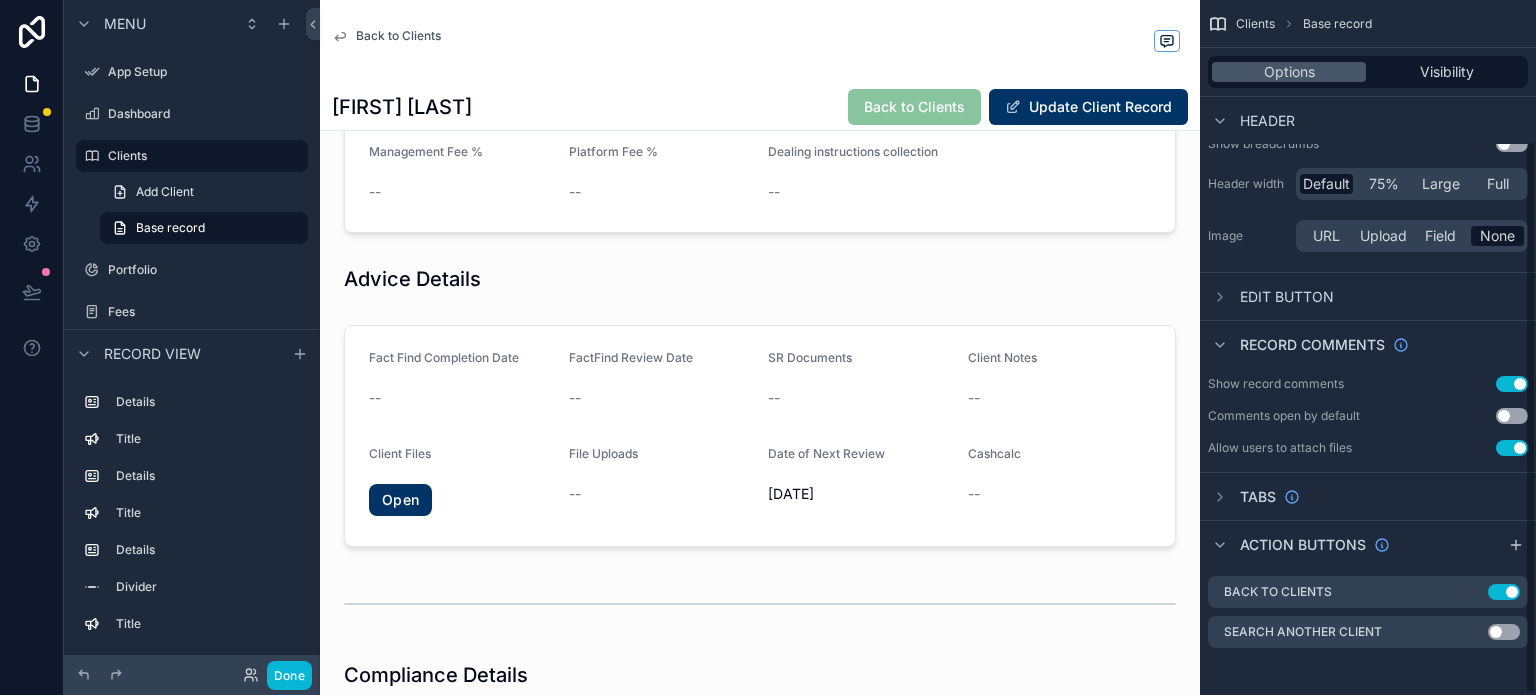 scroll, scrollTop: 0, scrollLeft: 0, axis: both 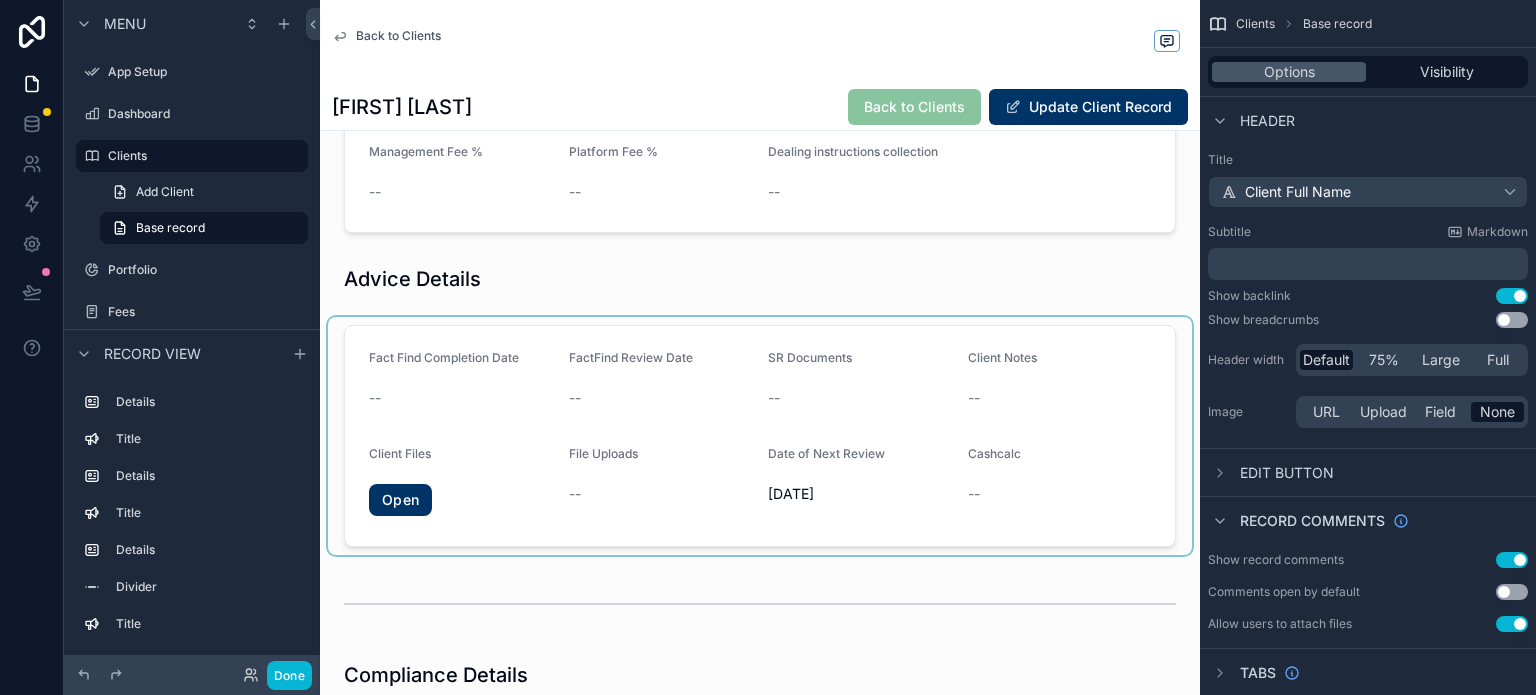 click at bounding box center [760, 436] 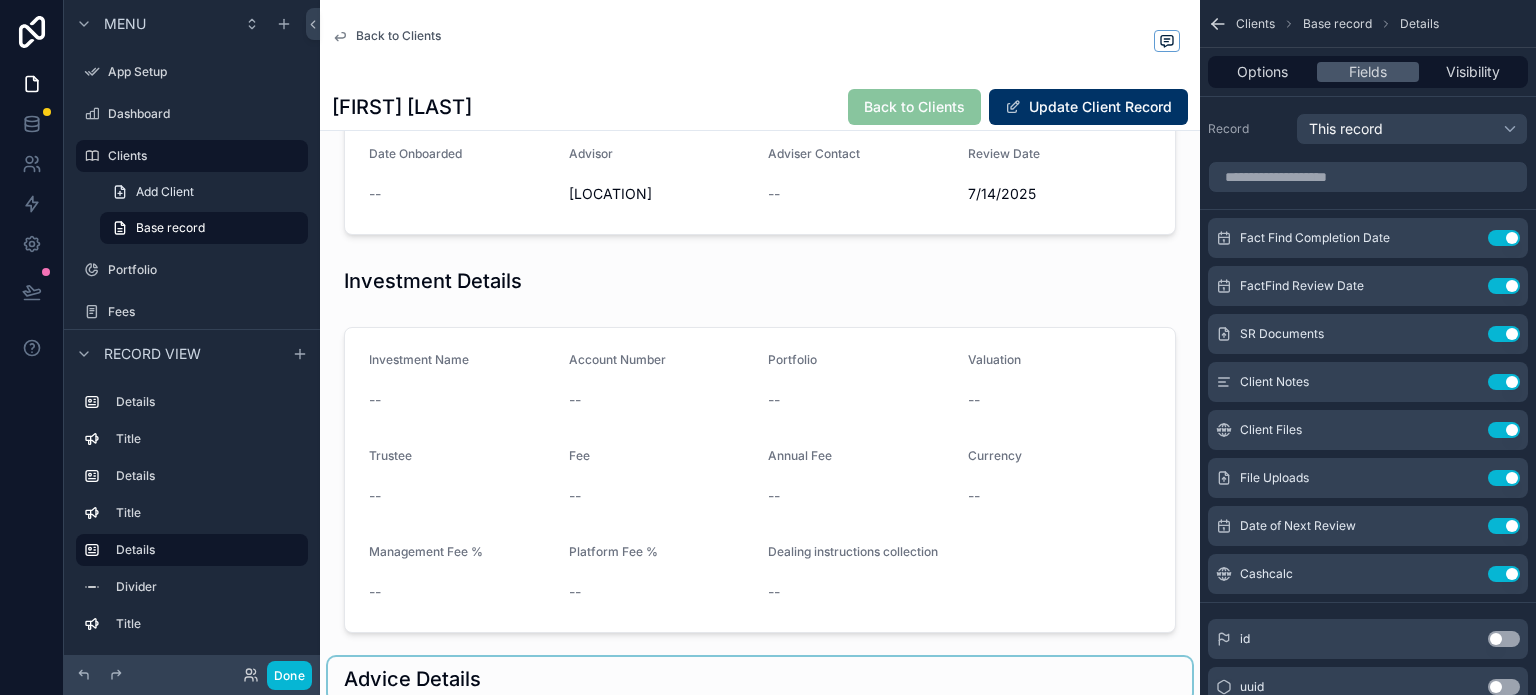 scroll, scrollTop: 130, scrollLeft: 0, axis: vertical 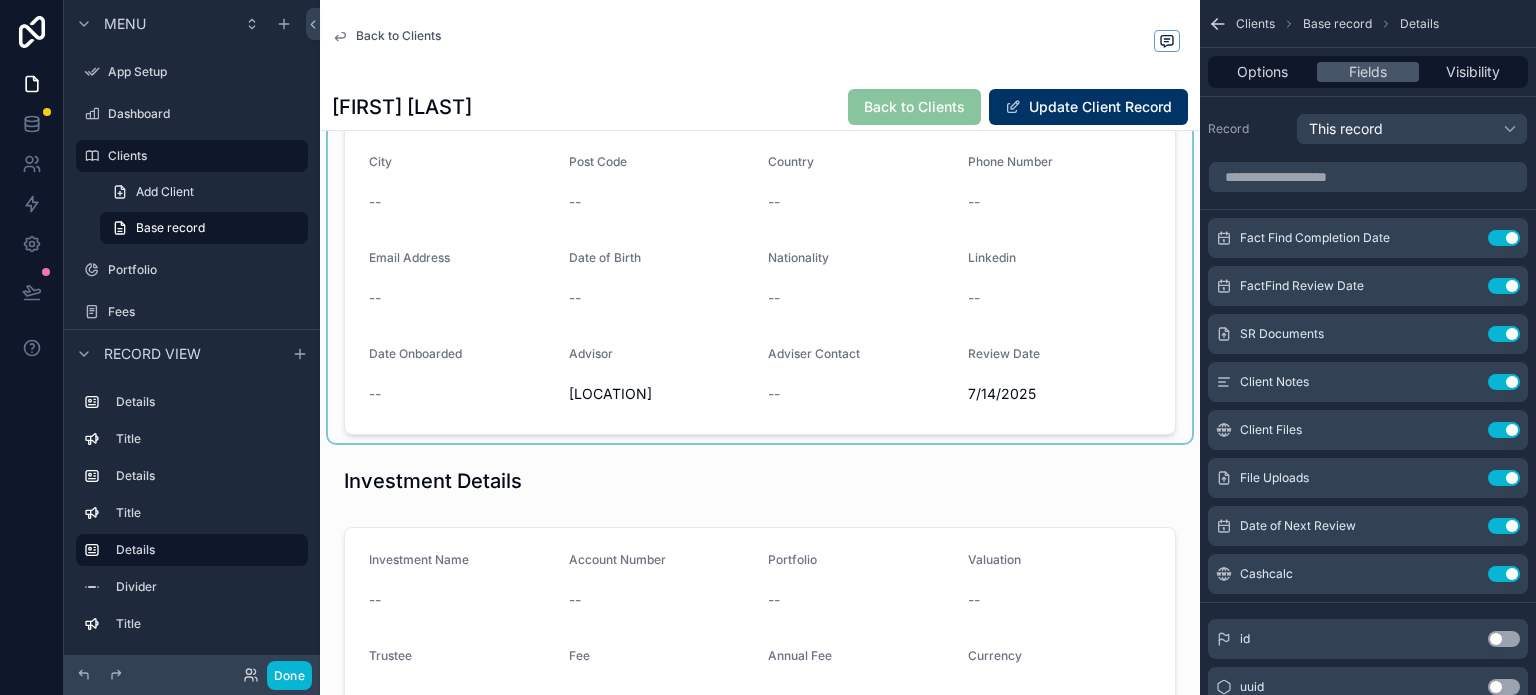 click at bounding box center [760, 234] 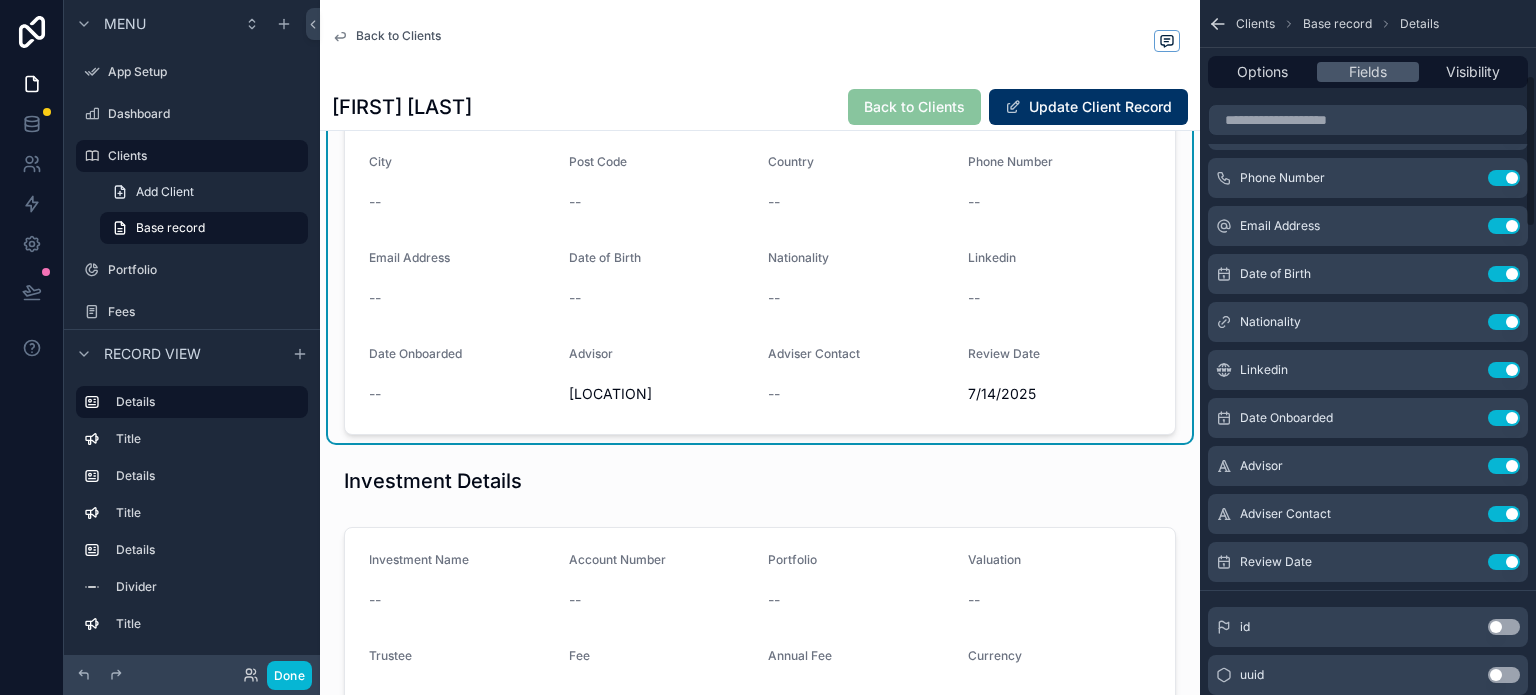 scroll, scrollTop: 400, scrollLeft: 0, axis: vertical 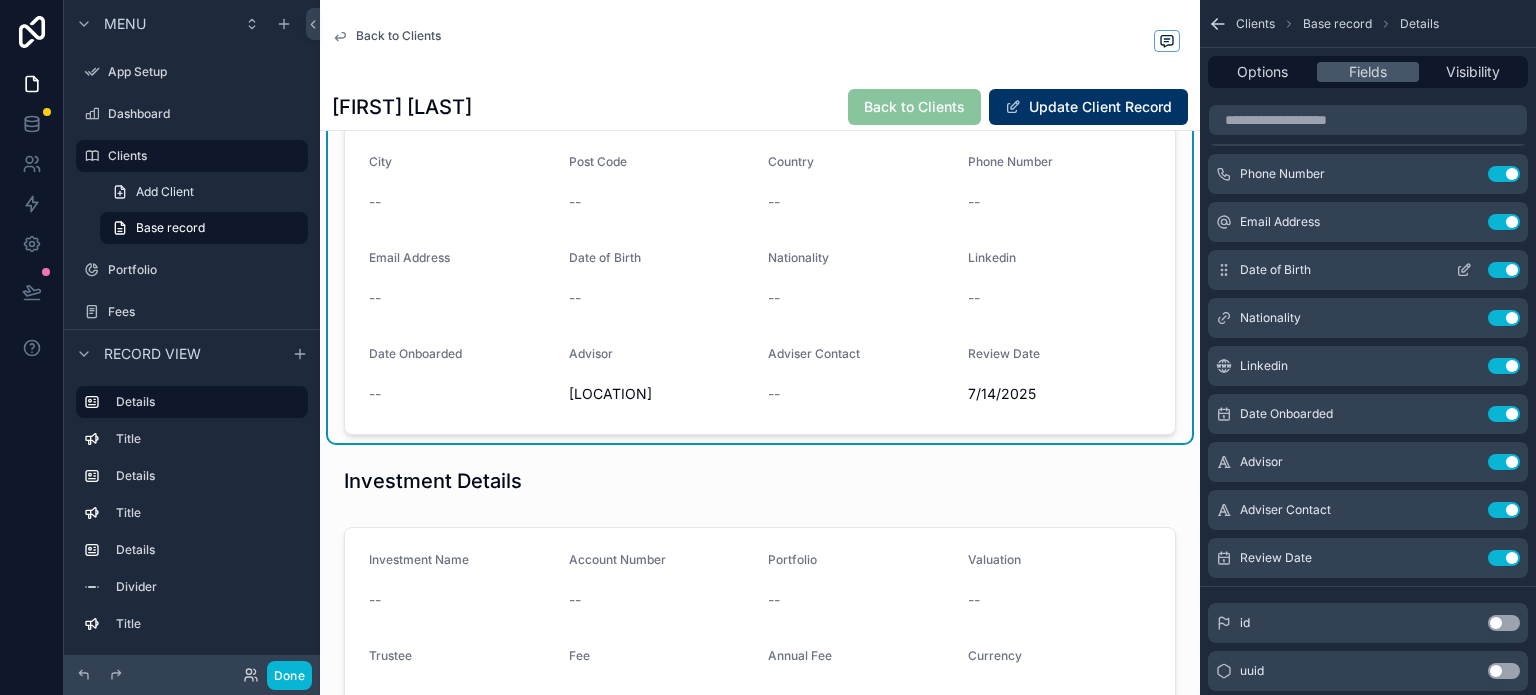 click 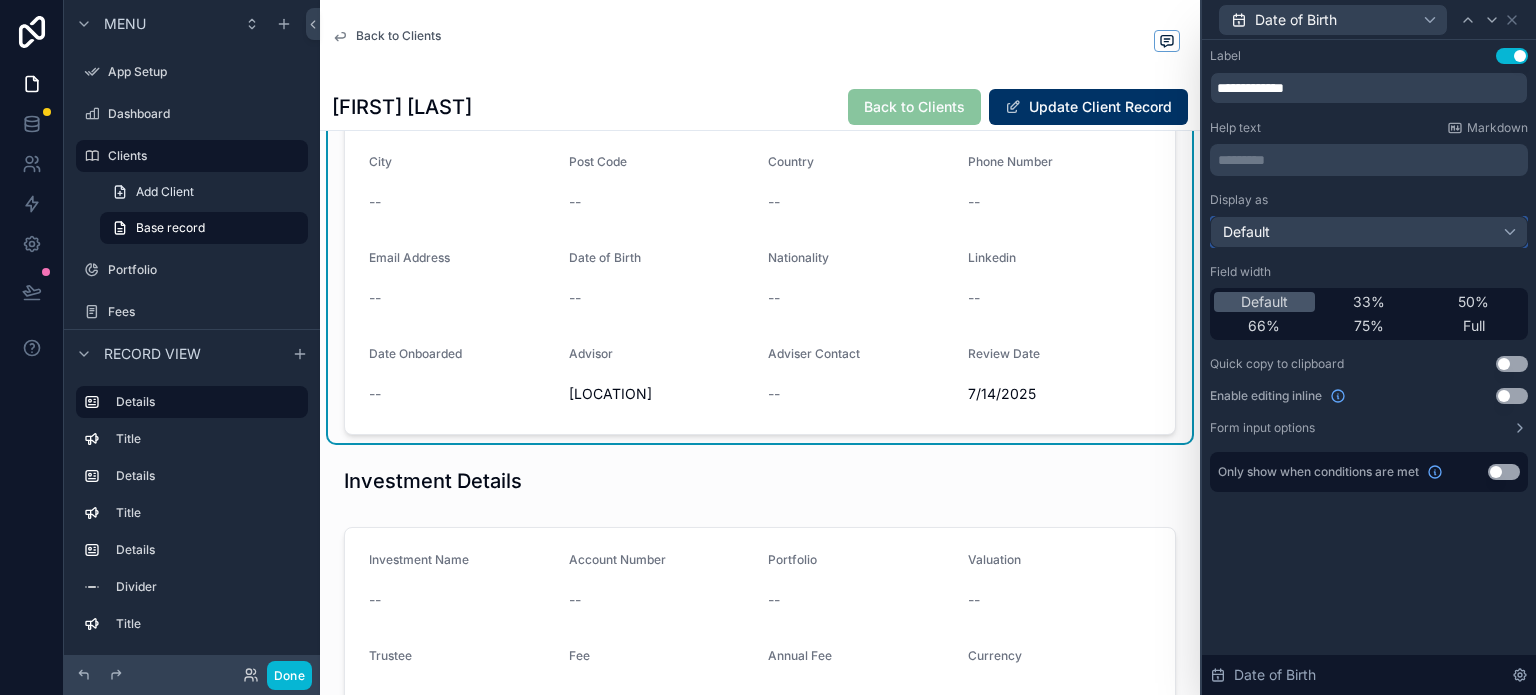 click on "Default" at bounding box center [1369, 232] 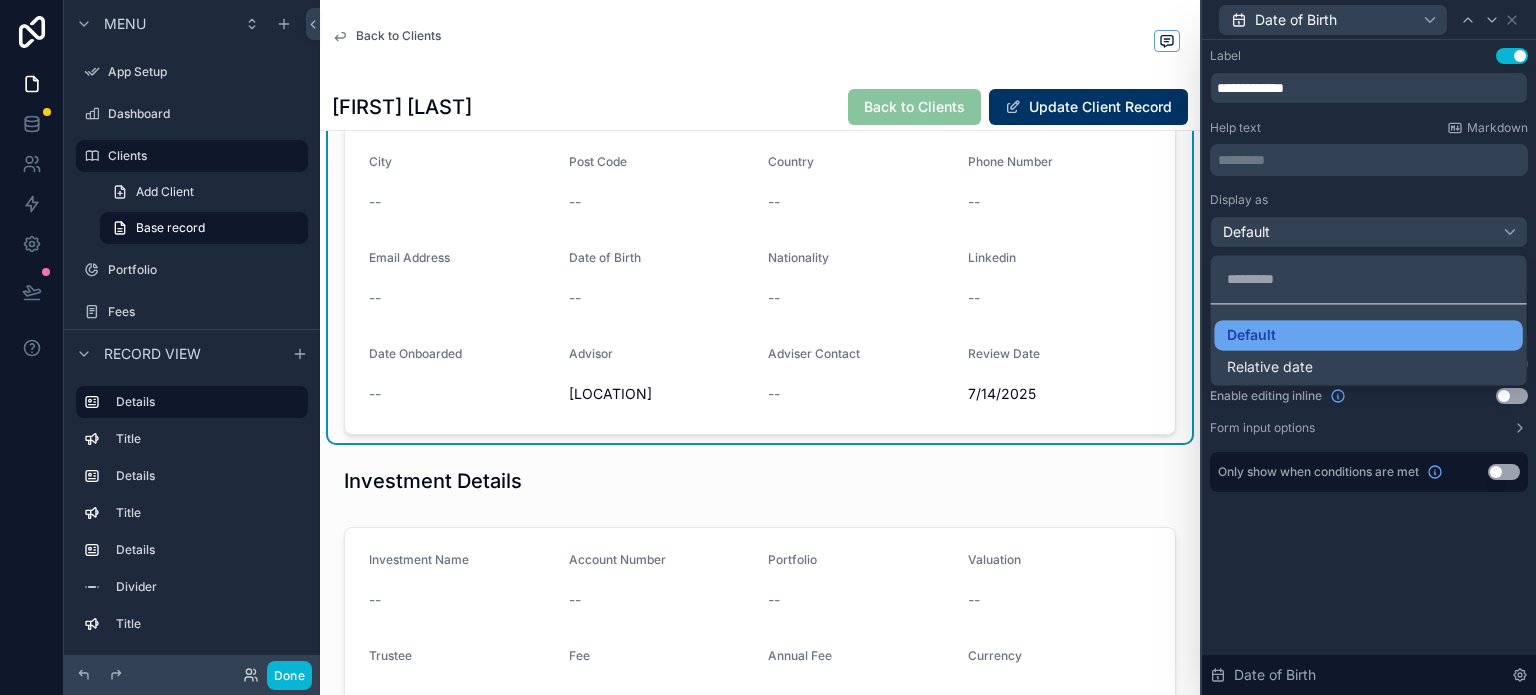 click on "Default" at bounding box center (1369, 335) 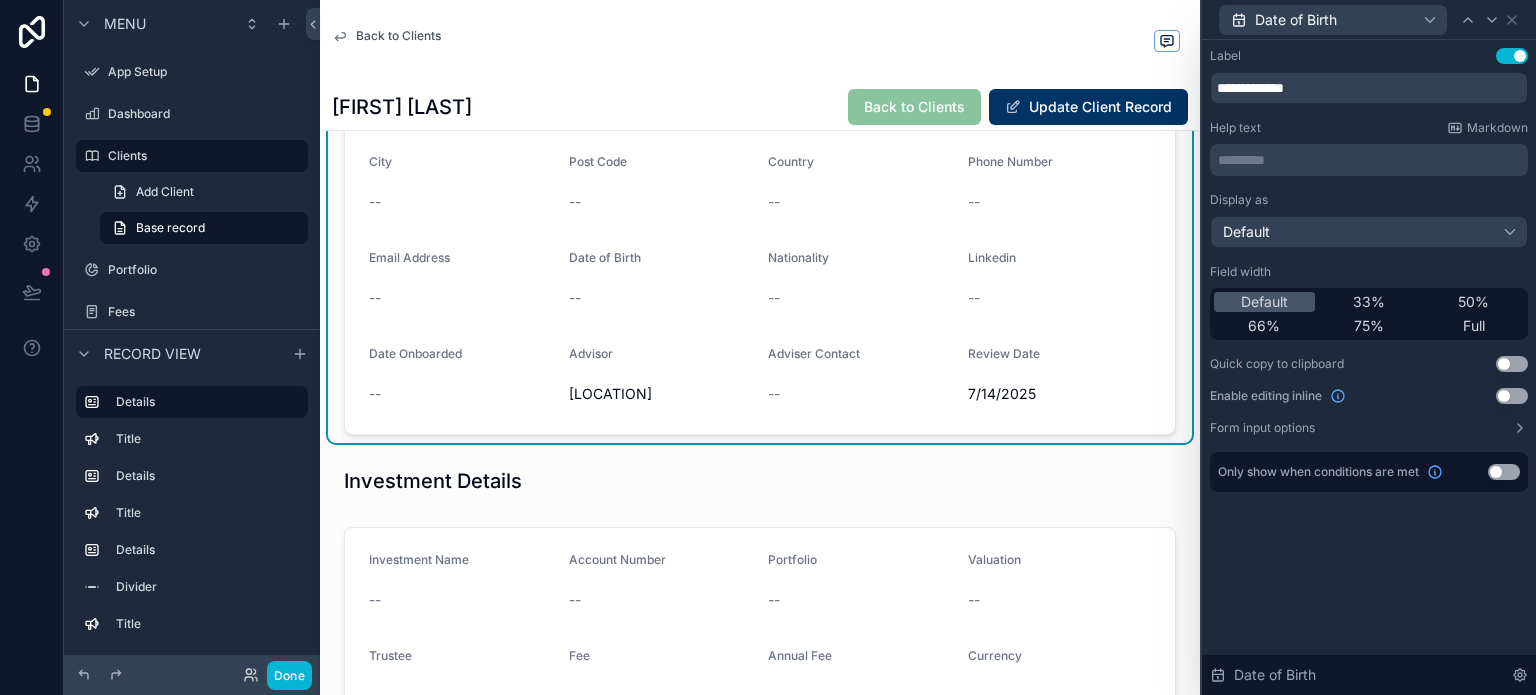 scroll, scrollTop: 500, scrollLeft: 0, axis: vertical 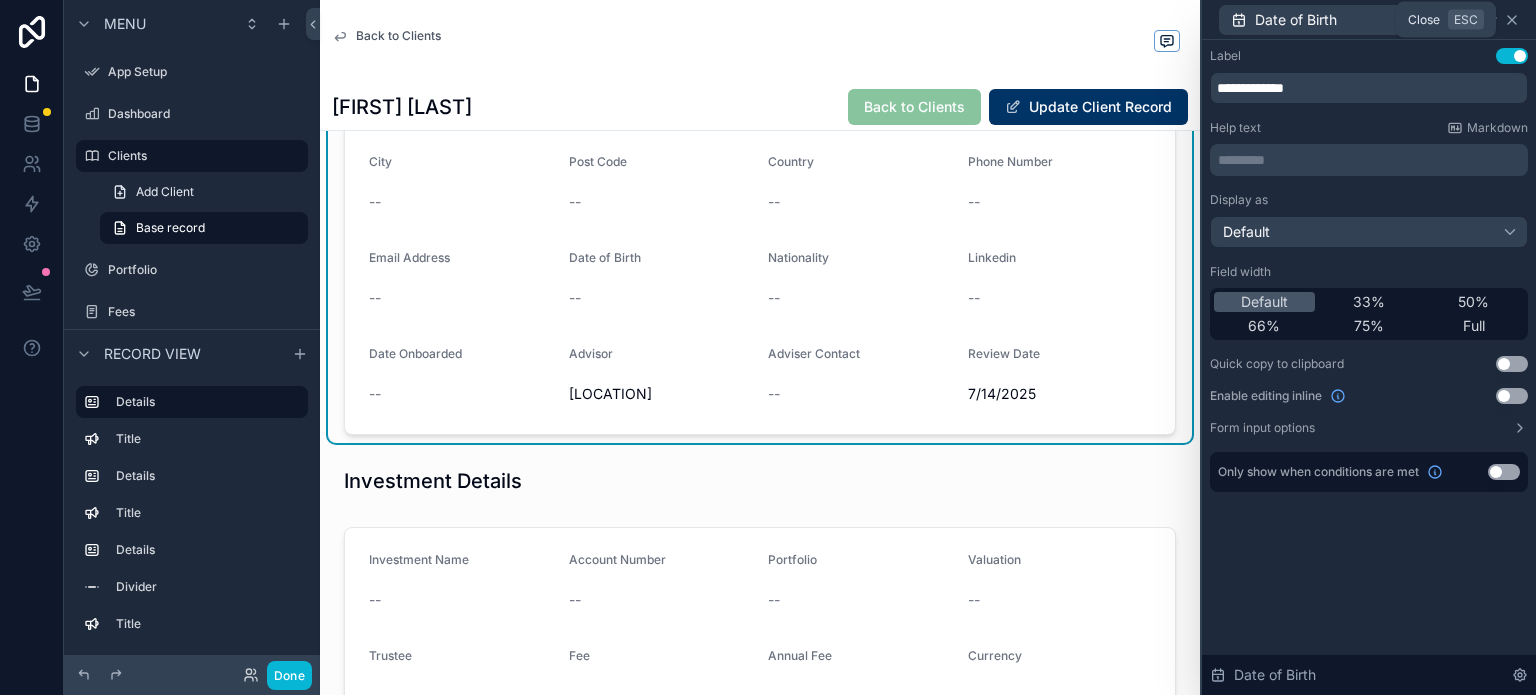 click 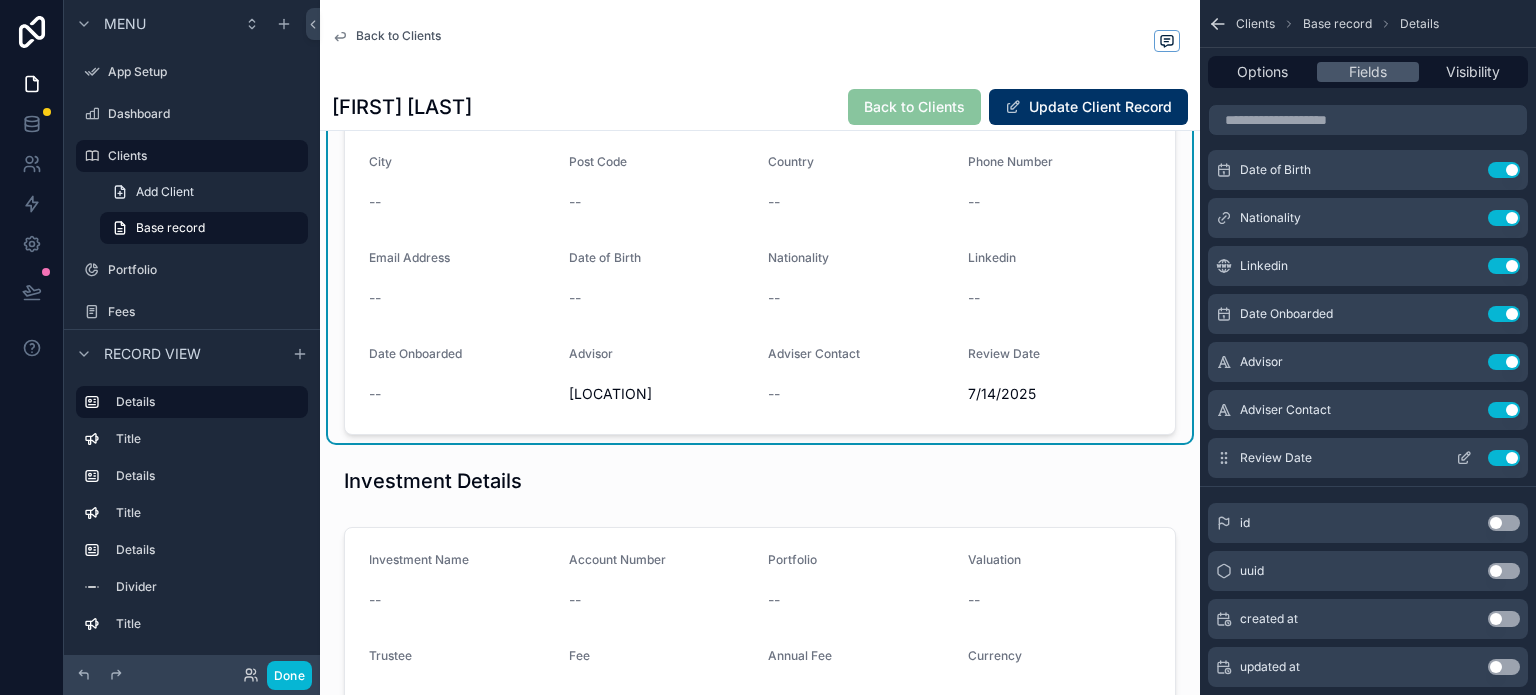 click 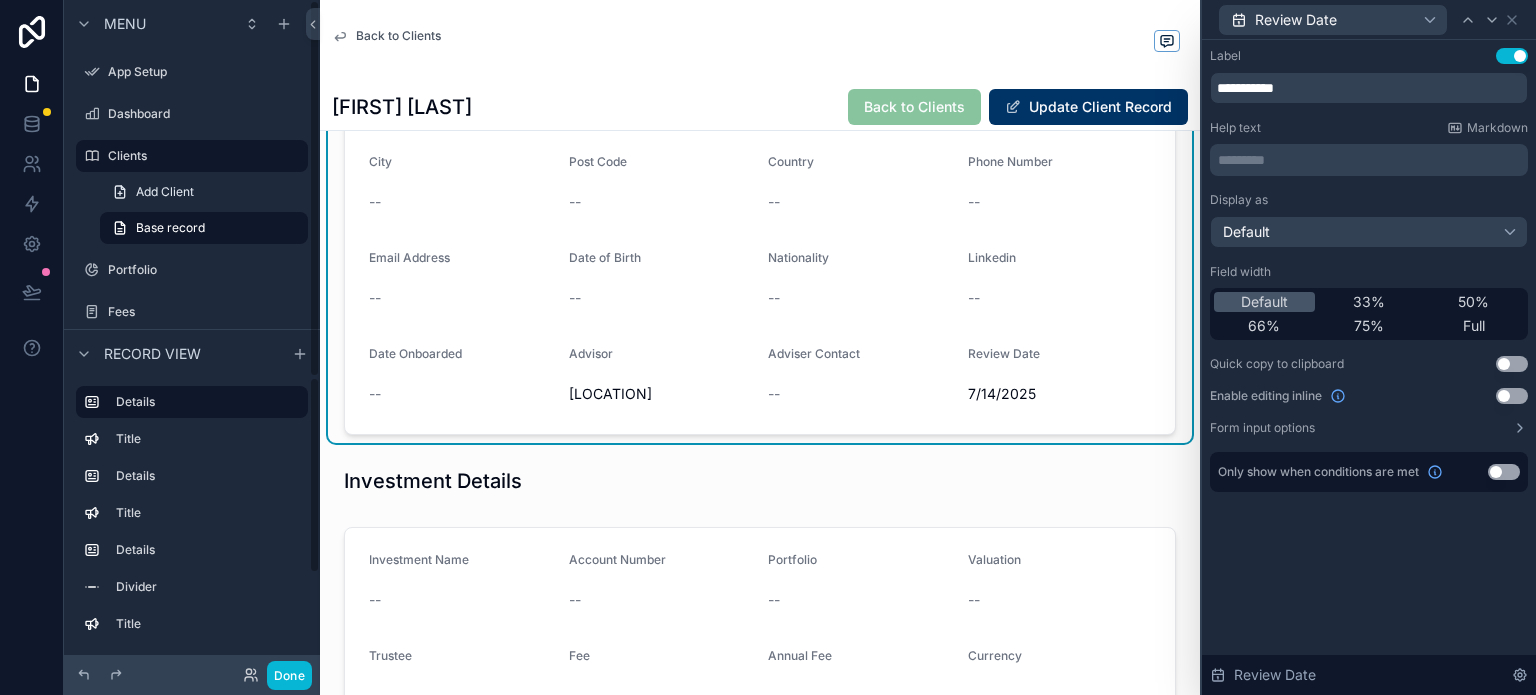 click on "Done" at bounding box center (192, 675) 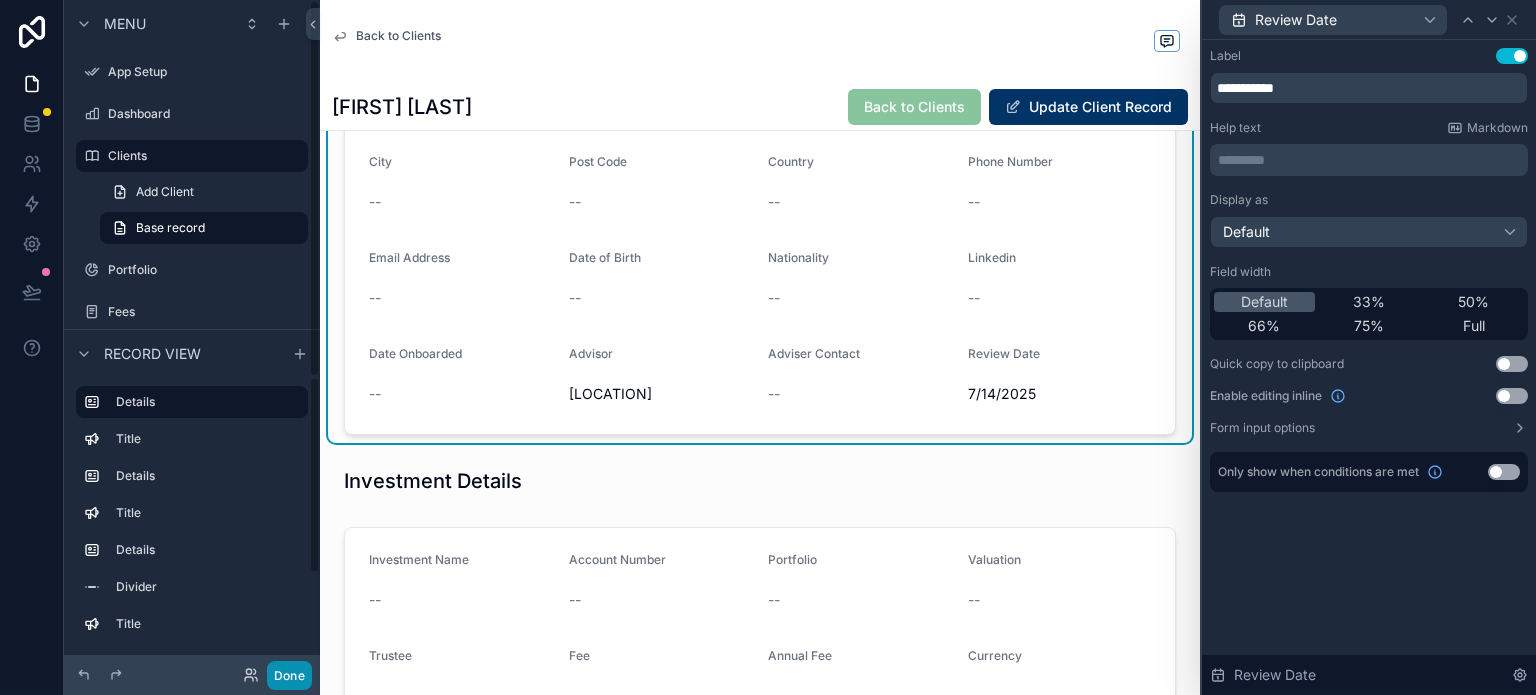 click on "Done" at bounding box center [289, 675] 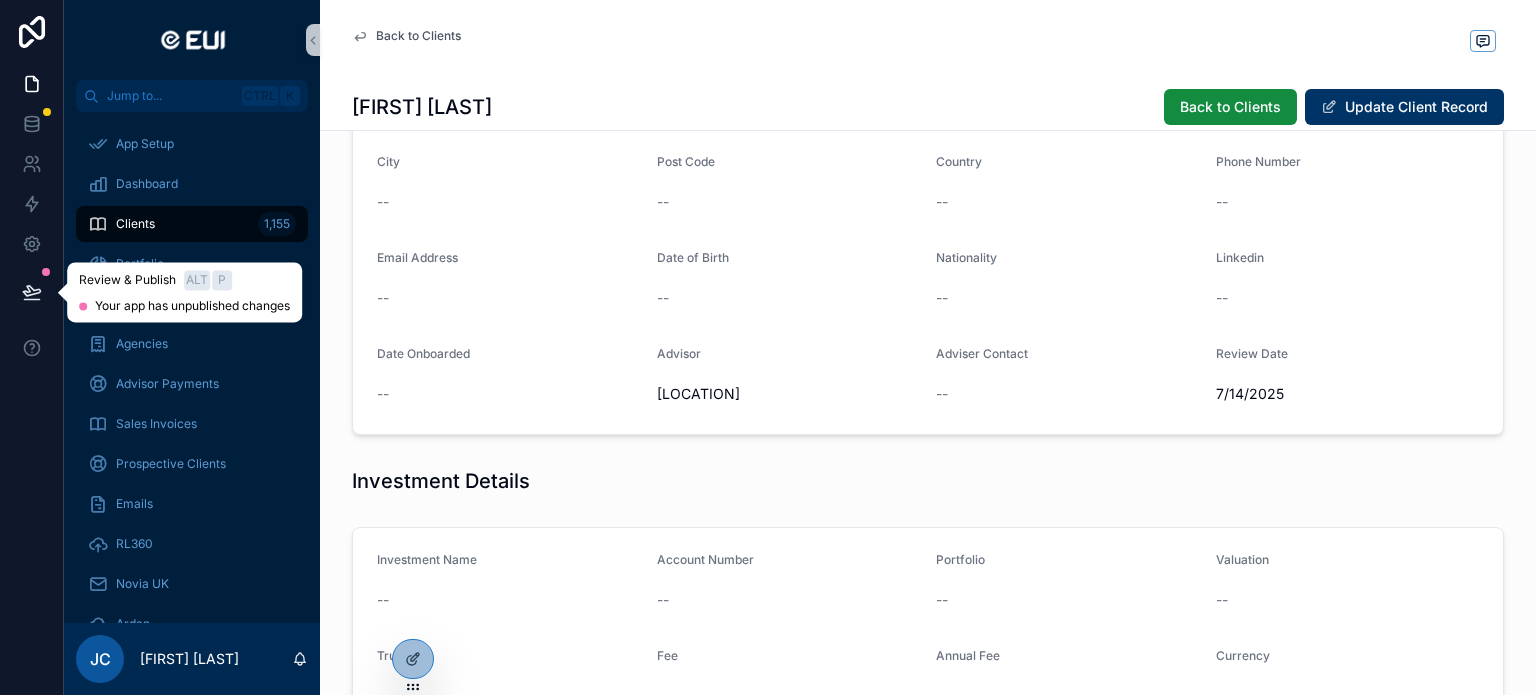 click at bounding box center (32, 292) 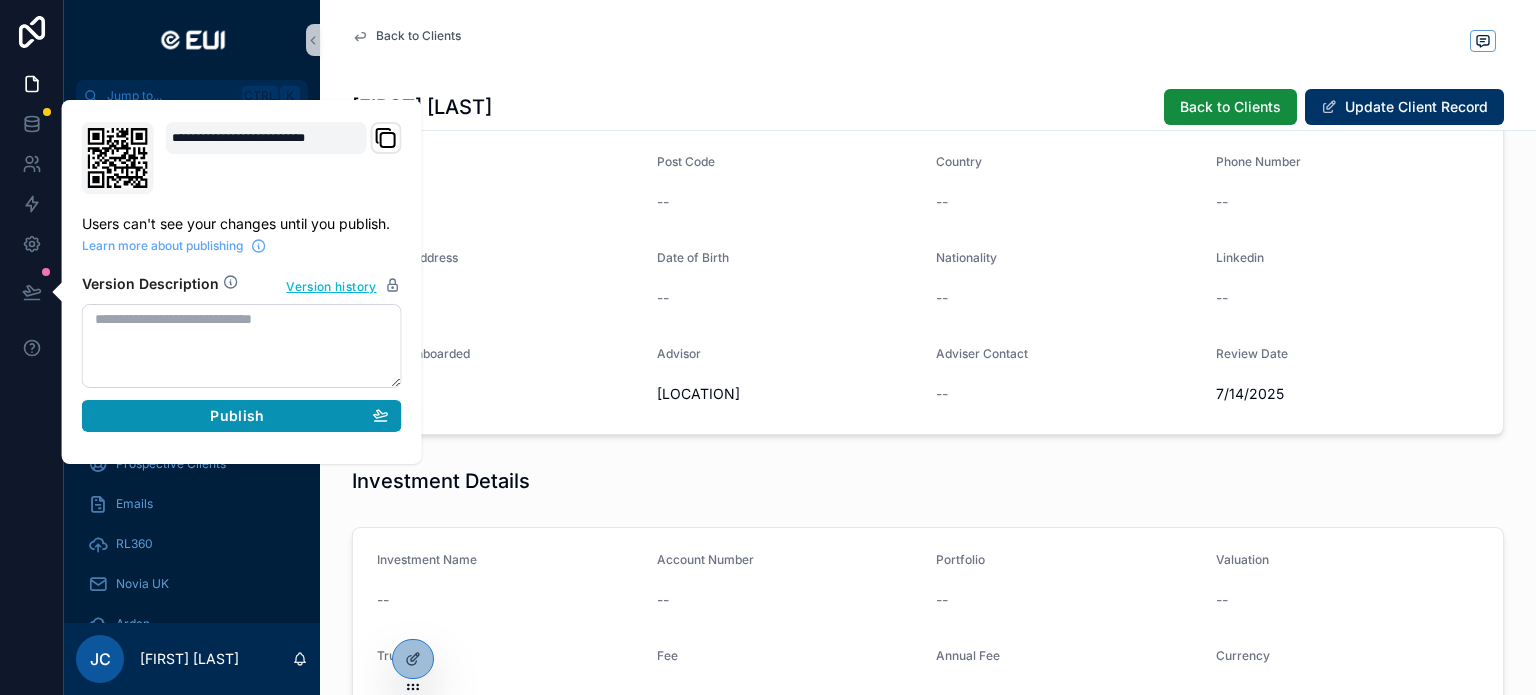 click on "Publish" at bounding box center (237, 416) 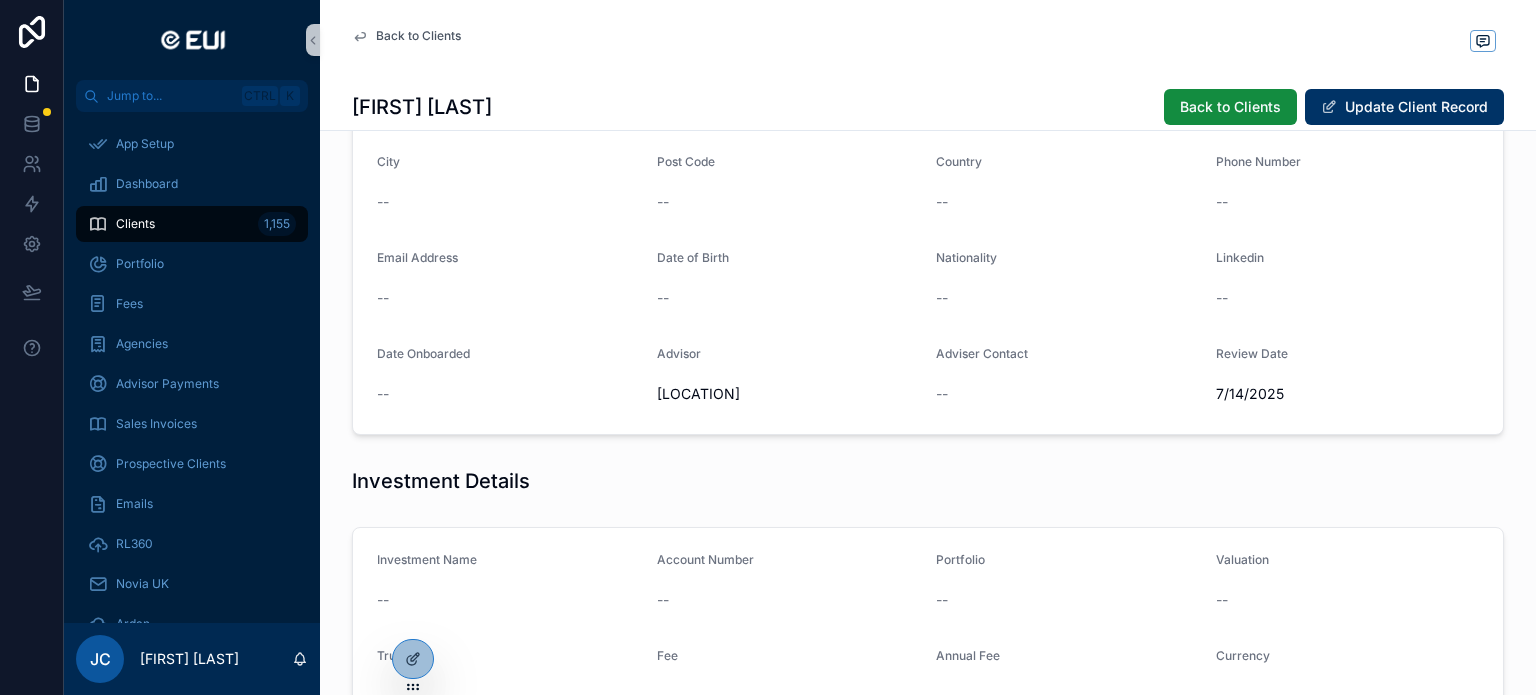 click on "Investment Details" at bounding box center [928, 481] 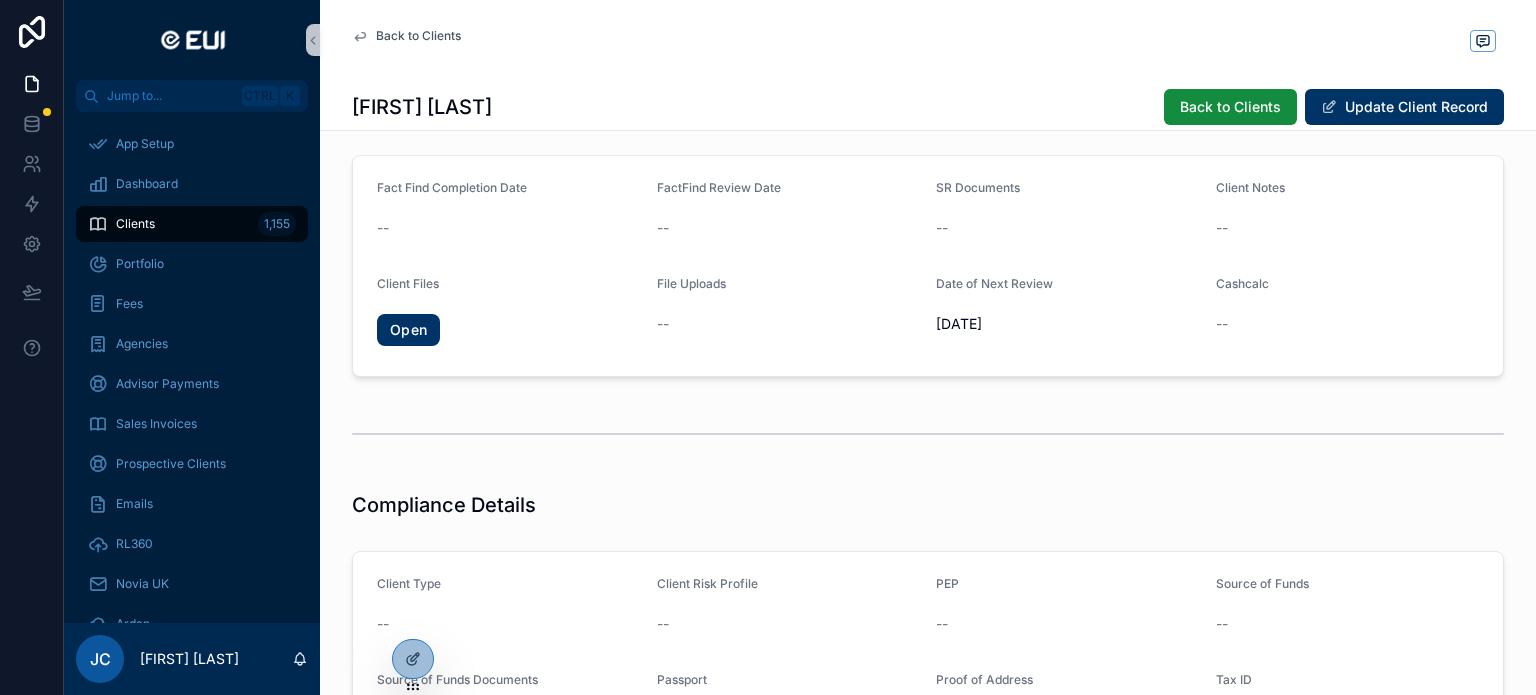 scroll, scrollTop: 1100, scrollLeft: 0, axis: vertical 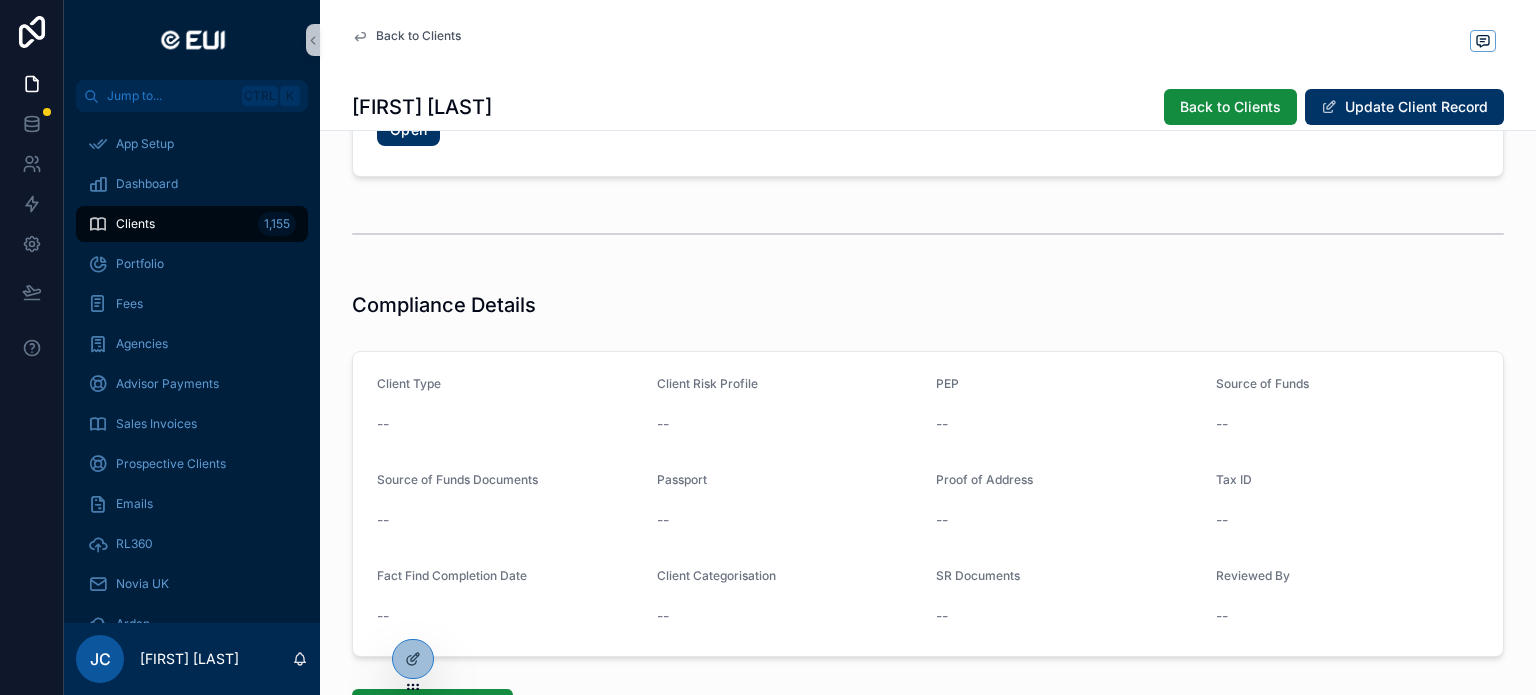click on "Client Risk Profile --" at bounding box center (789, 408) 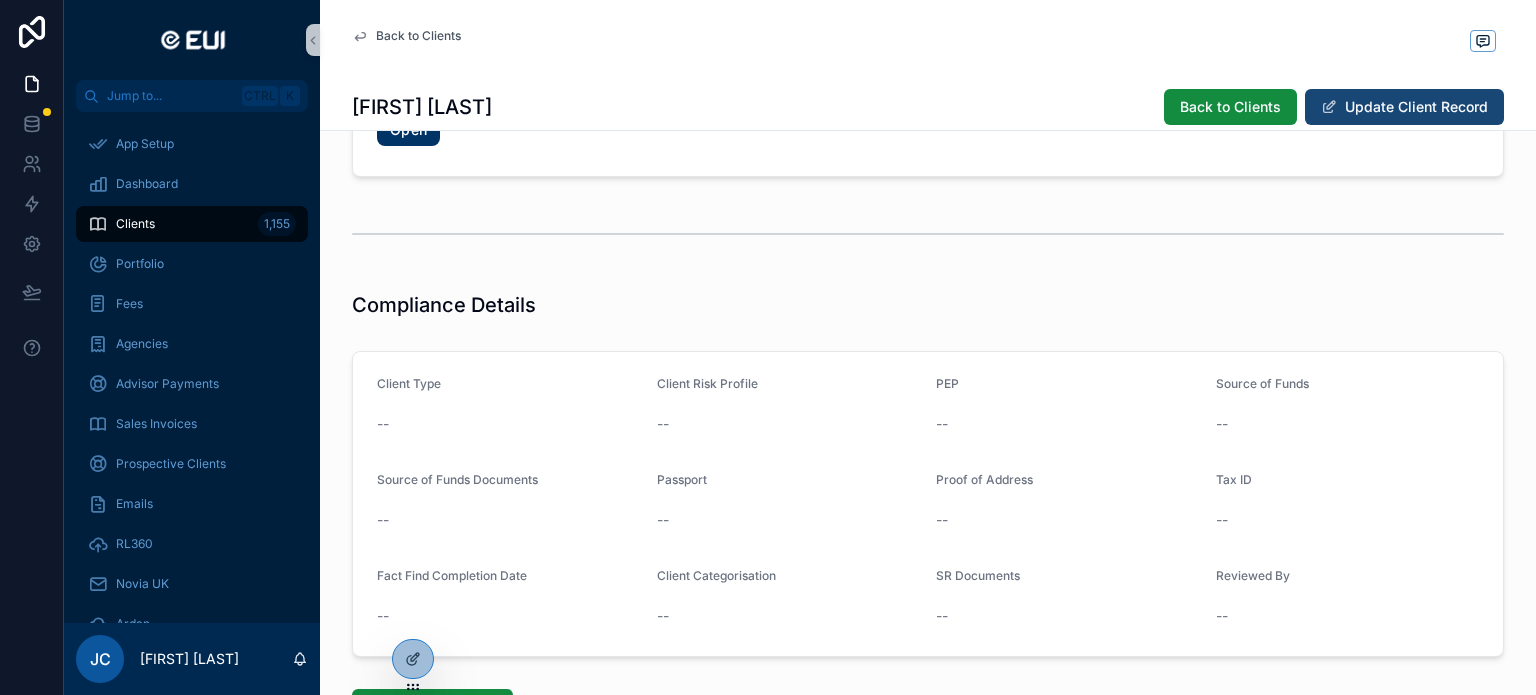 click on "Update Client Record" at bounding box center [1404, 107] 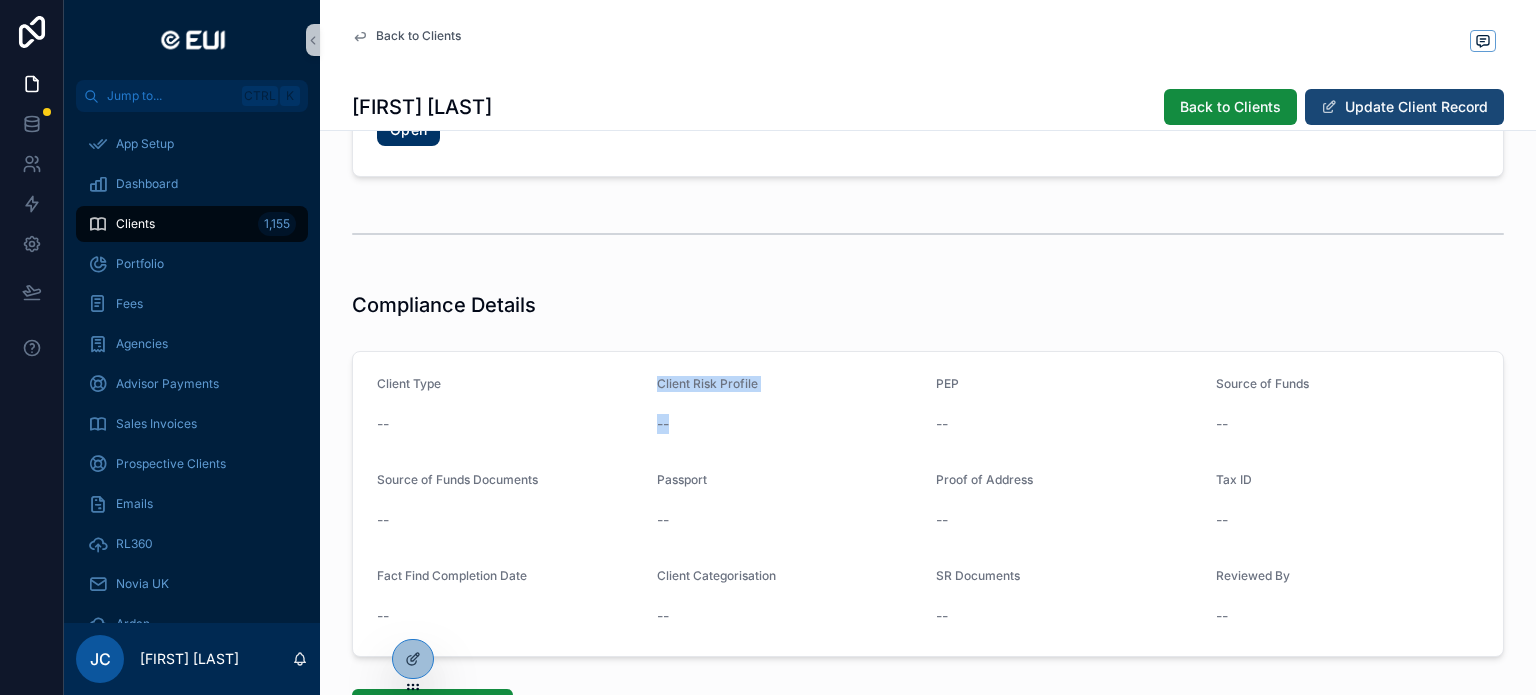 scroll, scrollTop: 1128, scrollLeft: 0, axis: vertical 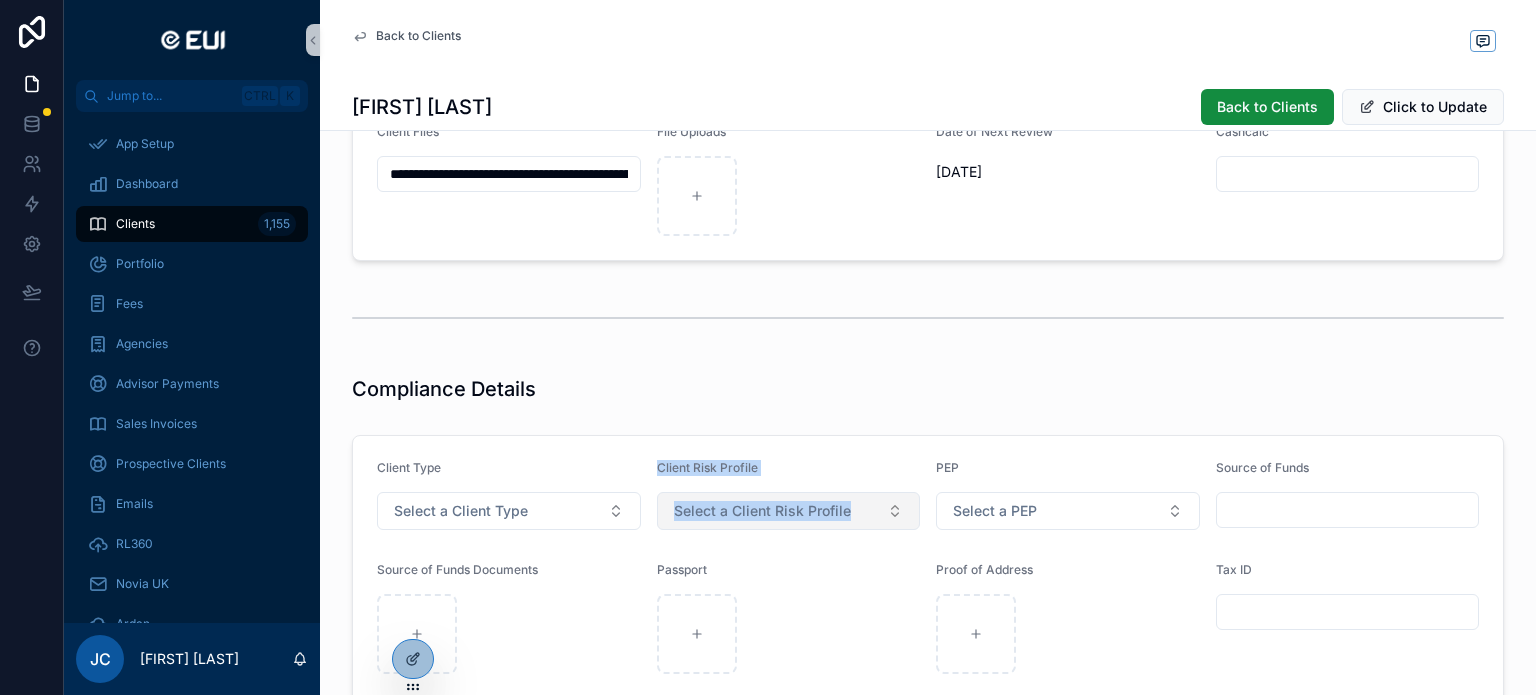 click on "Select a Client Risk Profile" at bounding box center (789, 511) 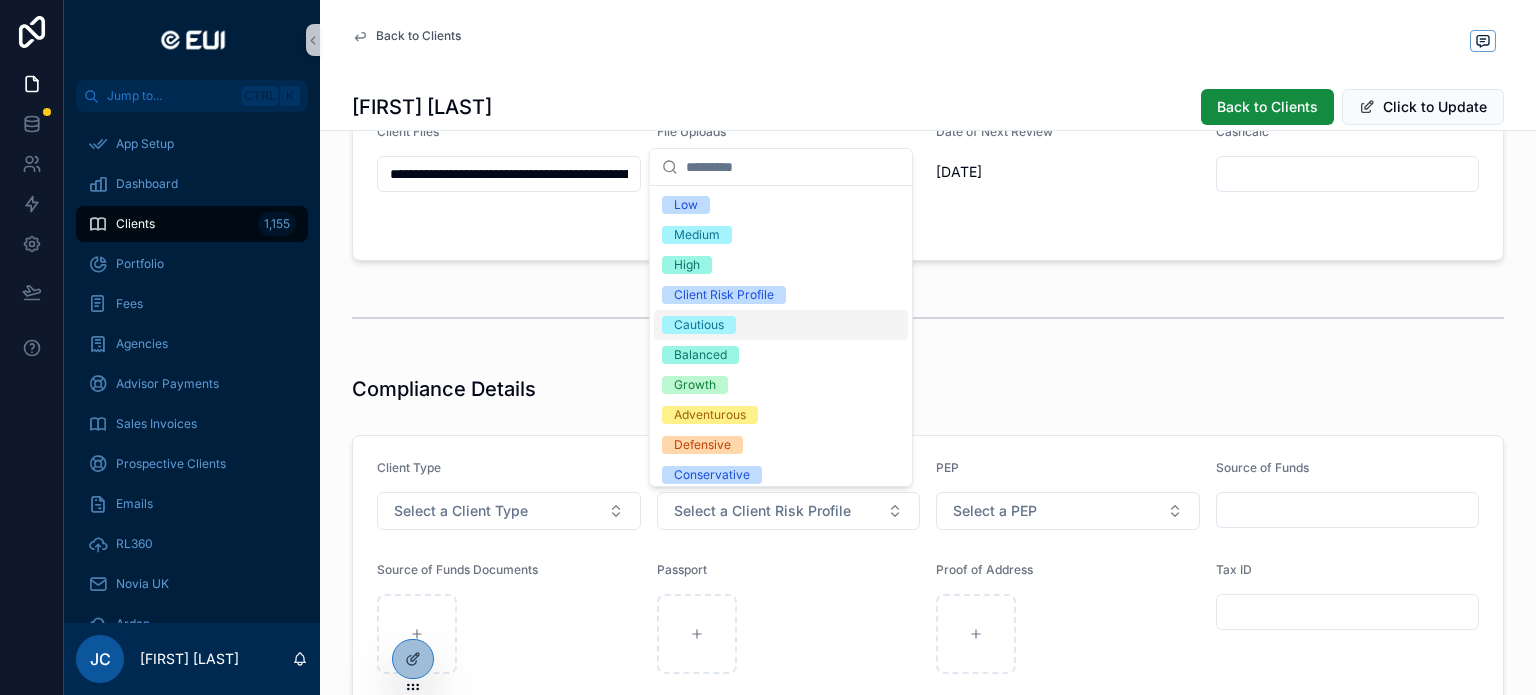 click on "Cautious" at bounding box center [699, 325] 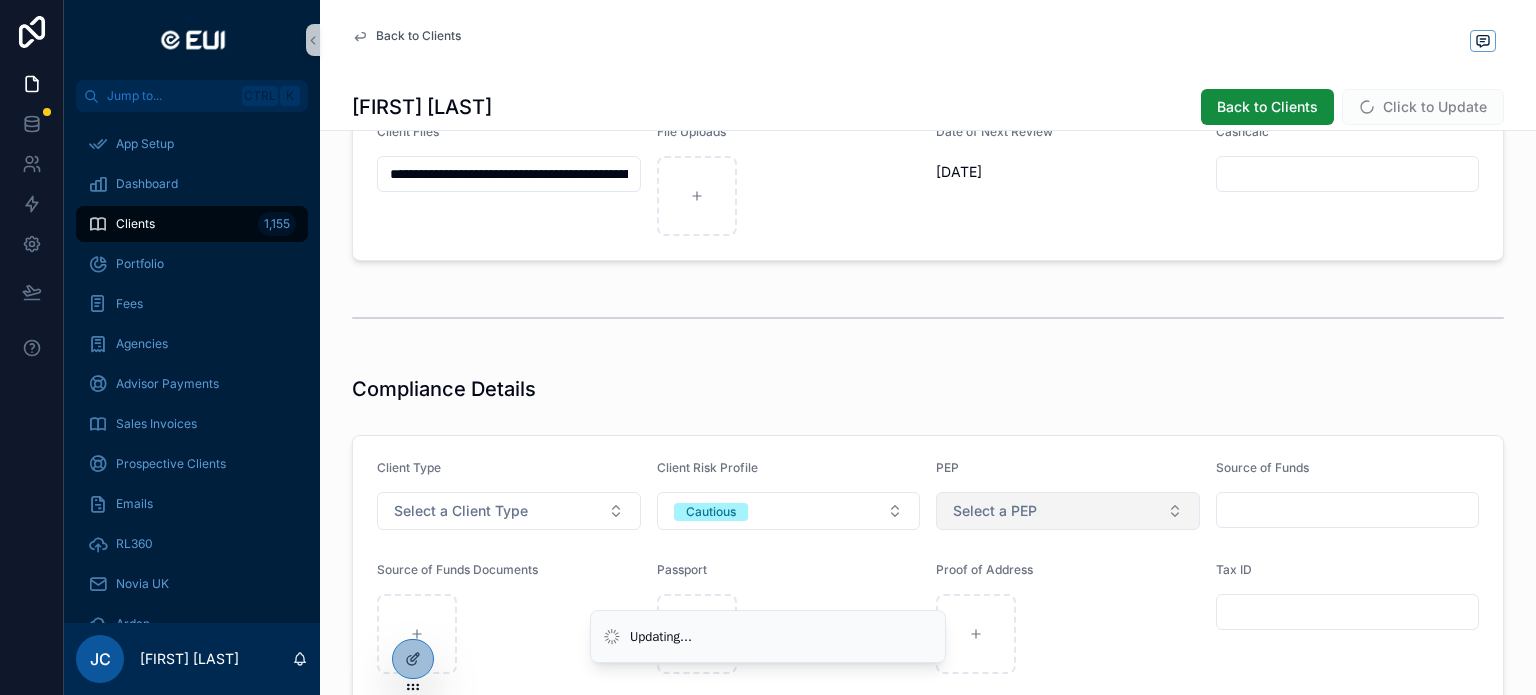 click on "Select a PEP" at bounding box center [995, 511] 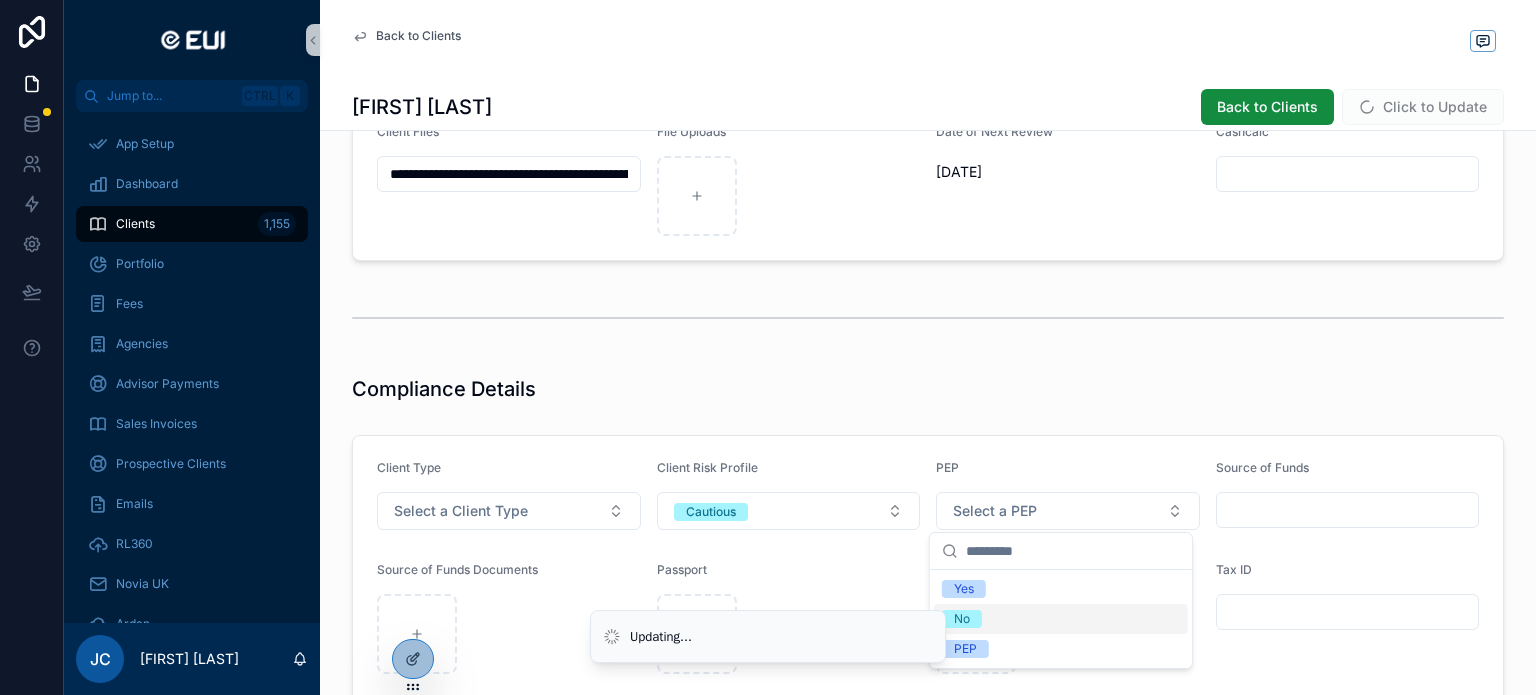 click on "No" at bounding box center (1061, 619) 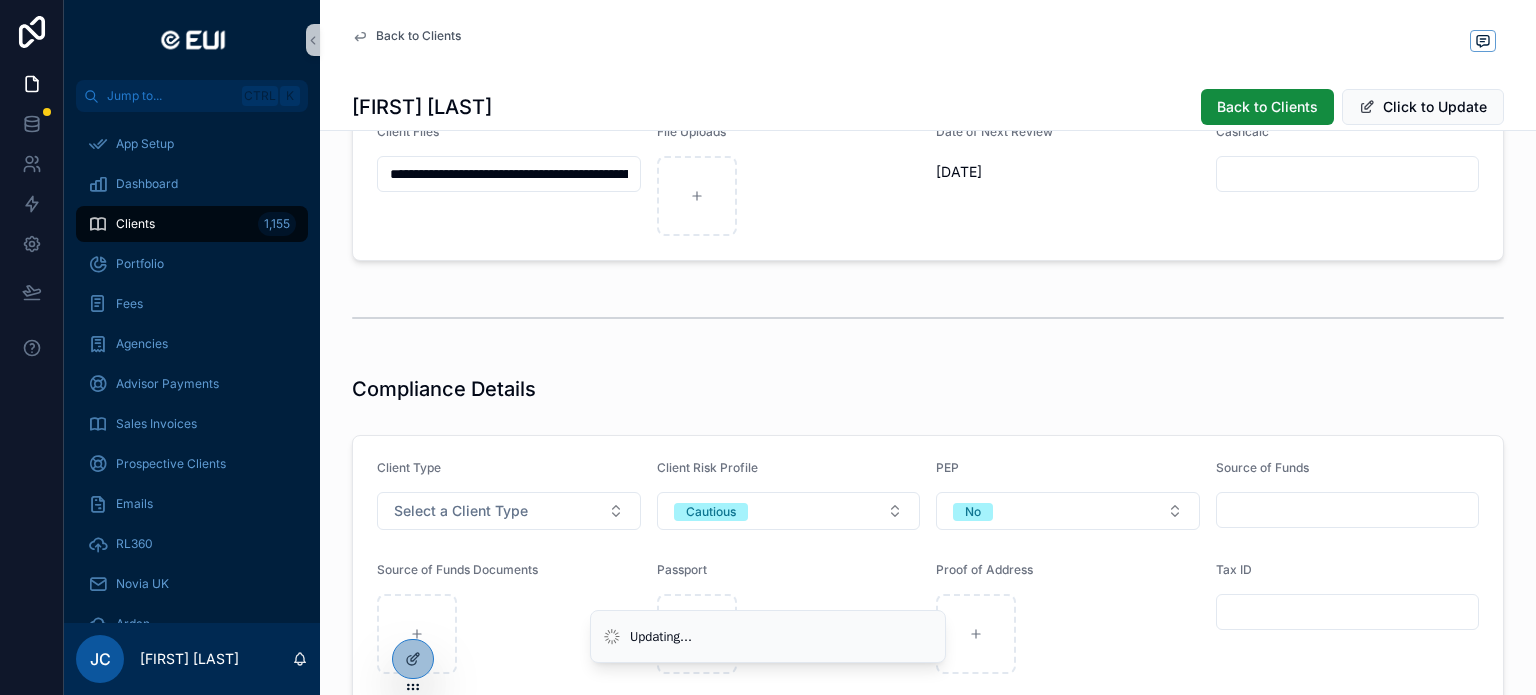 click at bounding box center [1348, 510] 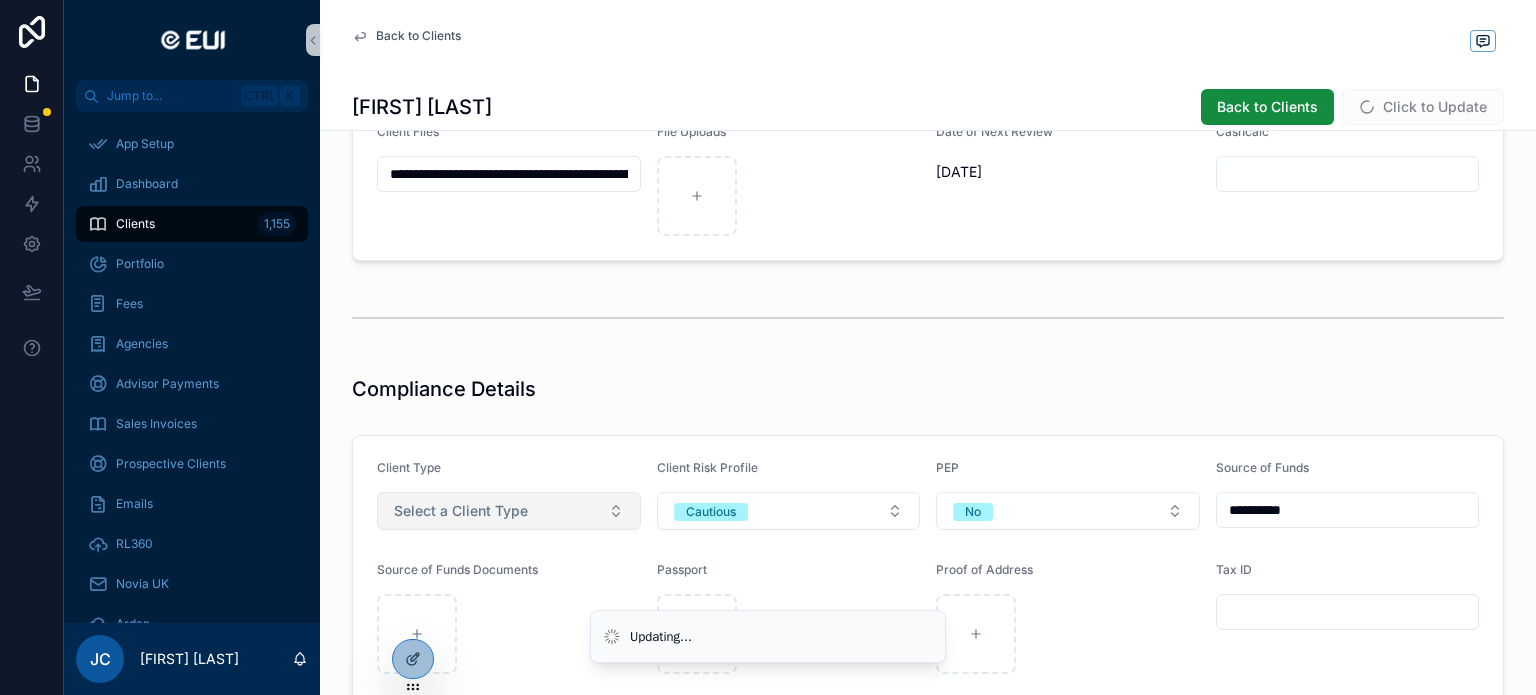 type on "**********" 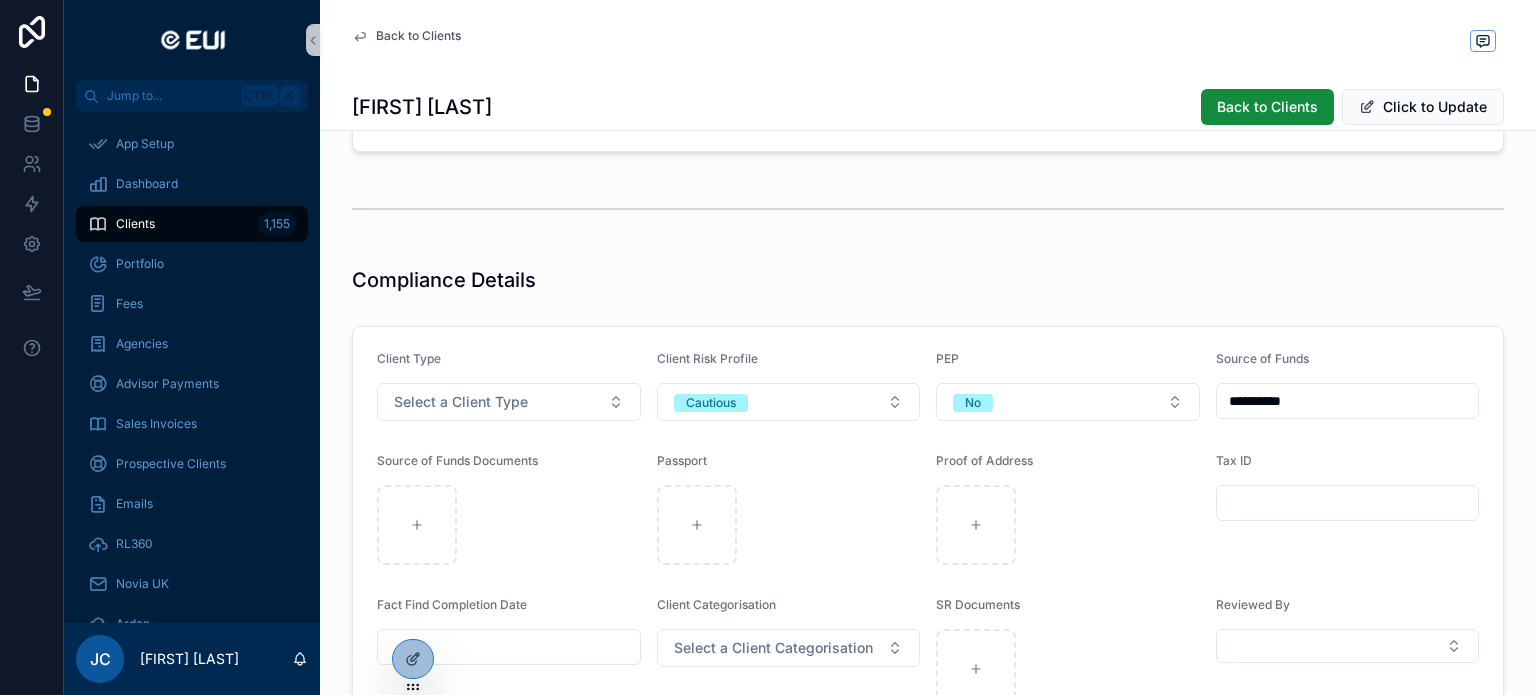 scroll, scrollTop: 1243, scrollLeft: 0, axis: vertical 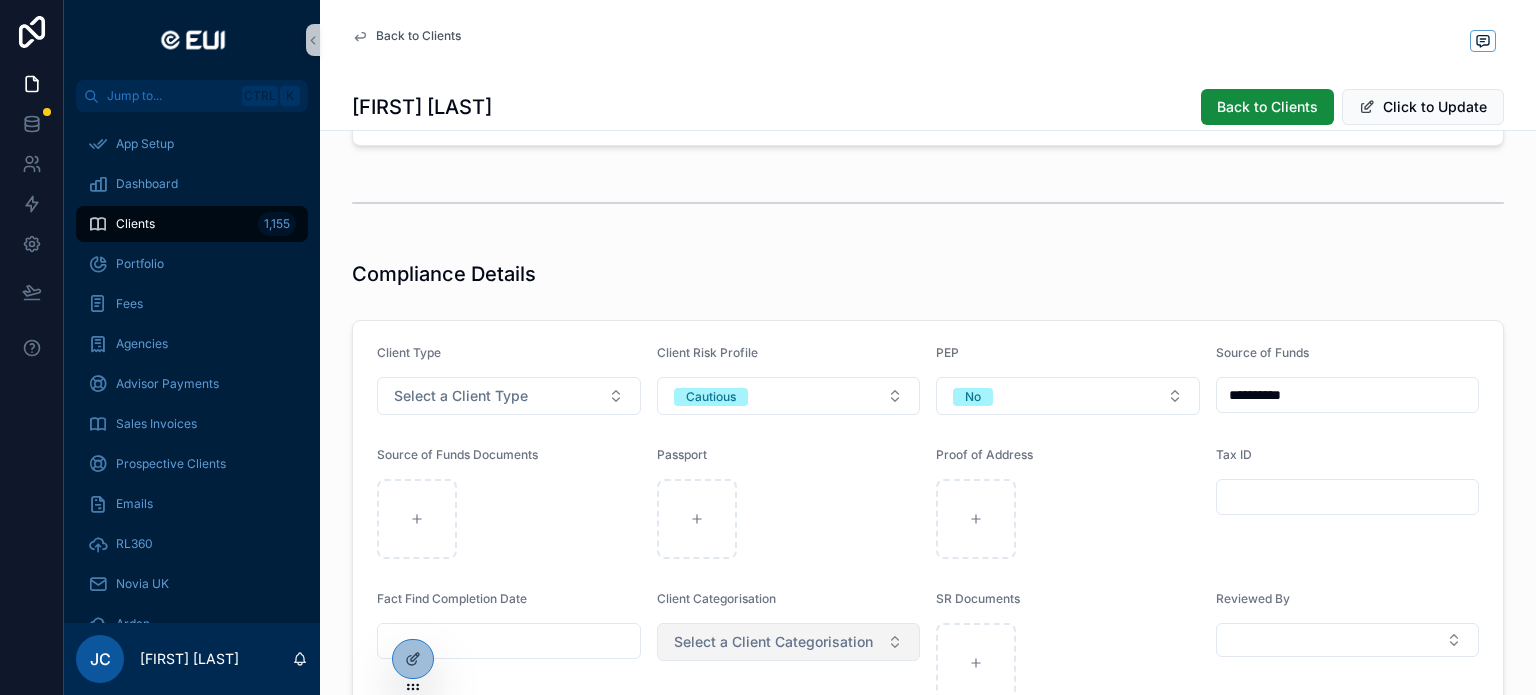 click on "Select a Client Categorisation" at bounding box center (773, 642) 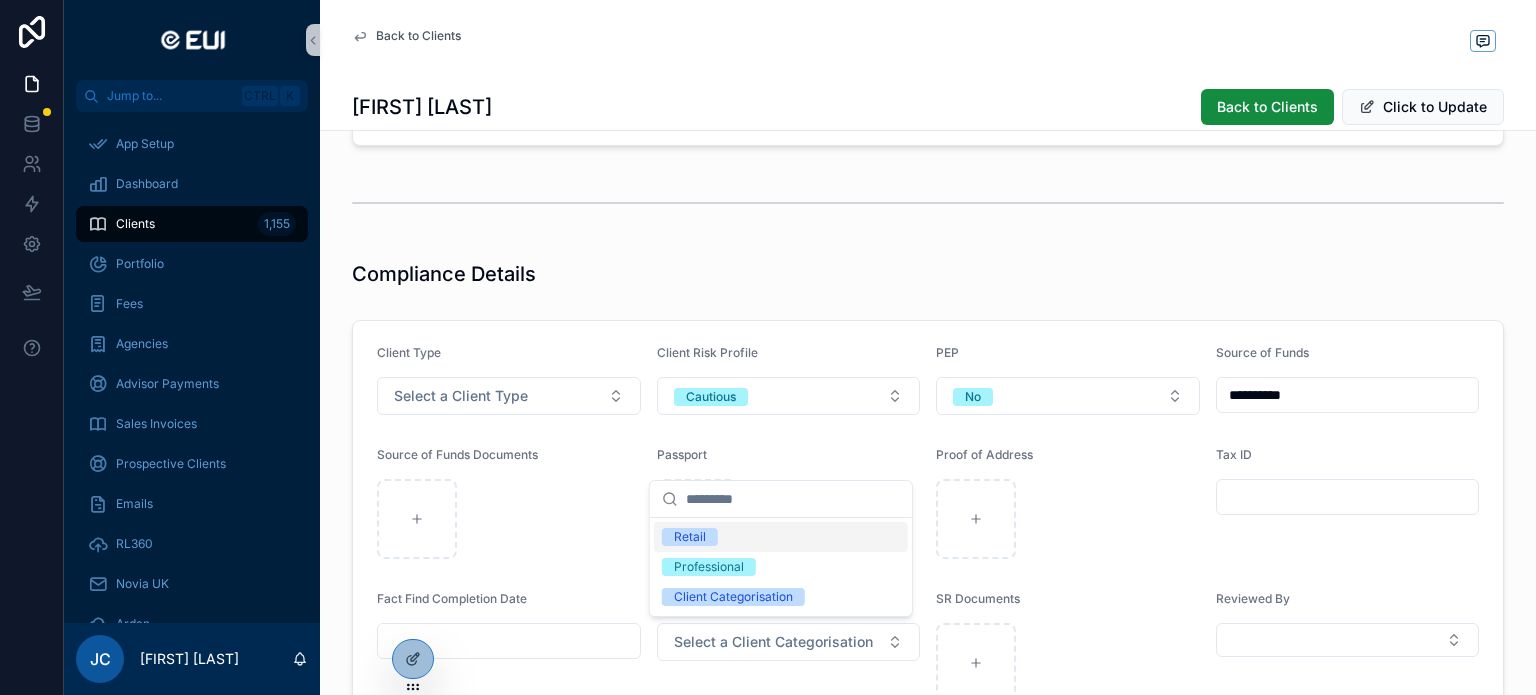 click on "Retail" at bounding box center [781, 537] 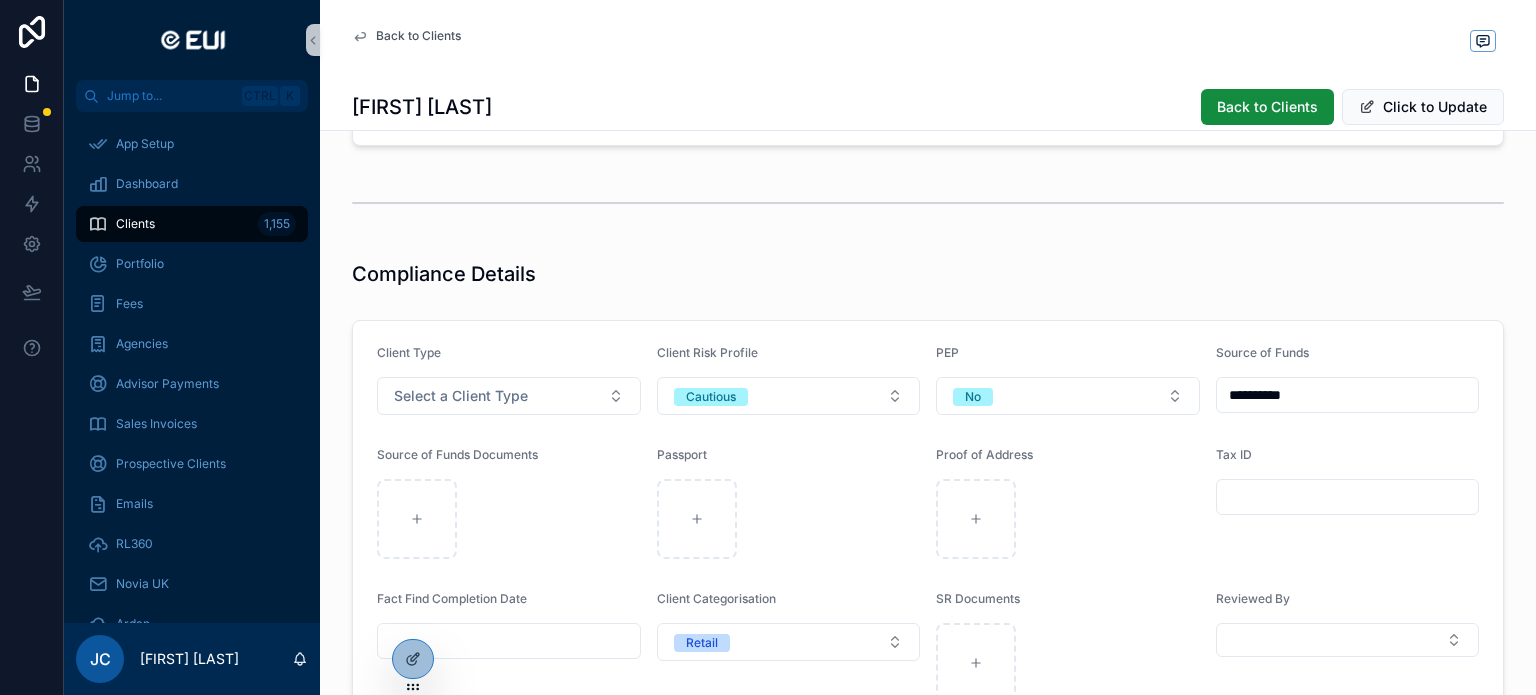 click at bounding box center [509, 641] 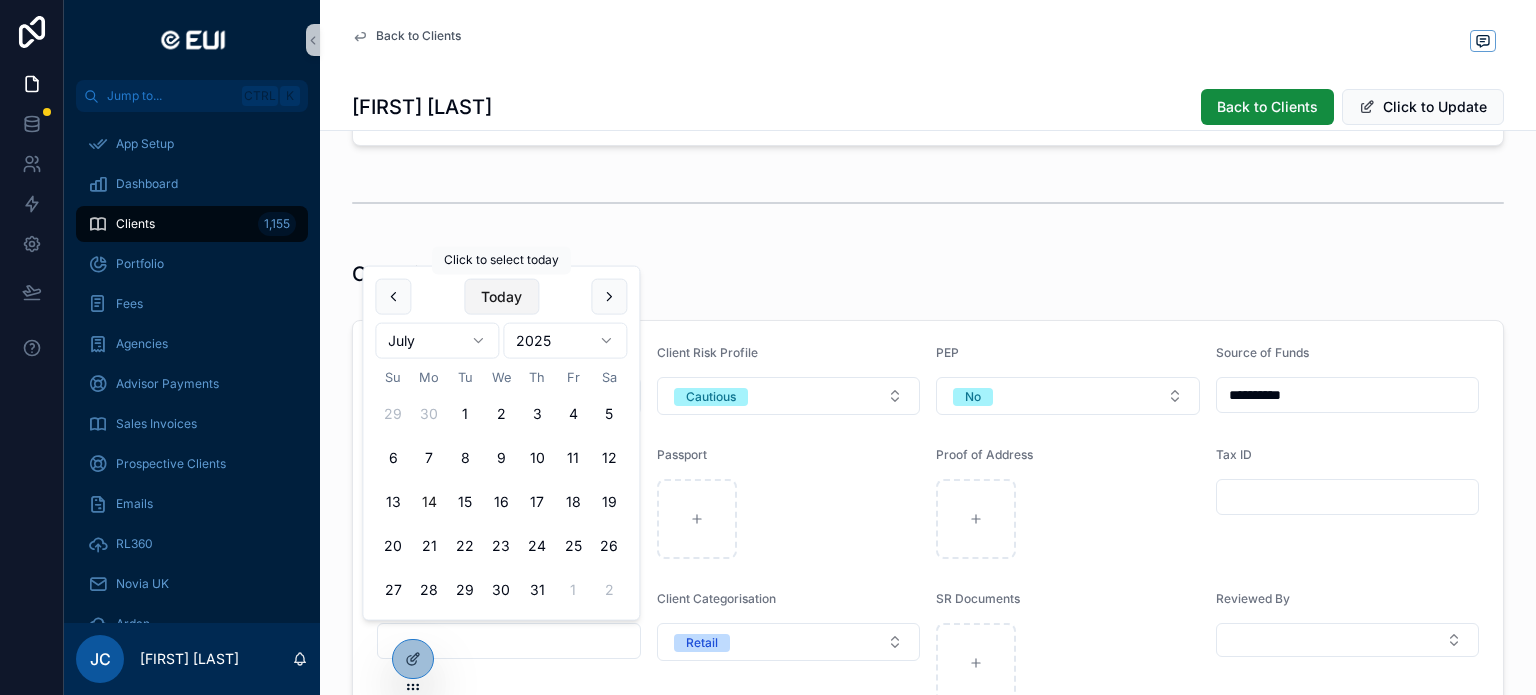 click on "Today" at bounding box center [501, 297] 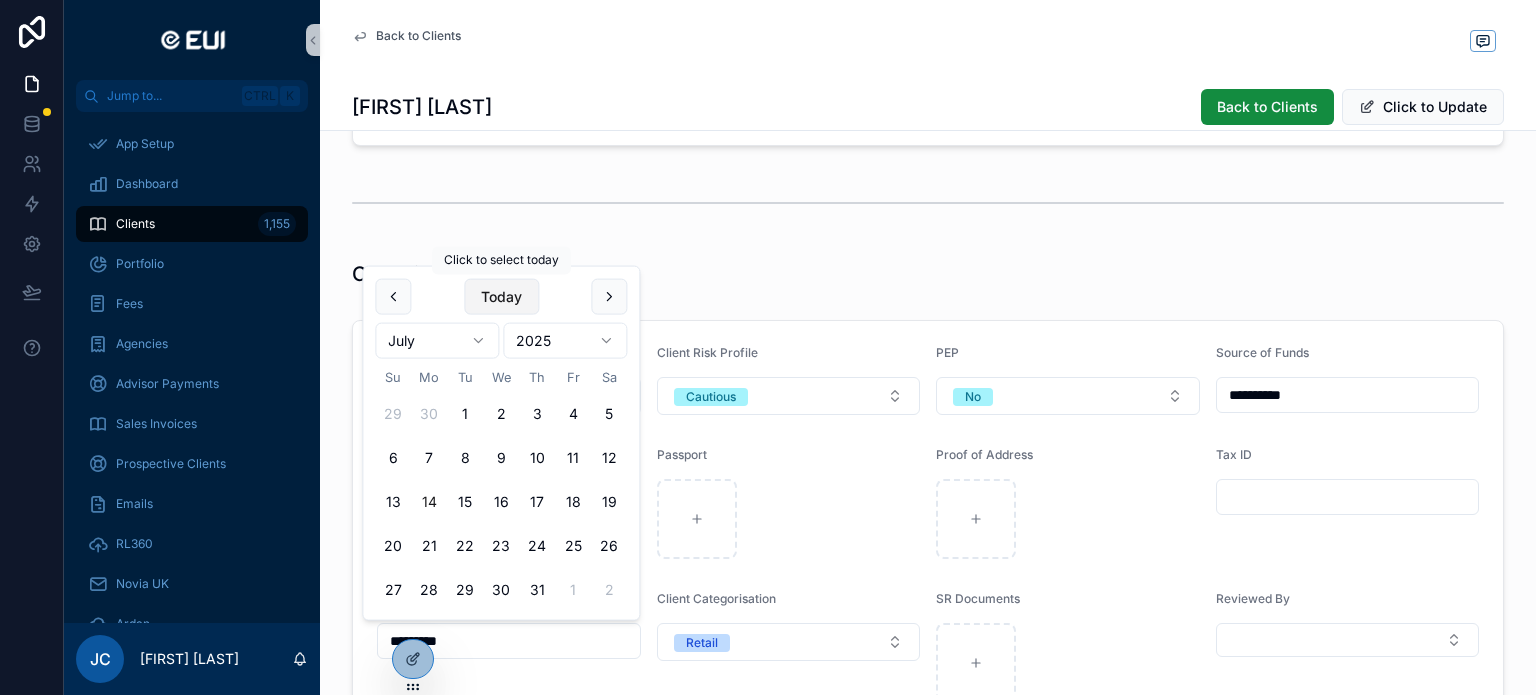 type on "*********" 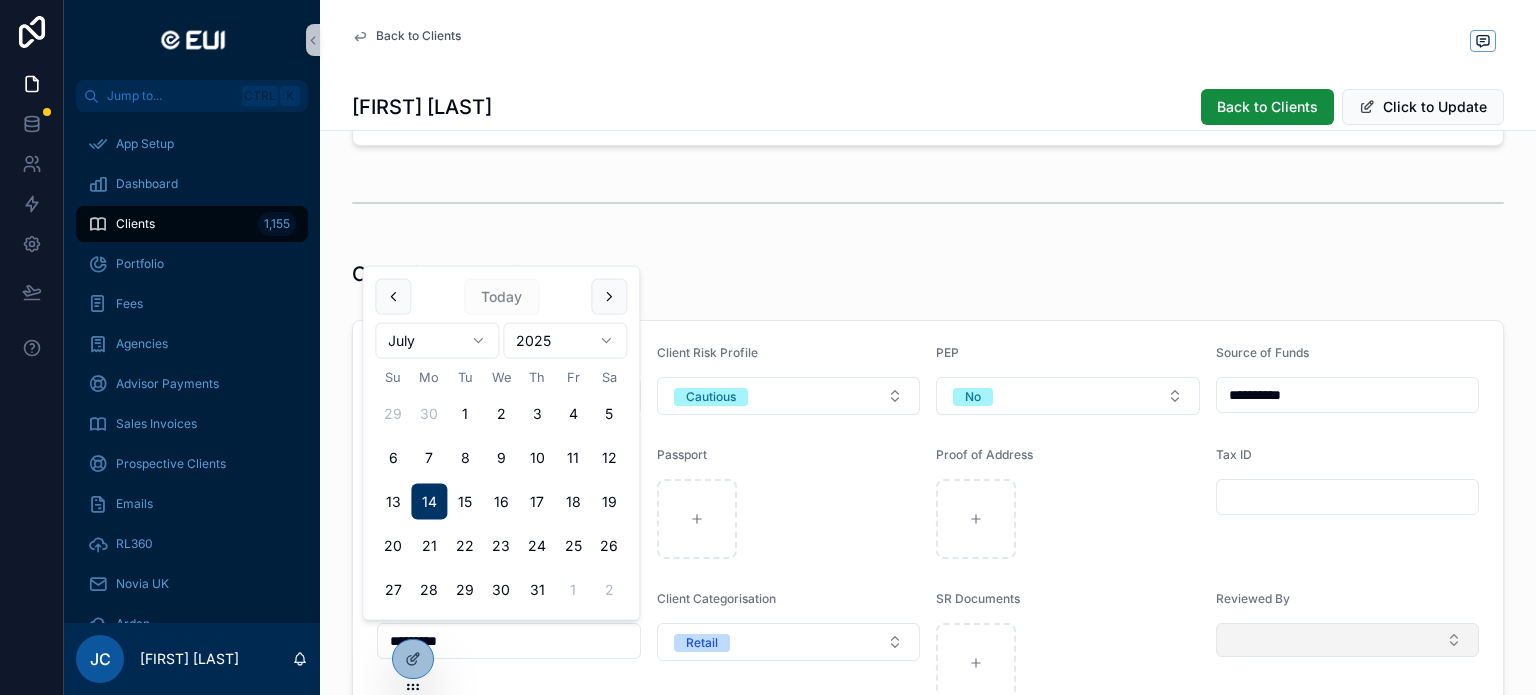 click at bounding box center (1348, 640) 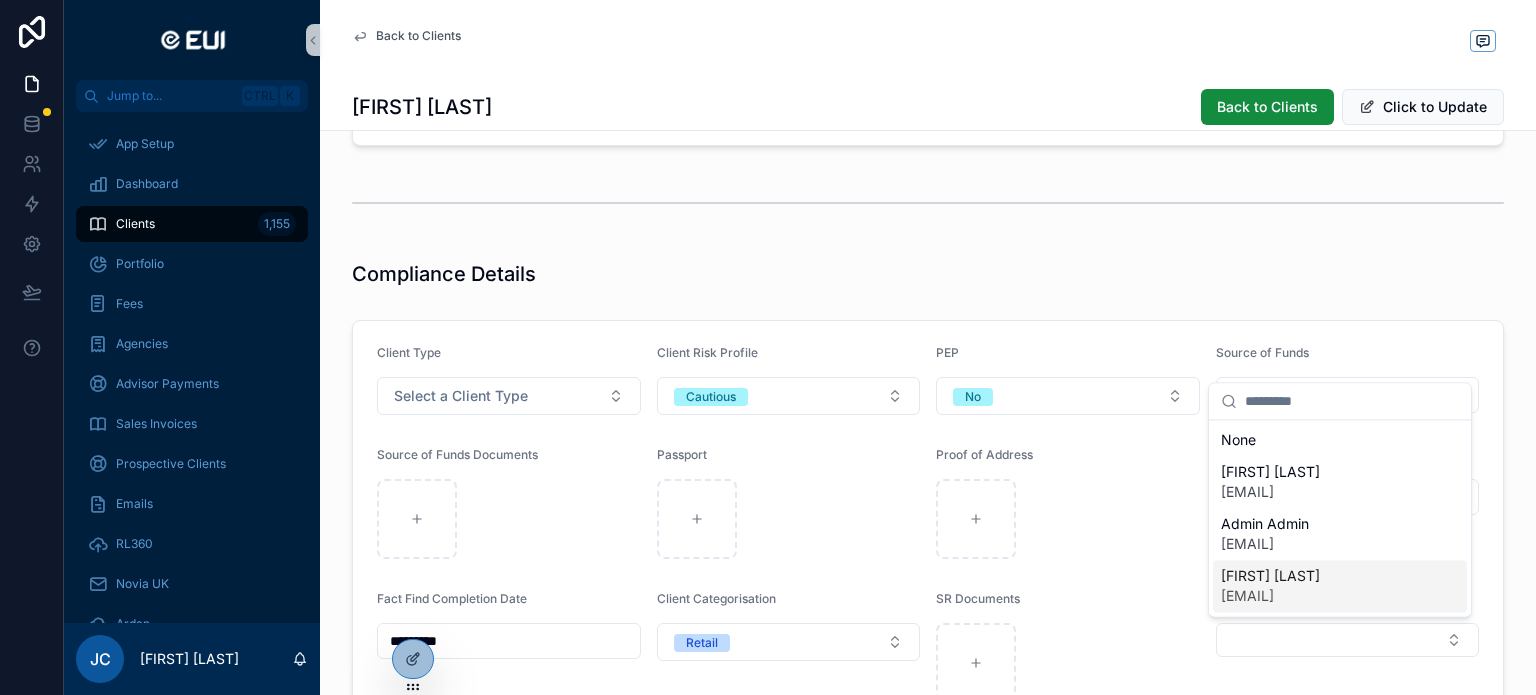 click on "[FIRST] [LAST]" at bounding box center (1270, 576) 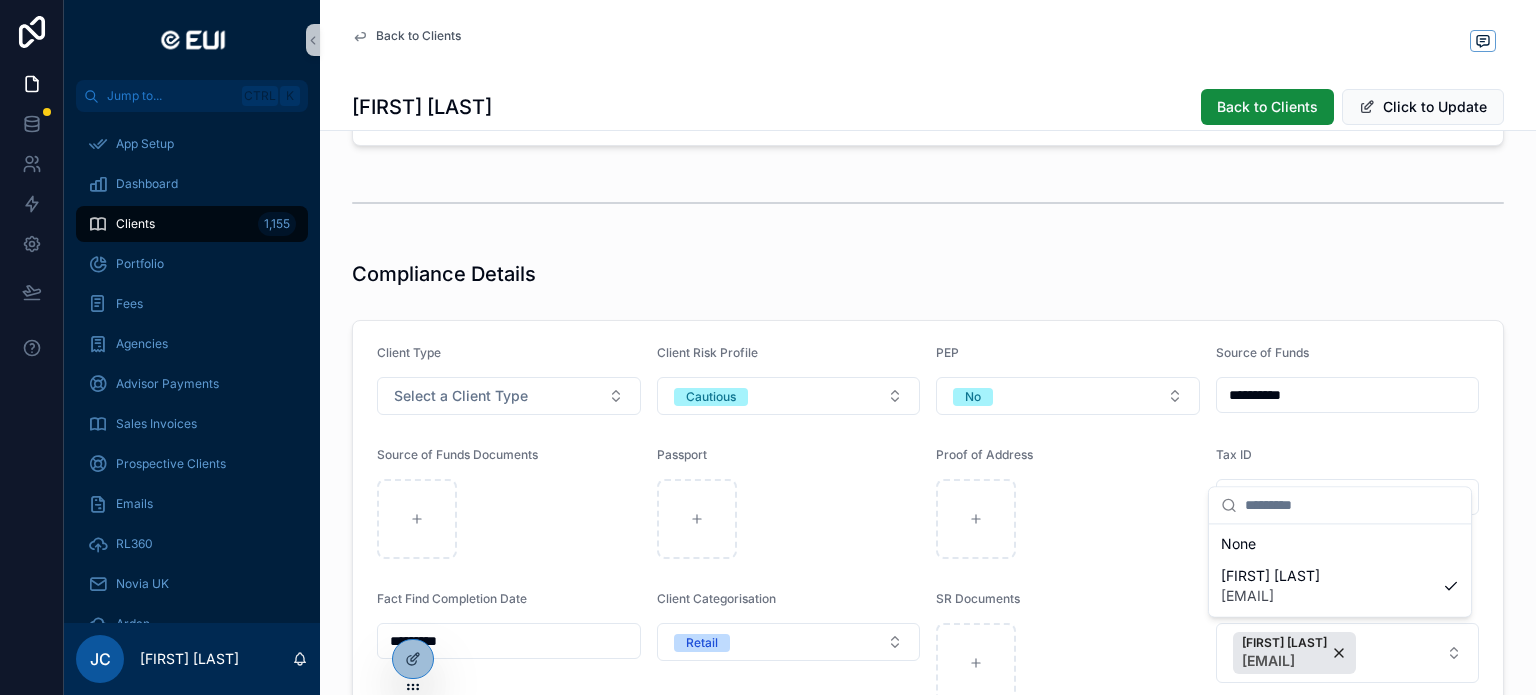 click on "**********" at bounding box center (928, 524) 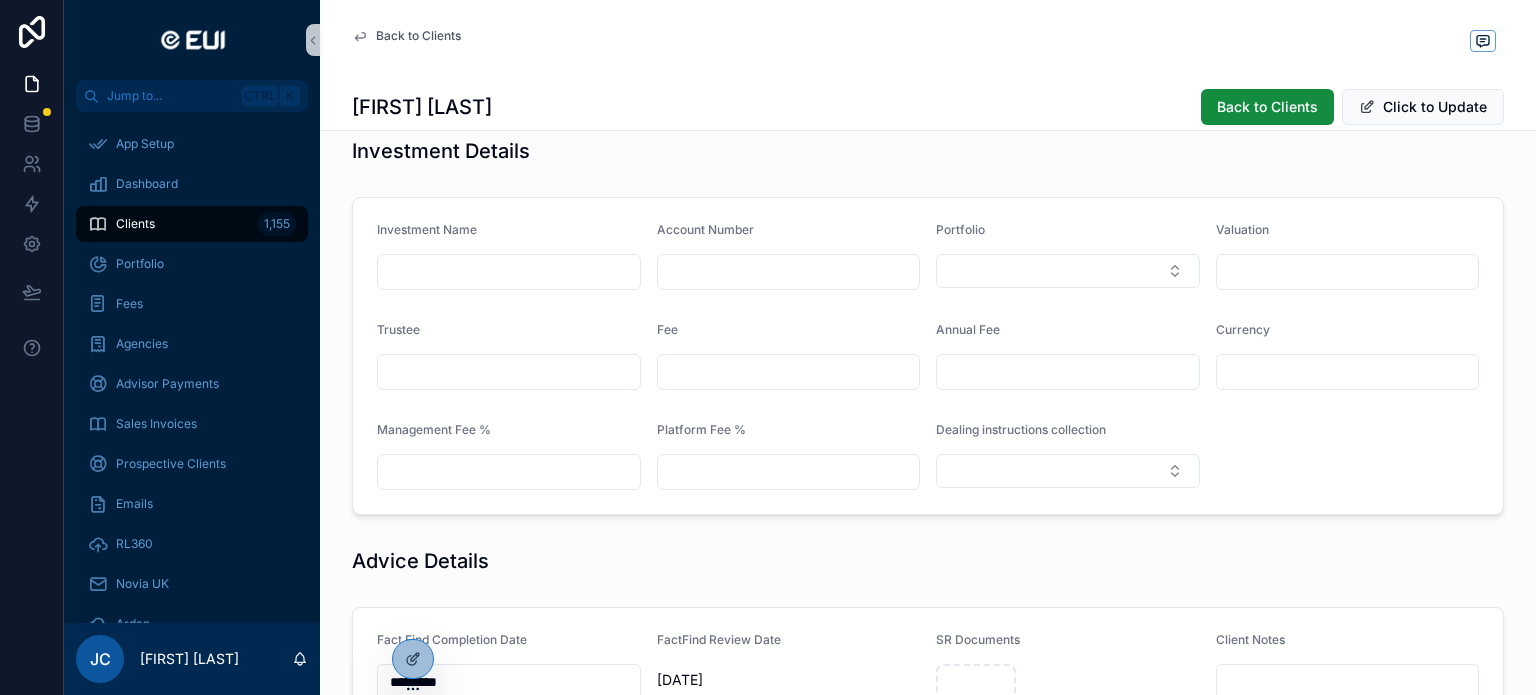 scroll, scrollTop: 443, scrollLeft: 0, axis: vertical 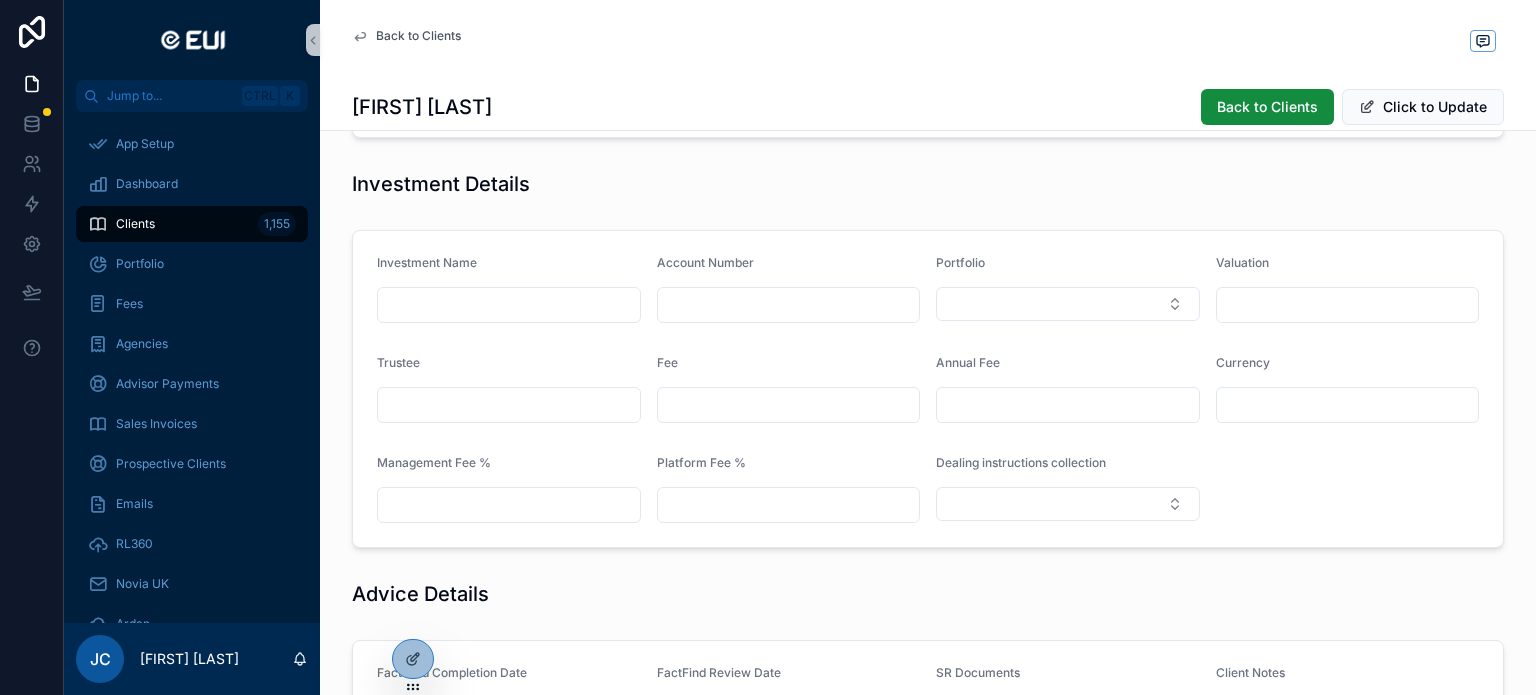 click at bounding box center [1348, 305] 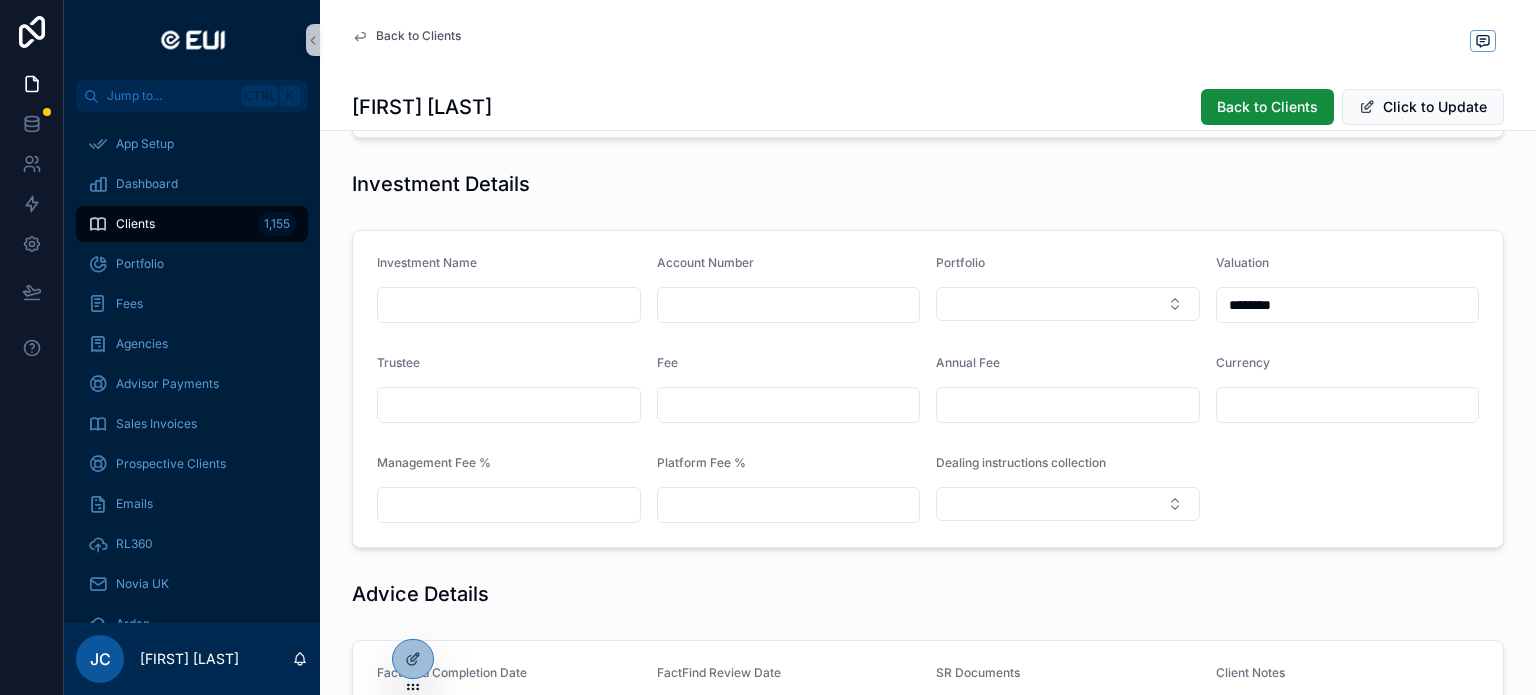 type on "********" 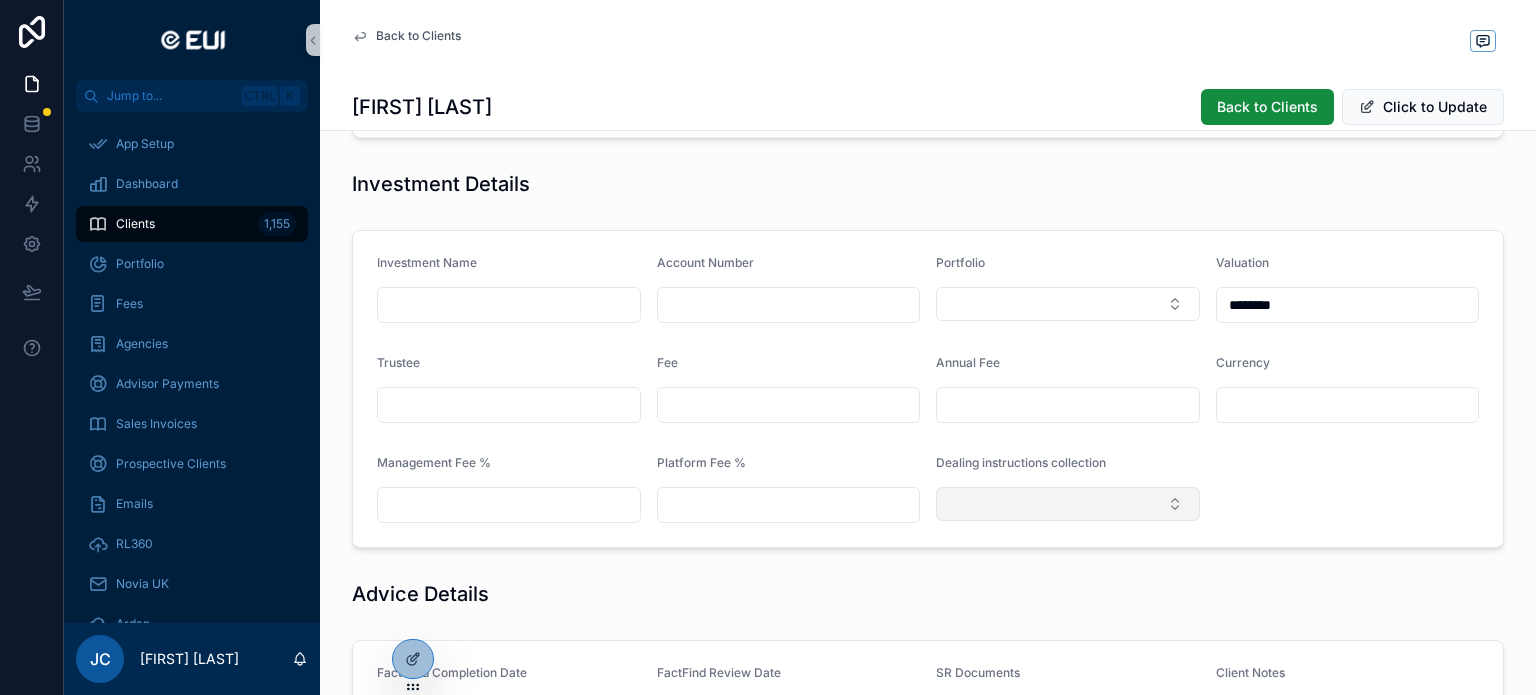 click at bounding box center [1068, 504] 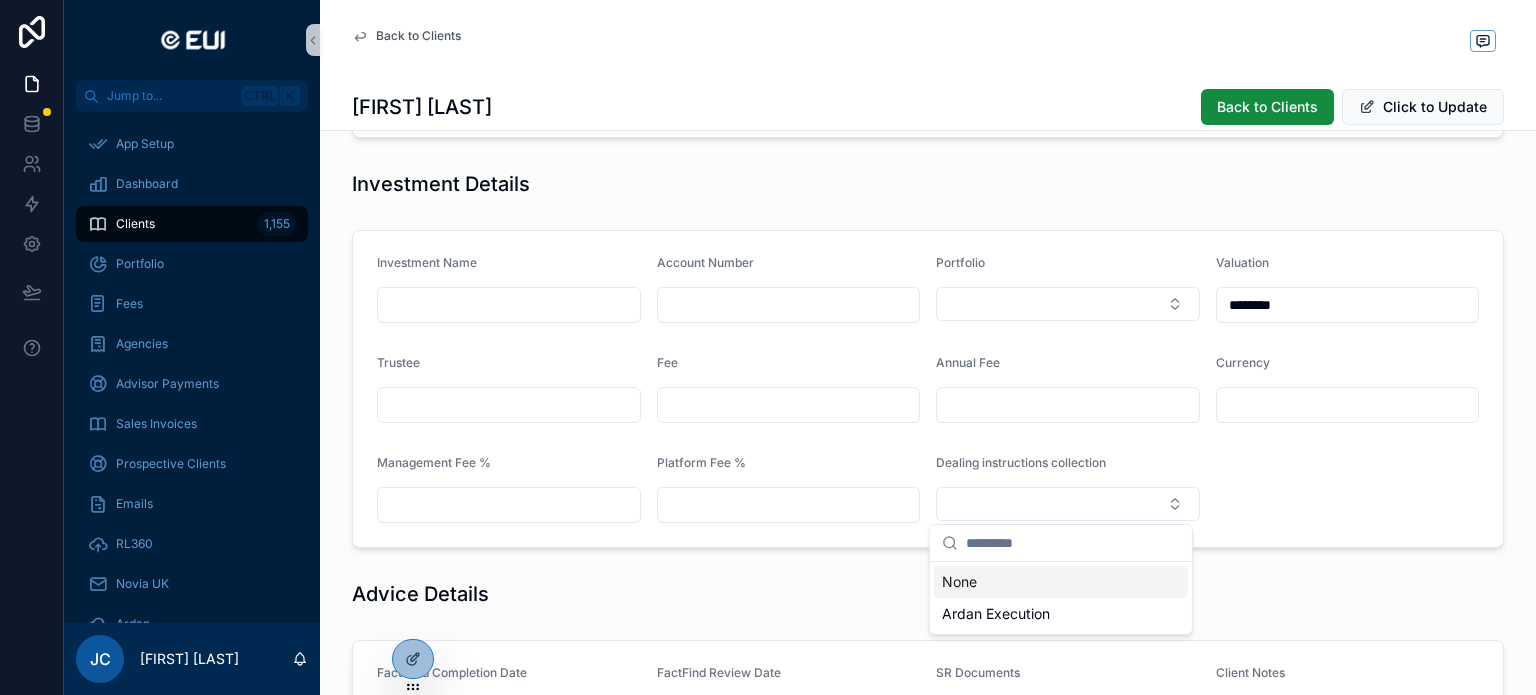click on "Advice Details" at bounding box center (928, 594) 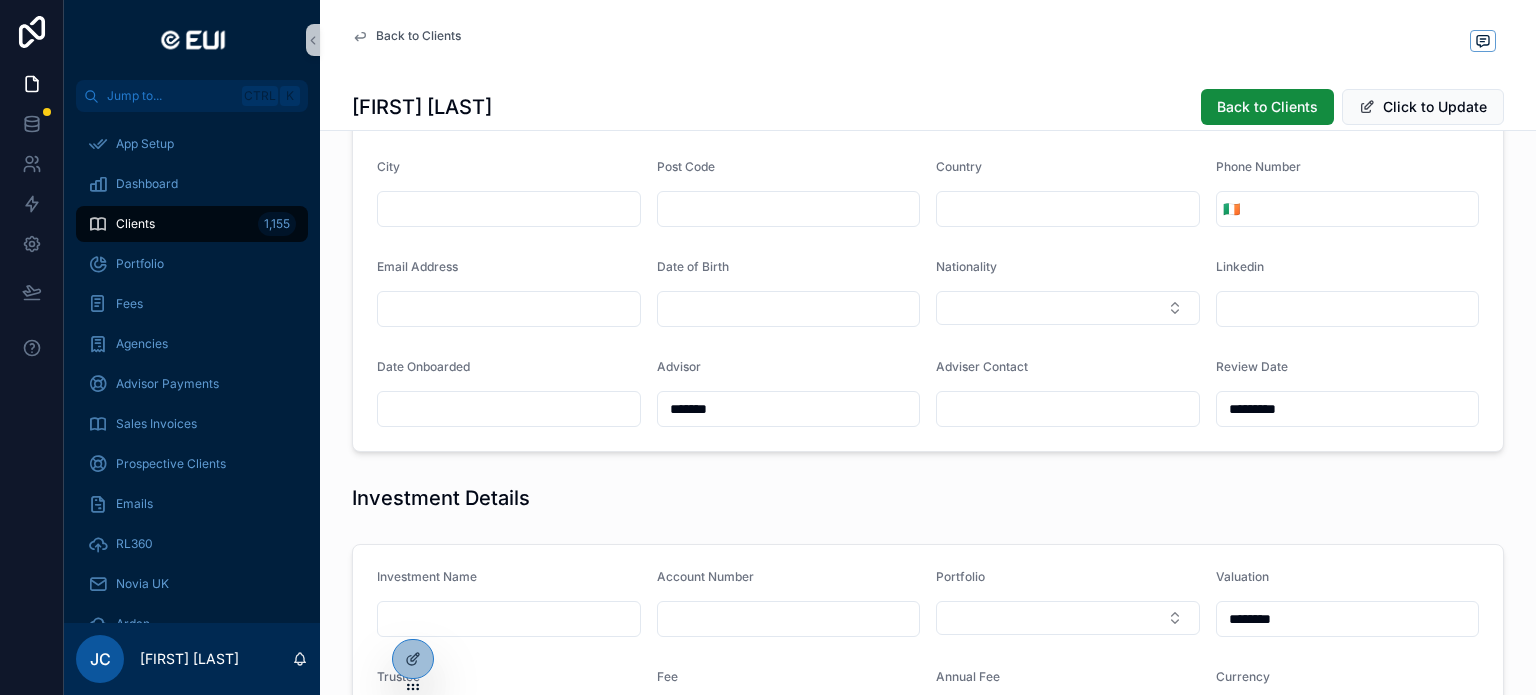 scroll, scrollTop: 43, scrollLeft: 0, axis: vertical 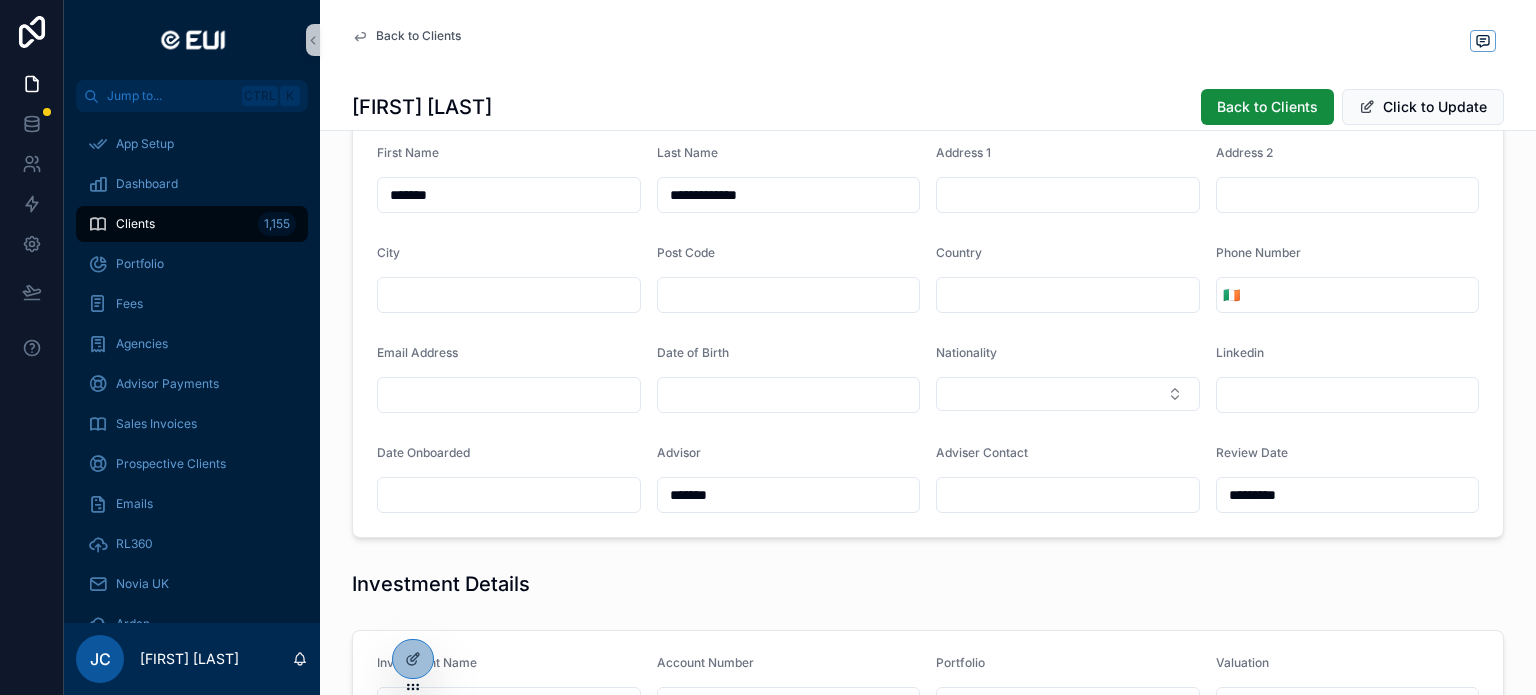 click on "Nationality" at bounding box center (1068, 379) 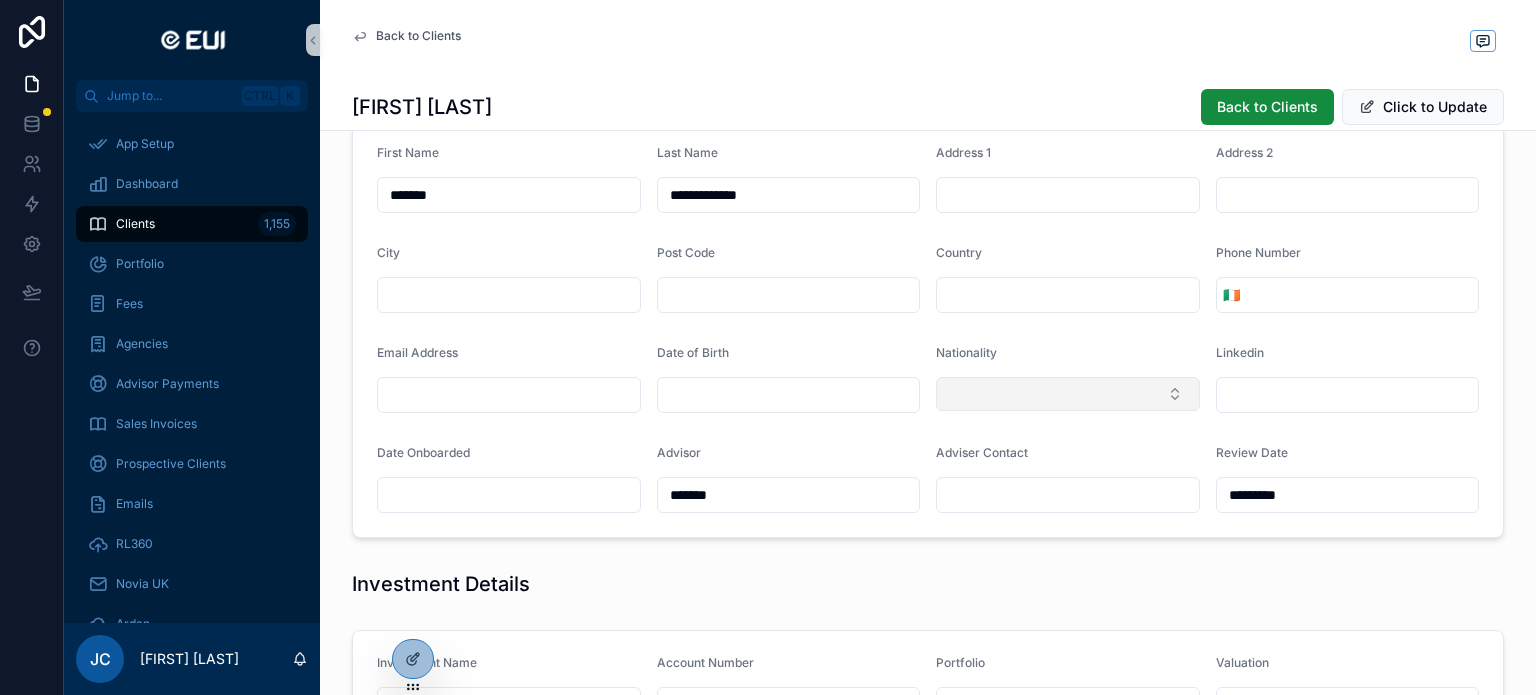 click at bounding box center [1068, 394] 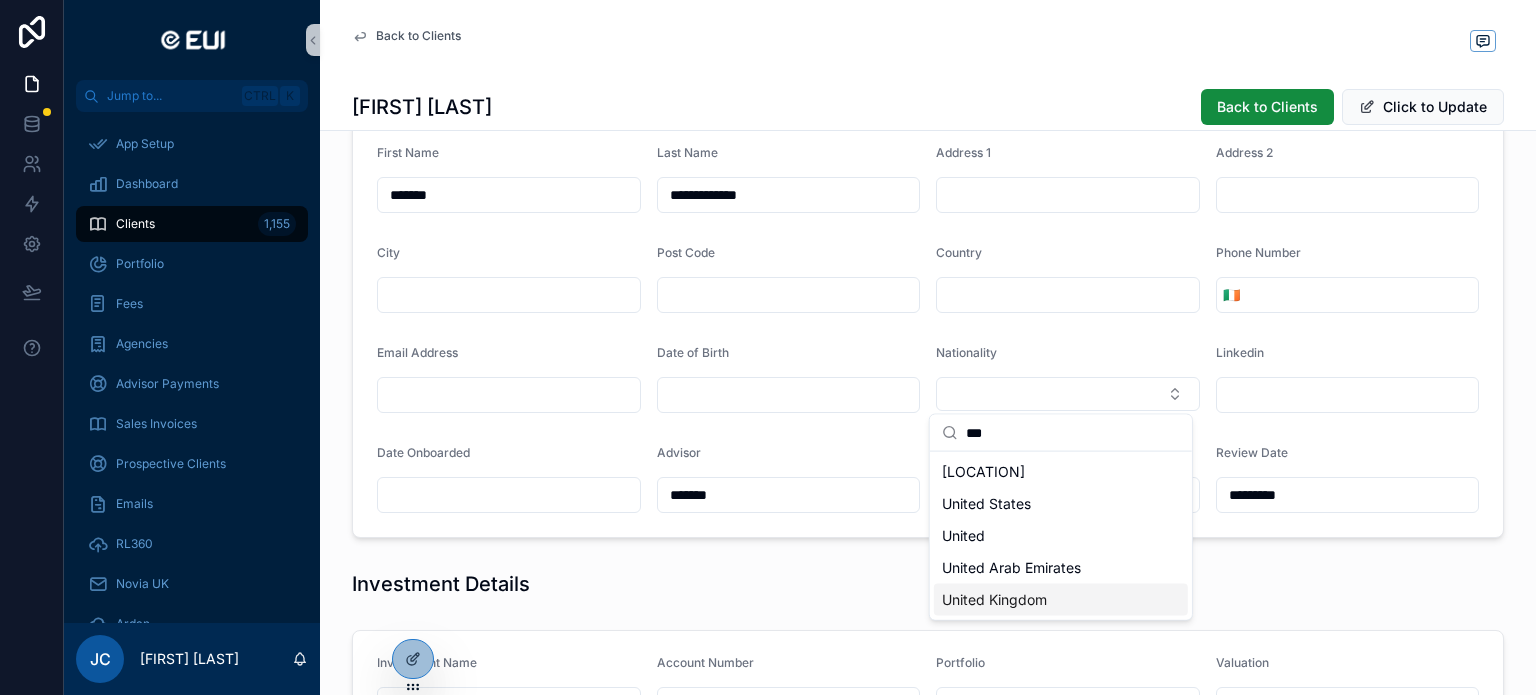 type on "***" 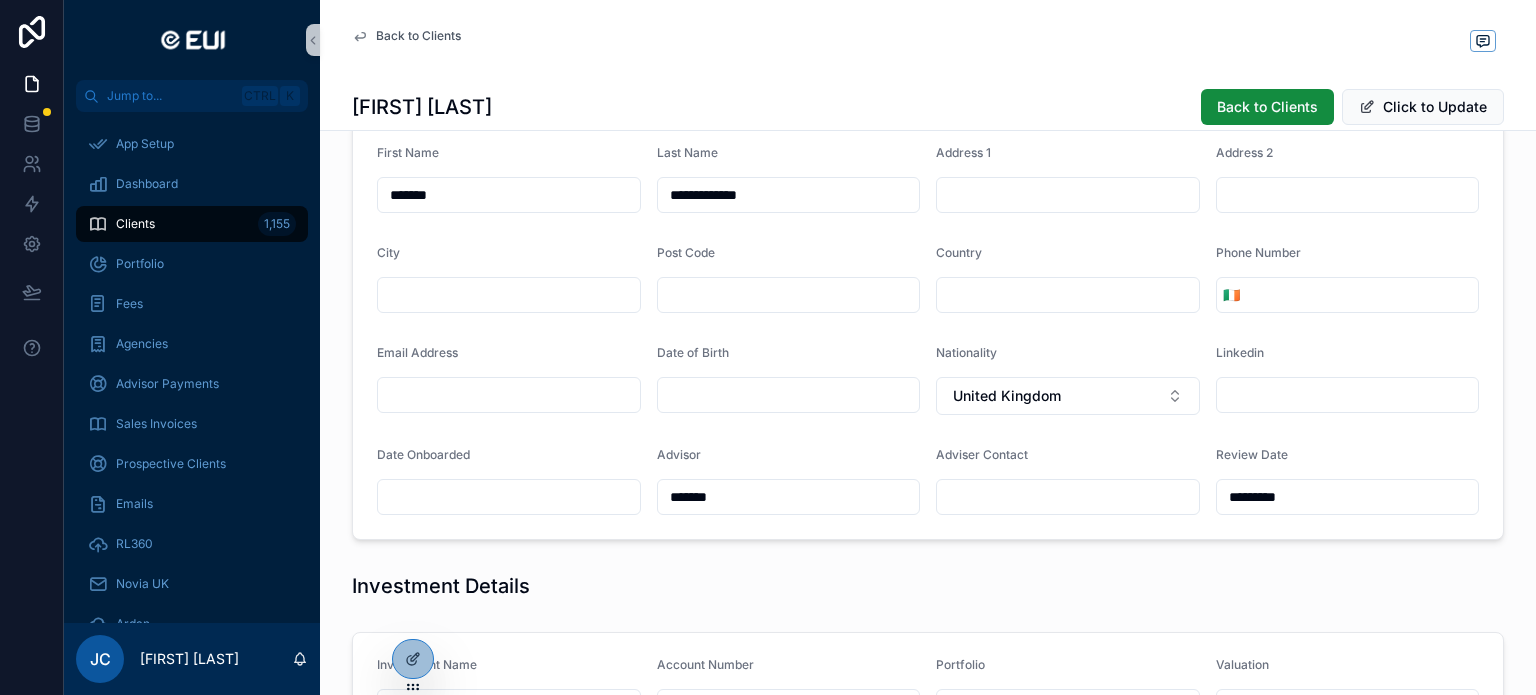 click at bounding box center [1068, 295] 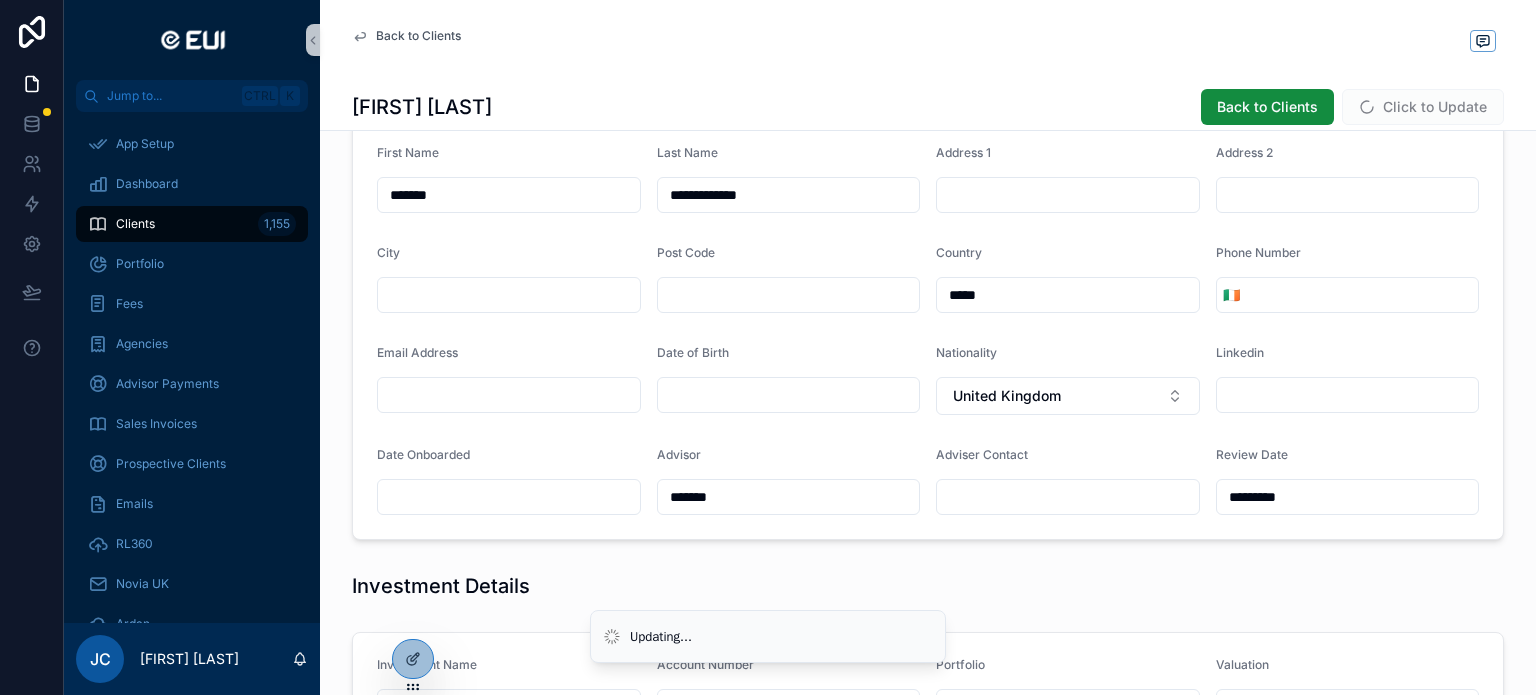type on "*****" 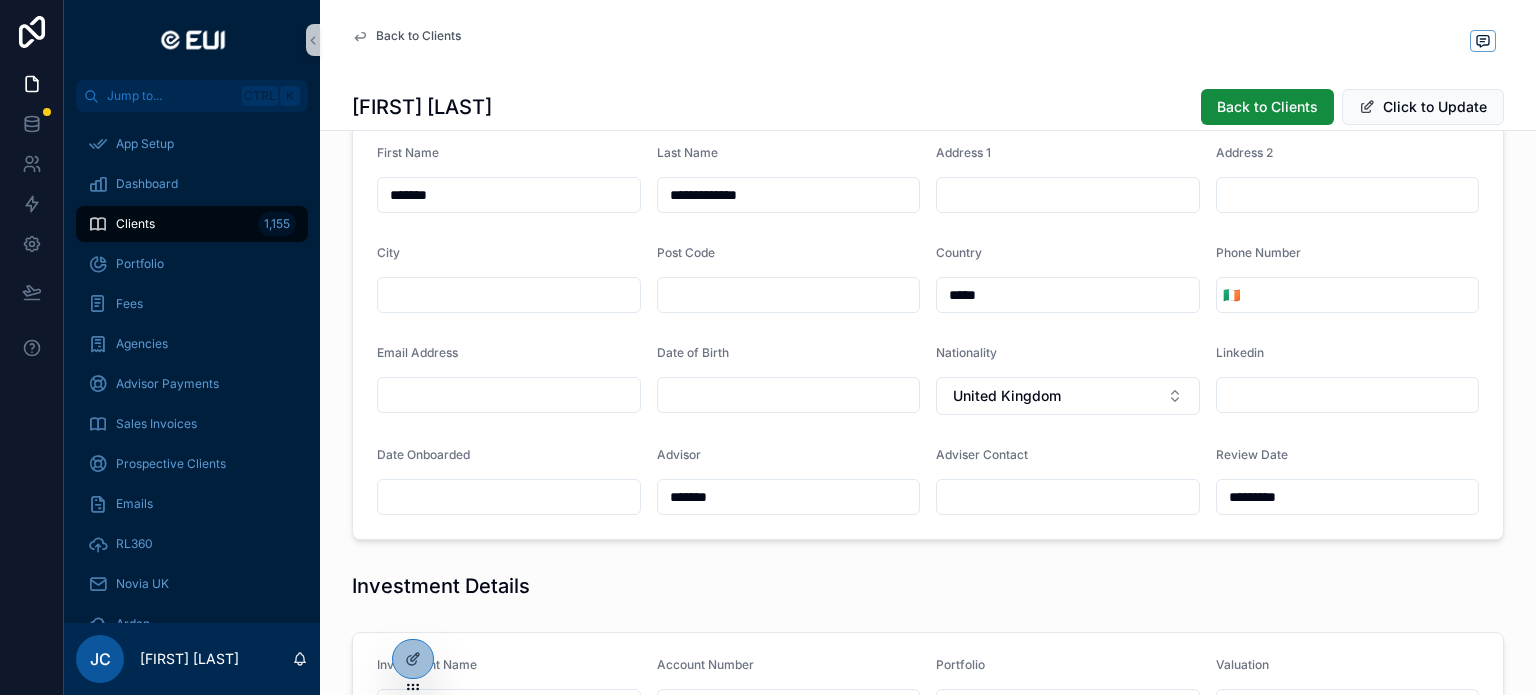 click on "Investment Details" at bounding box center [928, 586] 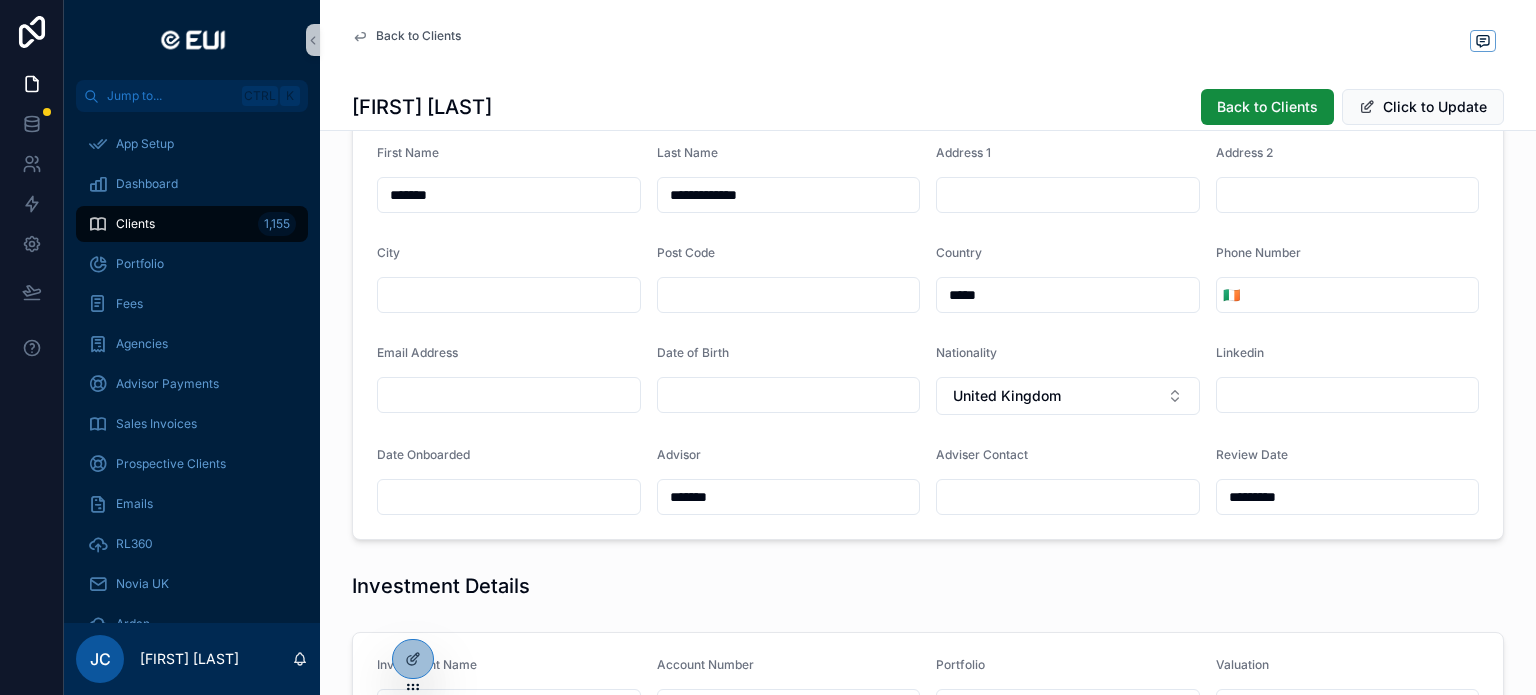 click at bounding box center (1068, 497) 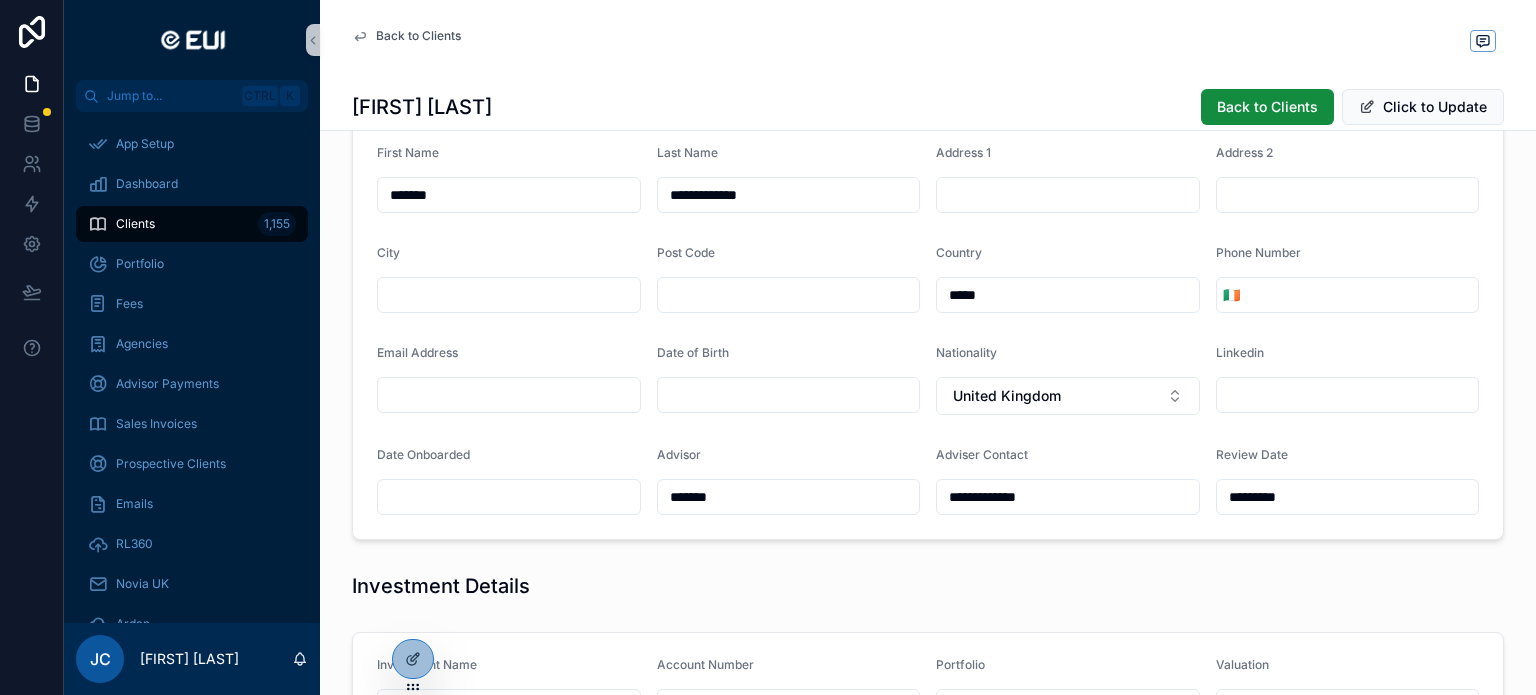 type on "**********" 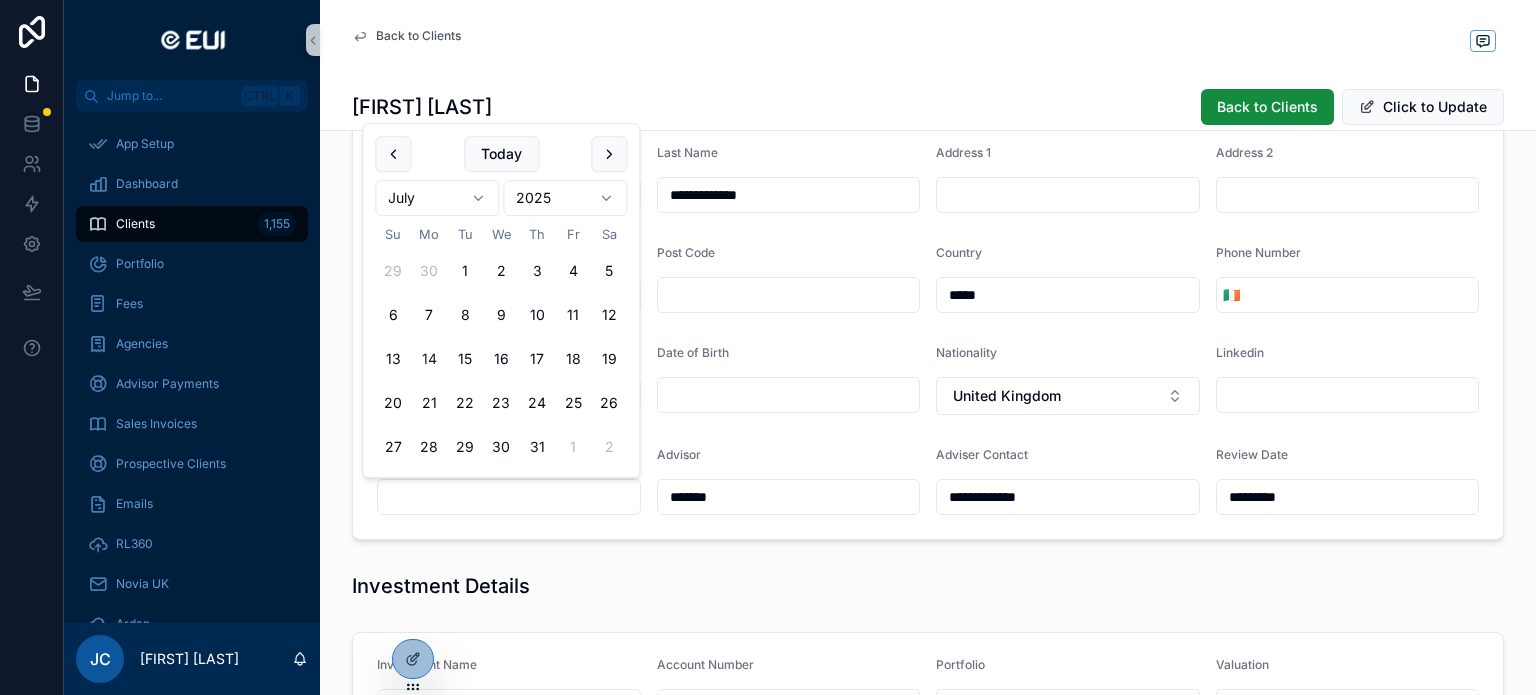 click on "Investment Details" at bounding box center [928, 586] 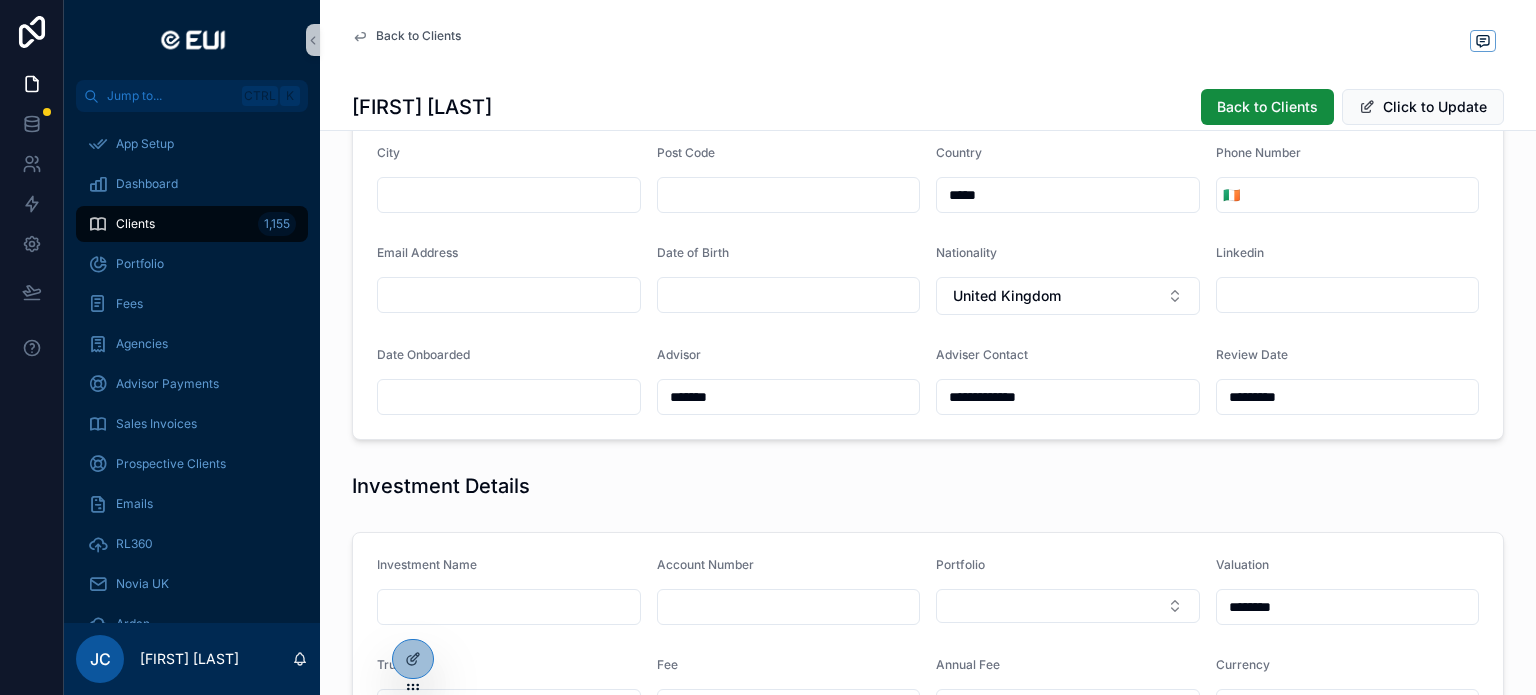 scroll, scrollTop: 343, scrollLeft: 0, axis: vertical 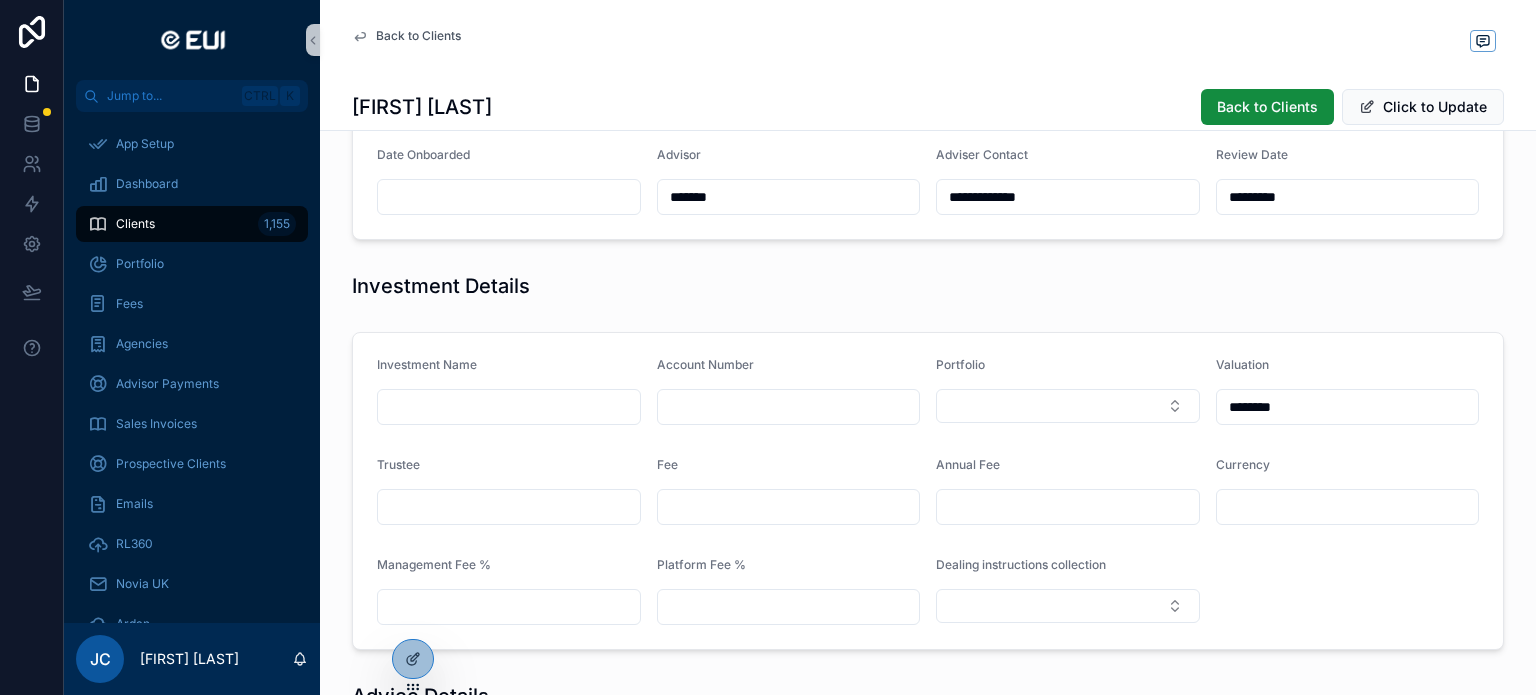 click at bounding box center [509, 407] 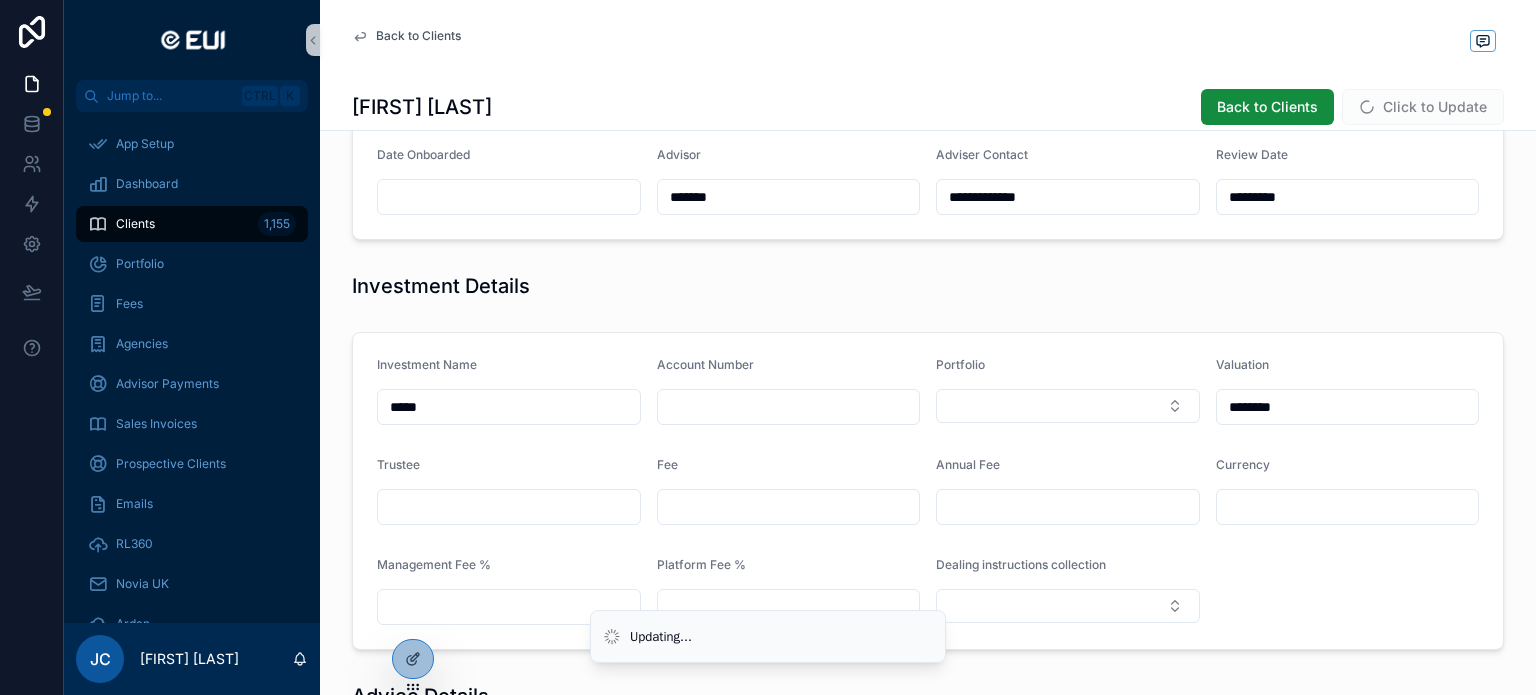 type on "*****" 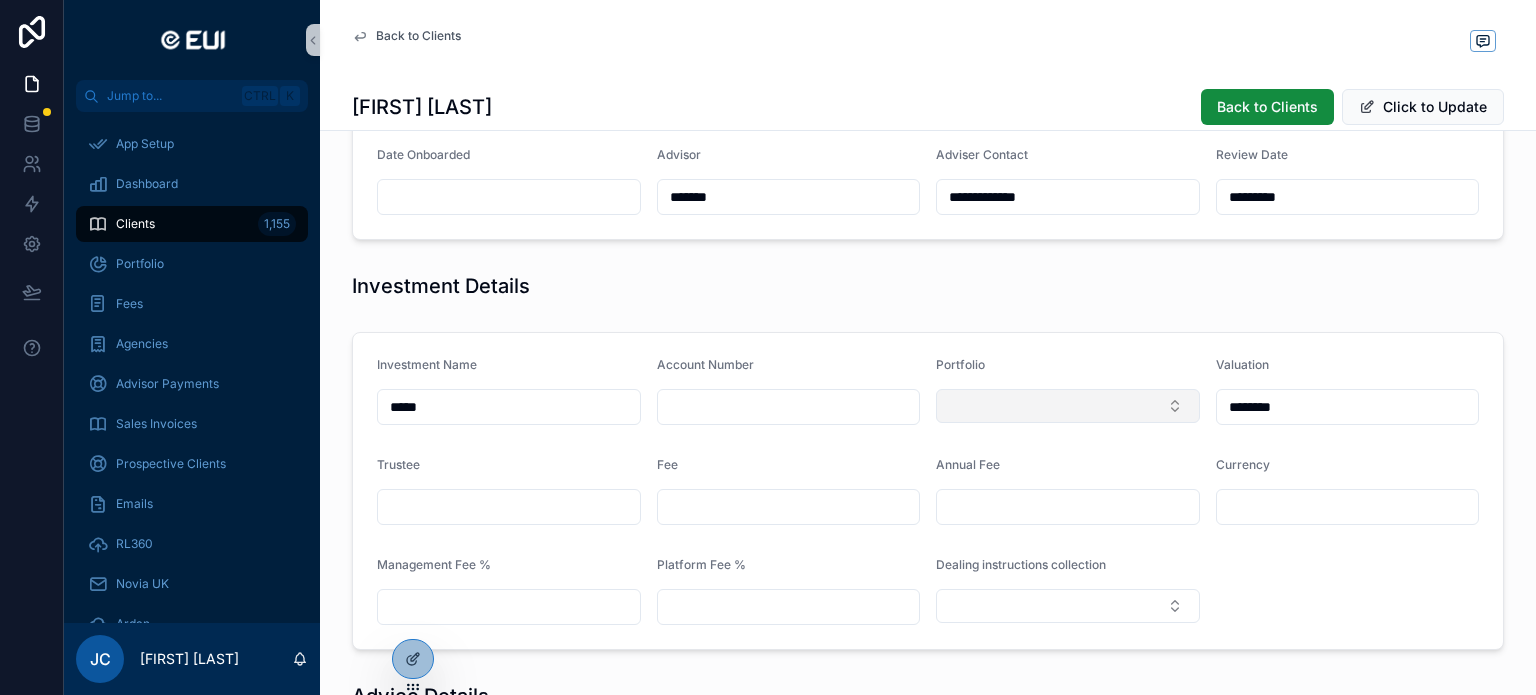 click at bounding box center (1068, 406) 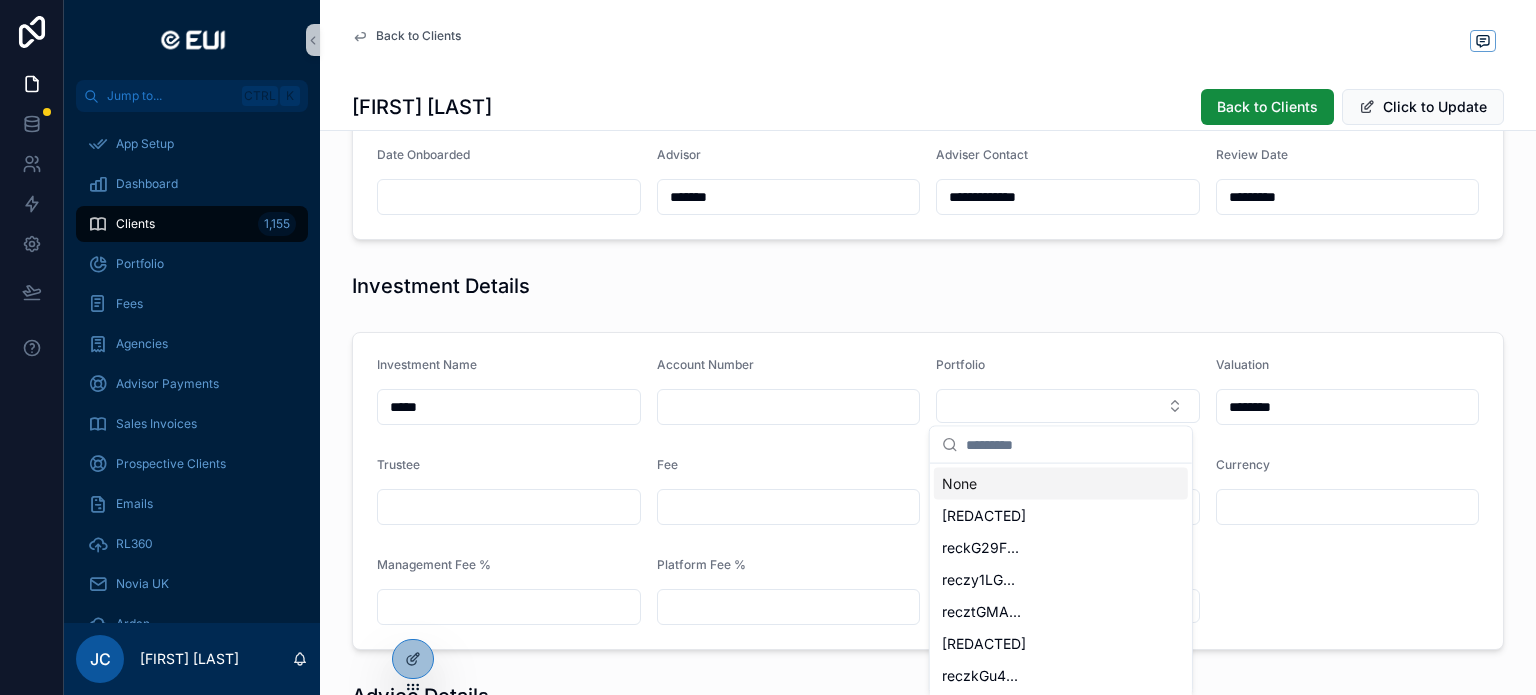 click at bounding box center [789, 407] 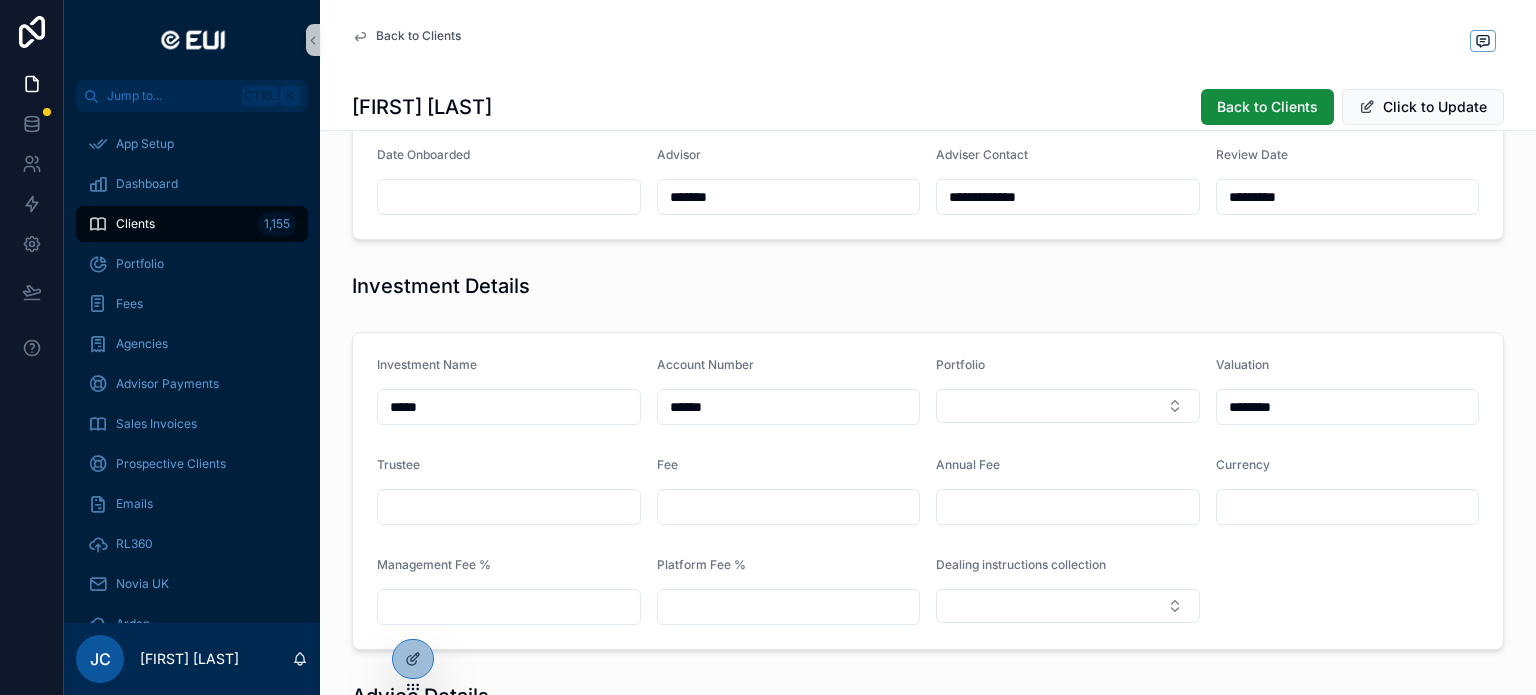 type on "******" 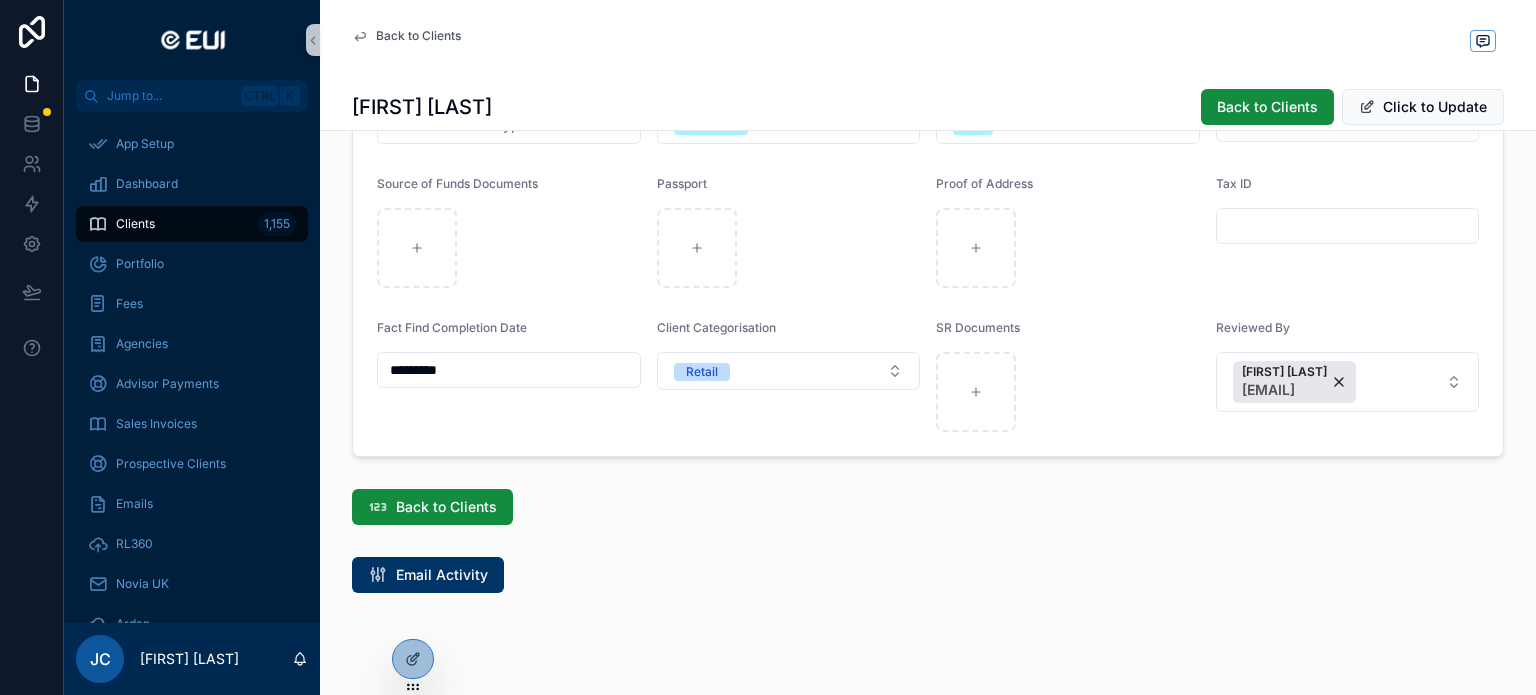 scroll, scrollTop: 1547, scrollLeft: 0, axis: vertical 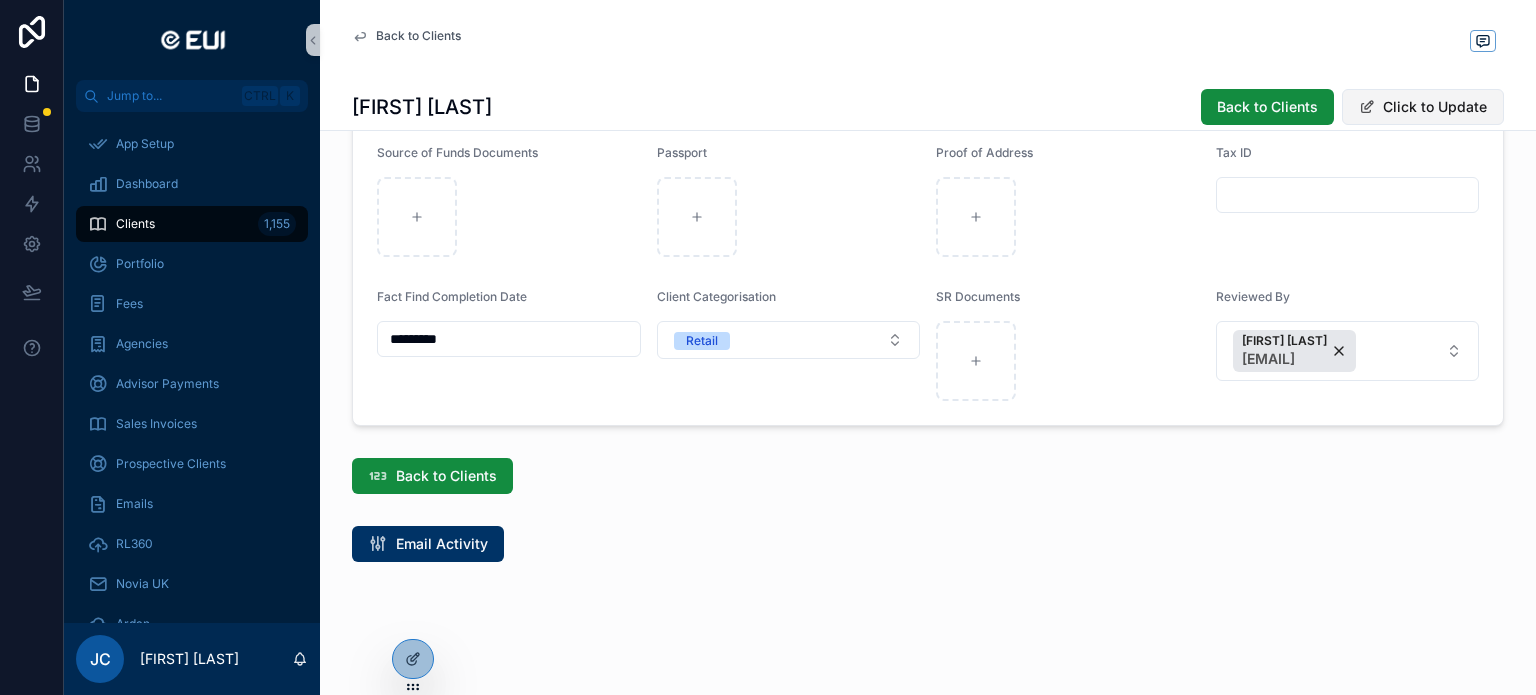 click on "Click to Update" at bounding box center (1423, 107) 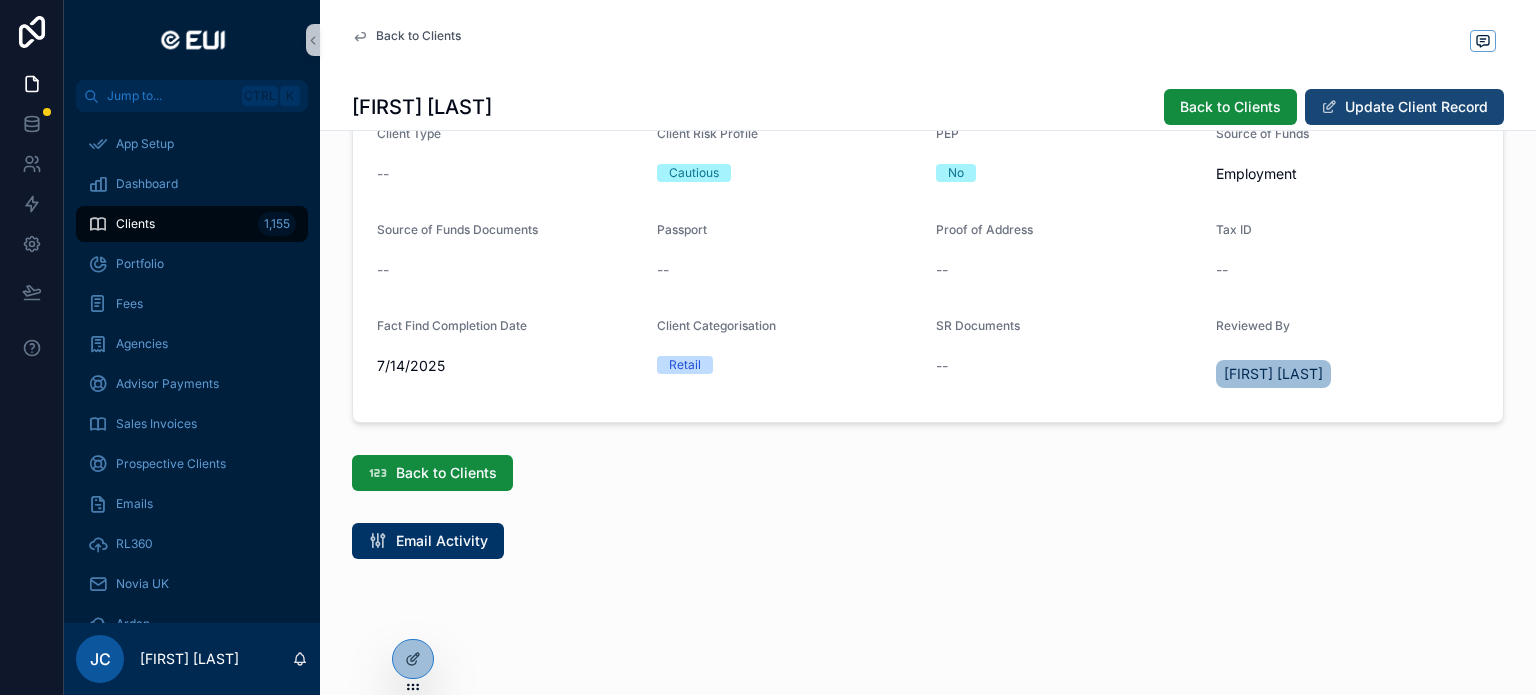 scroll, scrollTop: 1346, scrollLeft: 0, axis: vertical 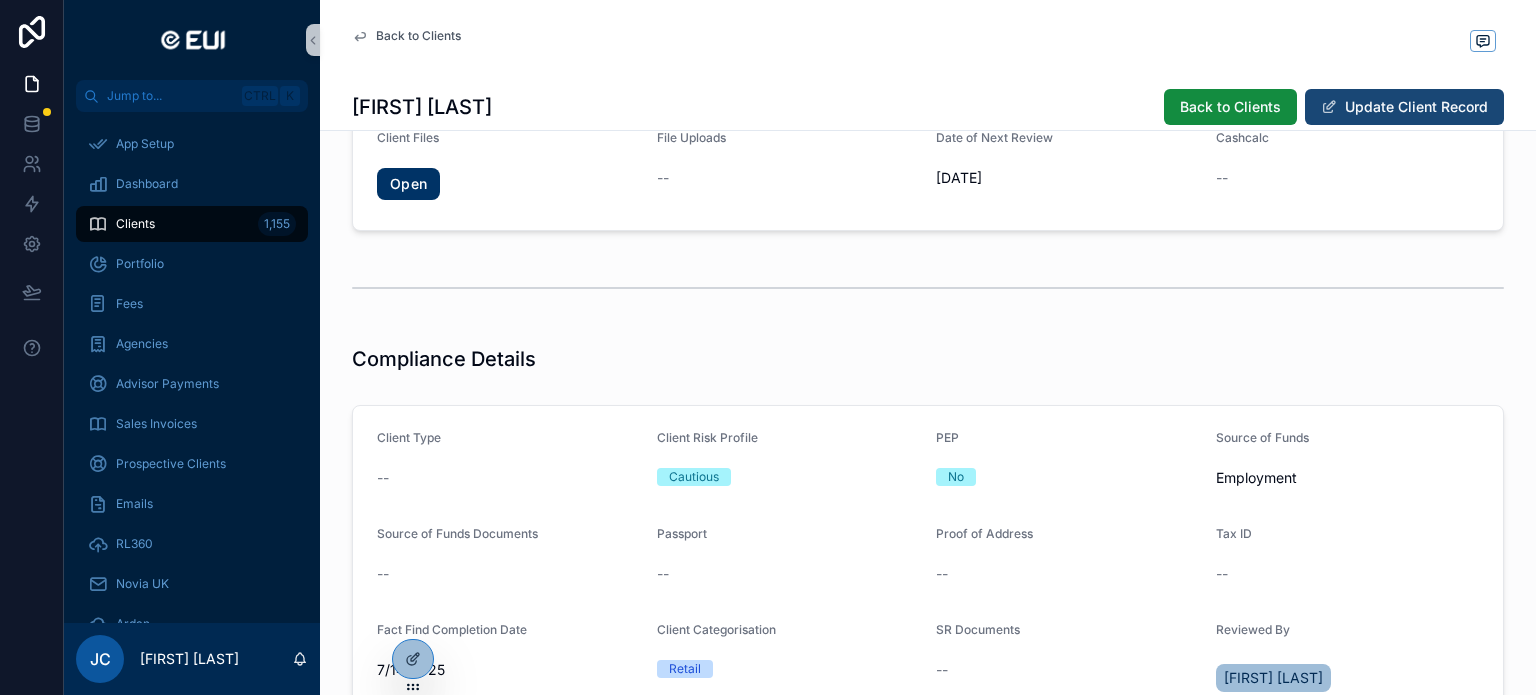click on "Update Client Record" at bounding box center (1404, 107) 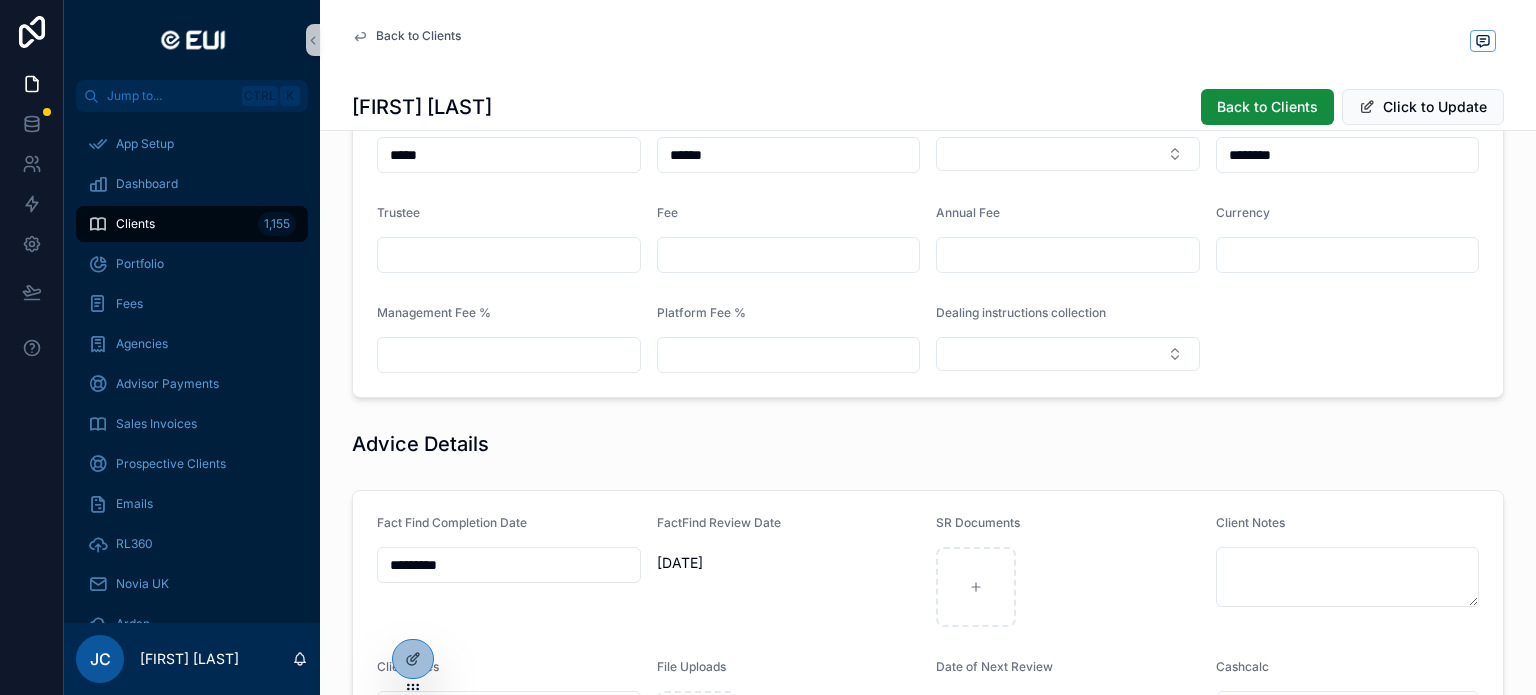 scroll, scrollTop: 276, scrollLeft: 0, axis: vertical 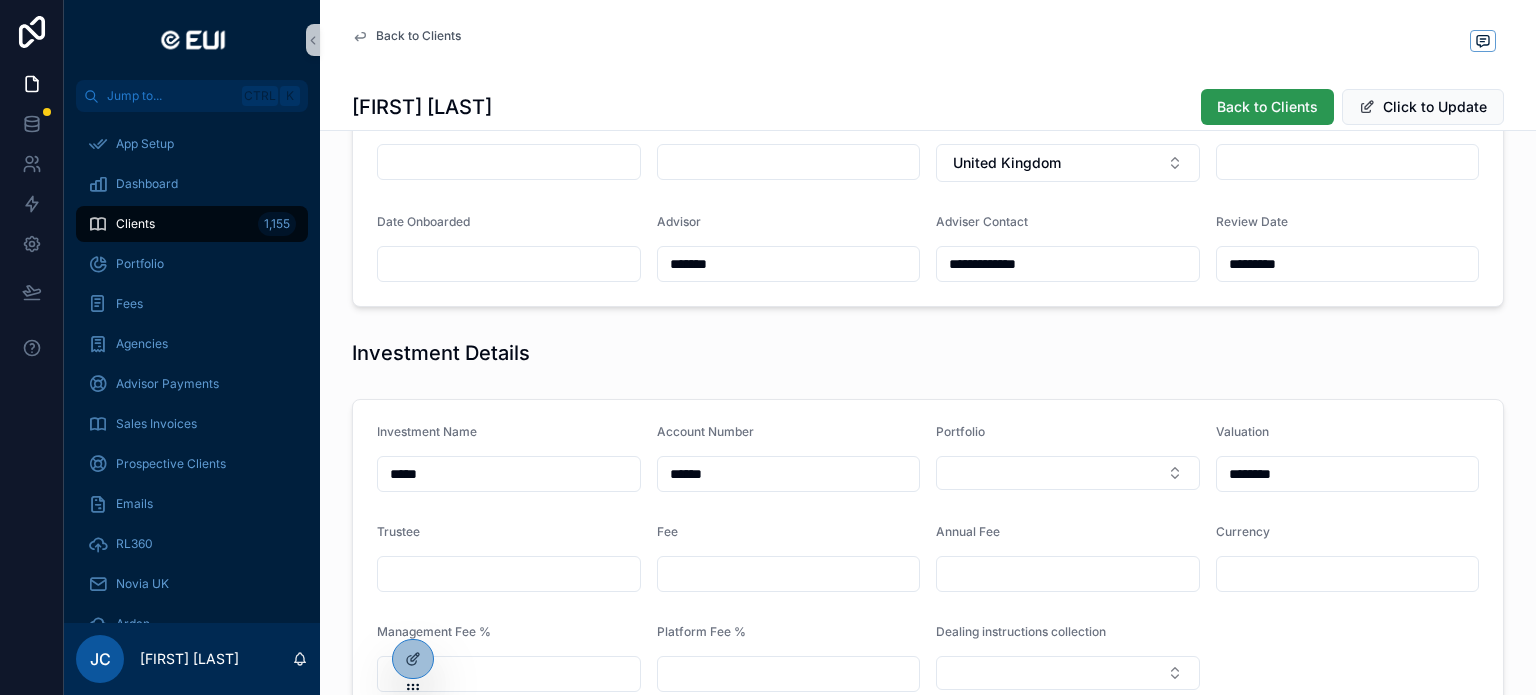 click on "Back to Clients" at bounding box center (1267, 107) 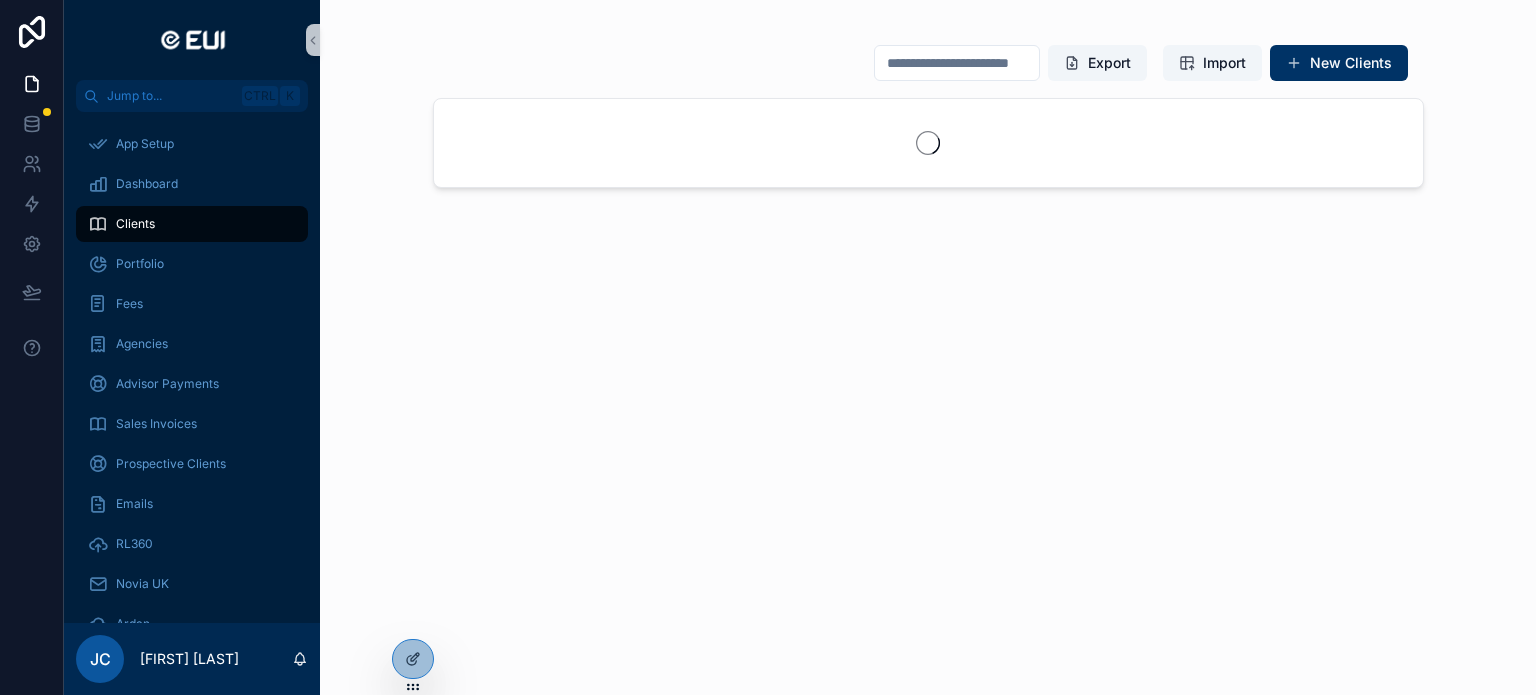 scroll, scrollTop: 0, scrollLeft: 0, axis: both 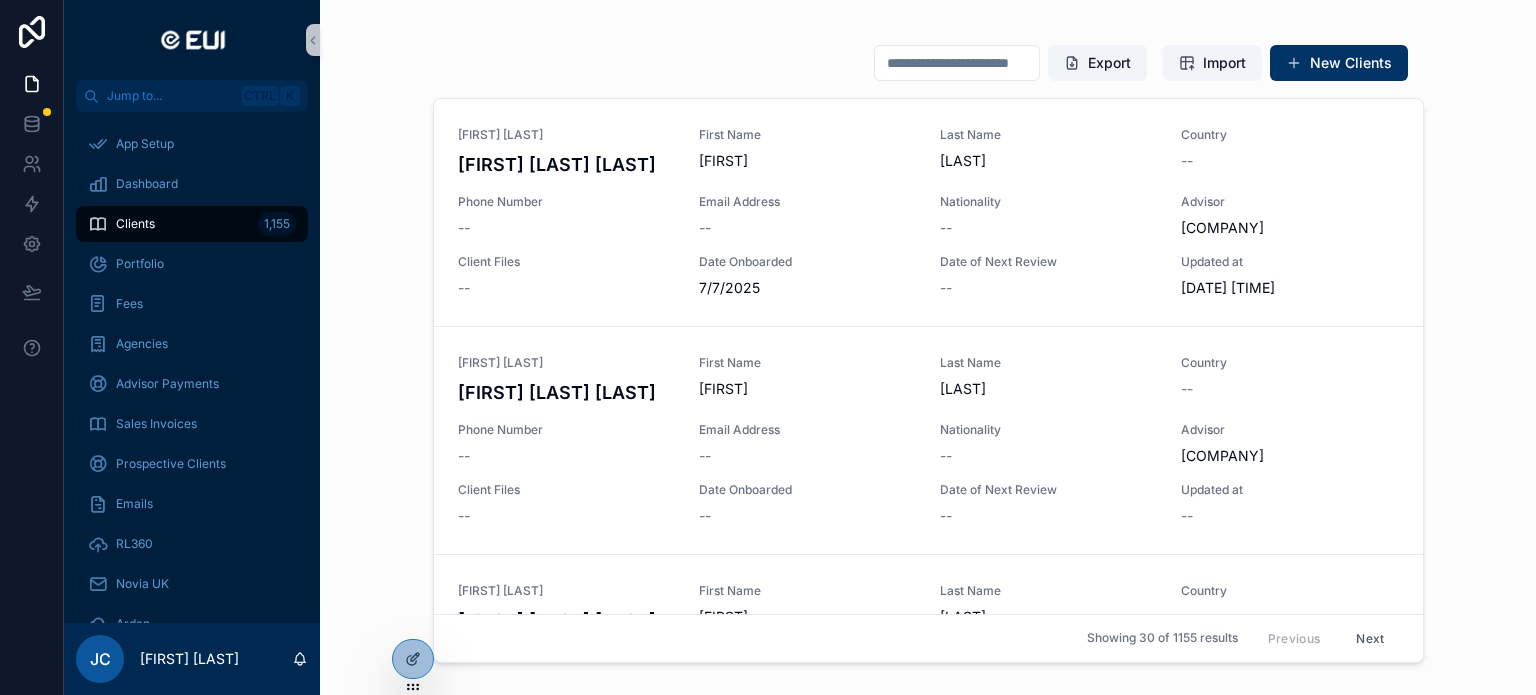 click at bounding box center [957, 63] 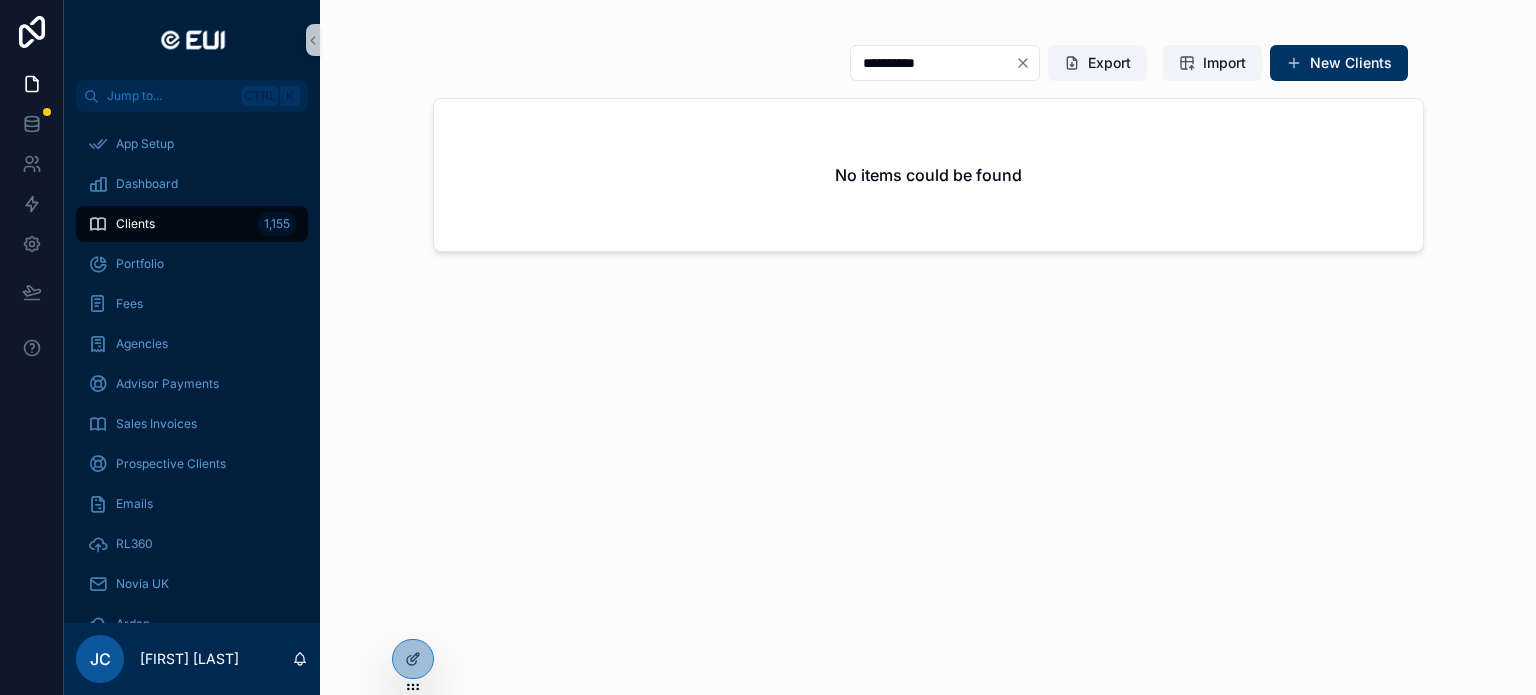 type on "**********" 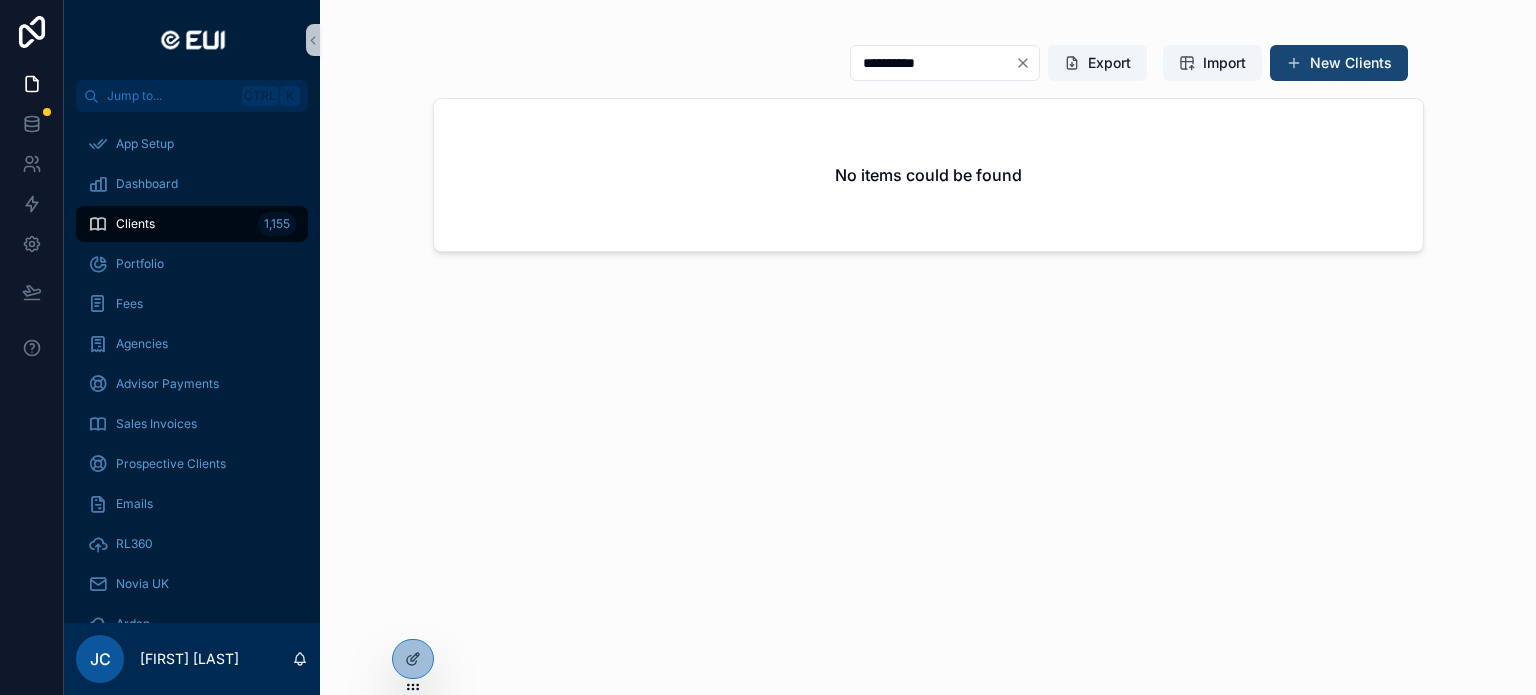 click on "New Clients" at bounding box center [1339, 63] 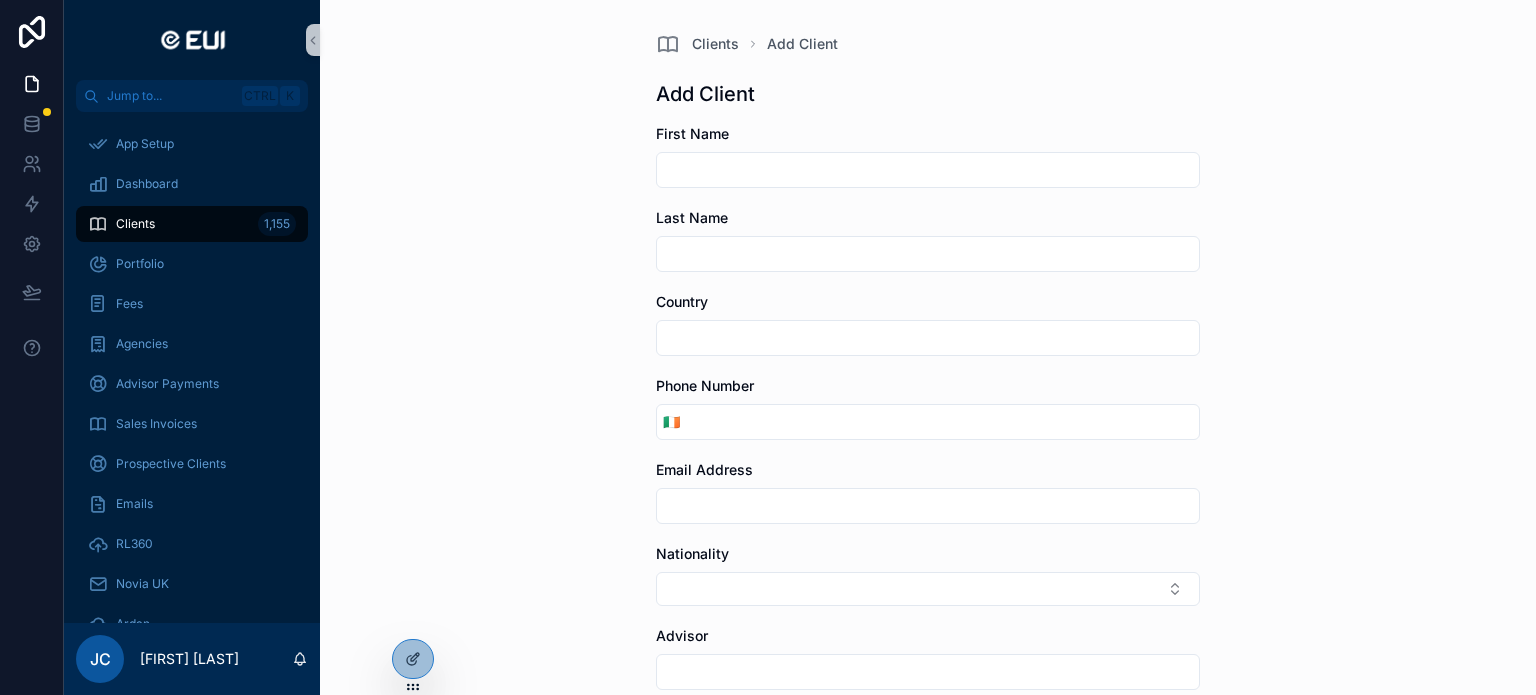 click at bounding box center (928, 170) 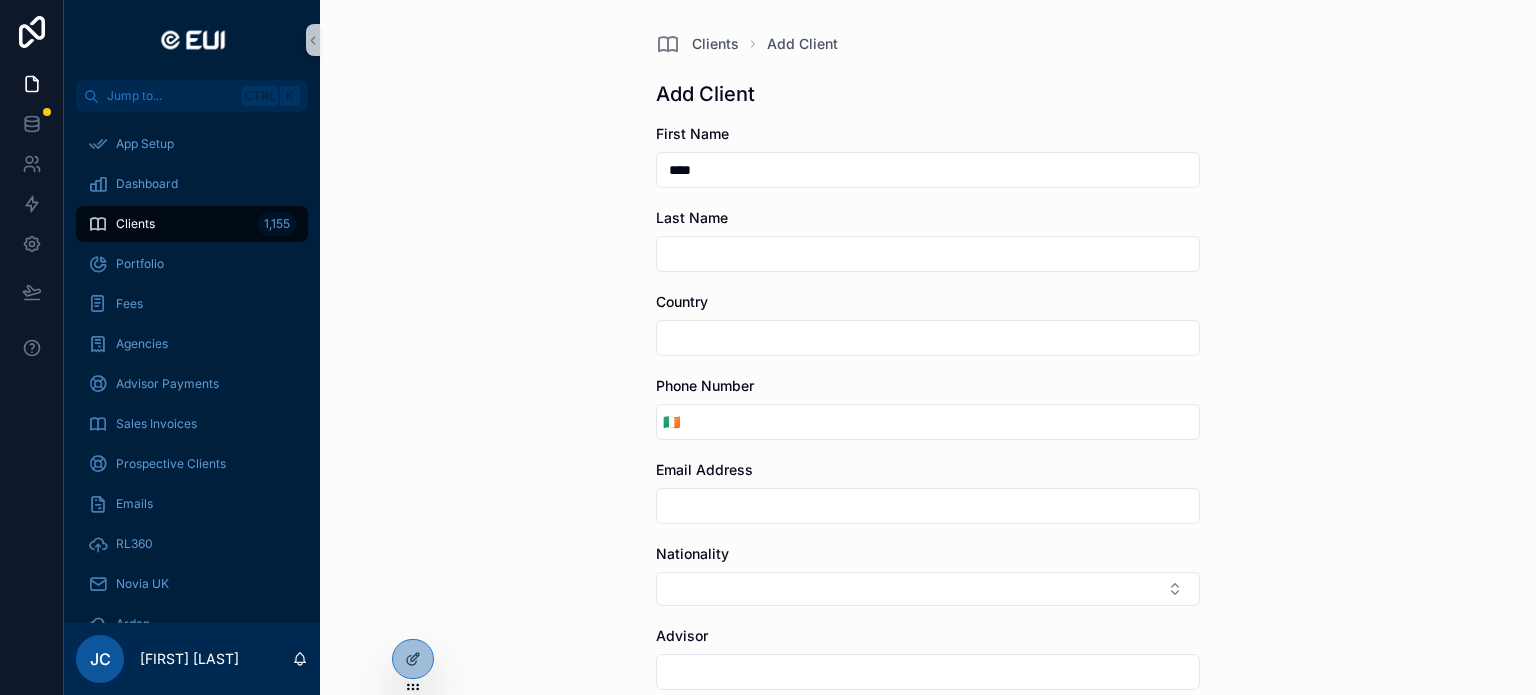 type on "****" 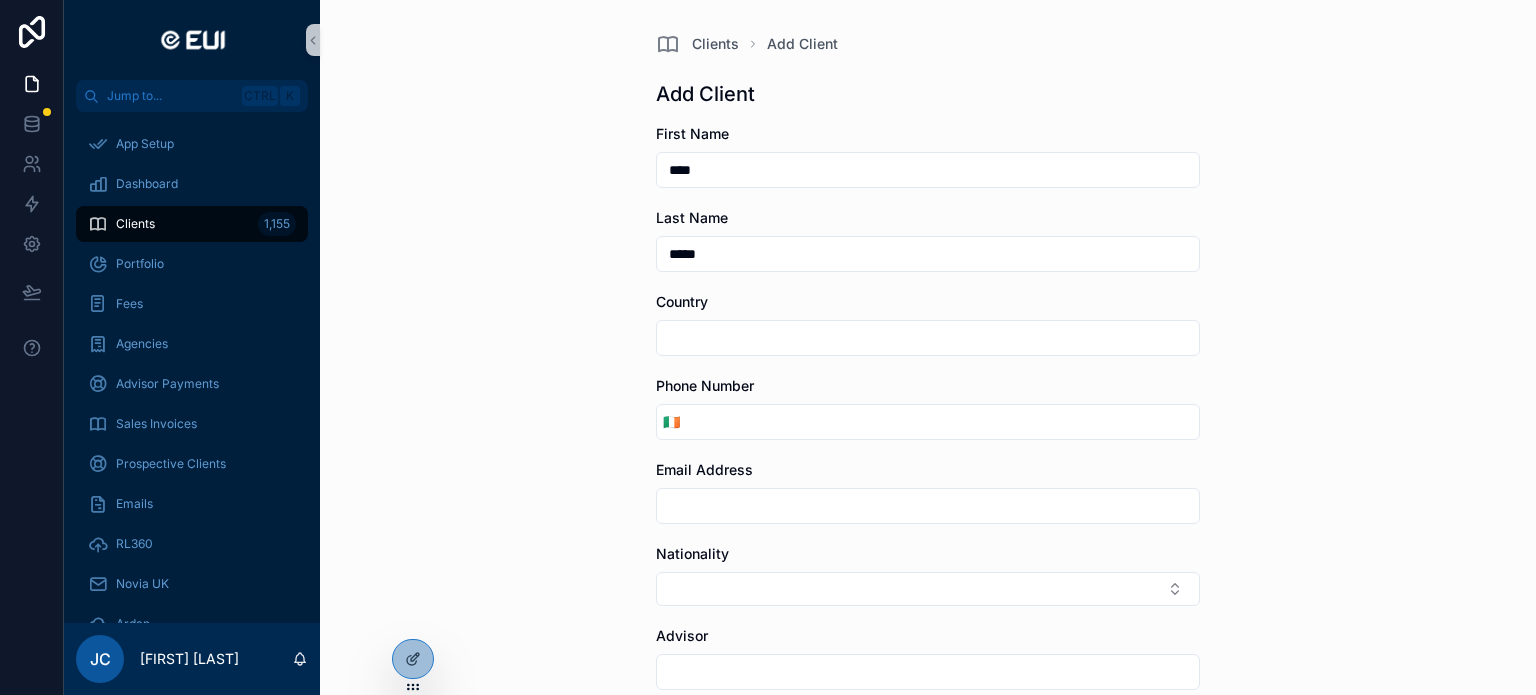type on "*****" 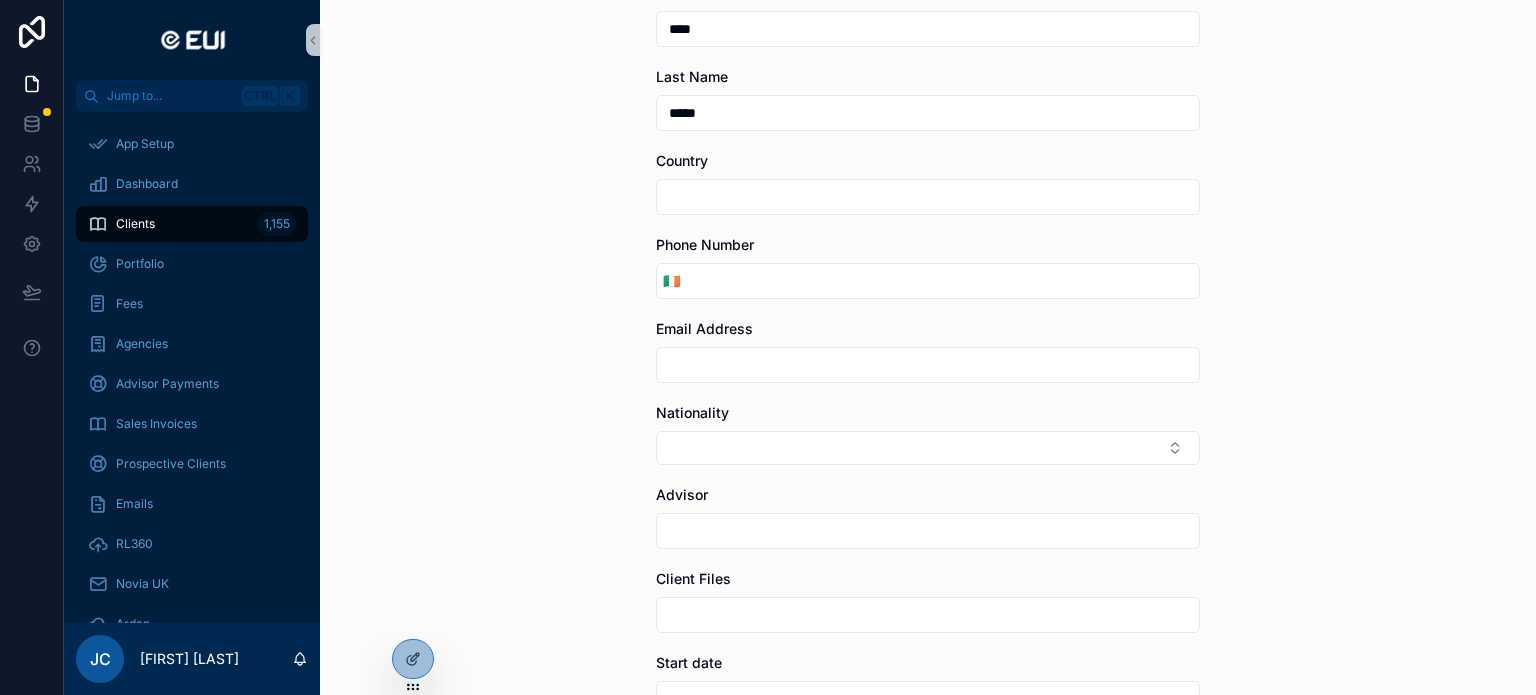 scroll, scrollTop: 200, scrollLeft: 0, axis: vertical 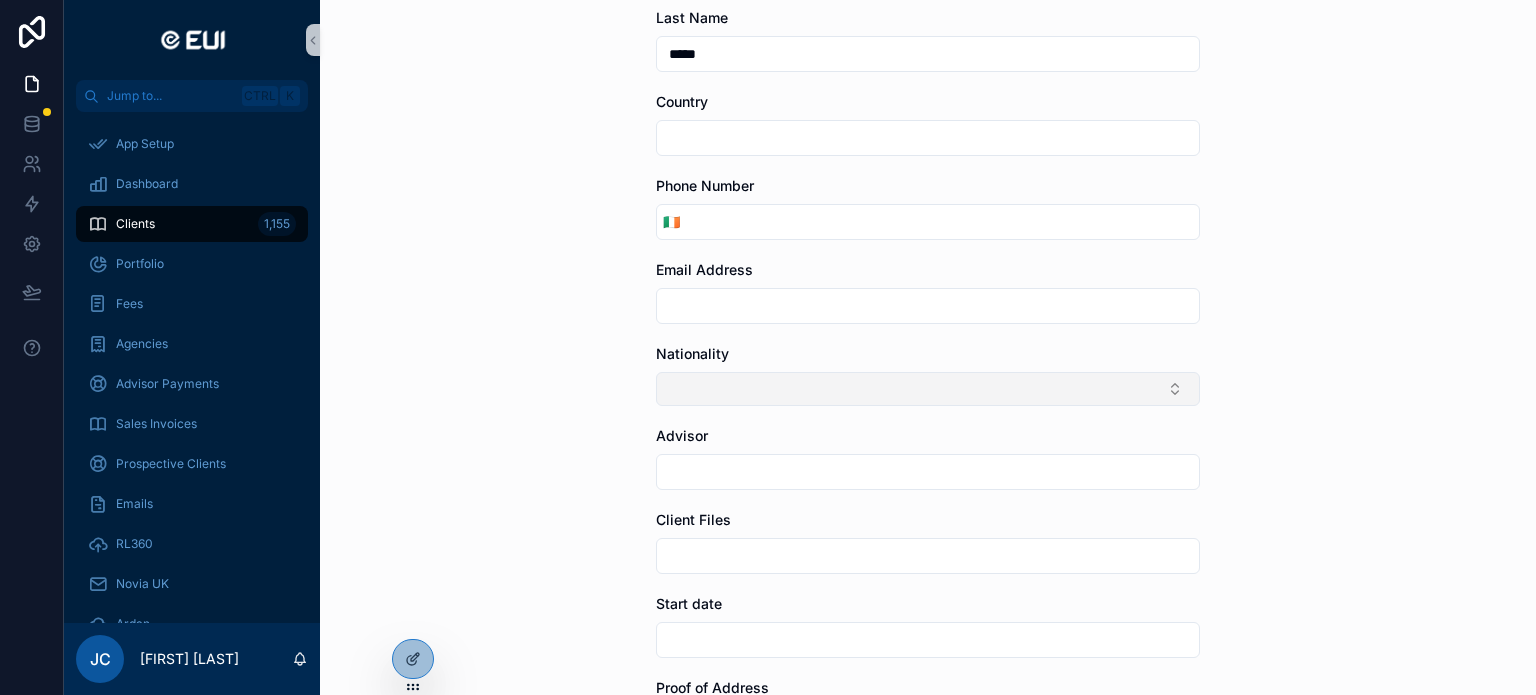 click at bounding box center (928, 389) 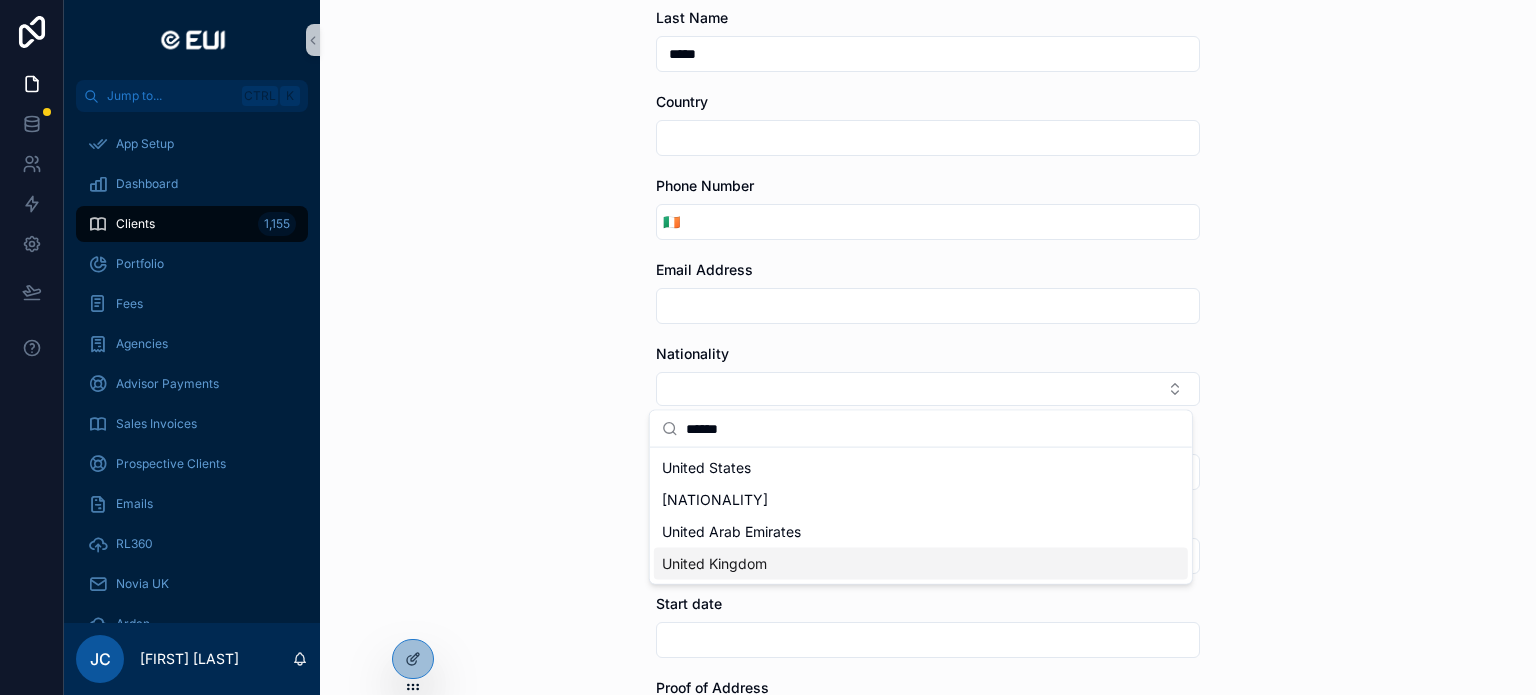 type on "******" 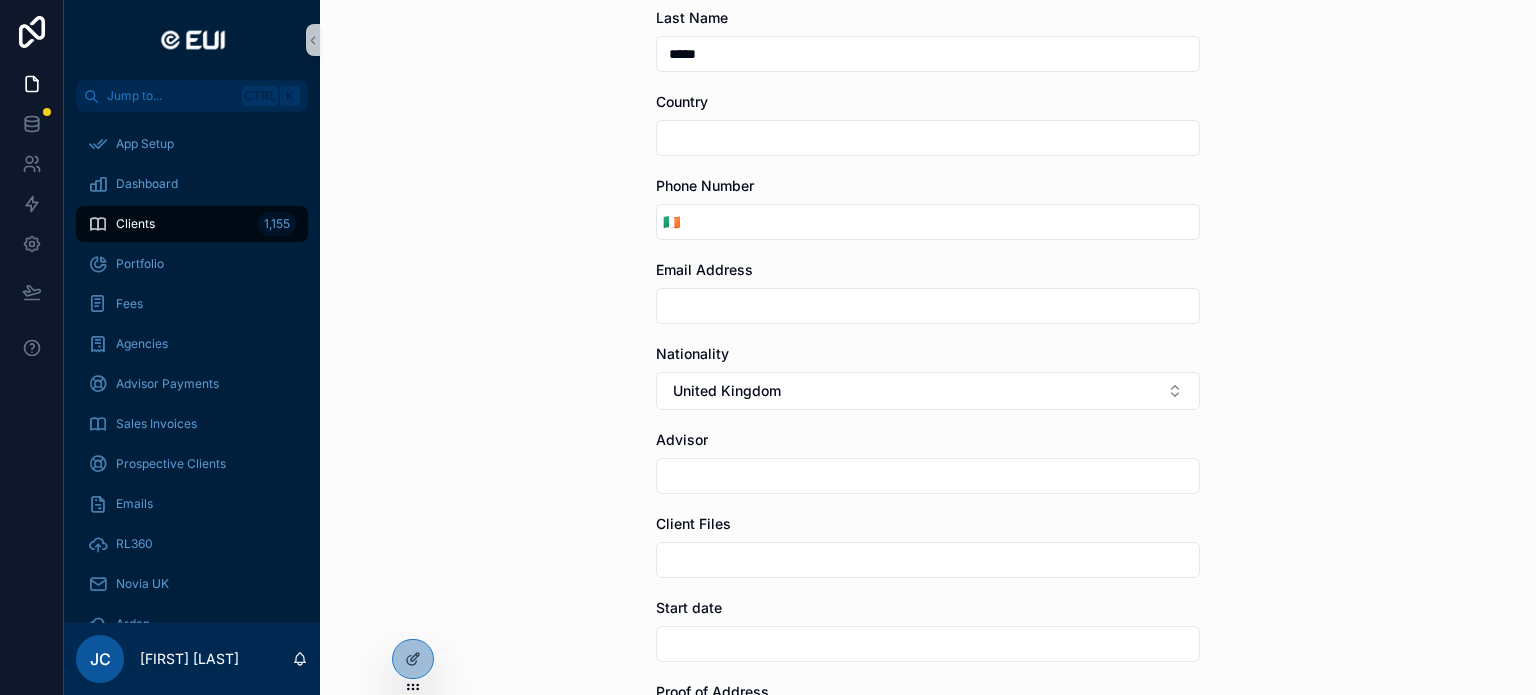 click at bounding box center (928, 476) 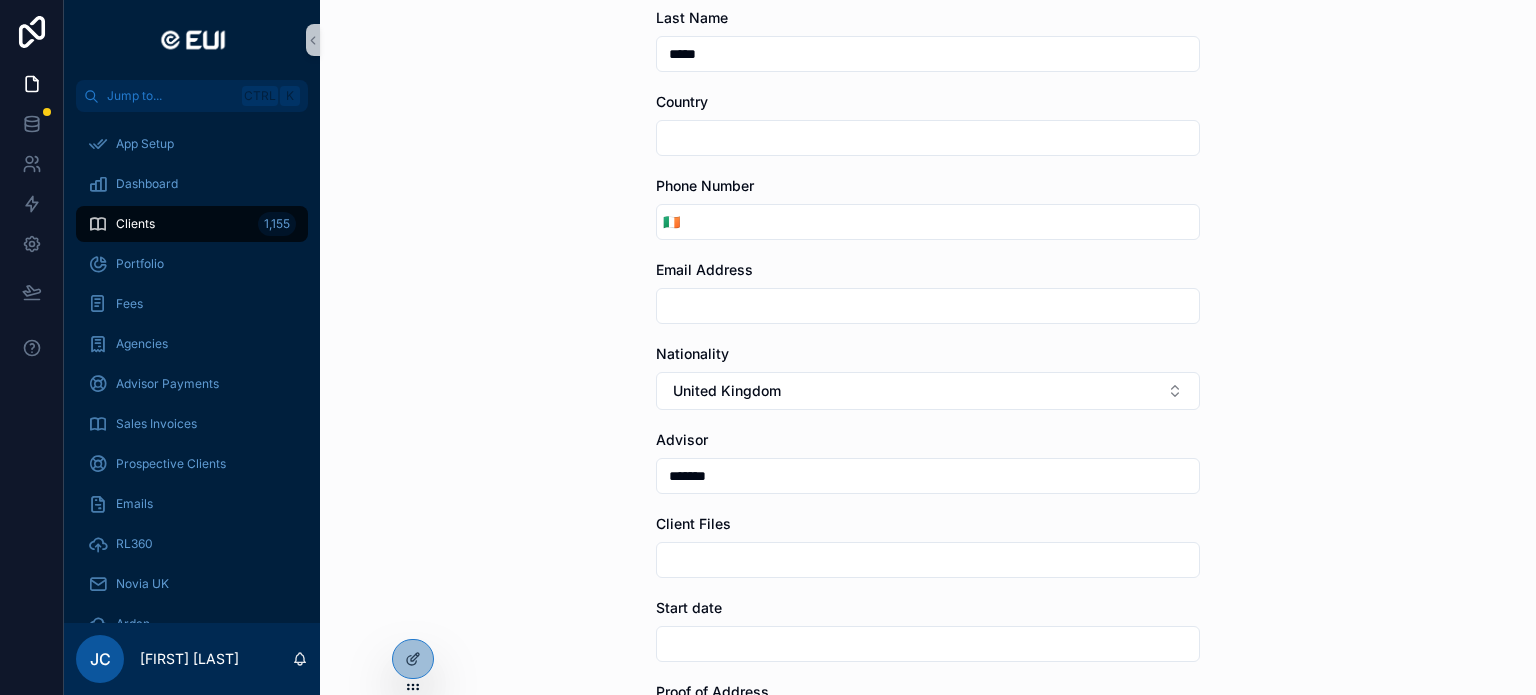 click at bounding box center [928, 560] 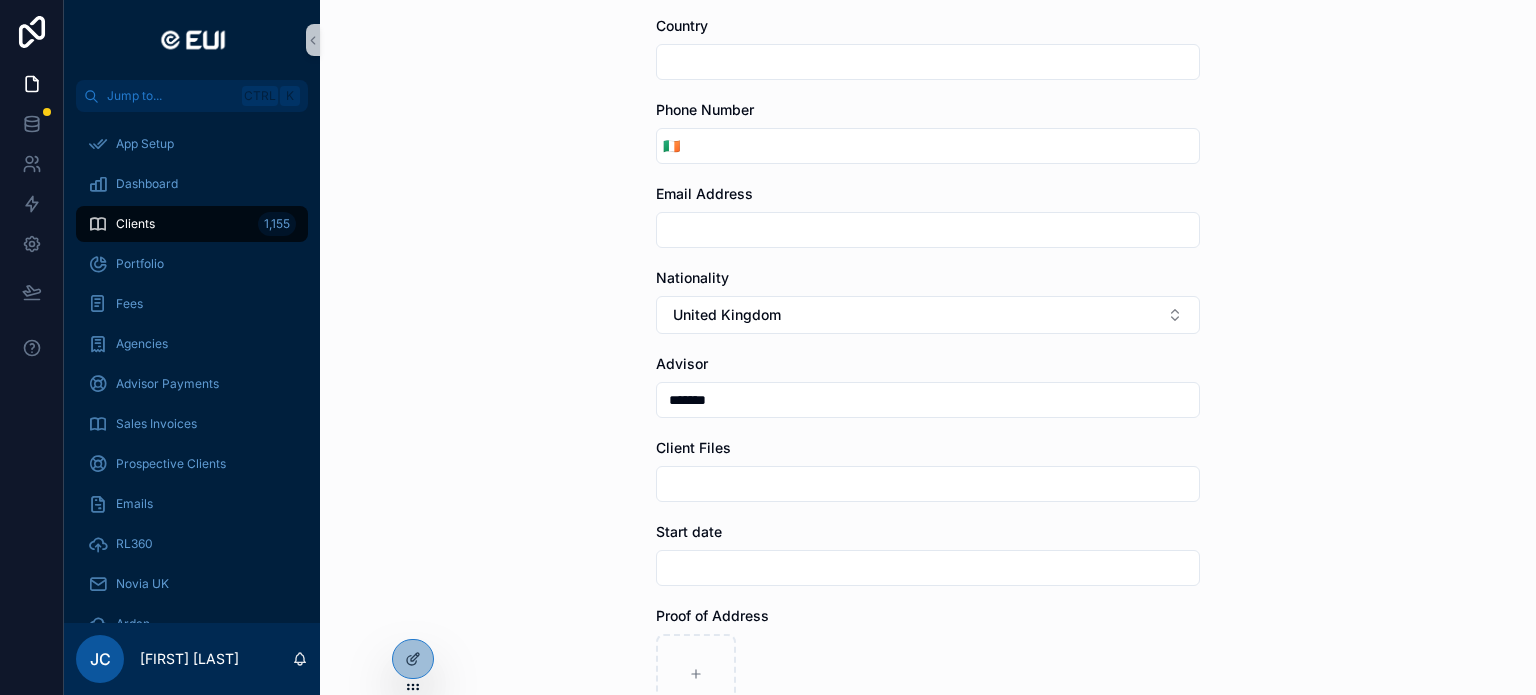 scroll, scrollTop: 400, scrollLeft: 0, axis: vertical 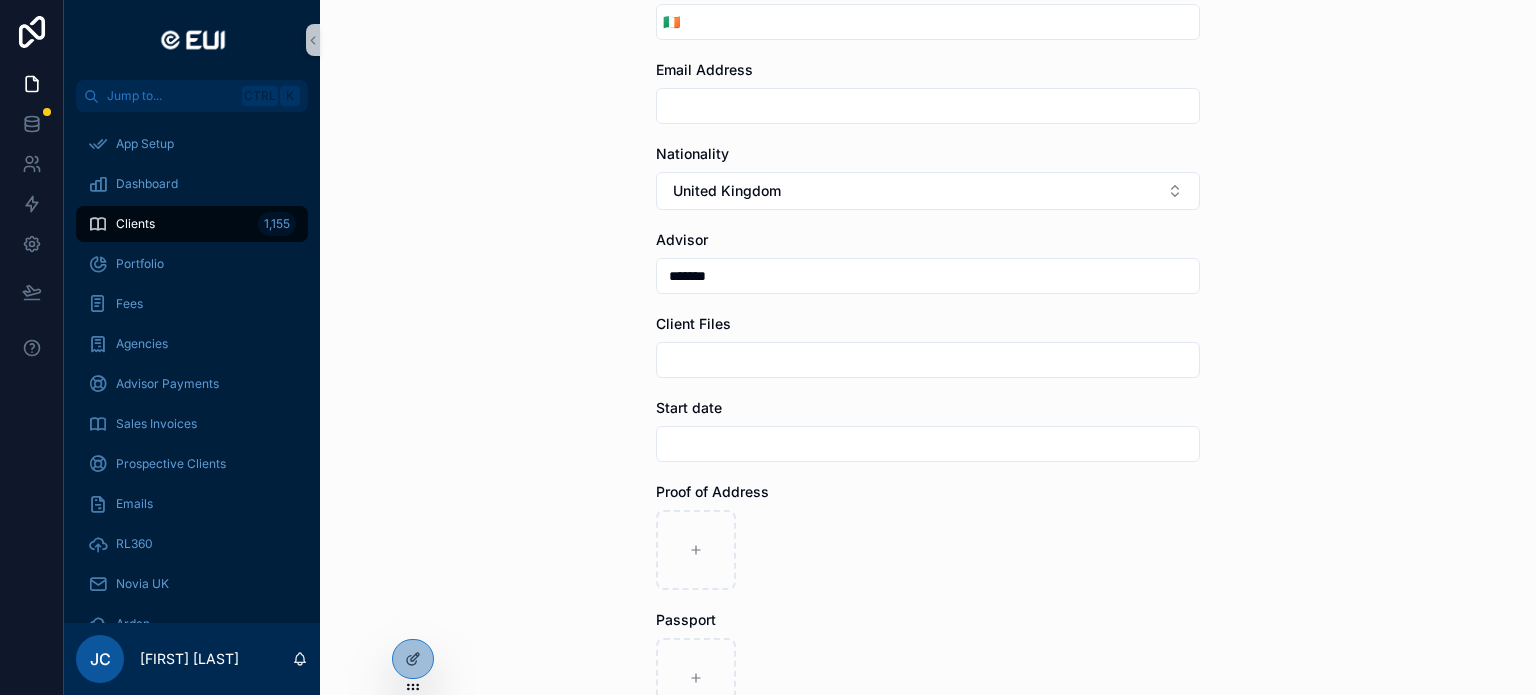 click at bounding box center [928, 444] 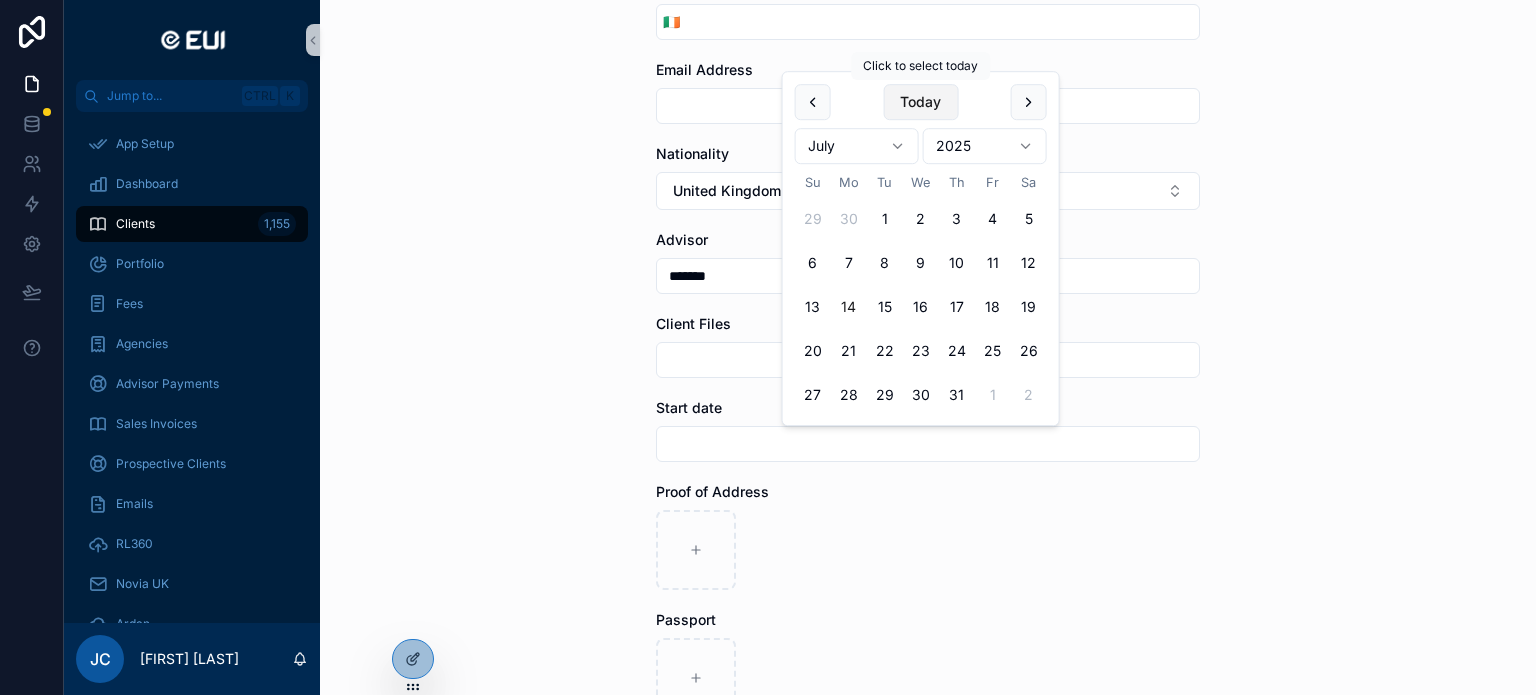 click on "Today" at bounding box center (920, 102) 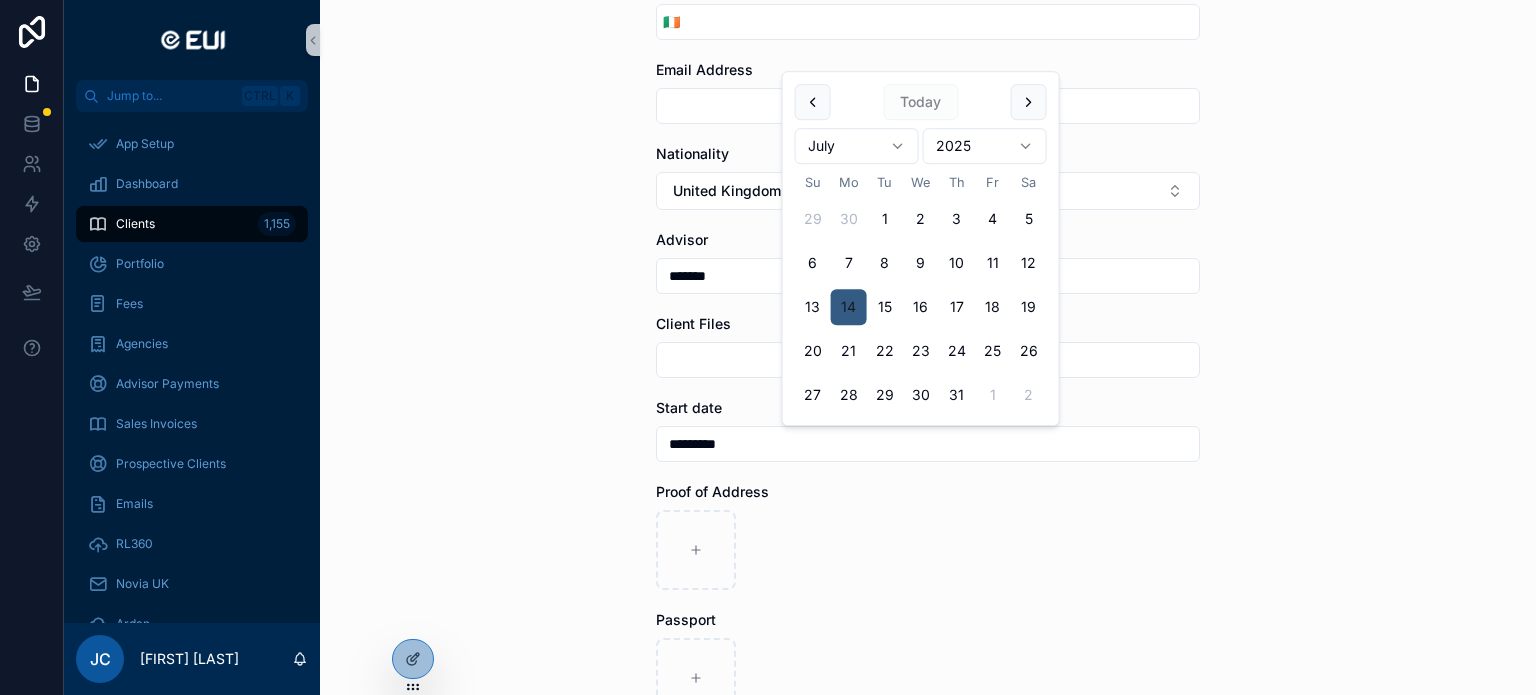 click on "14" at bounding box center (849, 307) 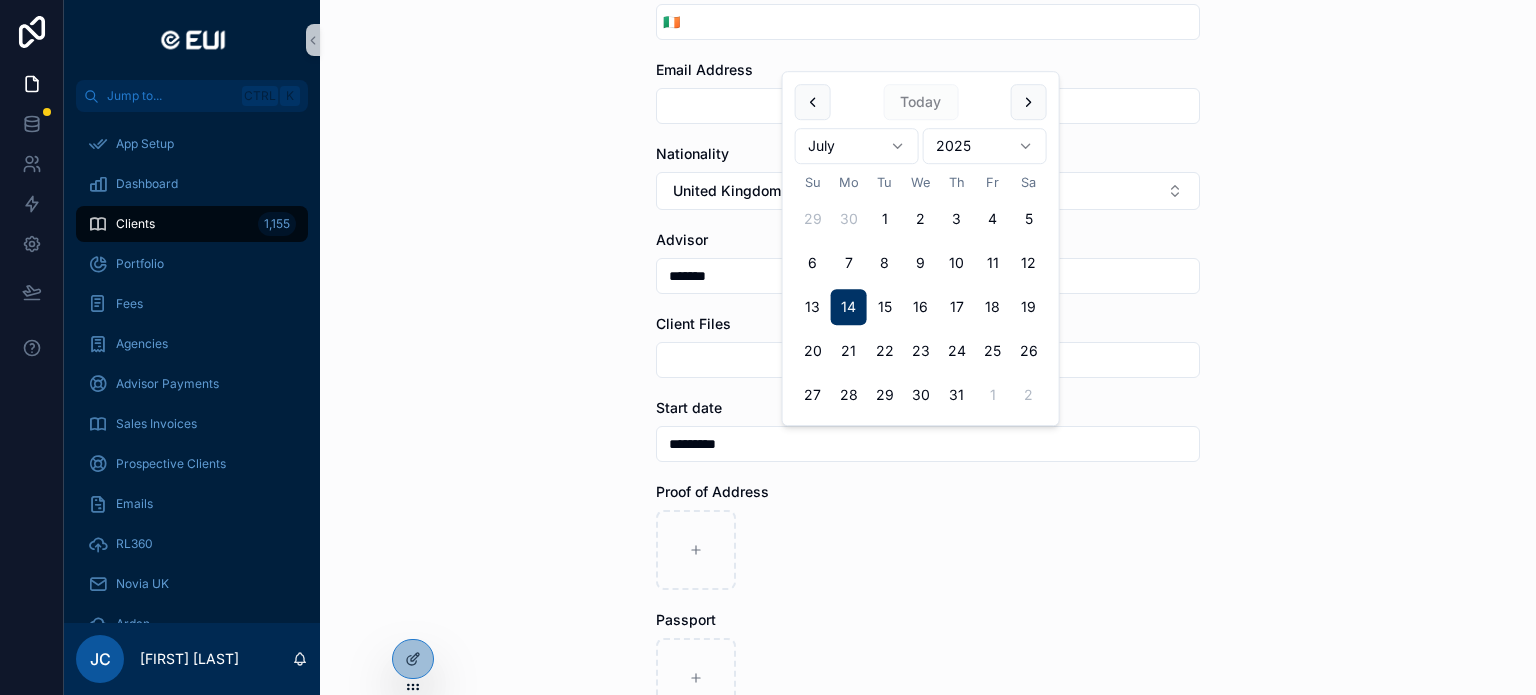 click on "Clients Add Client Add Client First Name **** Last Name ***** Country Phone Number 🇮🇪 Email Address Nationality United Kingdom Advisor ****** Client Files Start date ********* Proof of Address Passport Save" at bounding box center (928, 347) 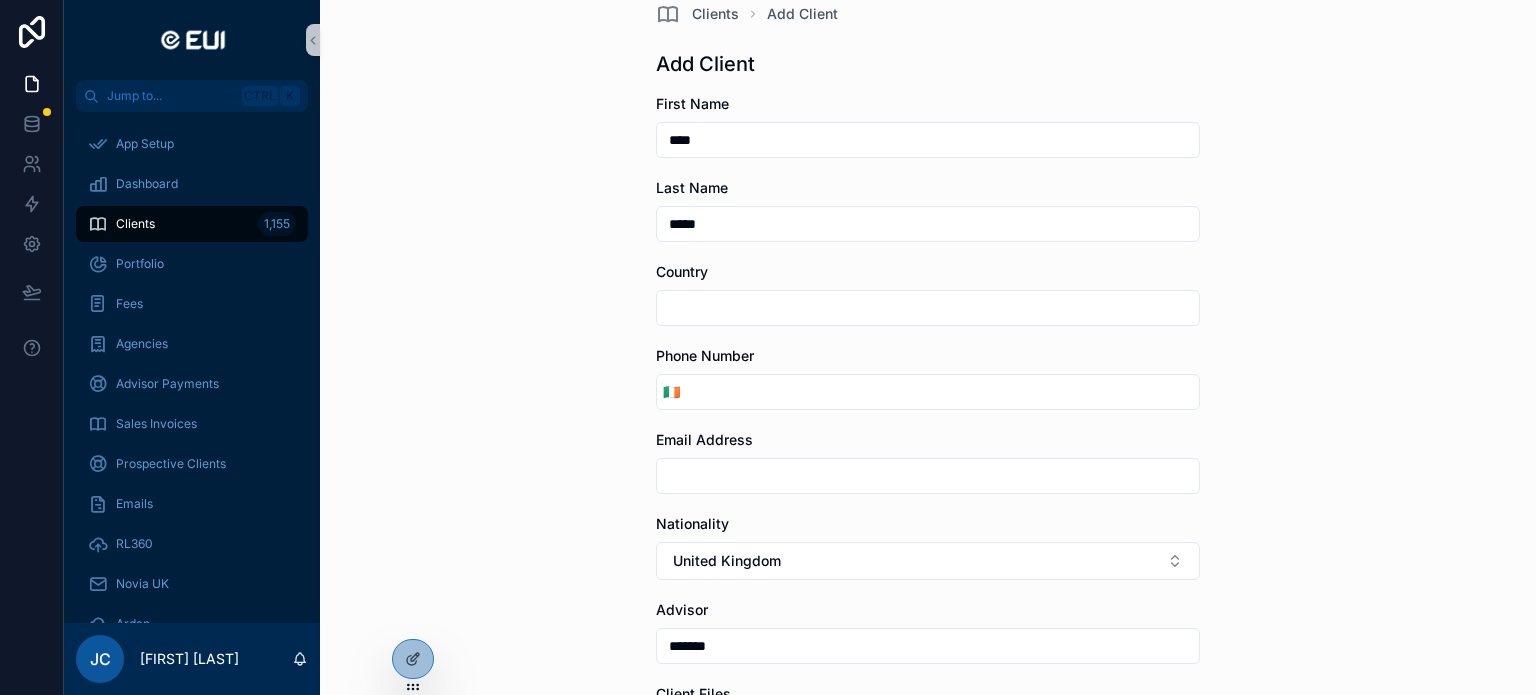 scroll, scrollTop: 0, scrollLeft: 0, axis: both 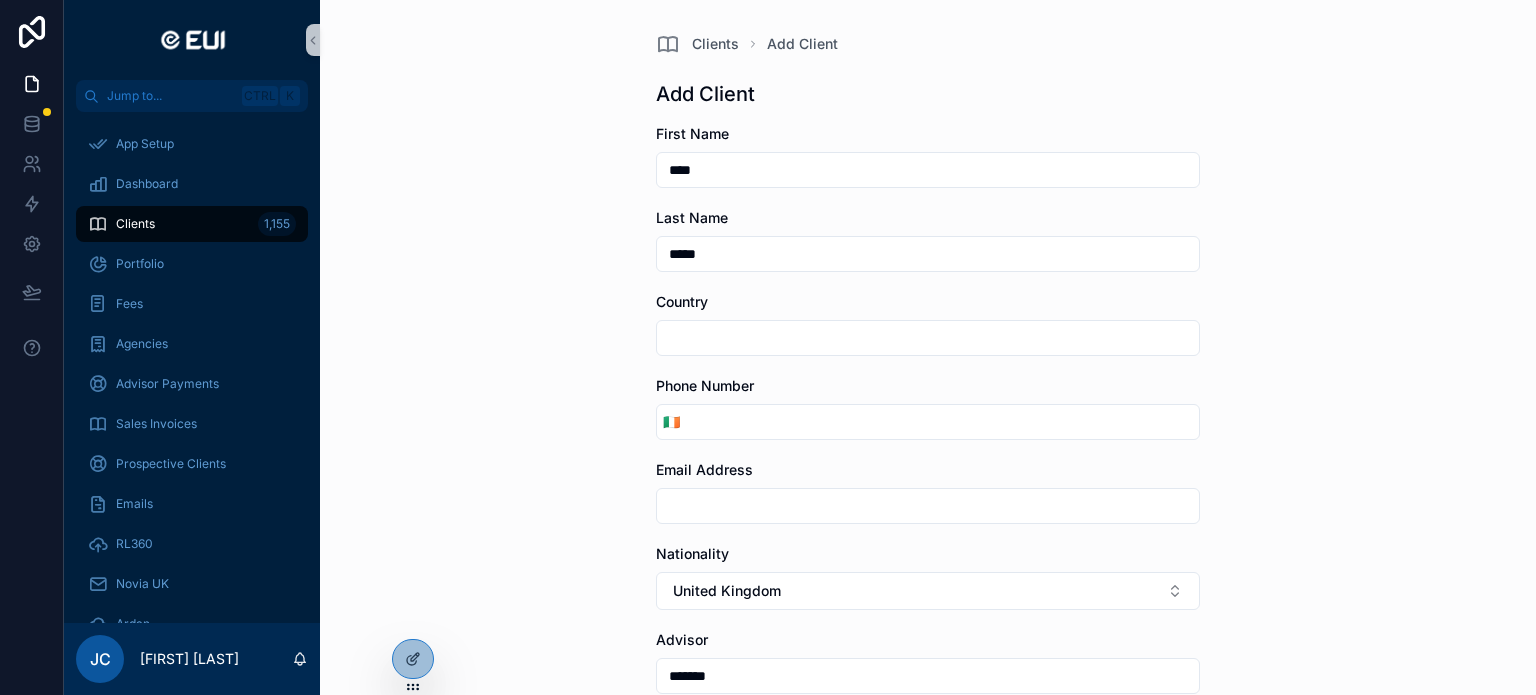 click at bounding box center [928, 338] 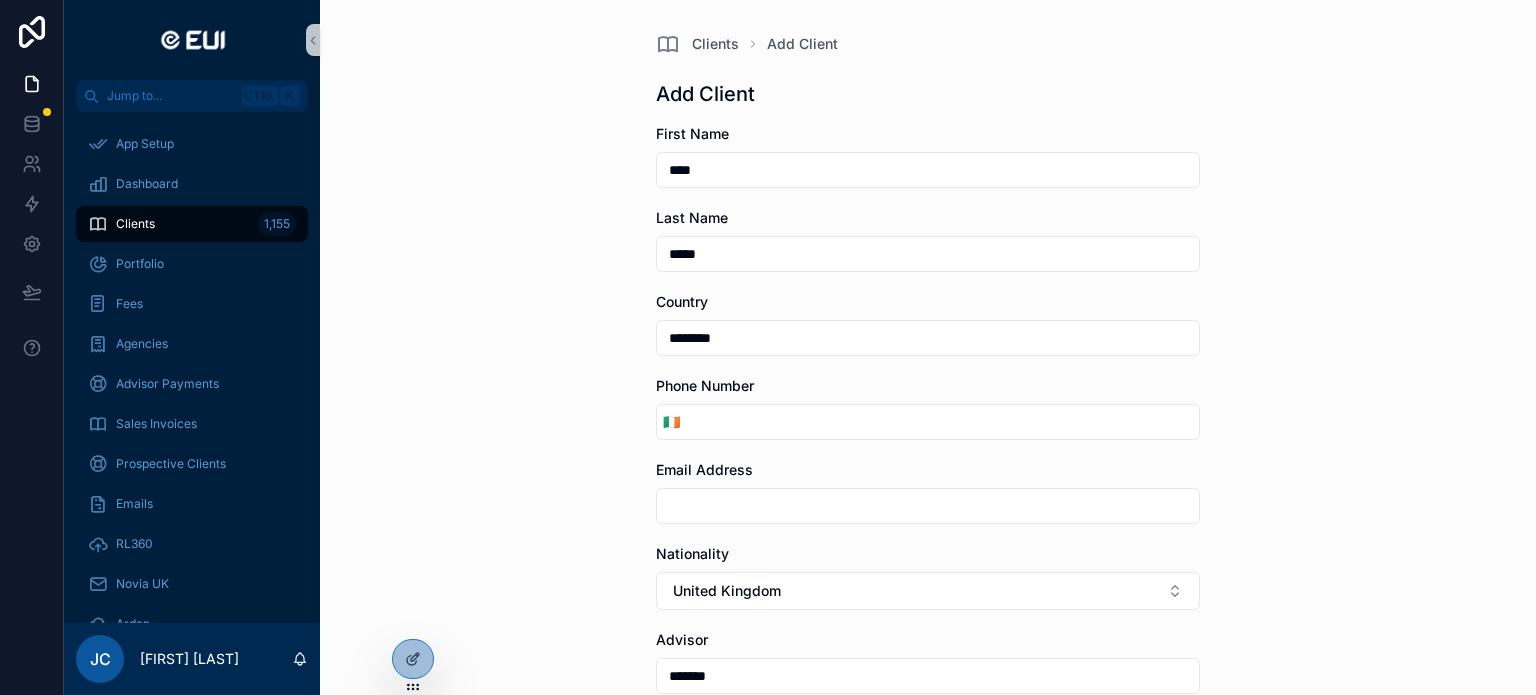 type on "********" 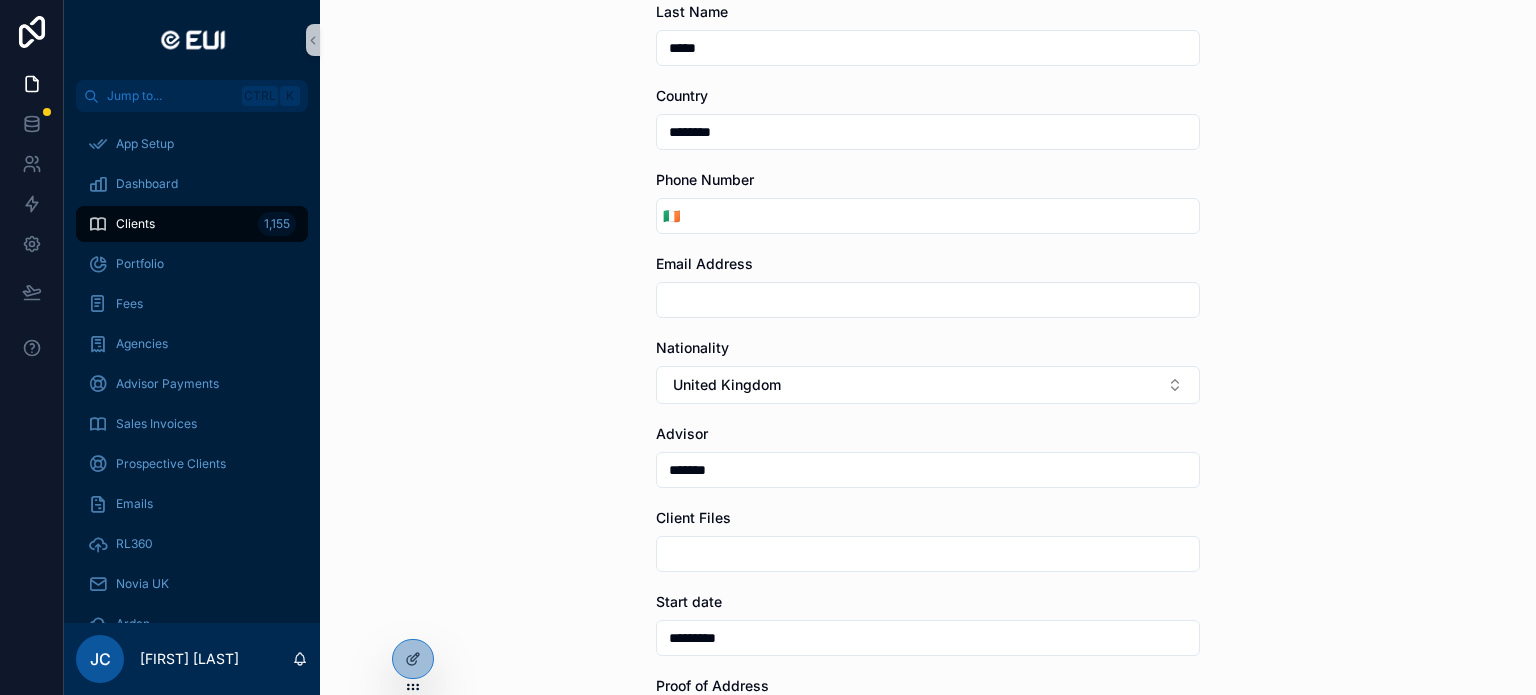 scroll, scrollTop: 300, scrollLeft: 0, axis: vertical 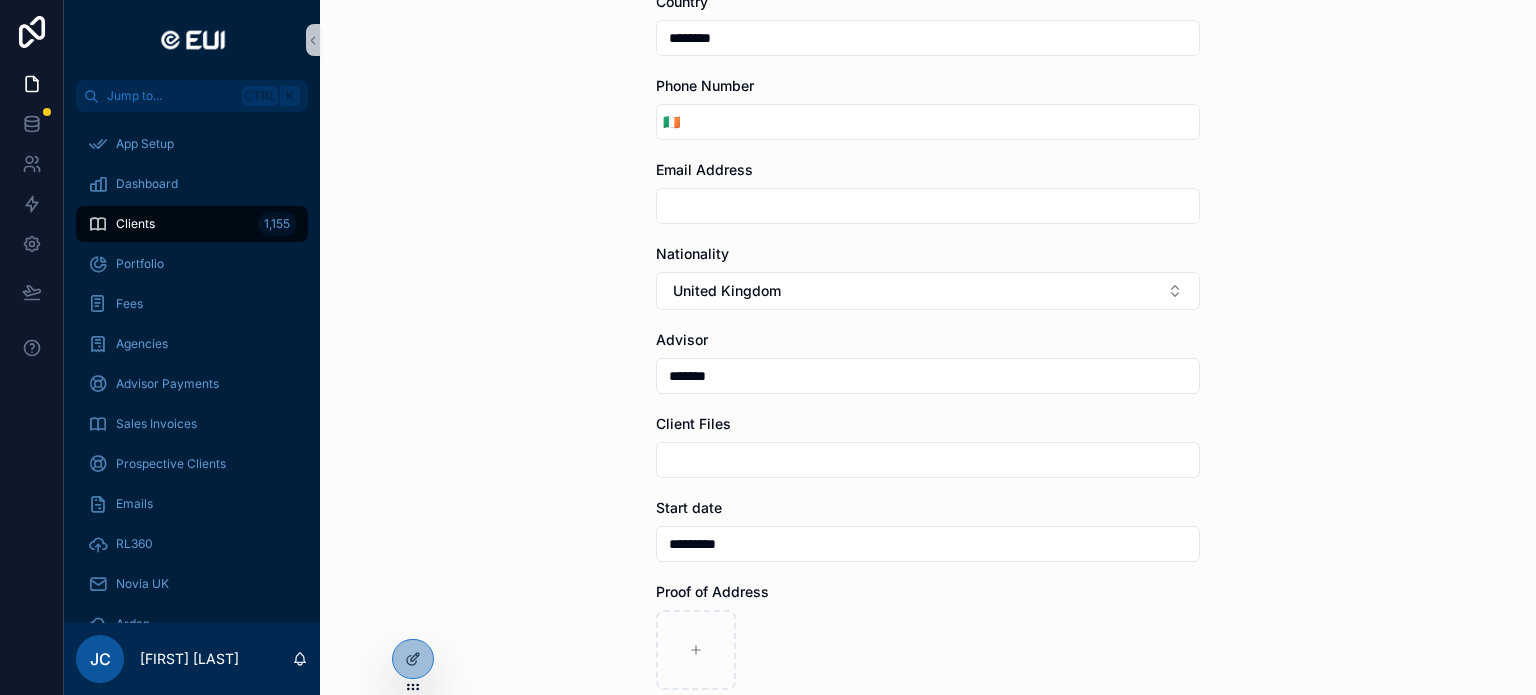click at bounding box center [928, 460] 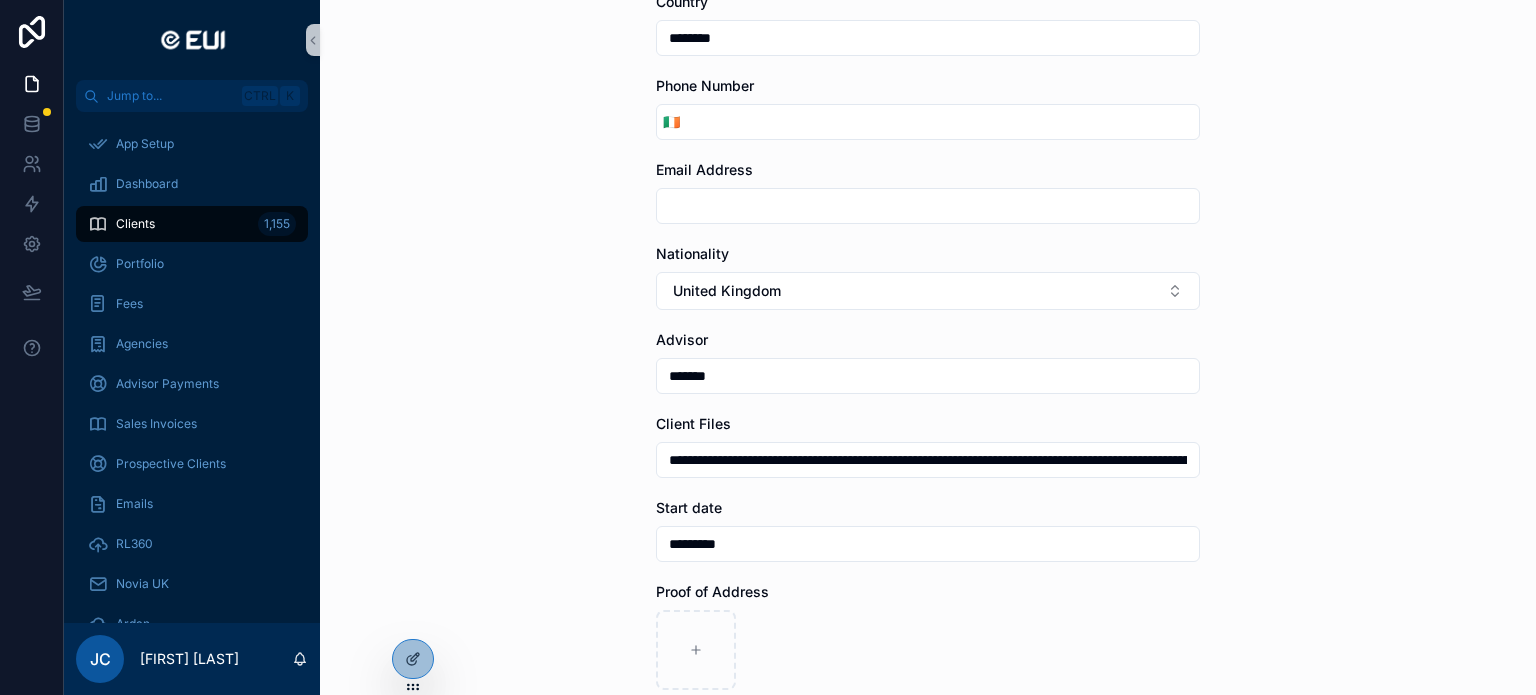scroll, scrollTop: 0, scrollLeft: 1364, axis: horizontal 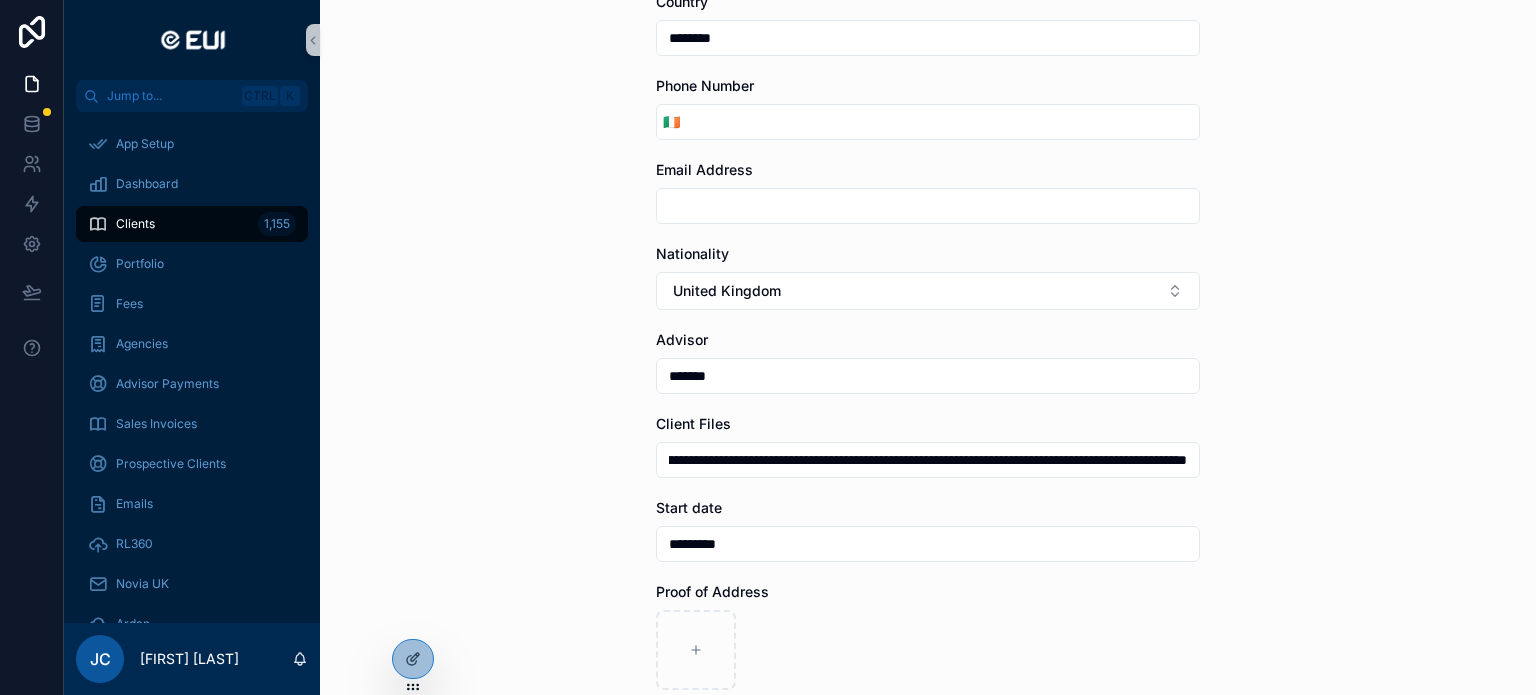 type on "**********" 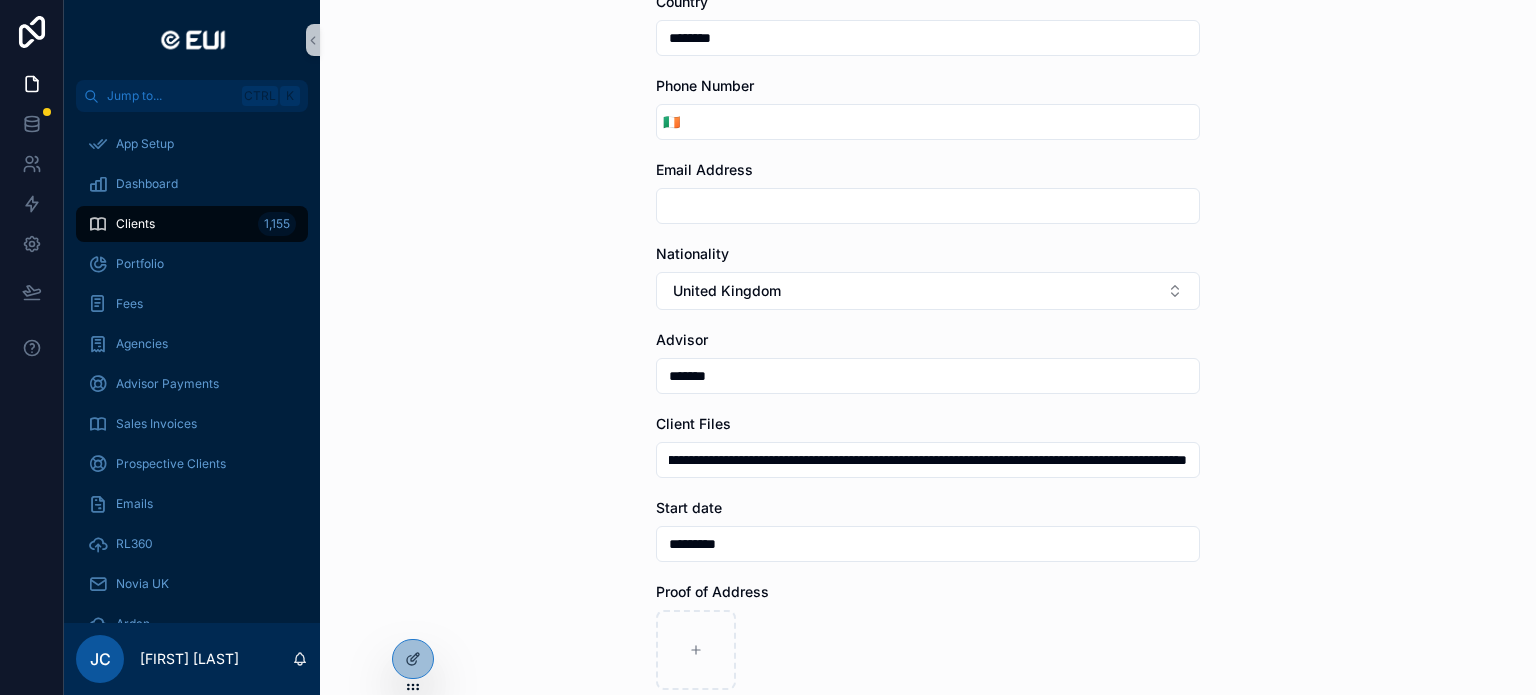 click on "**********" at bounding box center [928, 347] 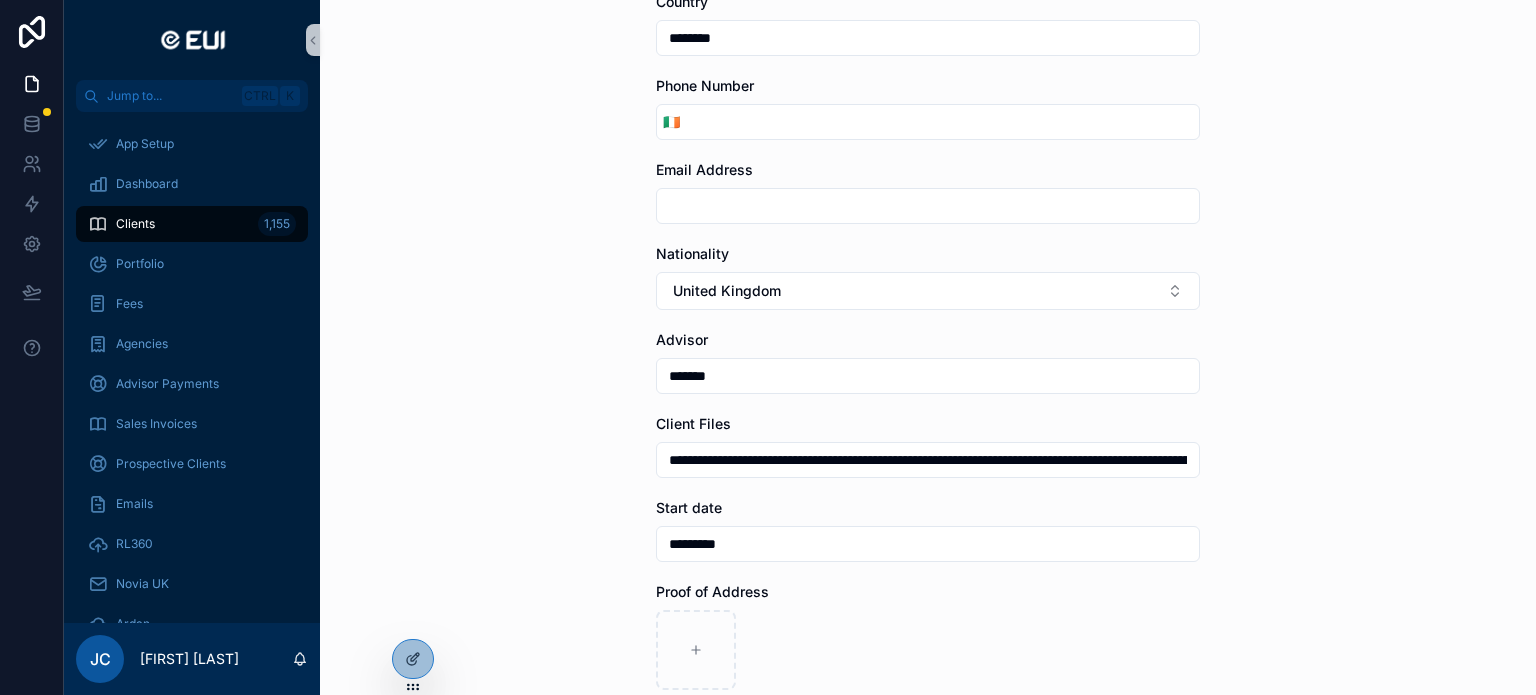 click at bounding box center [942, 122] 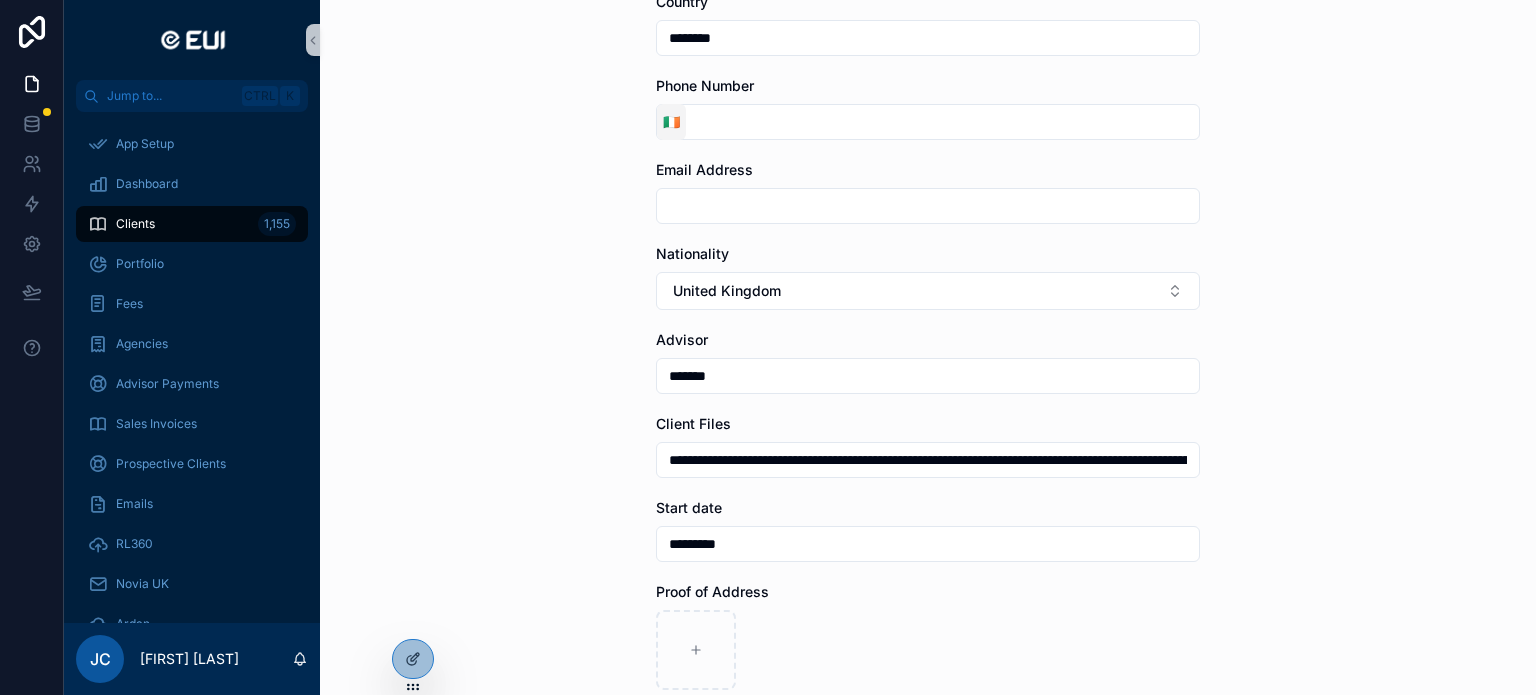 click on "🇮🇪" at bounding box center [671, 122] 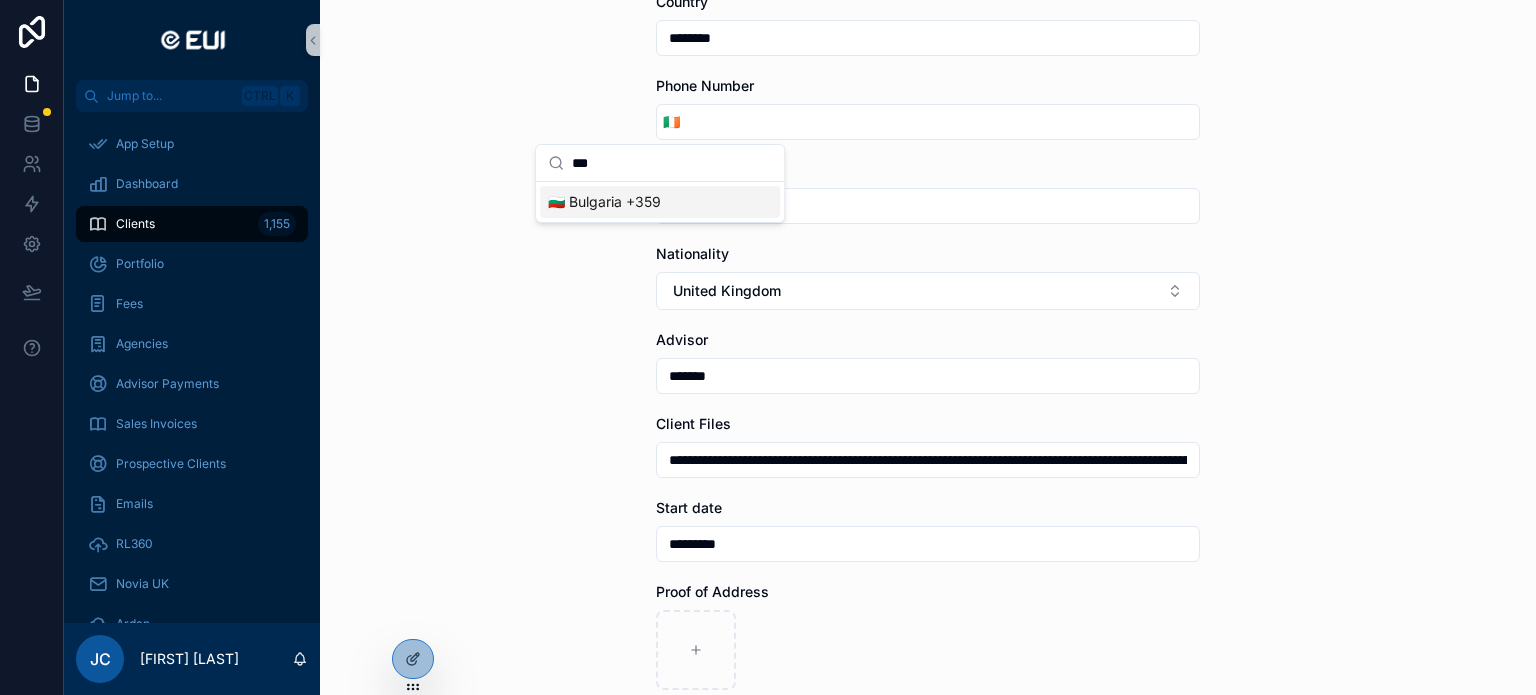 type on "***" 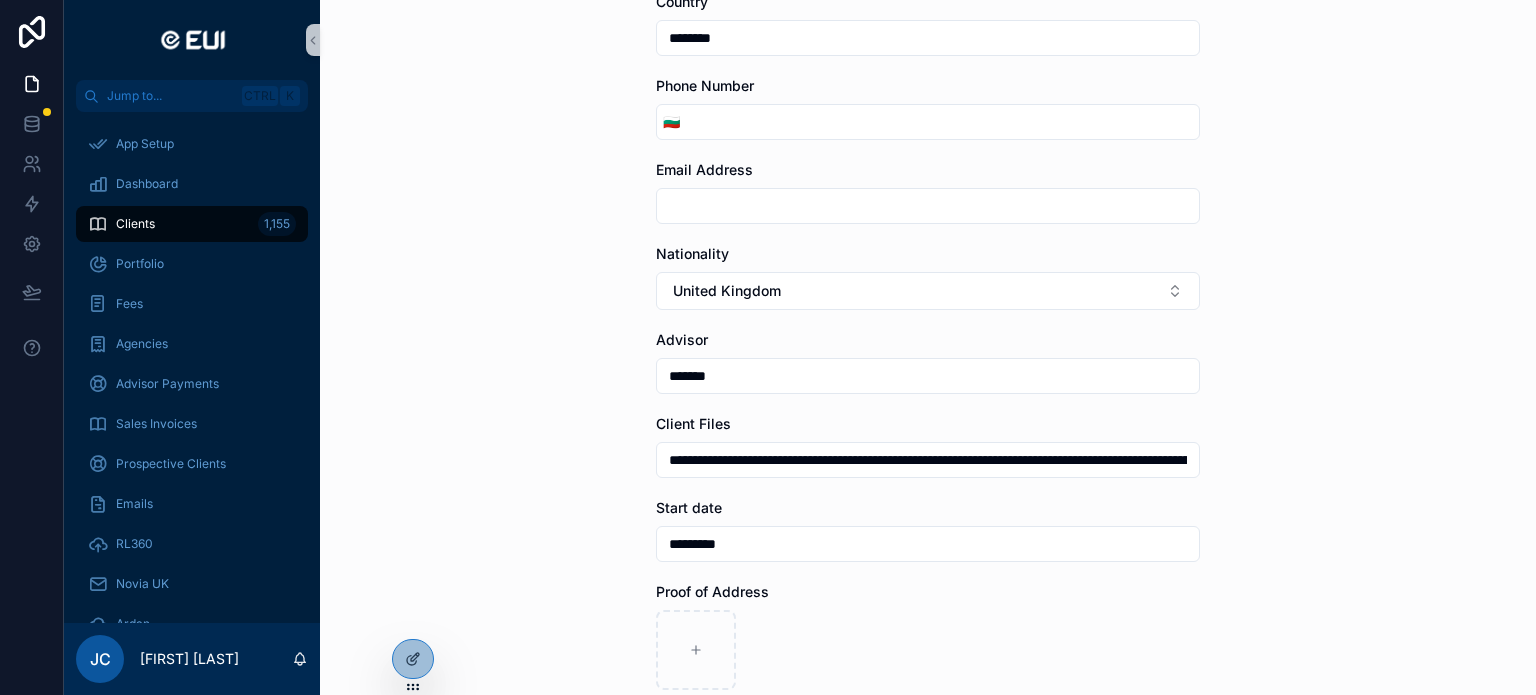 click at bounding box center [942, 122] 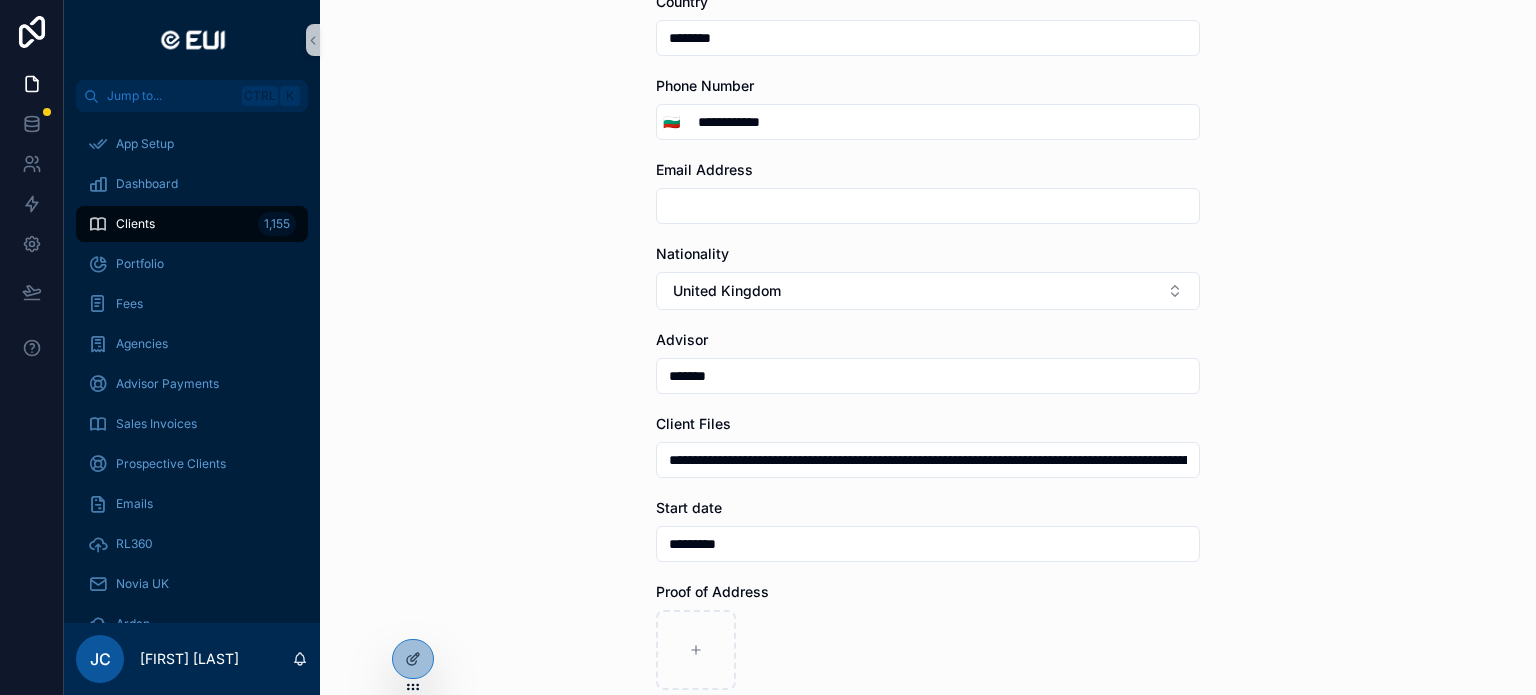 type on "**********" 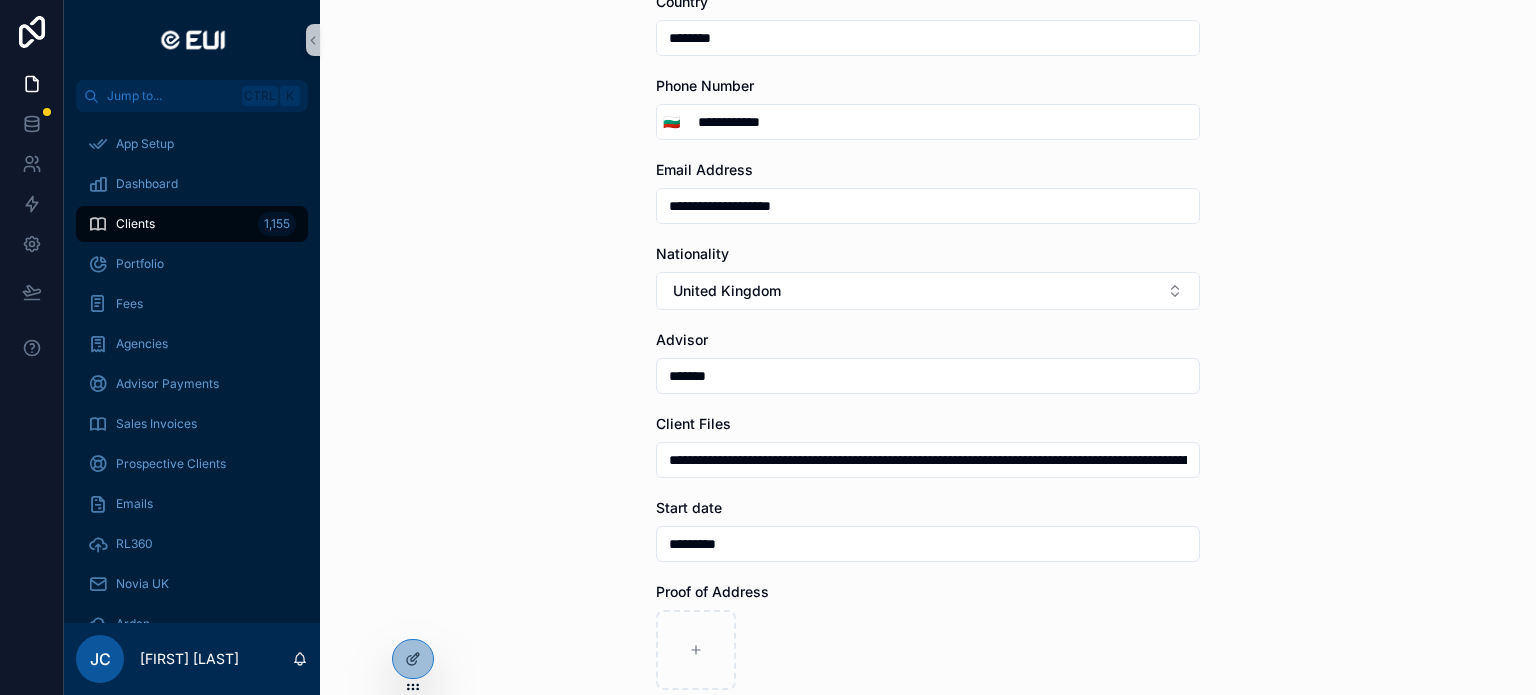 type on "**********" 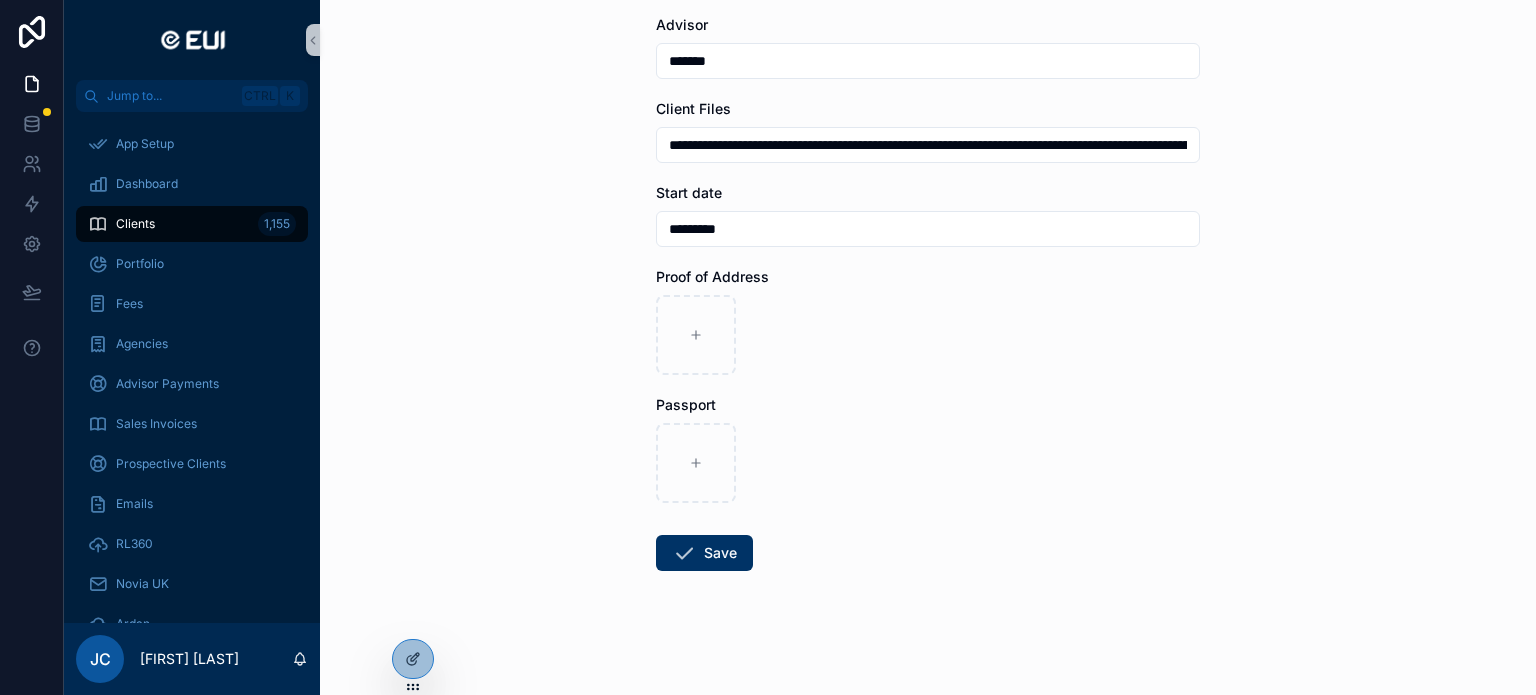 scroll, scrollTop: 618, scrollLeft: 0, axis: vertical 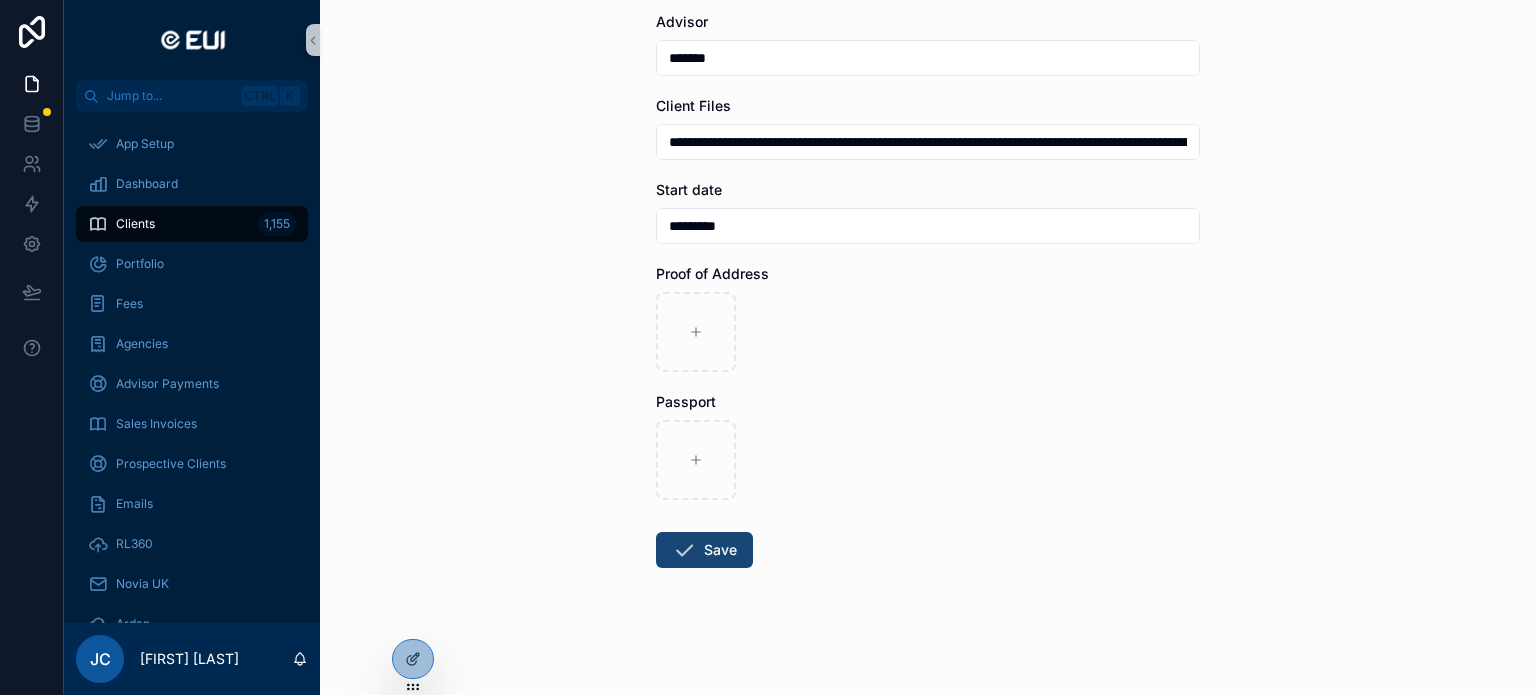 click on "Save" at bounding box center (704, 550) 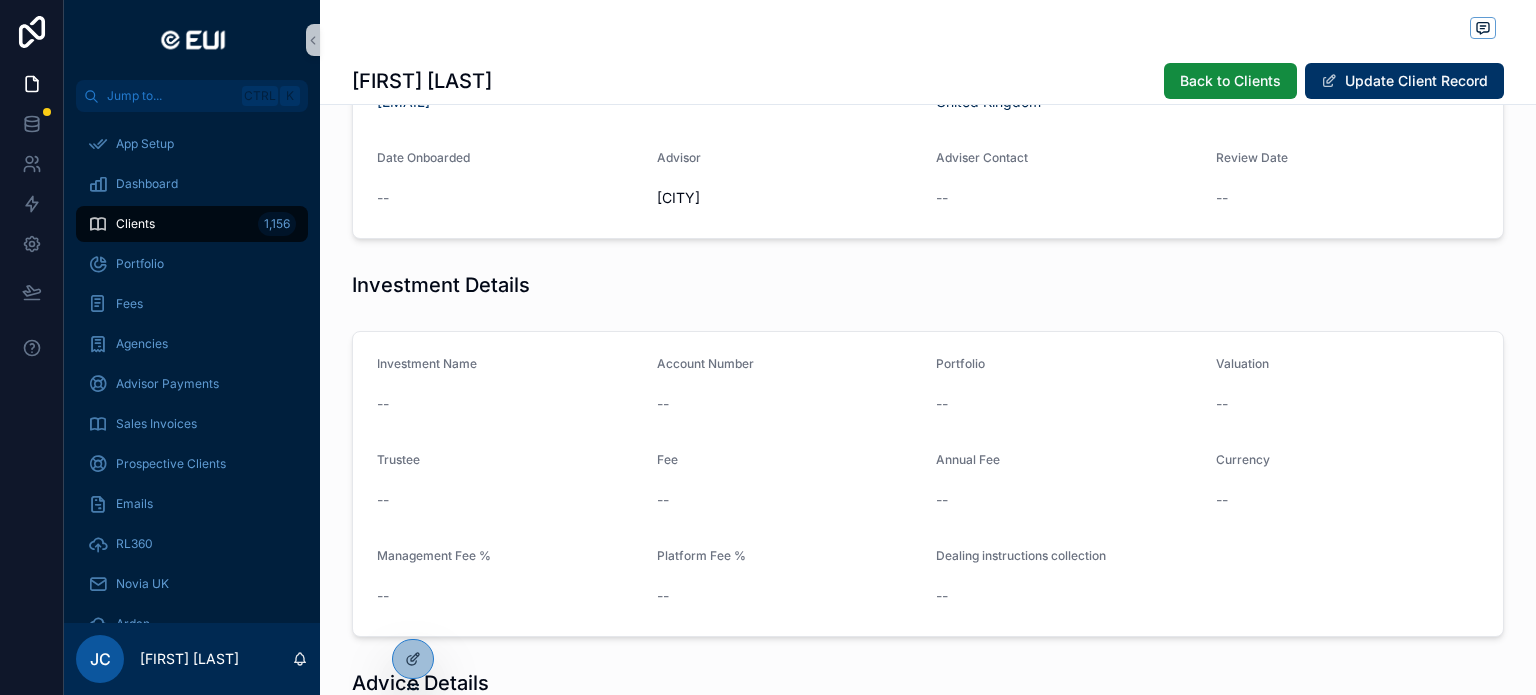 scroll, scrollTop: 400, scrollLeft: 0, axis: vertical 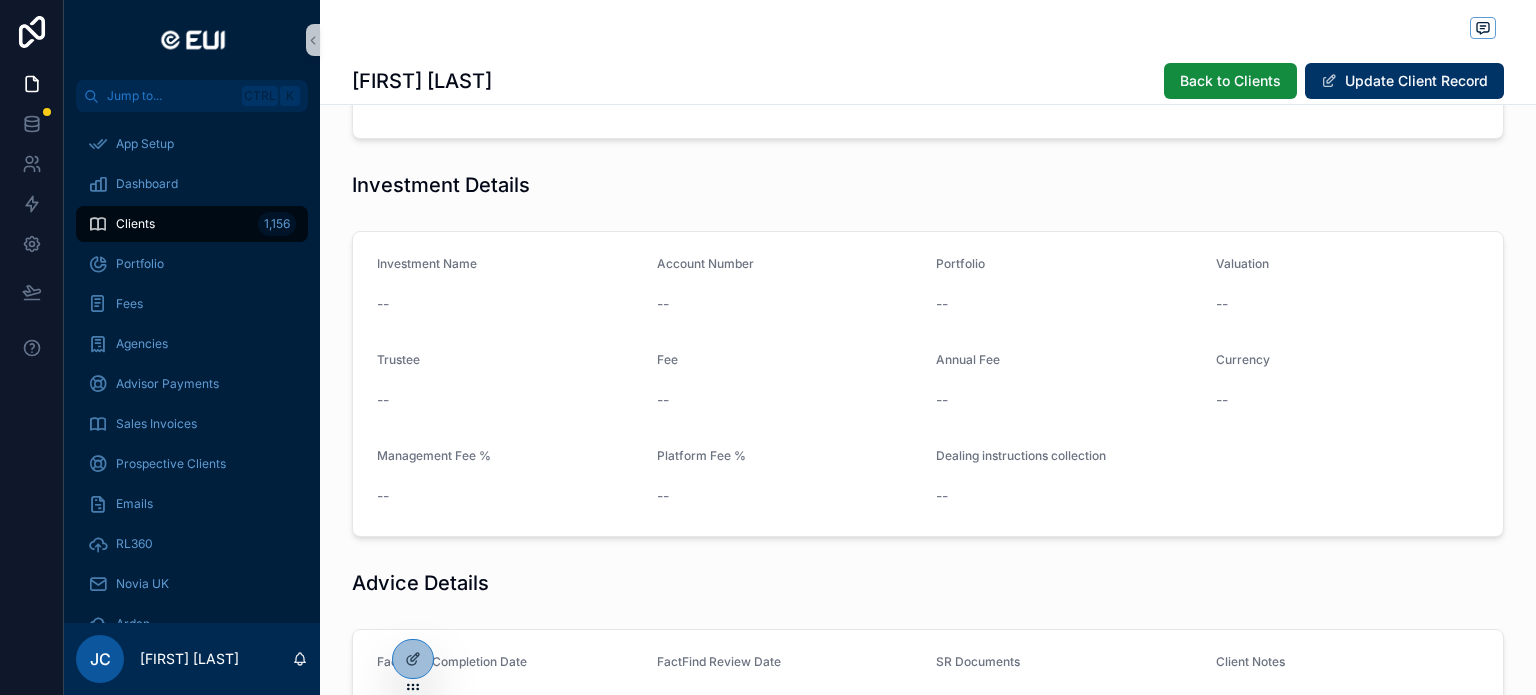 click on "--" at bounding box center (509, 400) 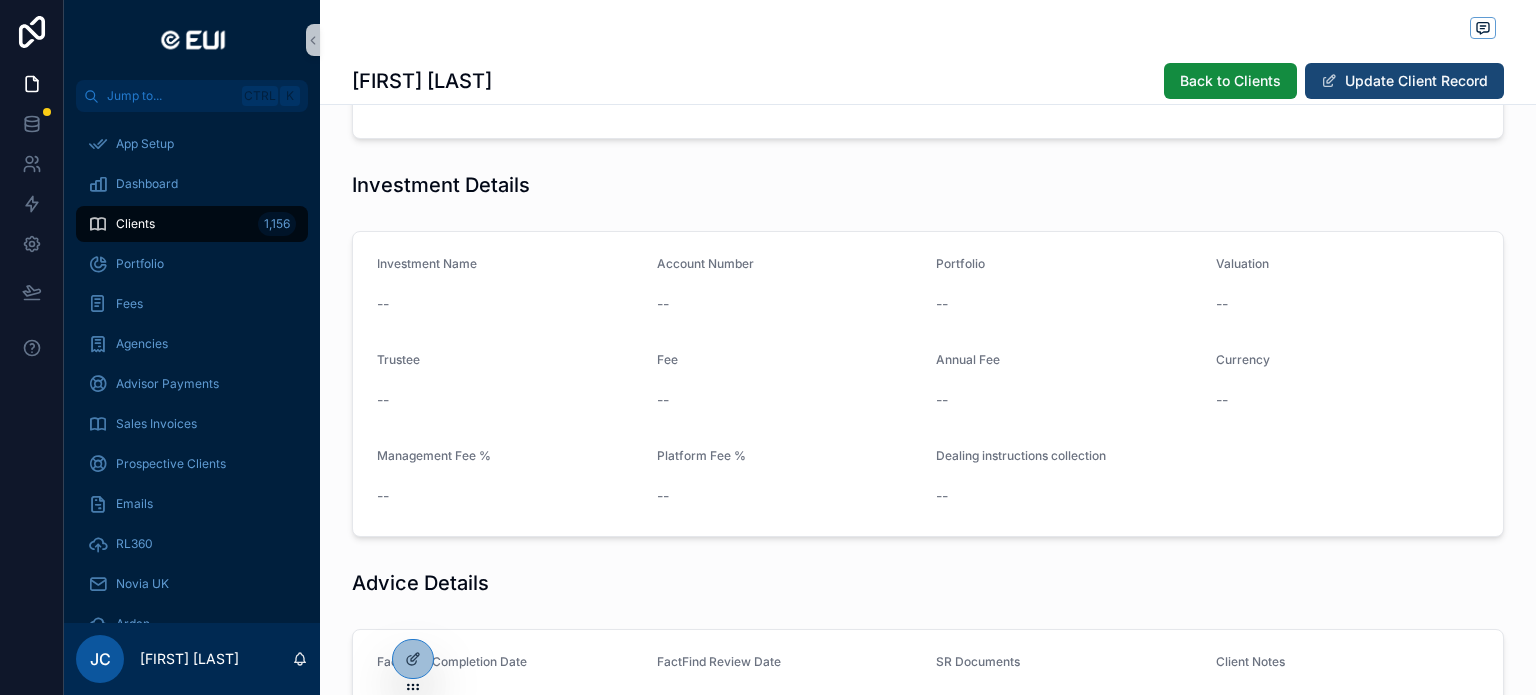 click on "Update Client Record" at bounding box center (1404, 81) 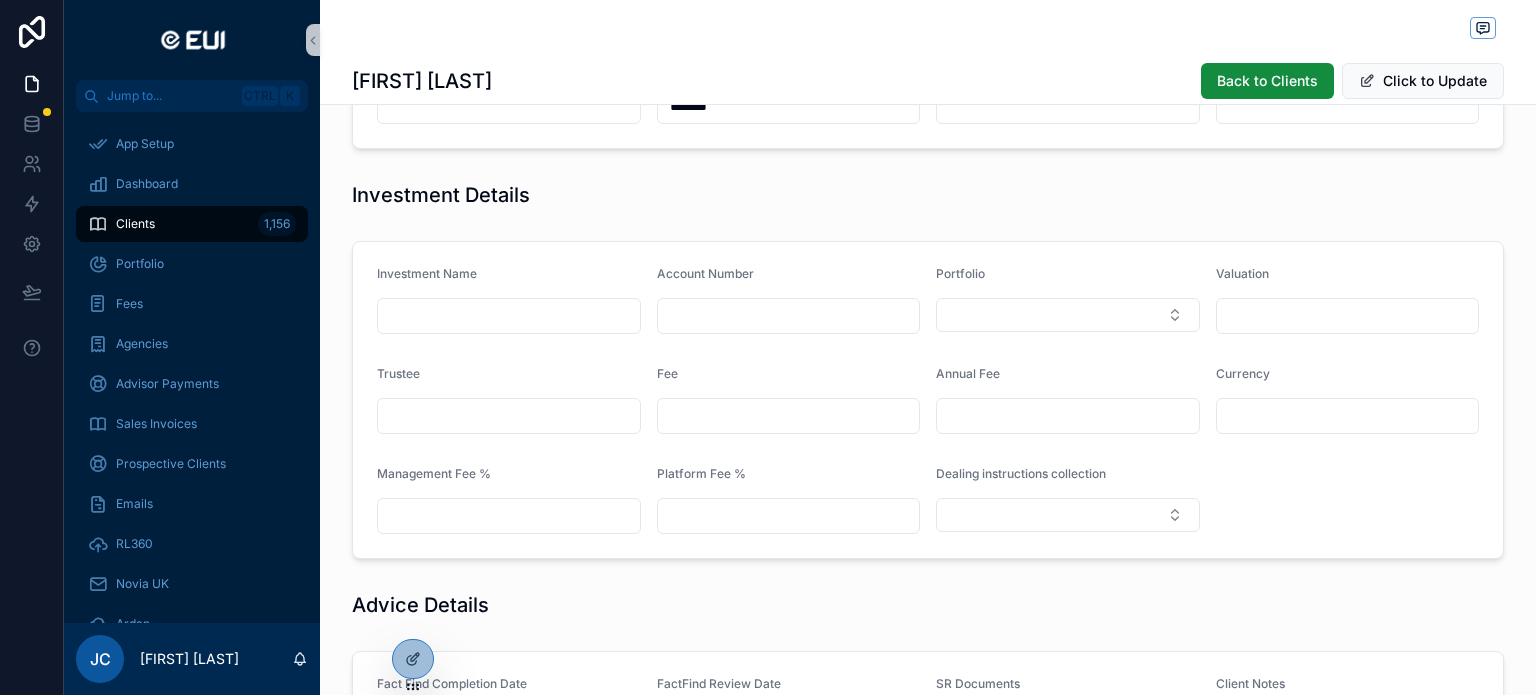 click at bounding box center (509, 316) 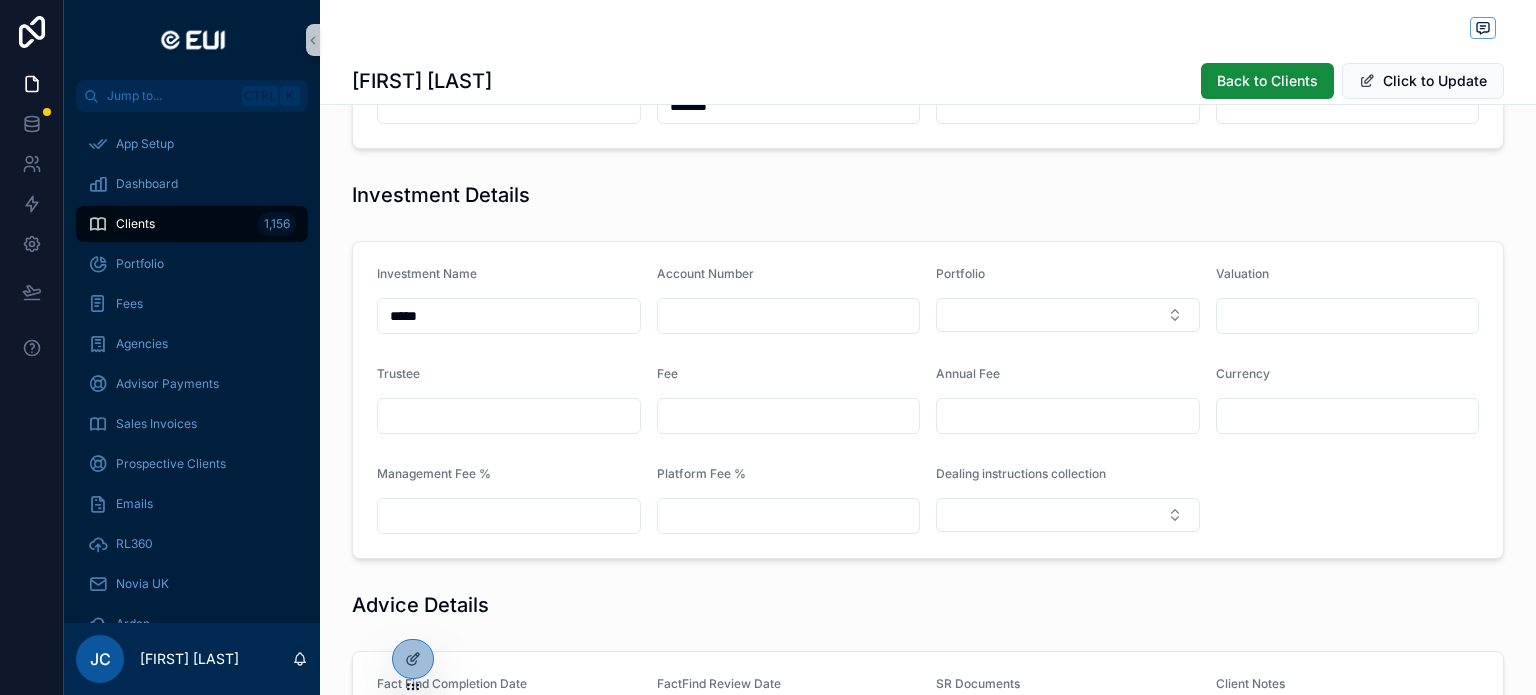 type on "*****" 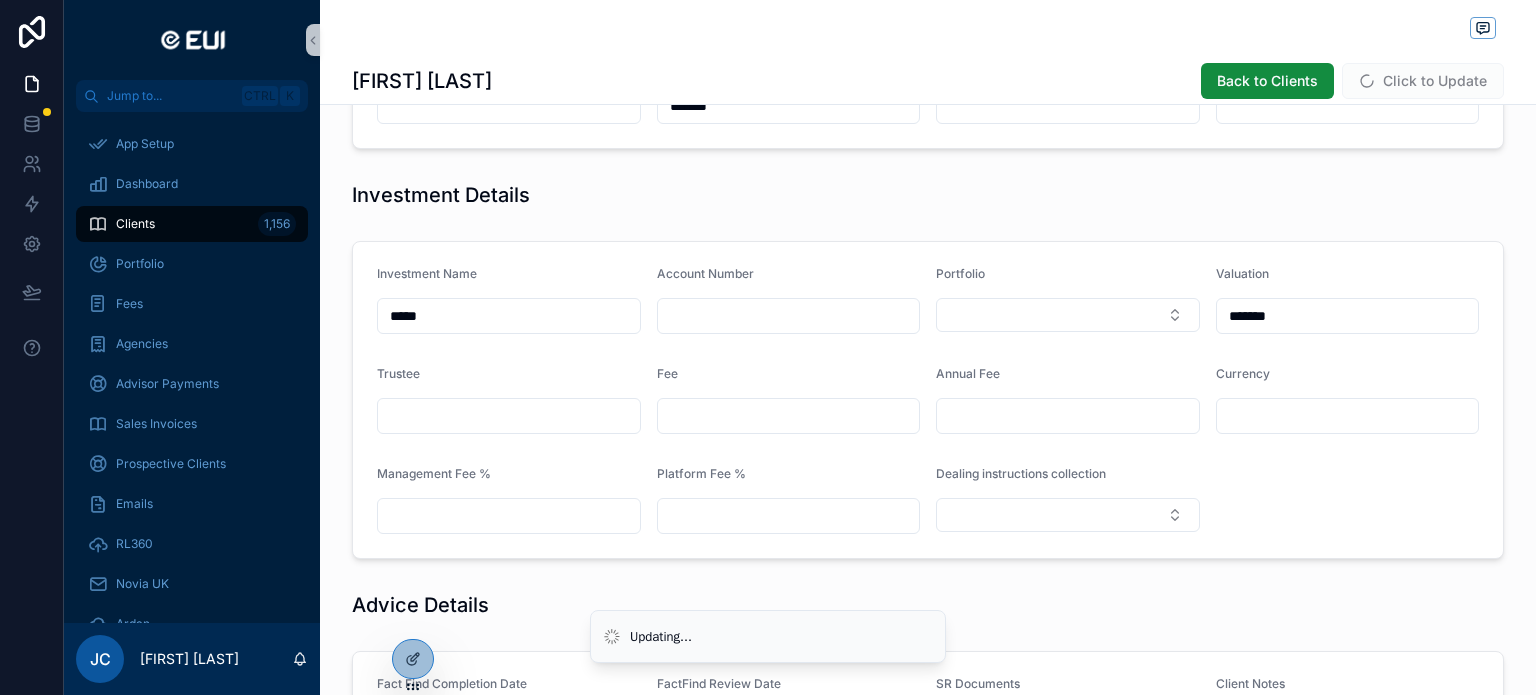 type on "*******" 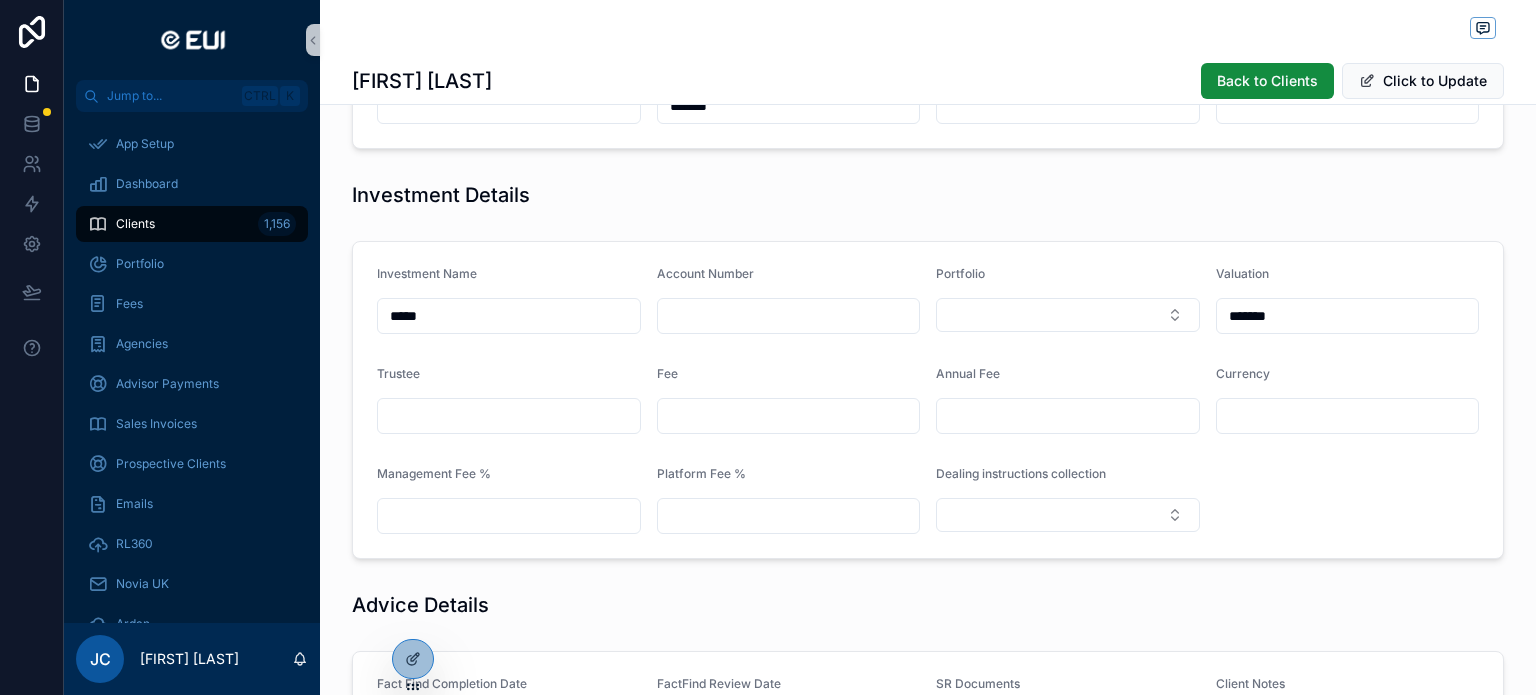 click at bounding box center [1348, 416] 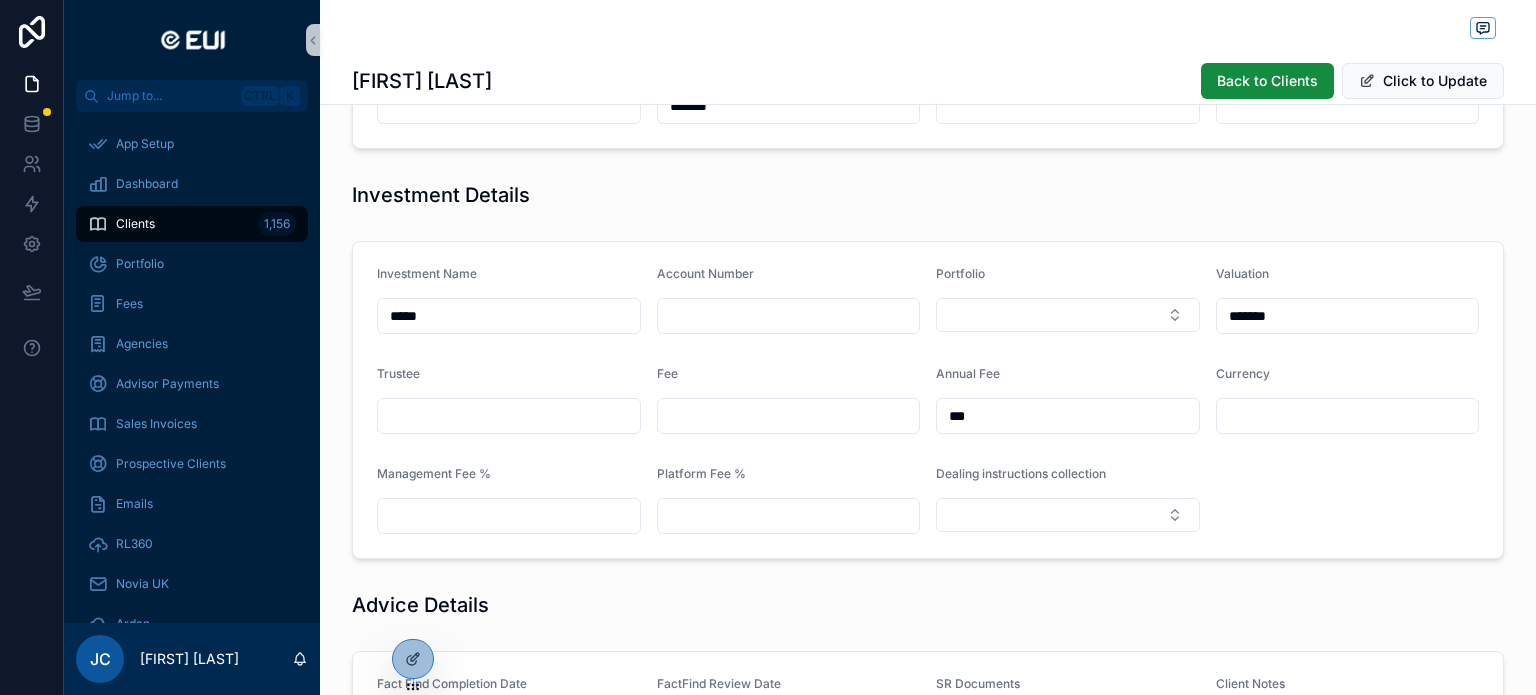 type on "***" 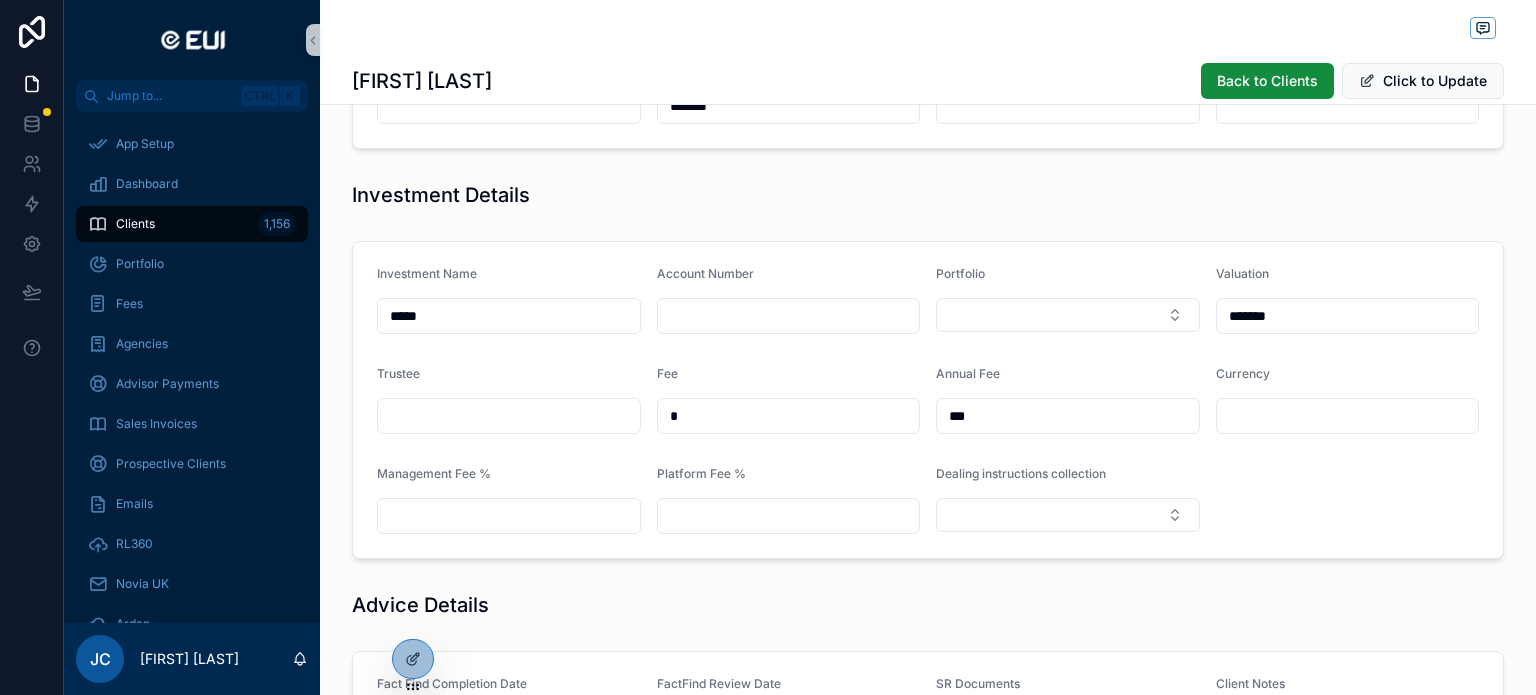 type on "*" 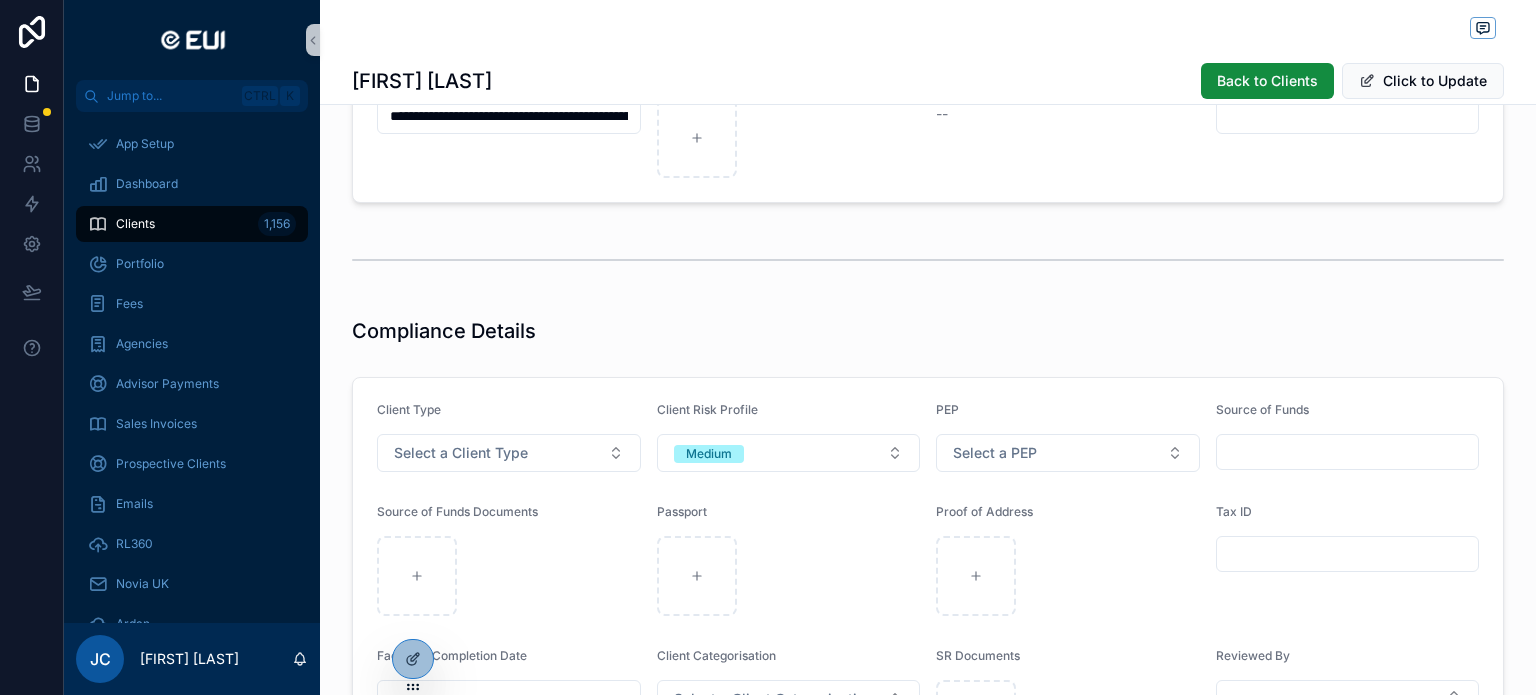 scroll, scrollTop: 1208, scrollLeft: 0, axis: vertical 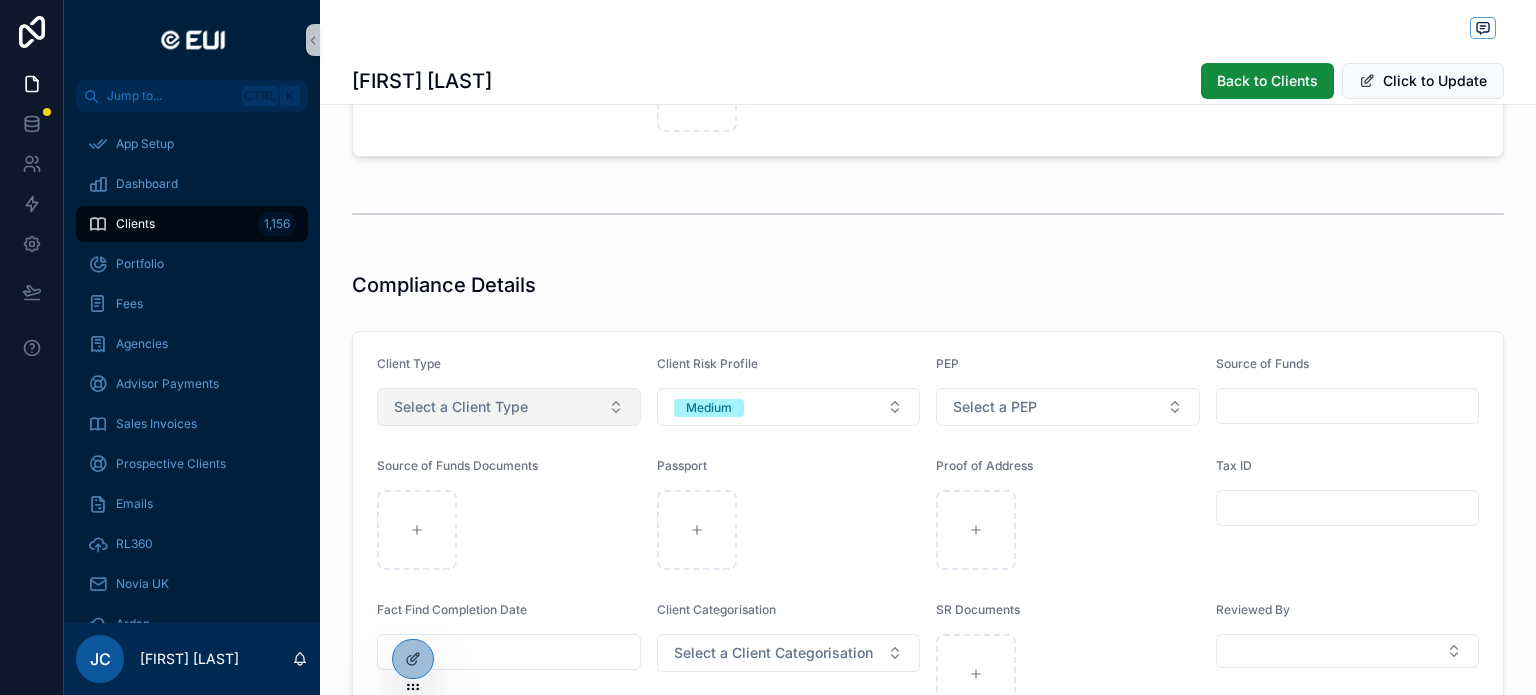 click on "Select a Client Type" at bounding box center (461, 407) 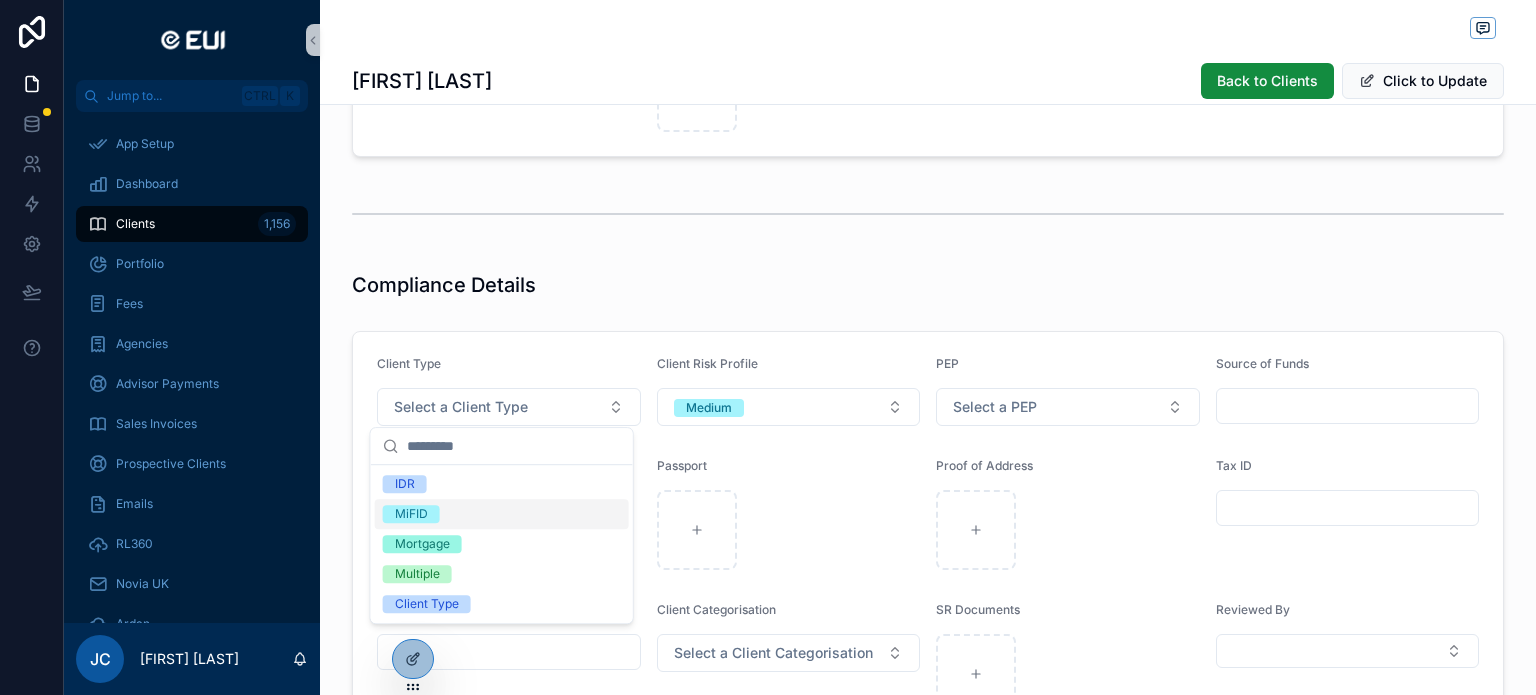 click on "MiFID" at bounding box center [411, 514] 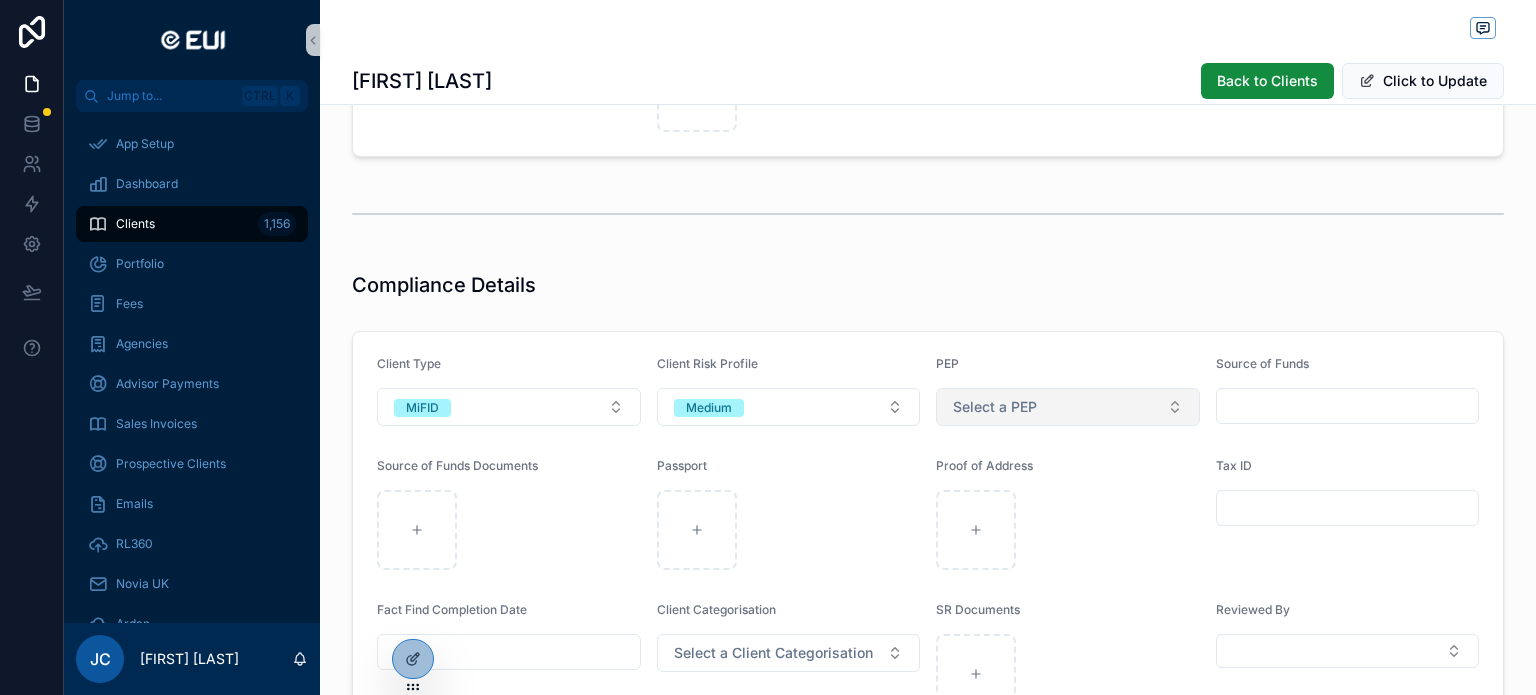 click on "Select a PEP" at bounding box center [1068, 407] 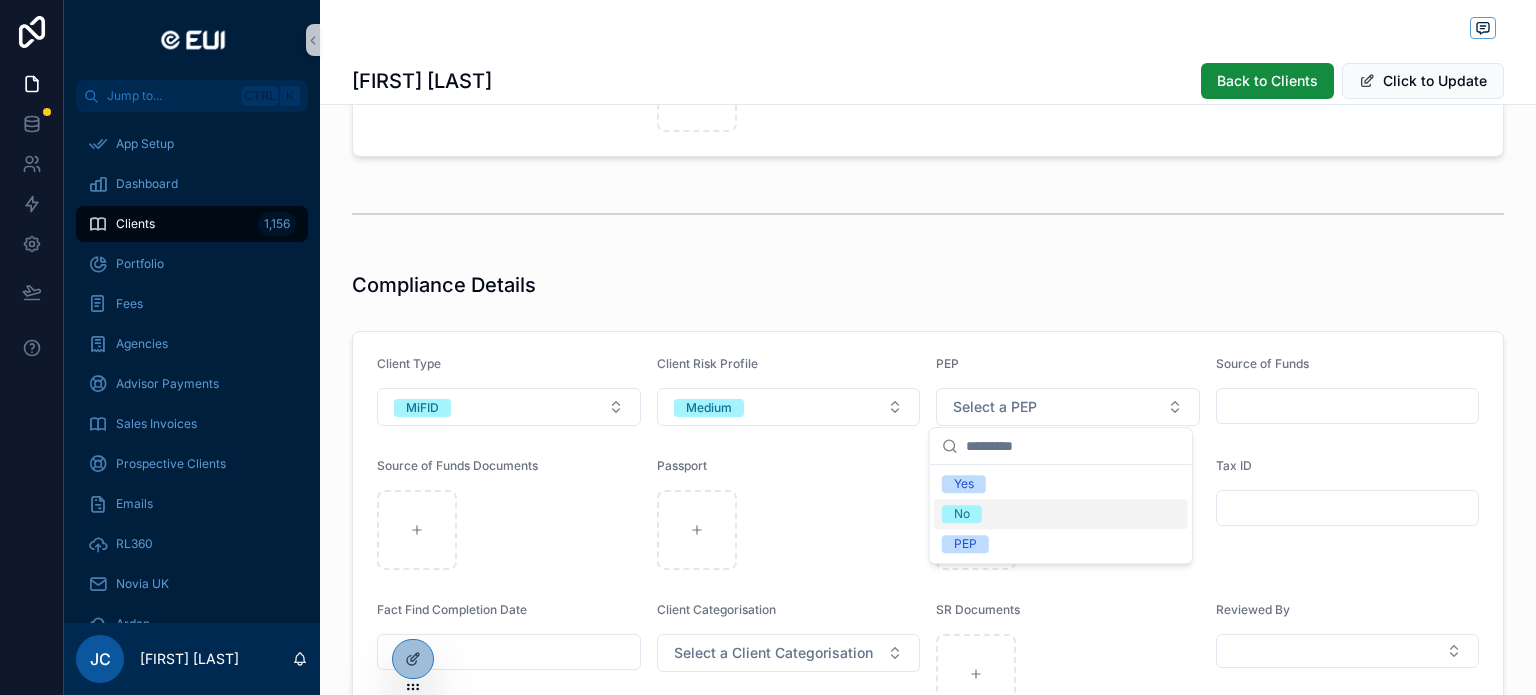 click on "No" at bounding box center (962, 514) 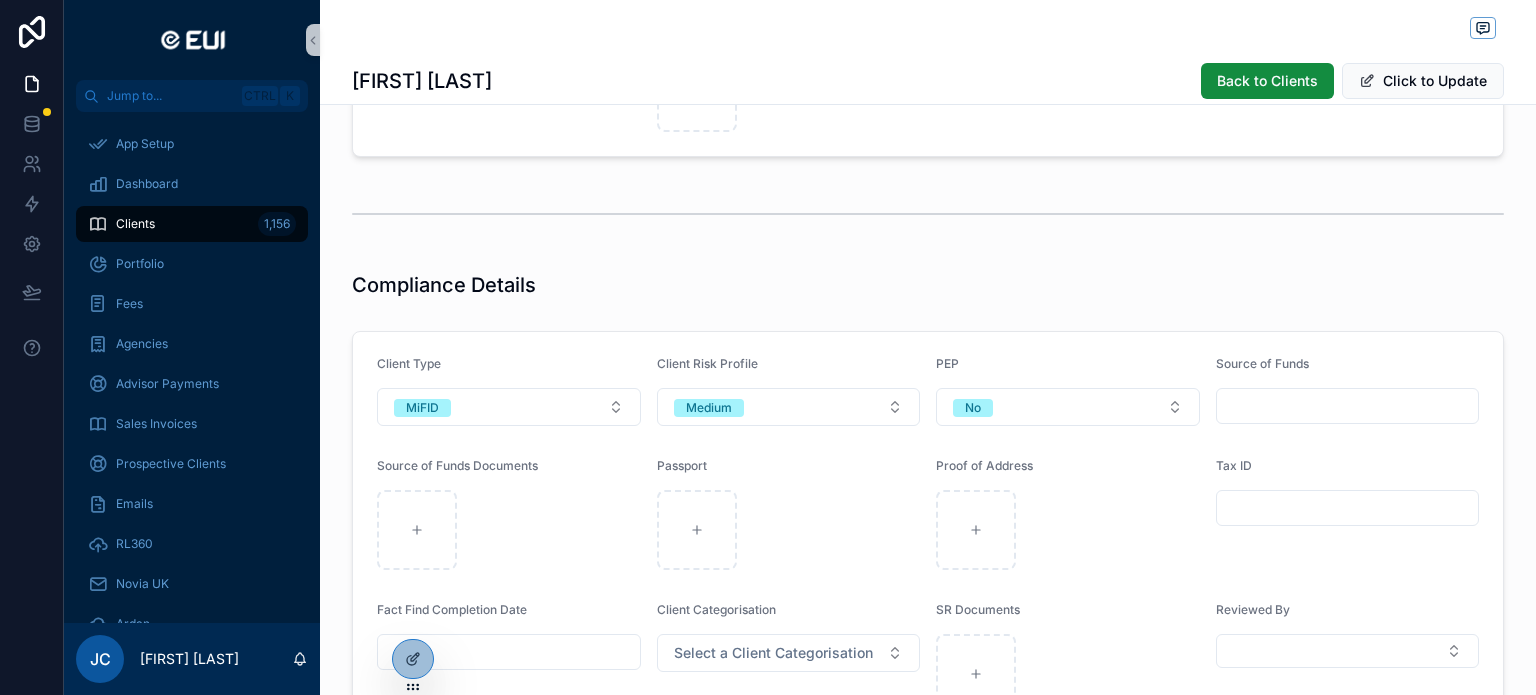click at bounding box center (1348, 406) 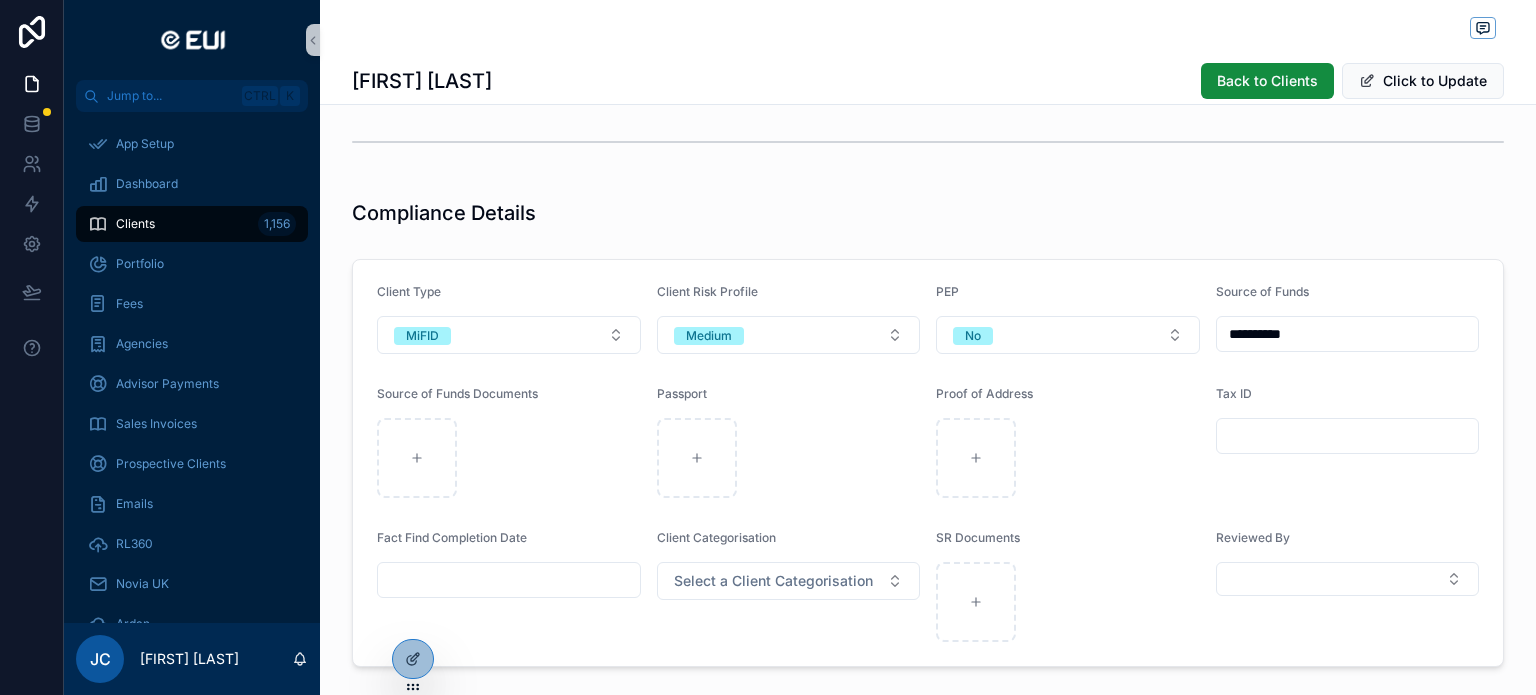 scroll, scrollTop: 1308, scrollLeft: 0, axis: vertical 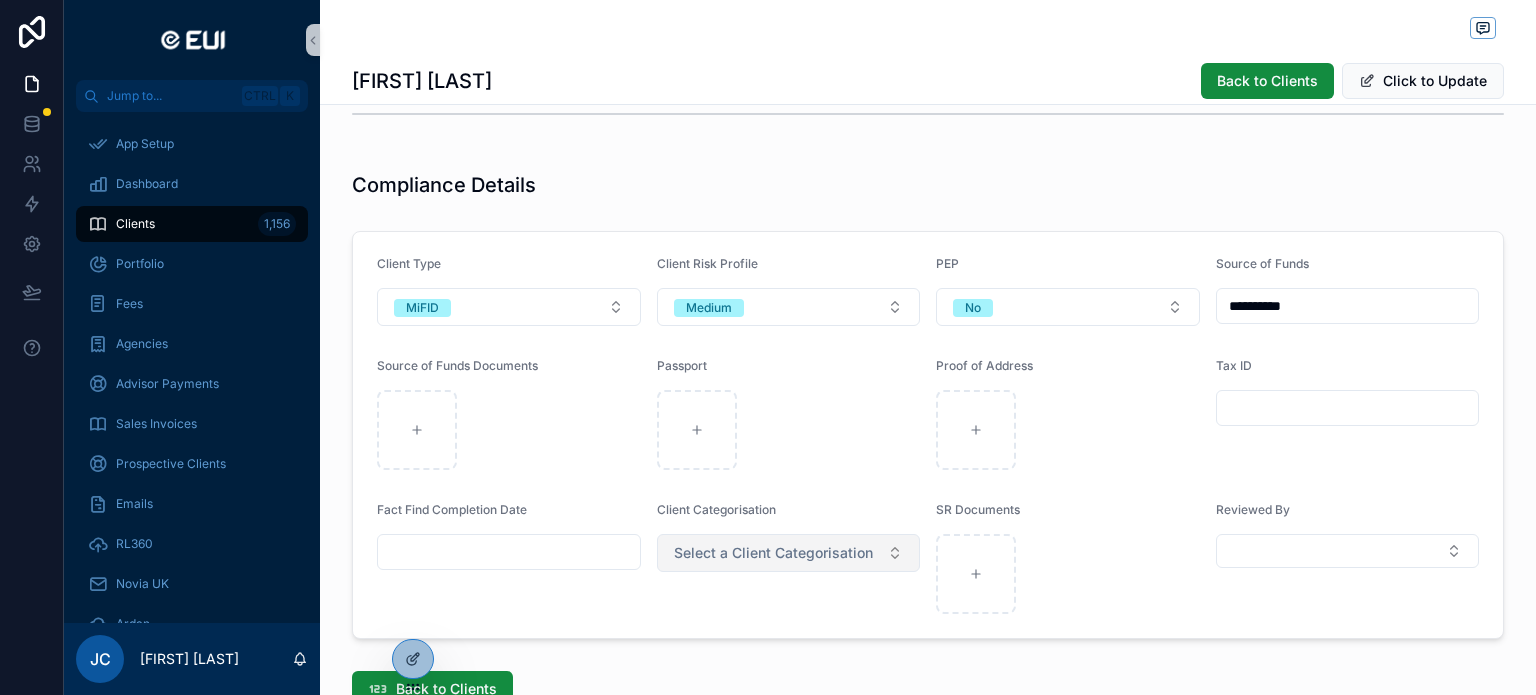 type on "**********" 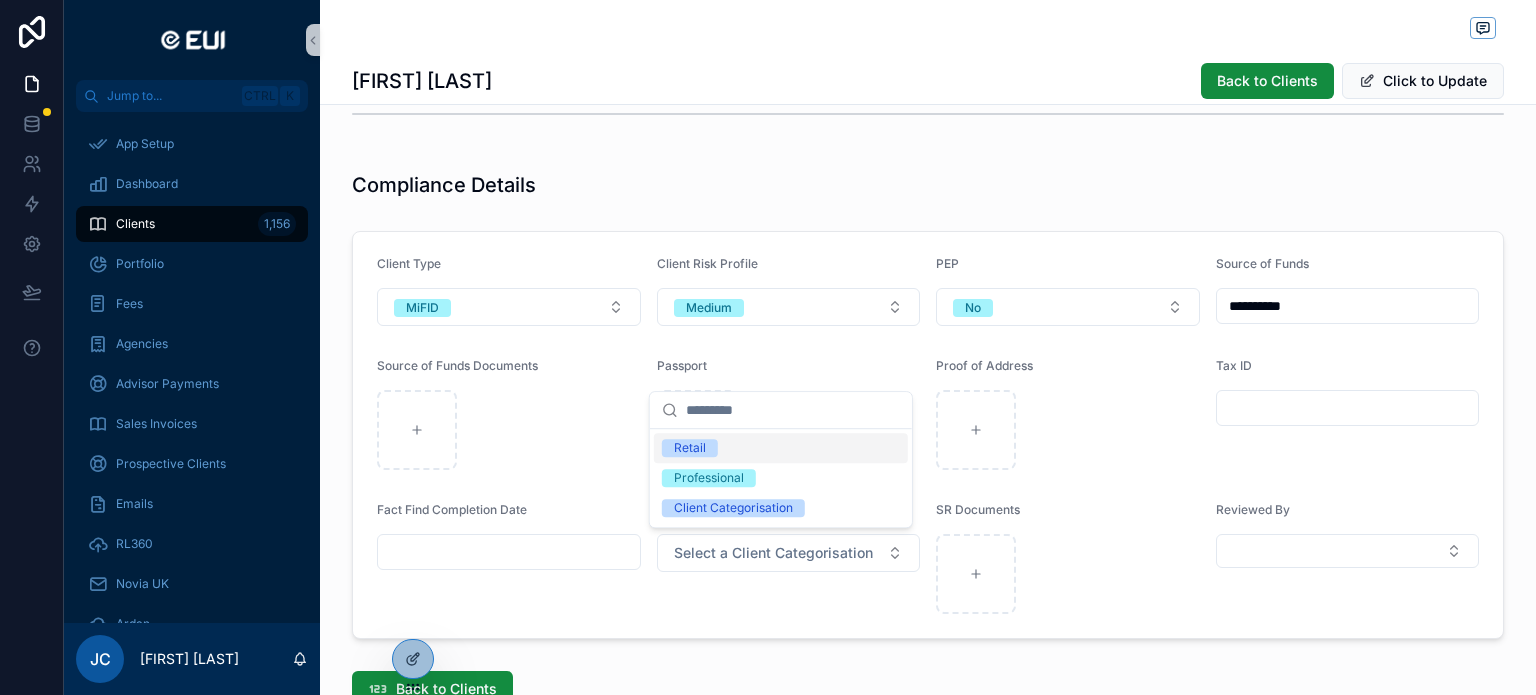 click on "Retail" at bounding box center (690, 448) 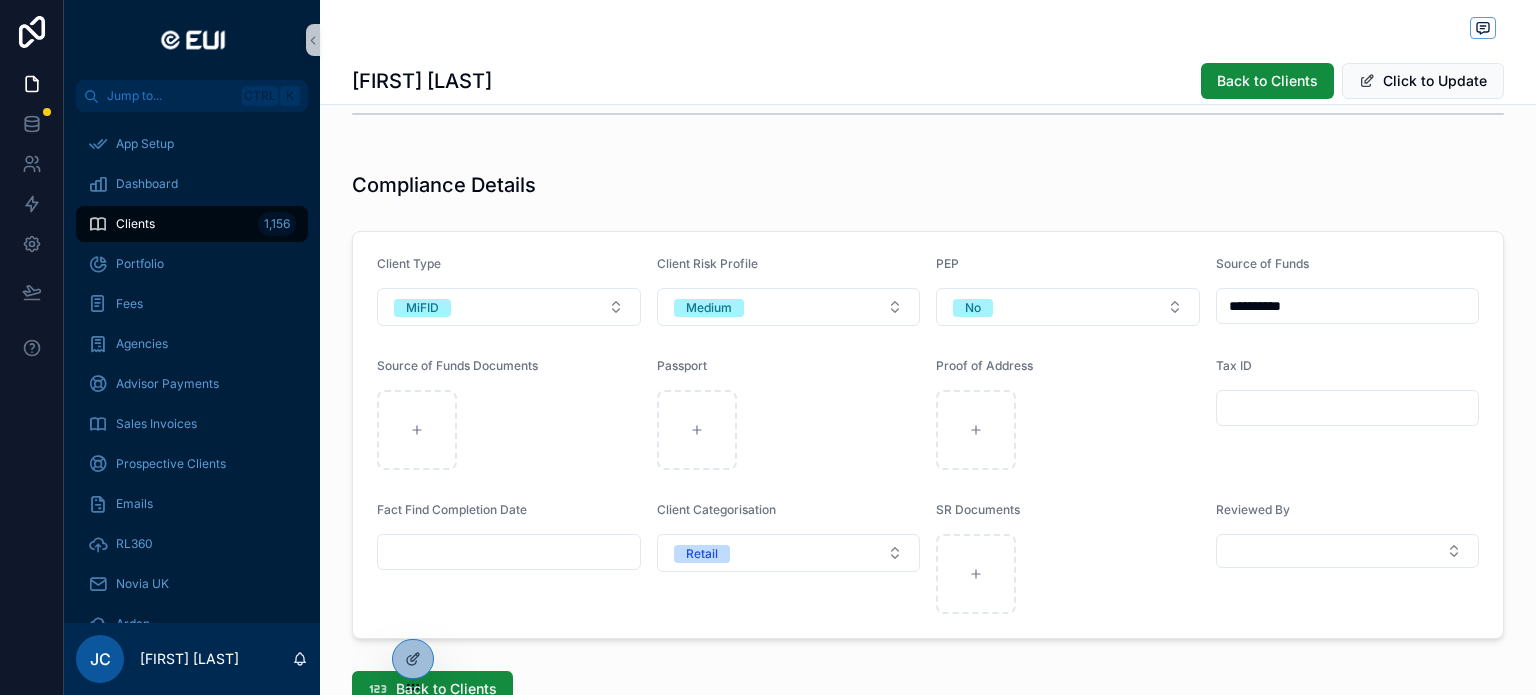 click at bounding box center (509, 552) 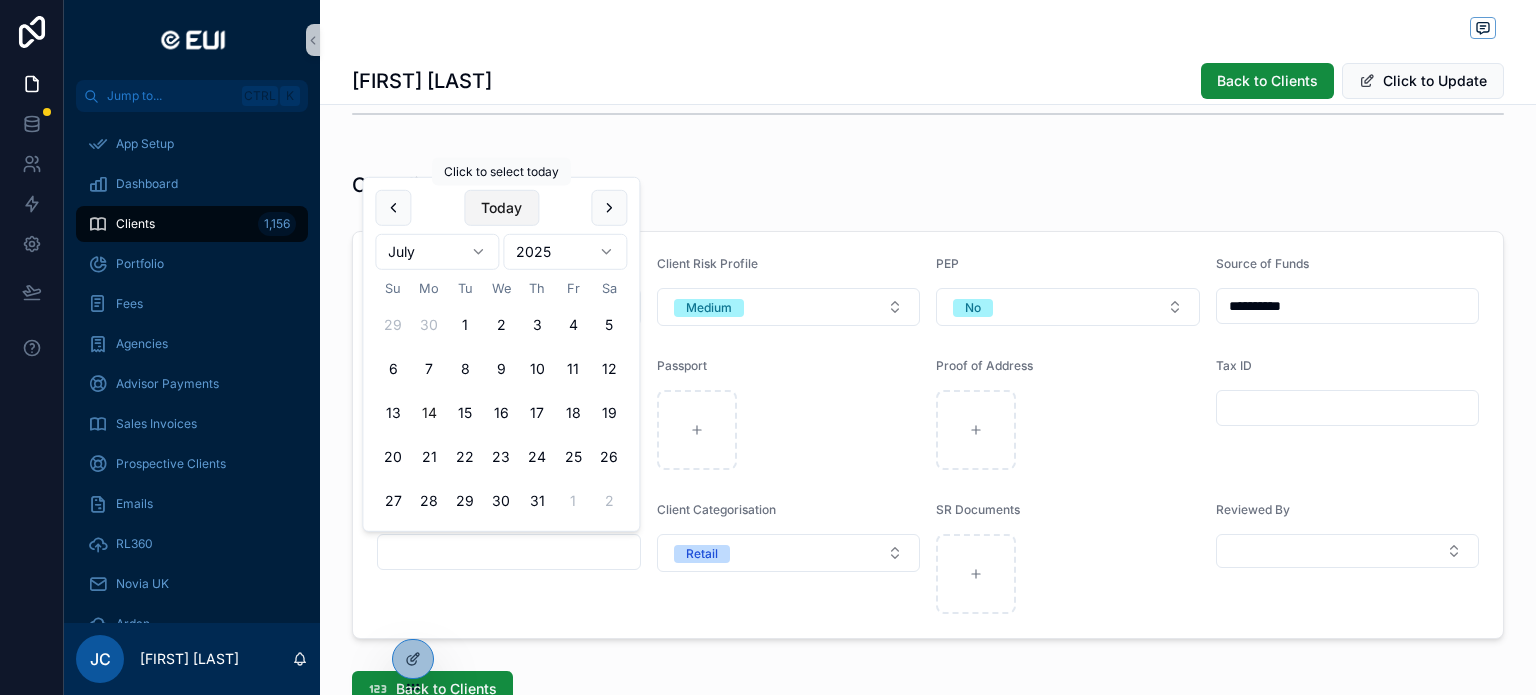 click on "Today" at bounding box center (501, 208) 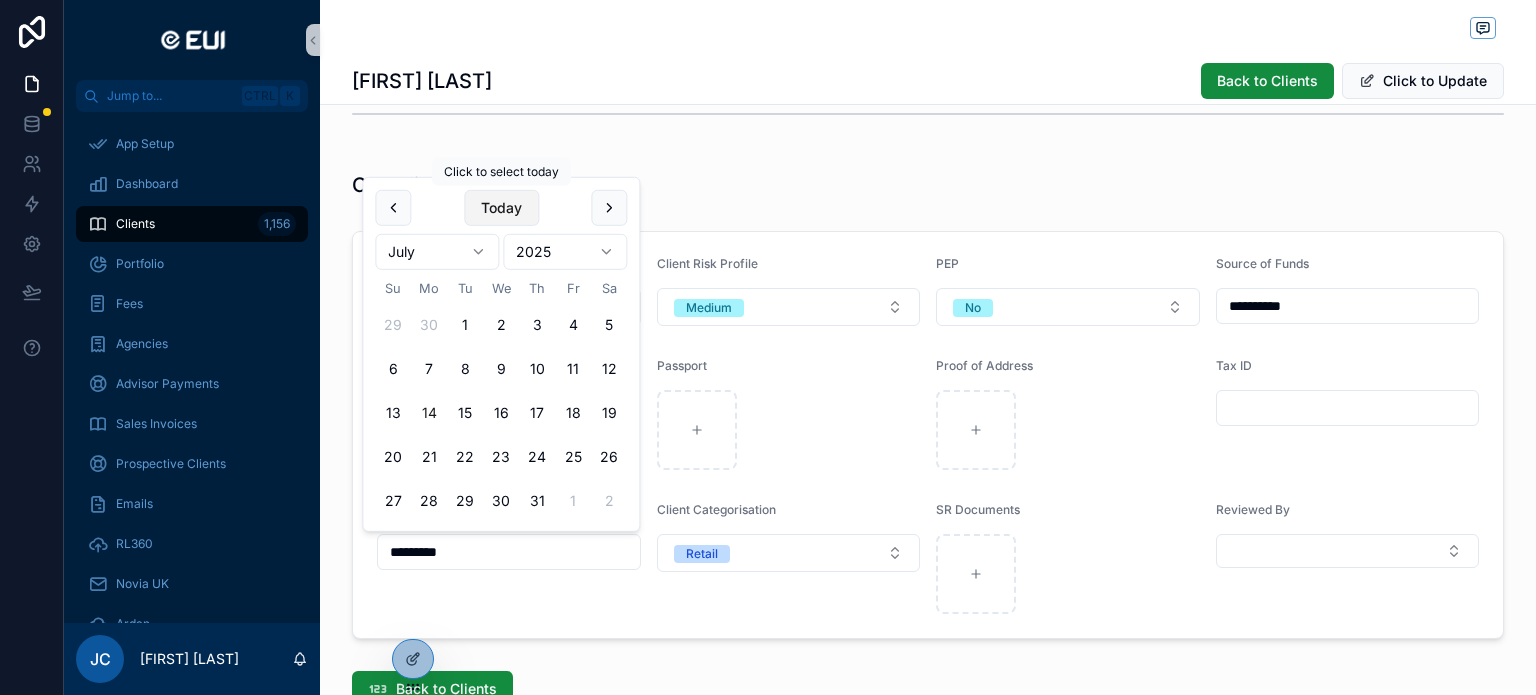 type on "*********" 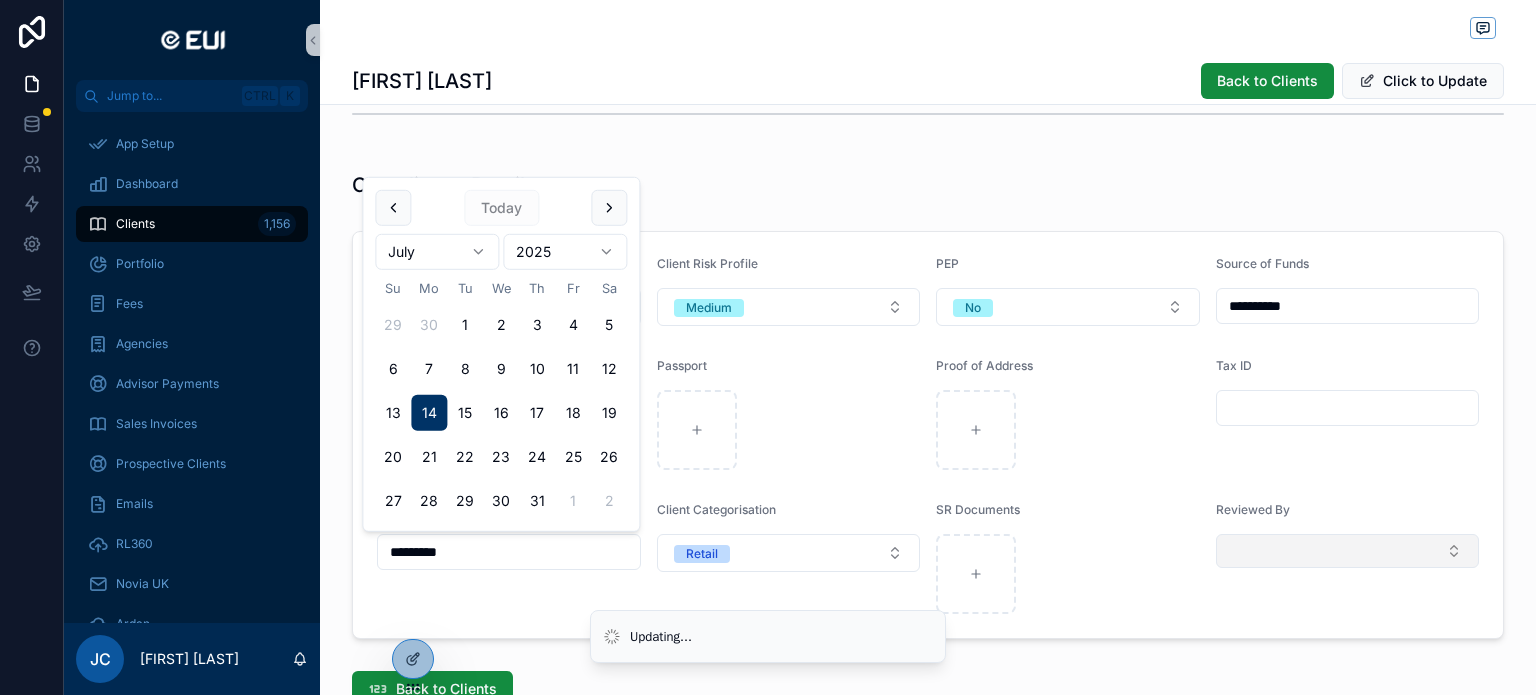 click at bounding box center (1348, 551) 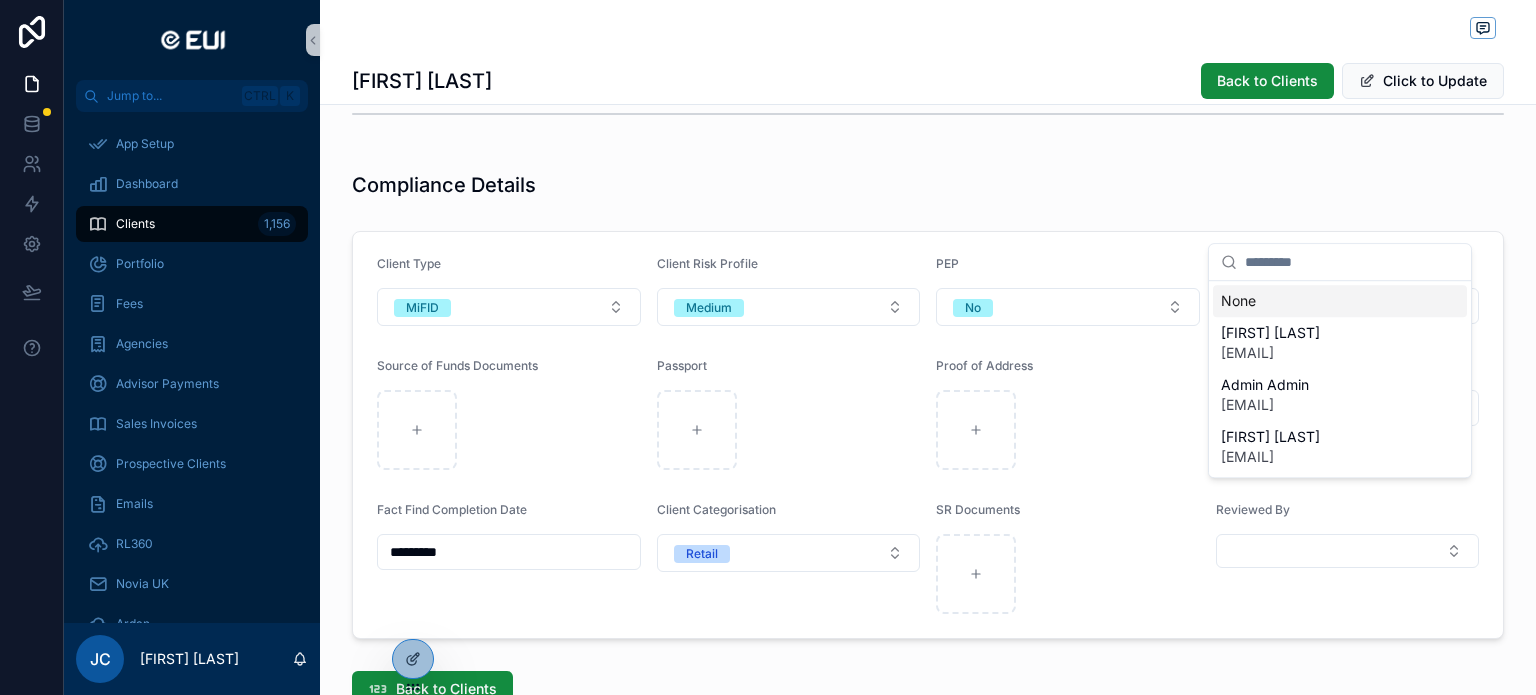 scroll, scrollTop: 1508, scrollLeft: 0, axis: vertical 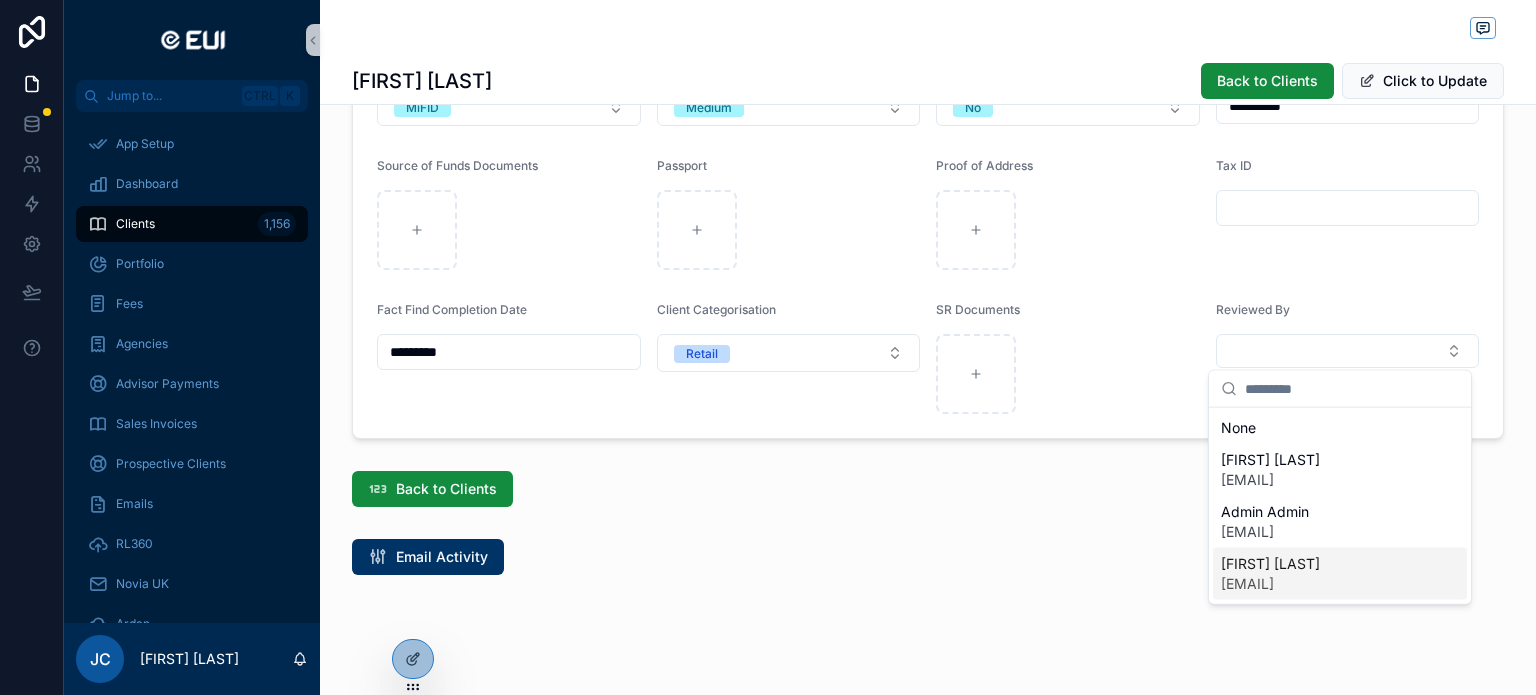click on "[FIRST] [LAST]" at bounding box center (1270, 564) 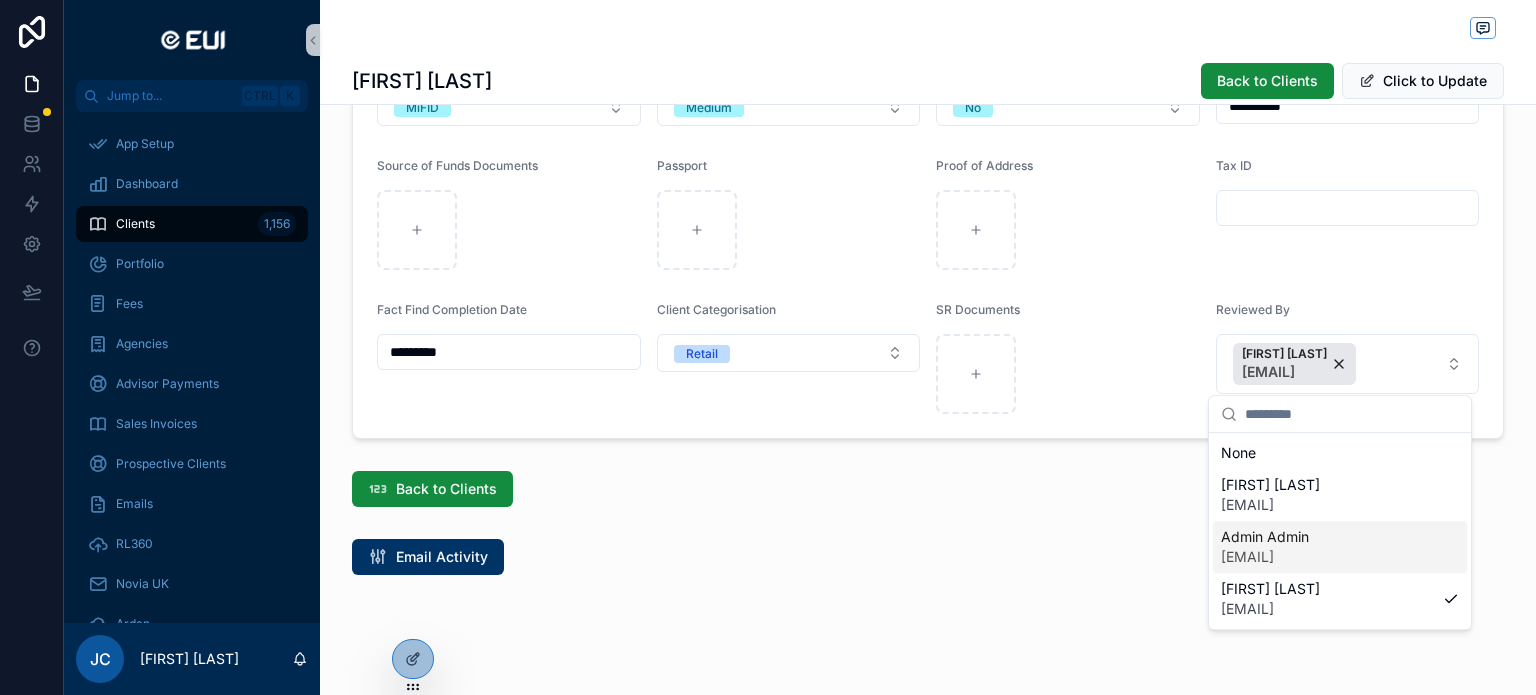 click on "**********" at bounding box center [928, -398] 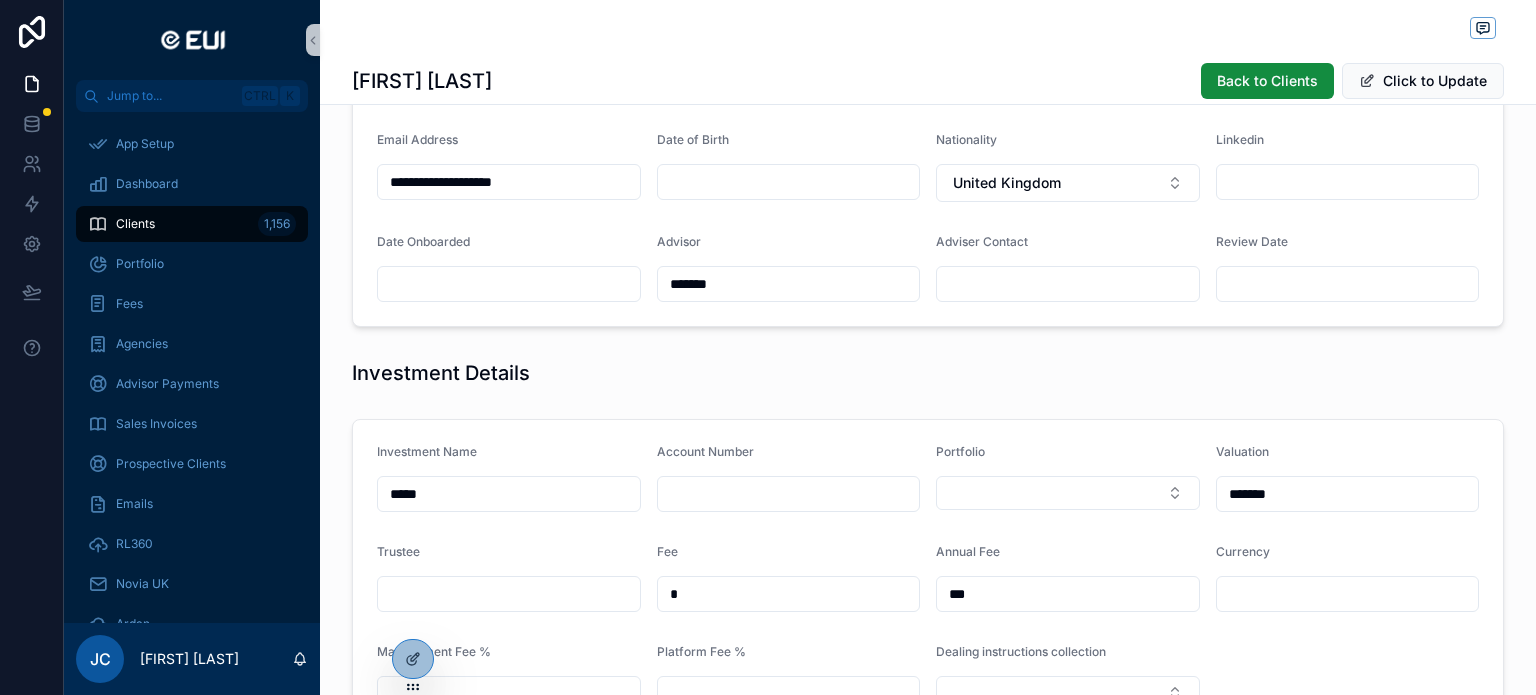 scroll, scrollTop: 108, scrollLeft: 0, axis: vertical 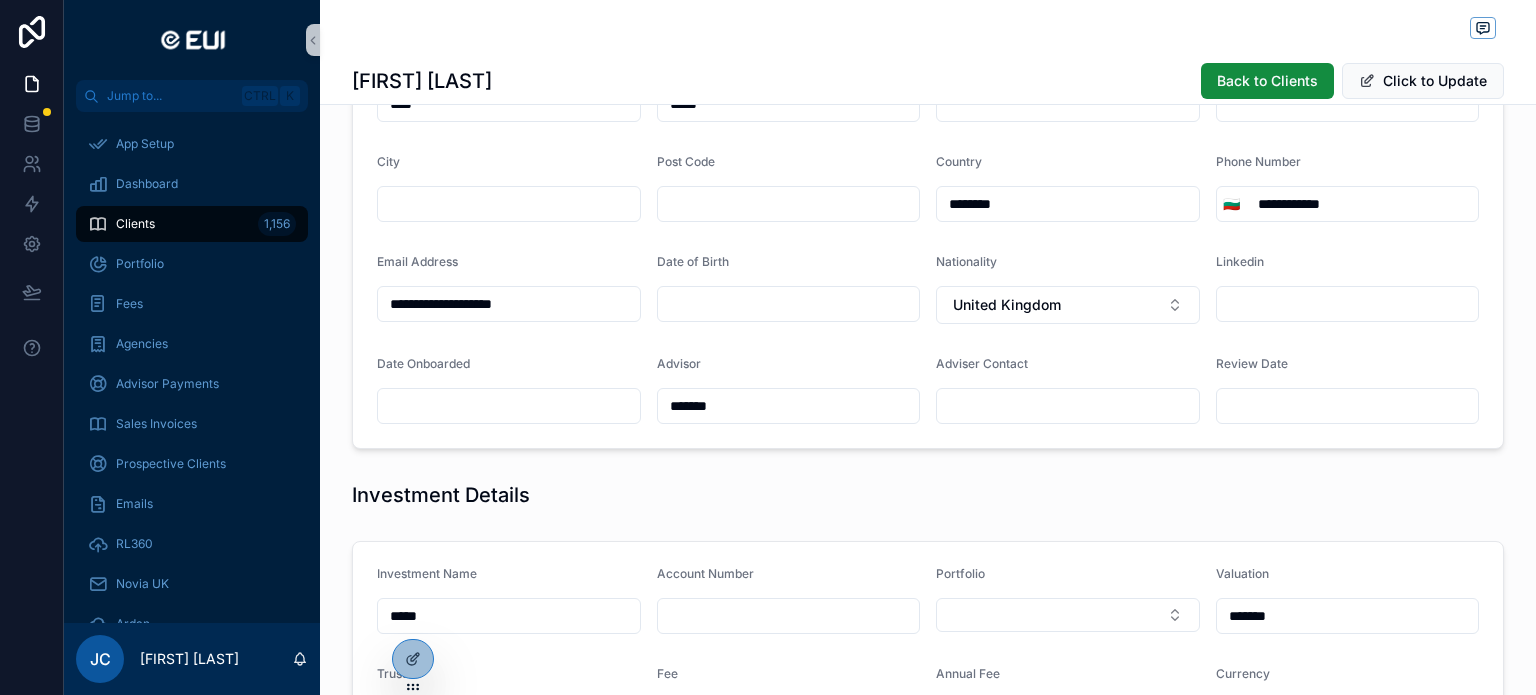 click at bounding box center (1068, 406) 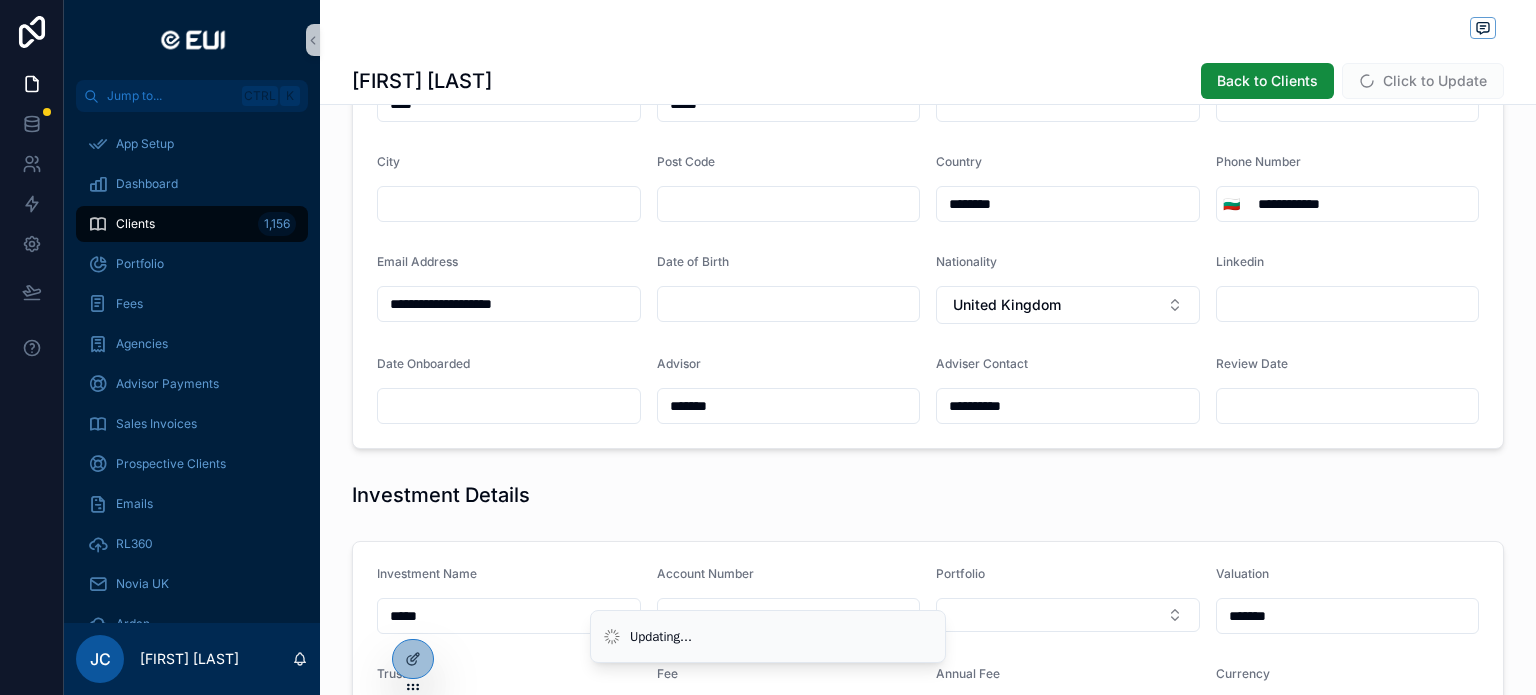 type on "**********" 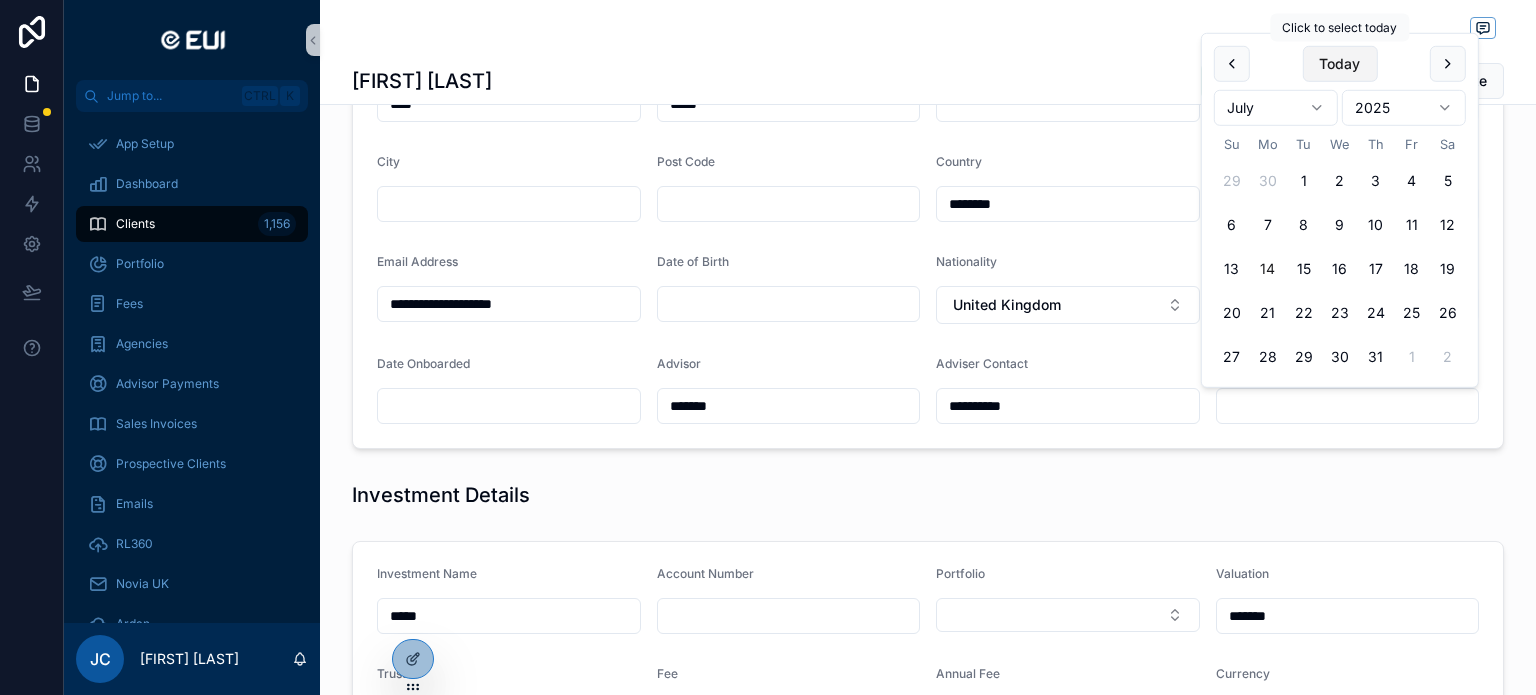 click on "Today" at bounding box center [1339, 64] 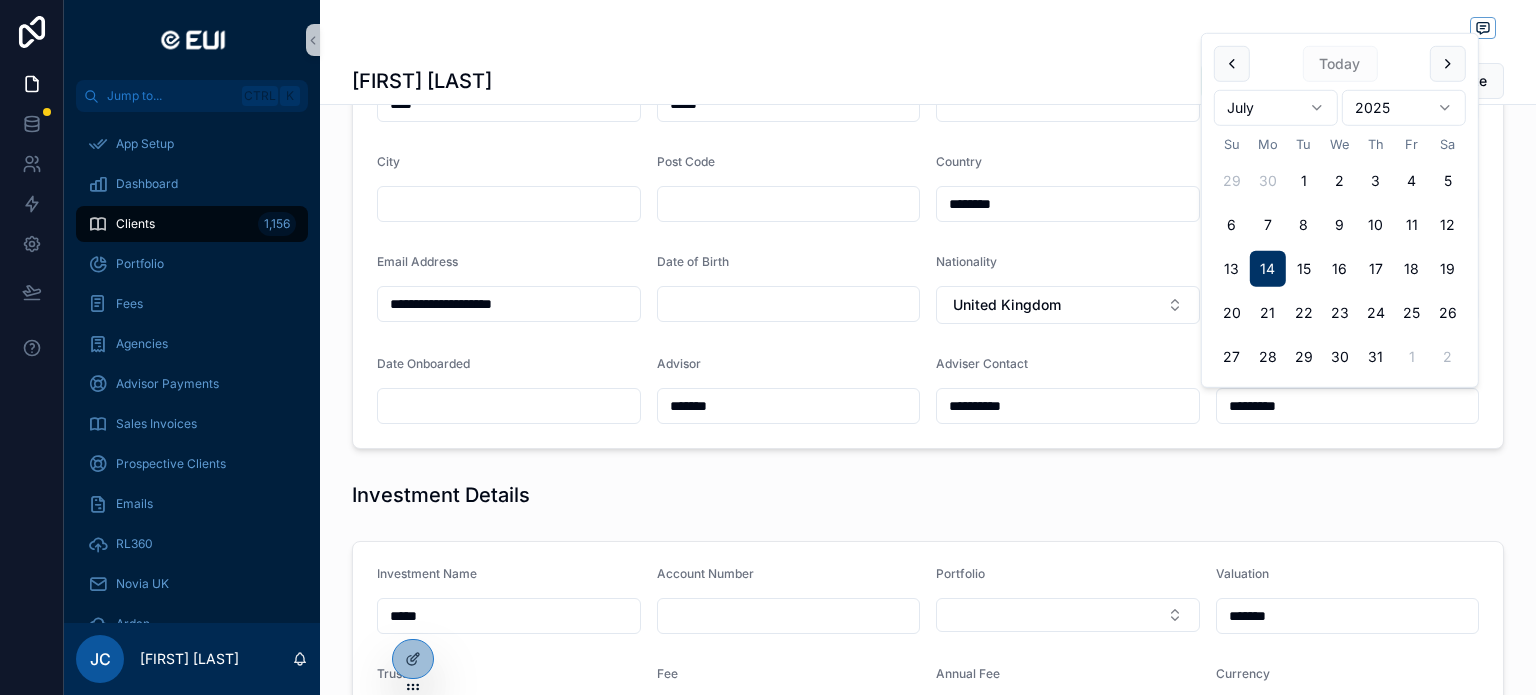 click on "Investment Details" at bounding box center (928, 495) 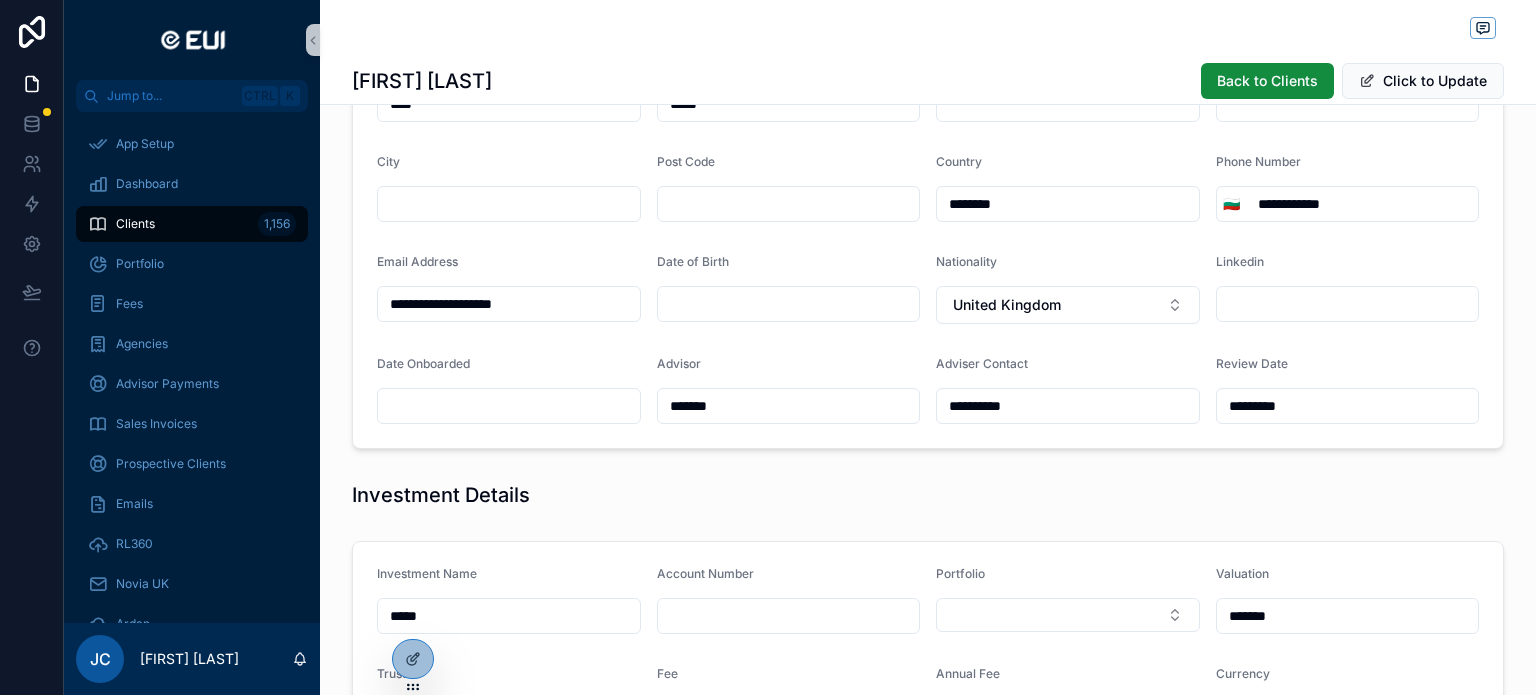 click at bounding box center (509, 406) 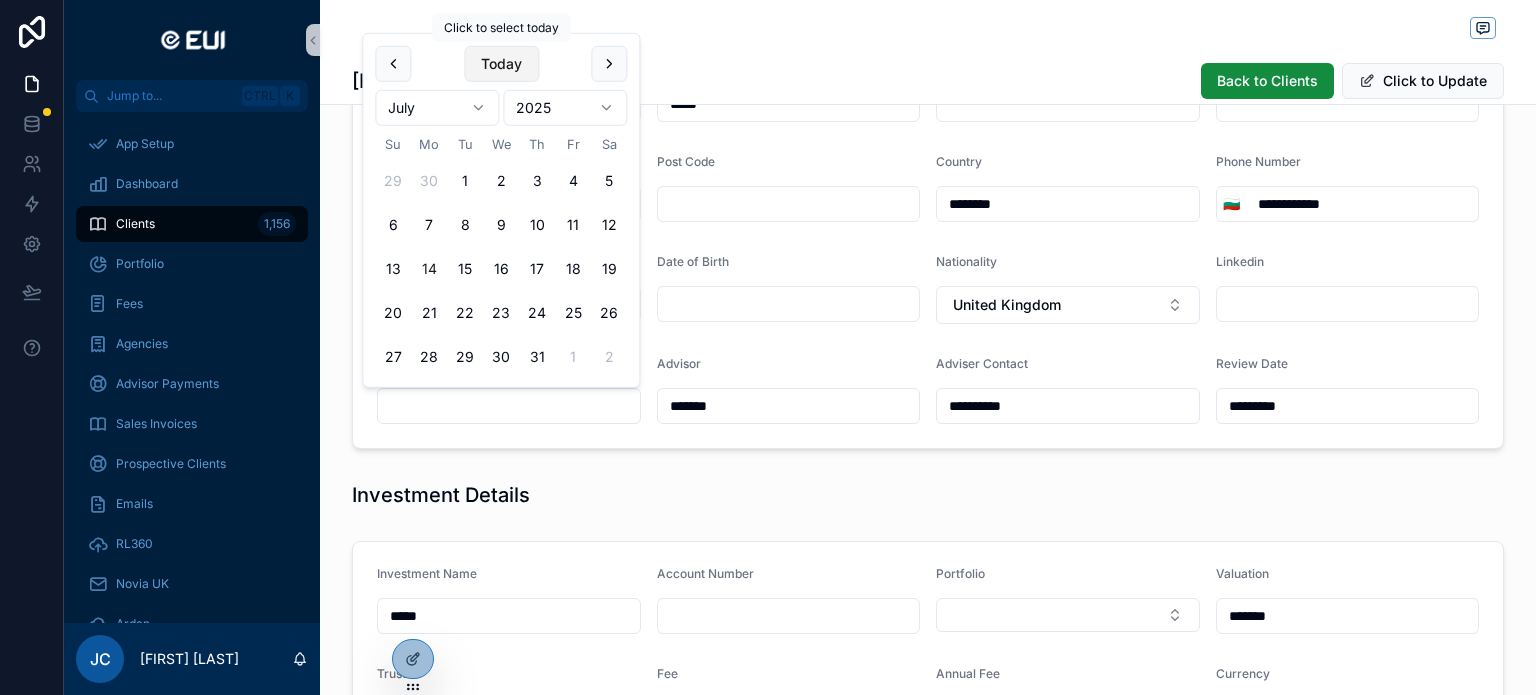 click on "Today" at bounding box center [501, 64] 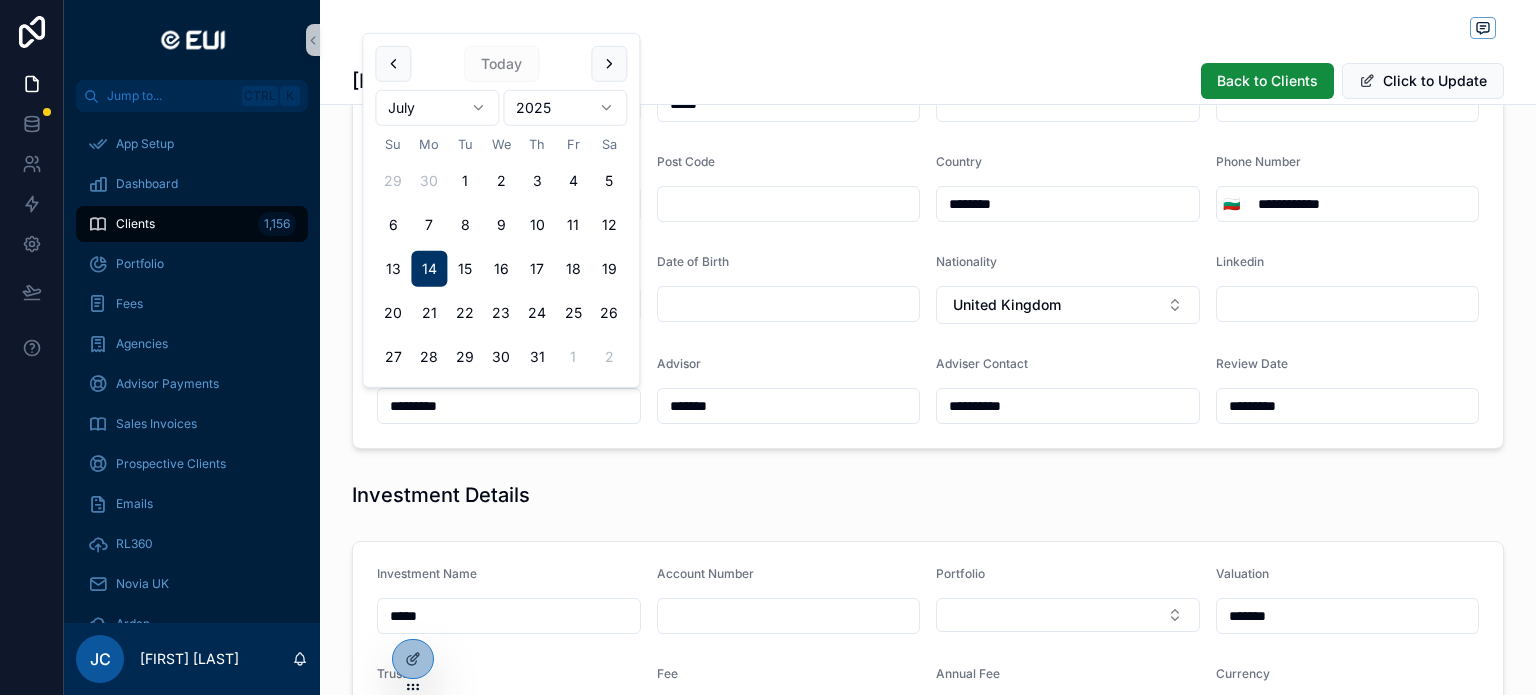 type on "*********" 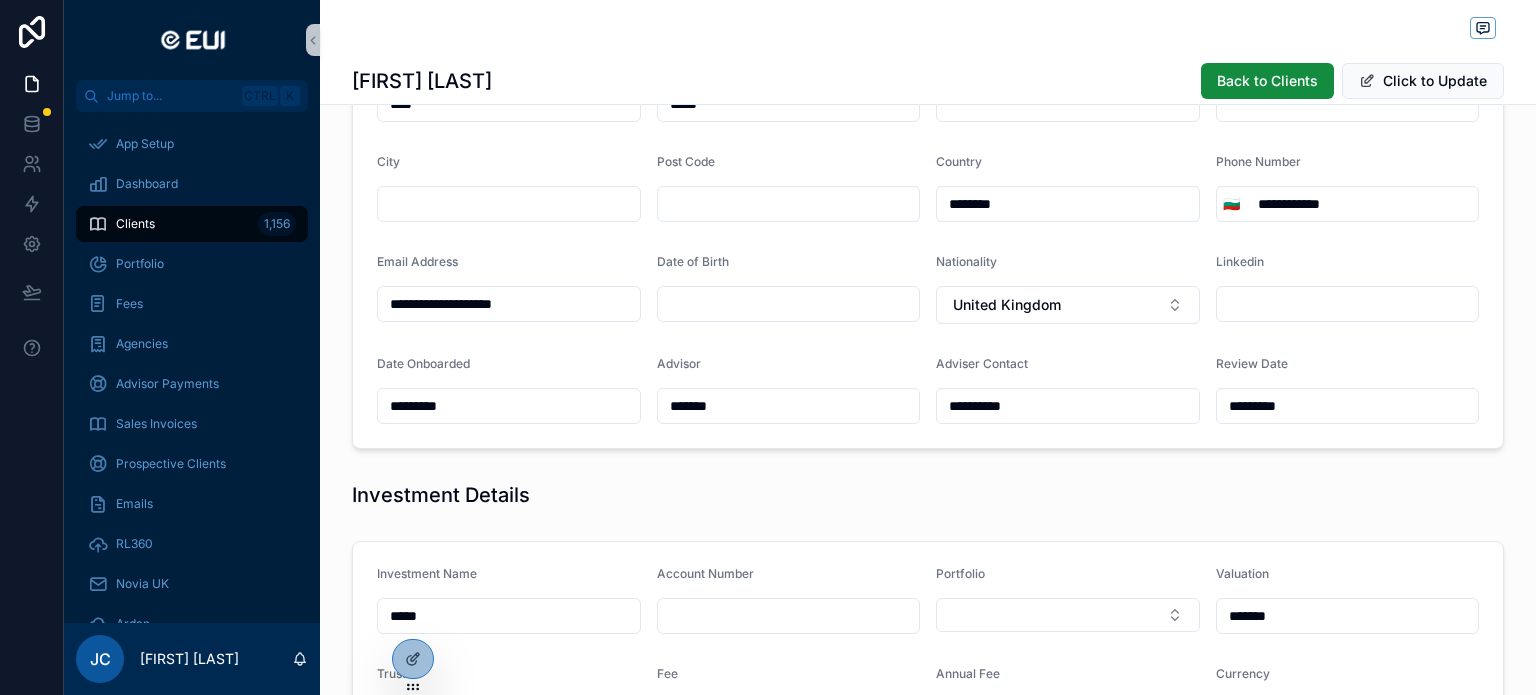 click at bounding box center (789, 304) 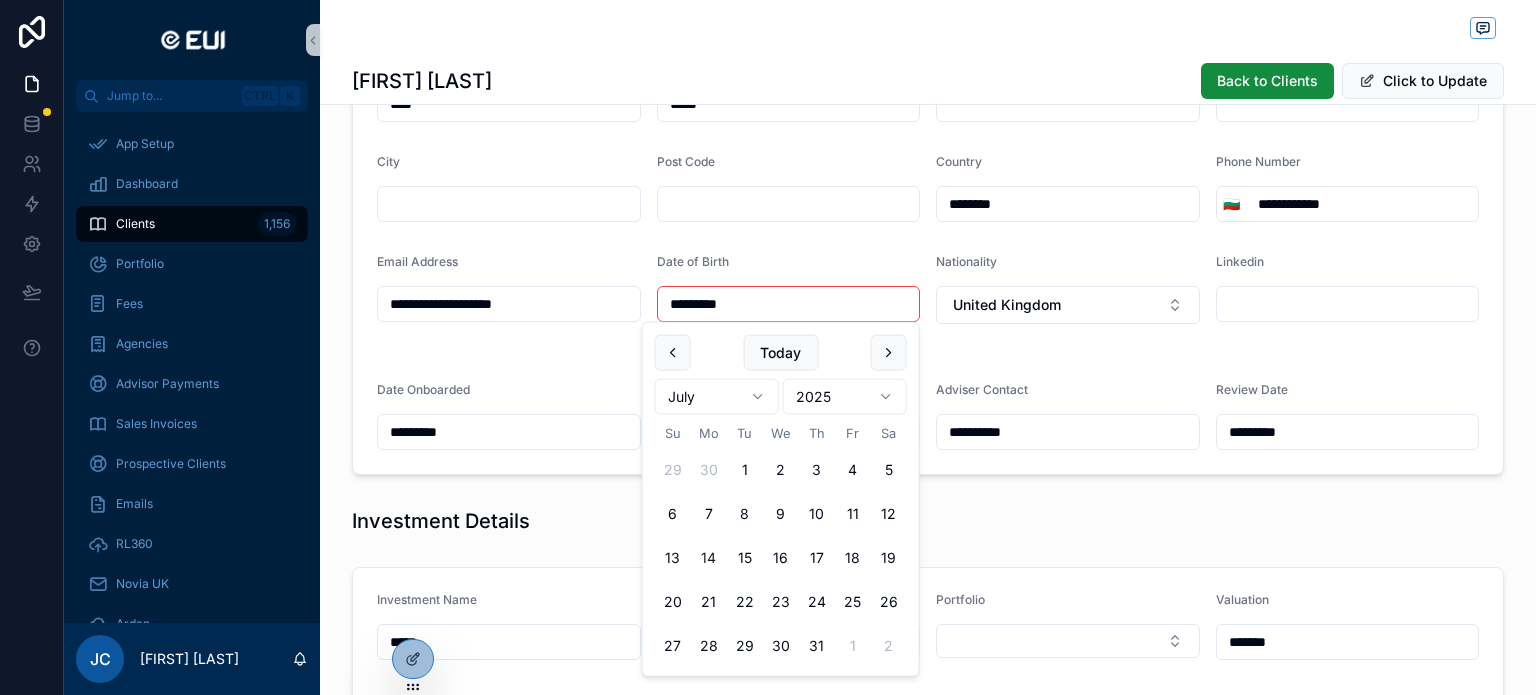 click on "Investment Details" at bounding box center (928, 521) 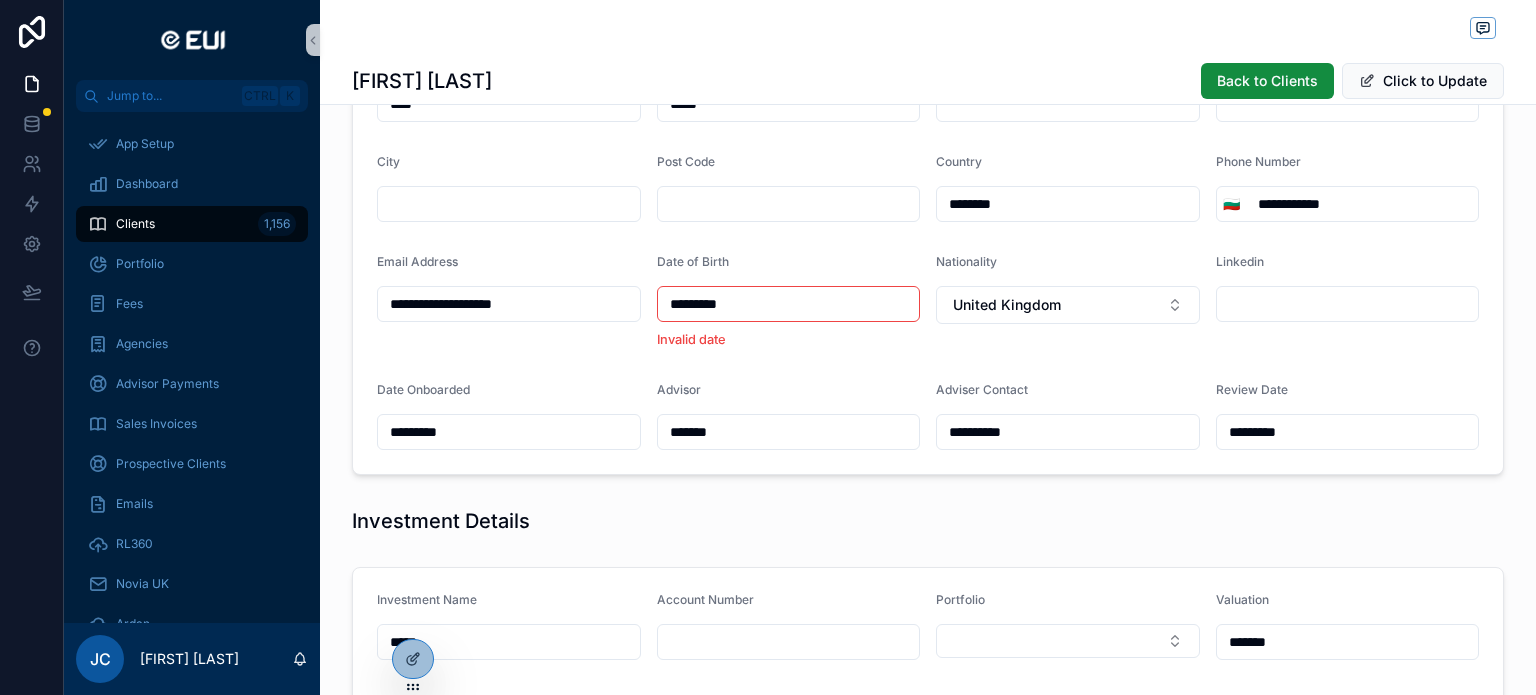 click on "*********" at bounding box center [789, 304] 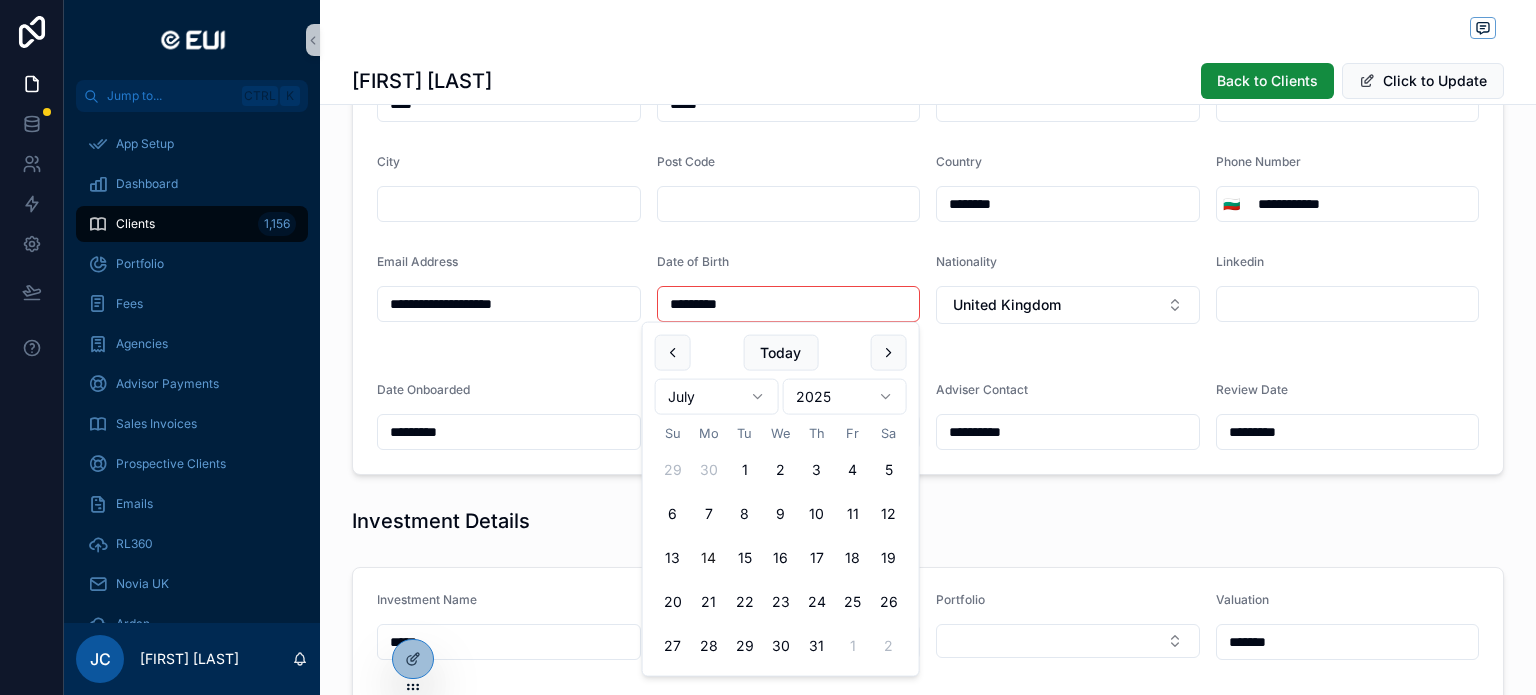click on "*********" at bounding box center [789, 304] 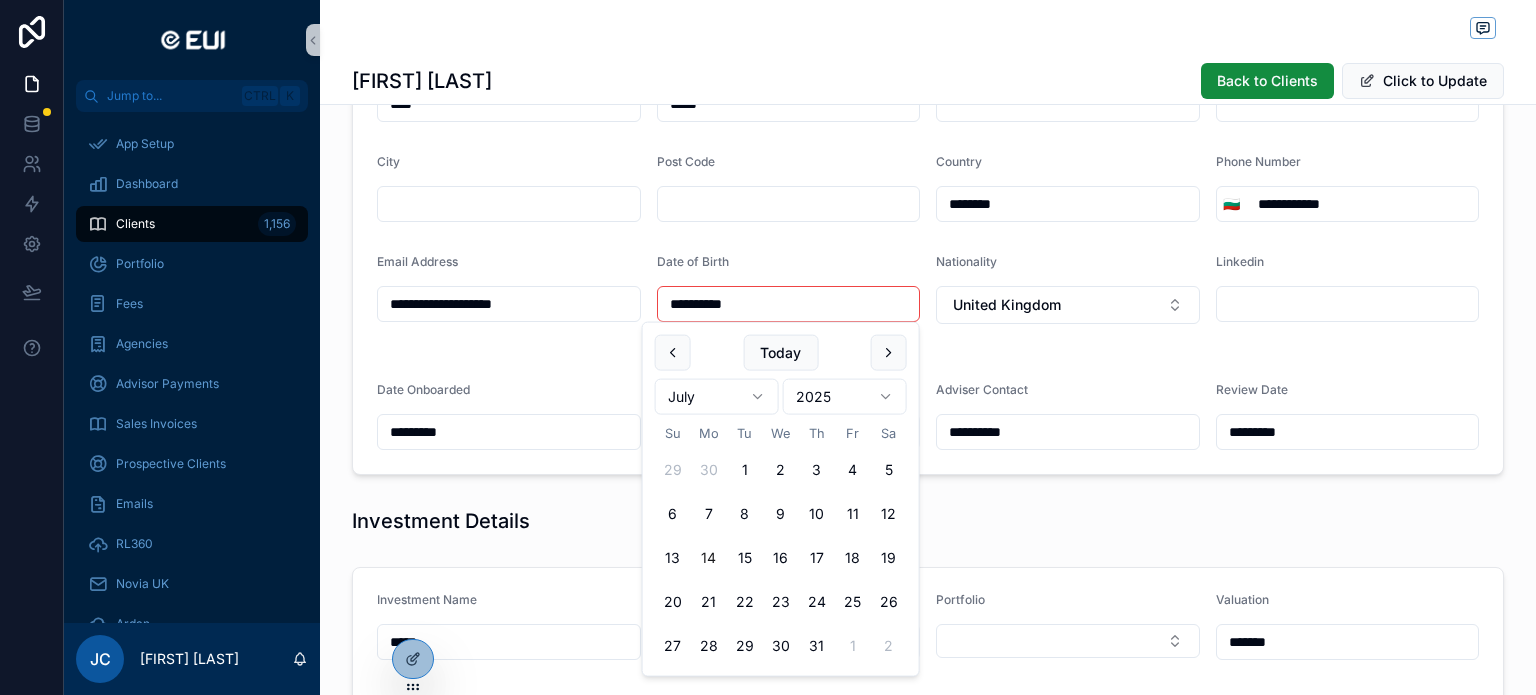 click on "Investment Details" at bounding box center [928, 521] 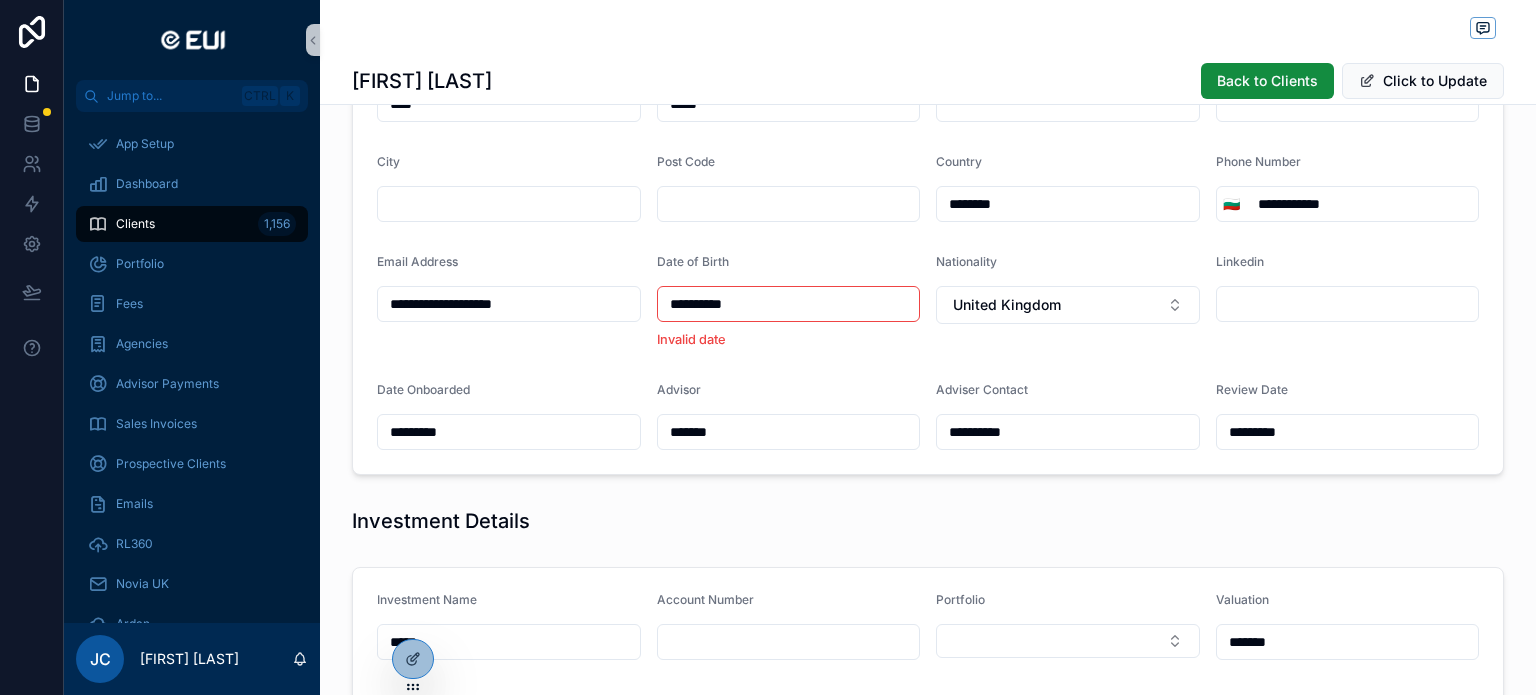 click on "**********" at bounding box center [789, 318] 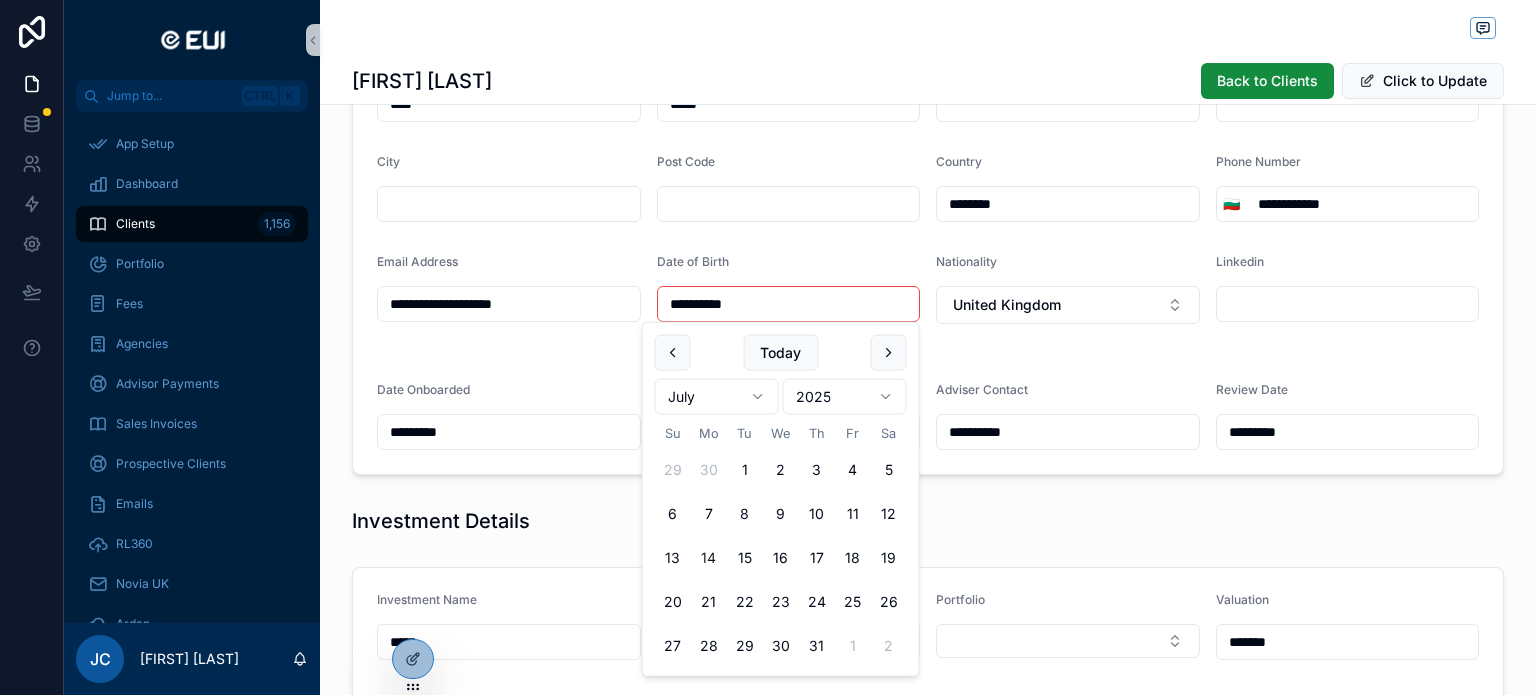 drag, startPoint x: 734, startPoint y: 307, endPoint x: 653, endPoint y: 303, distance: 81.09871 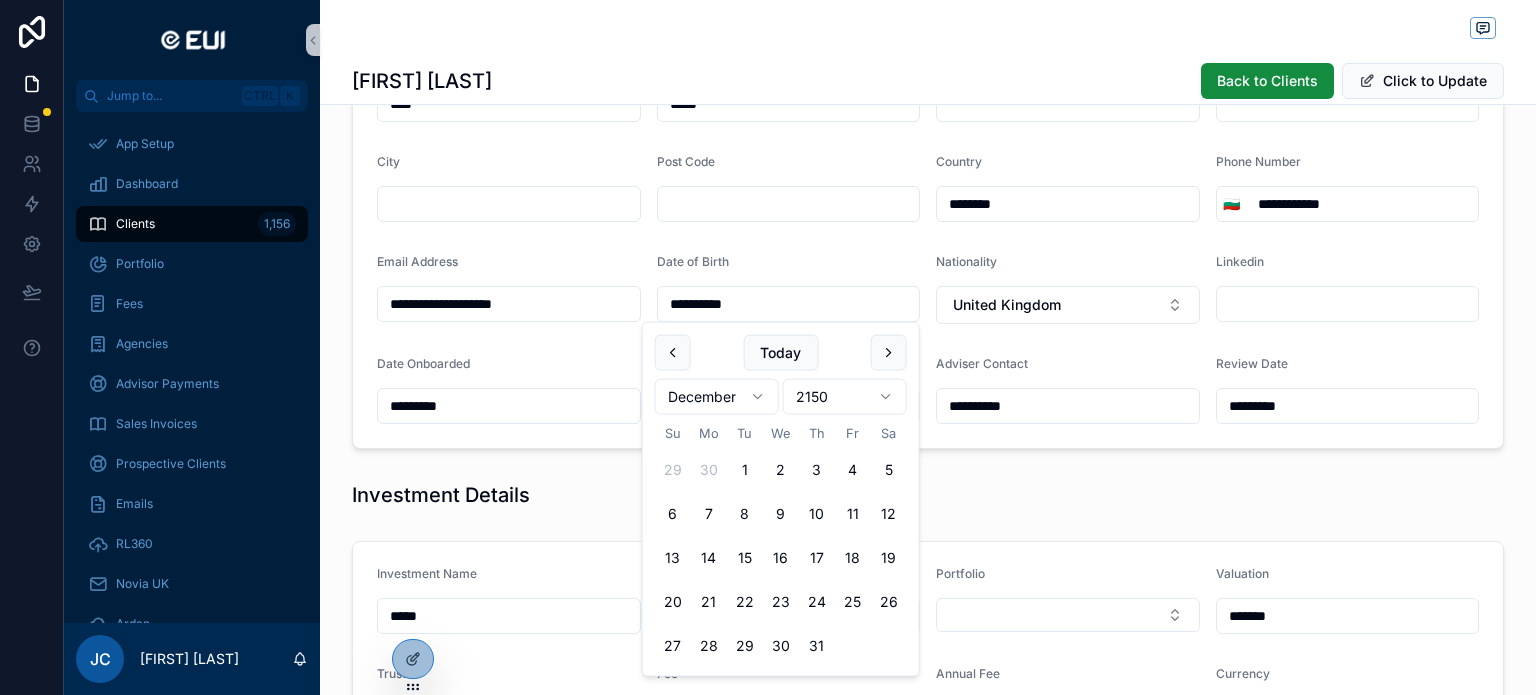type on "**********" 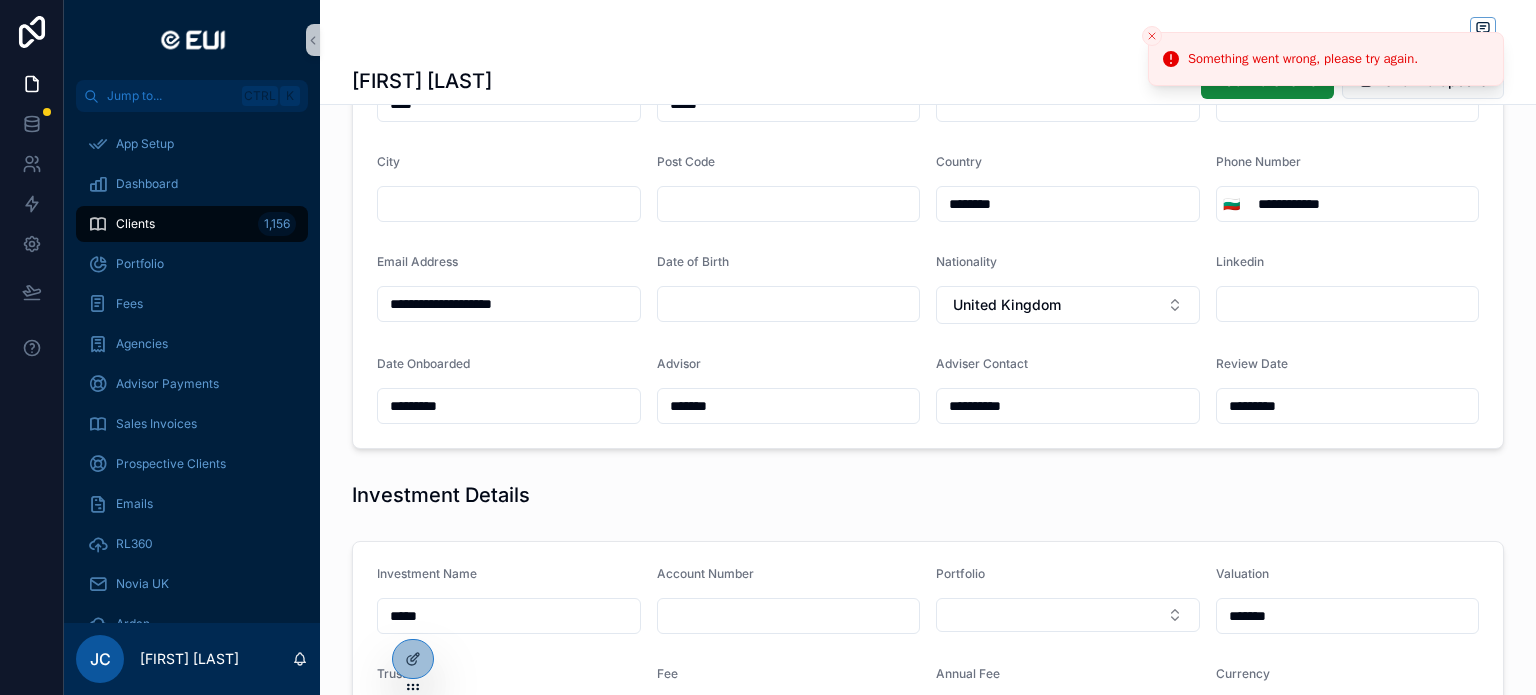 click at bounding box center (789, 304) 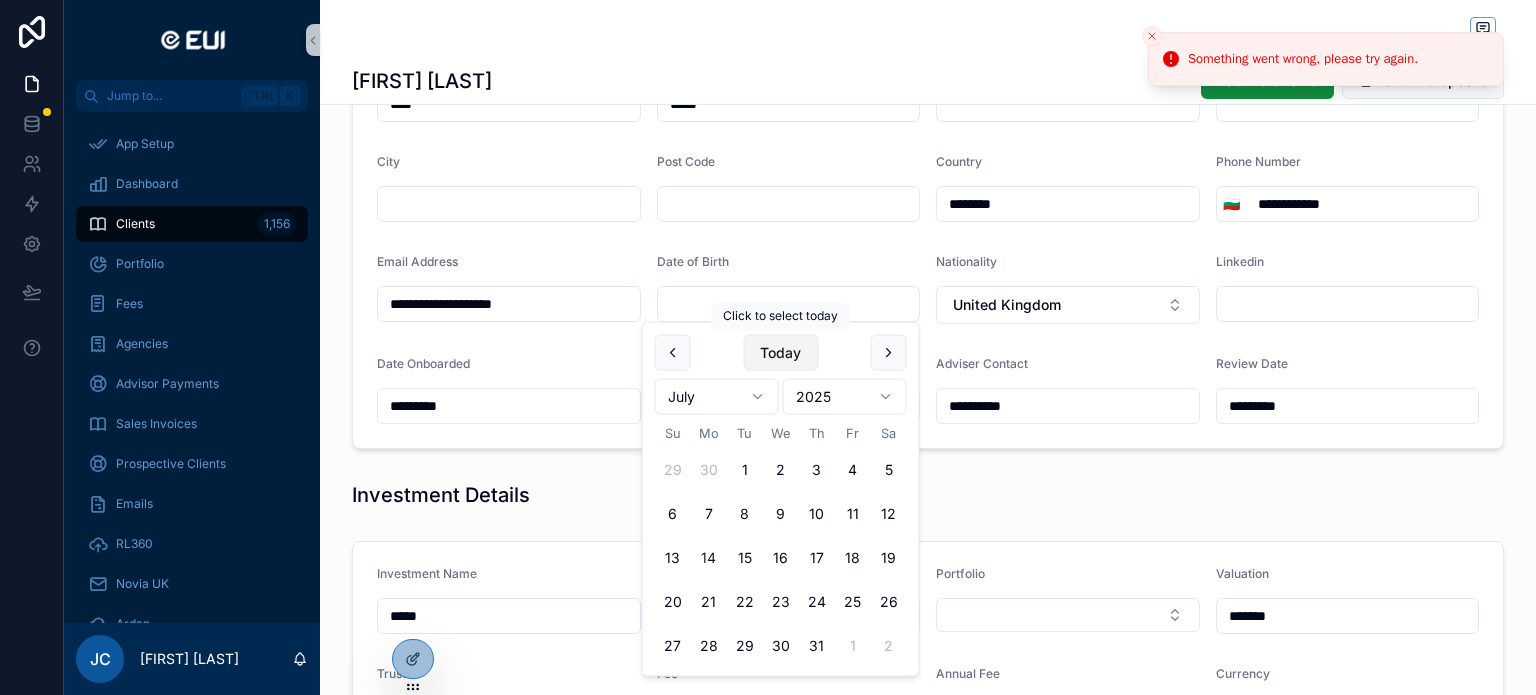 click on "Today" at bounding box center [780, 353] 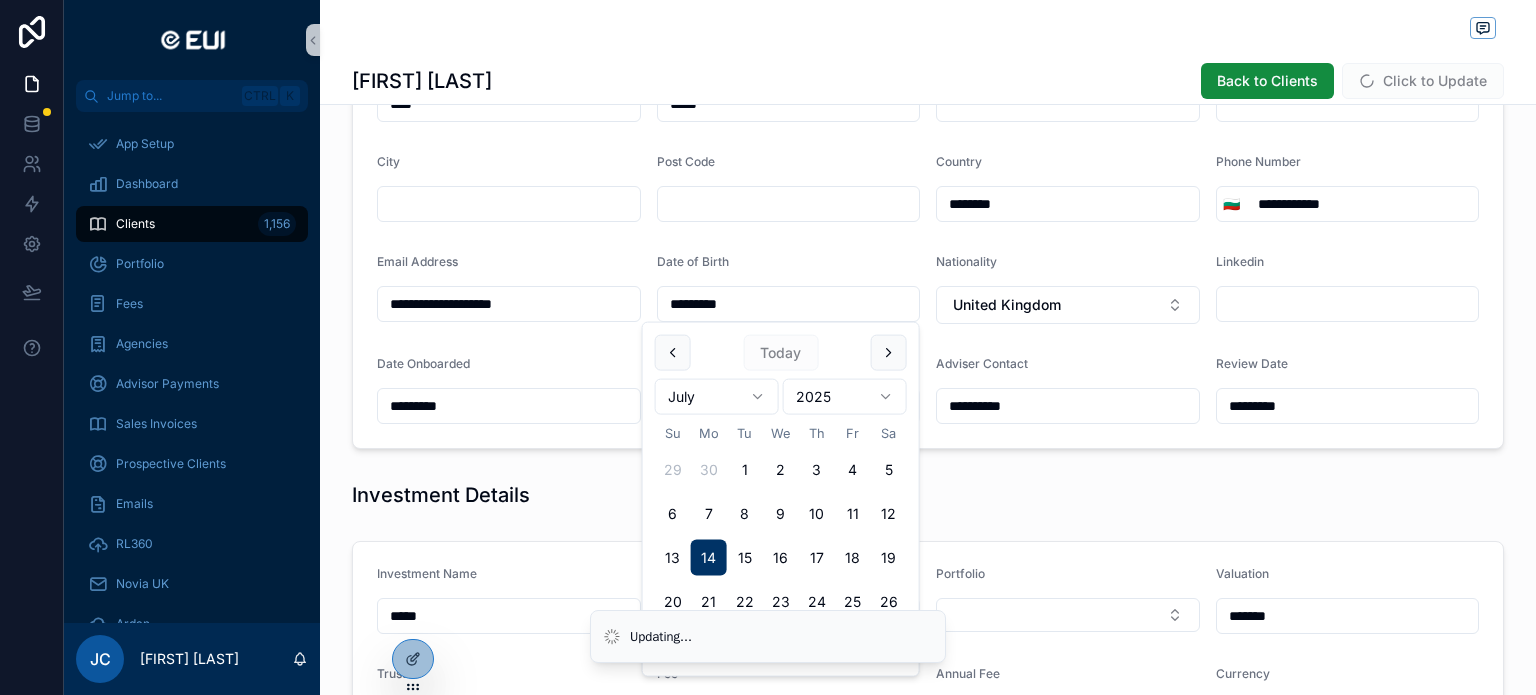 click on "*********" at bounding box center [789, 304] 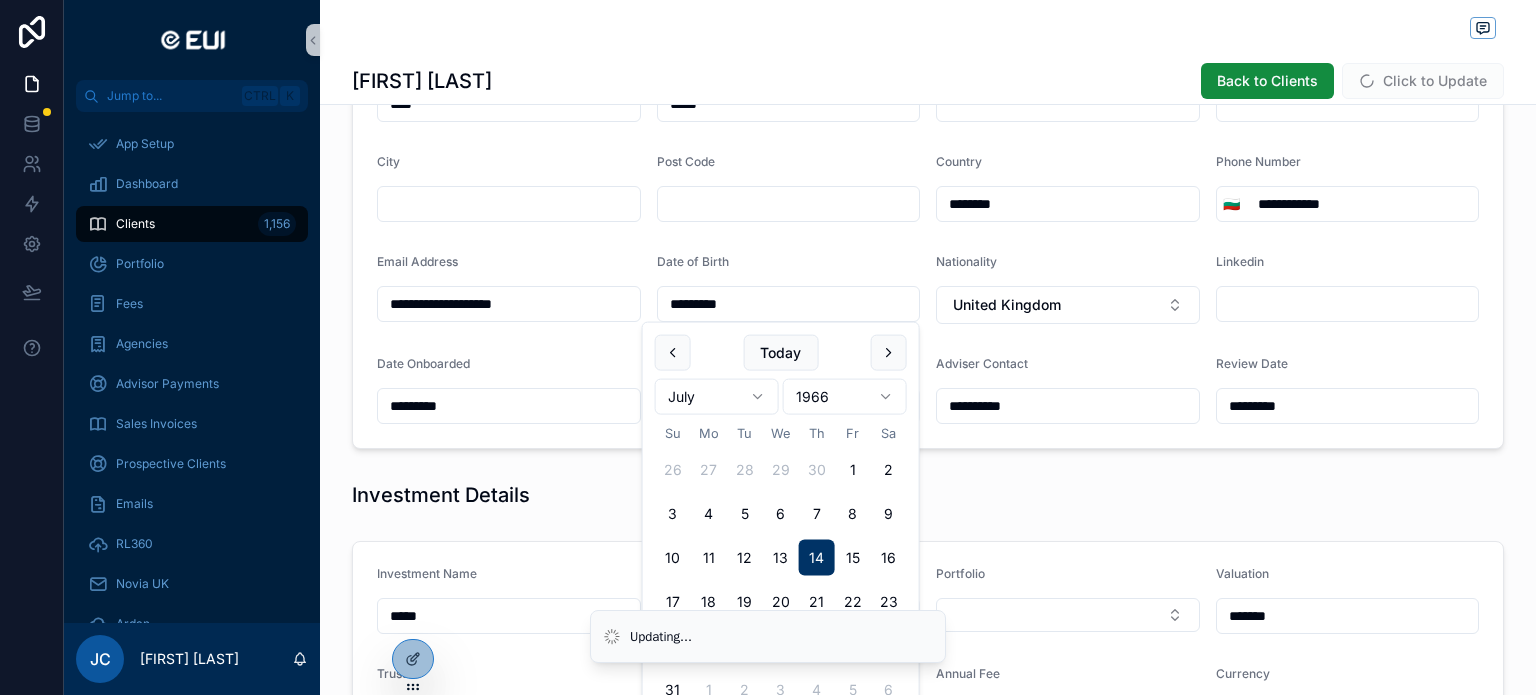 click on "*********" at bounding box center [789, 304] 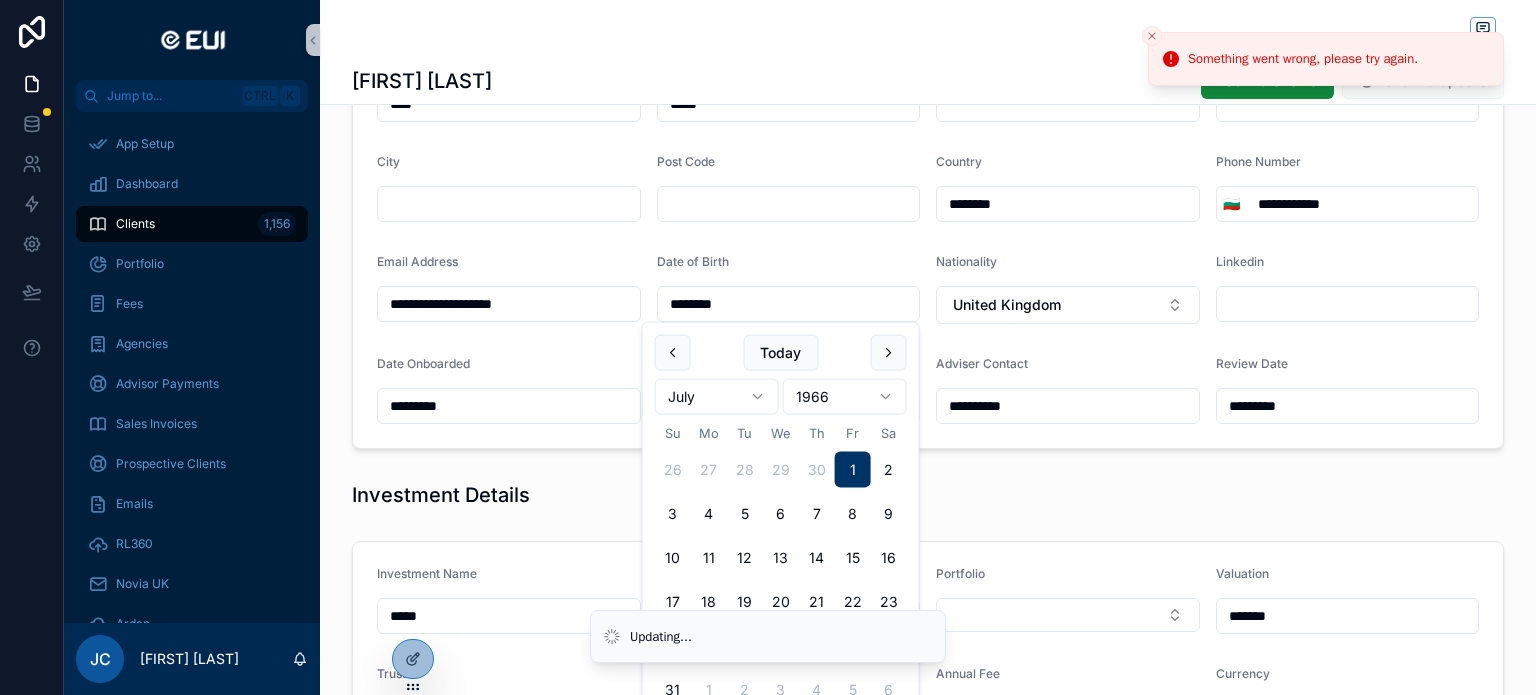 click on "********" at bounding box center [789, 304] 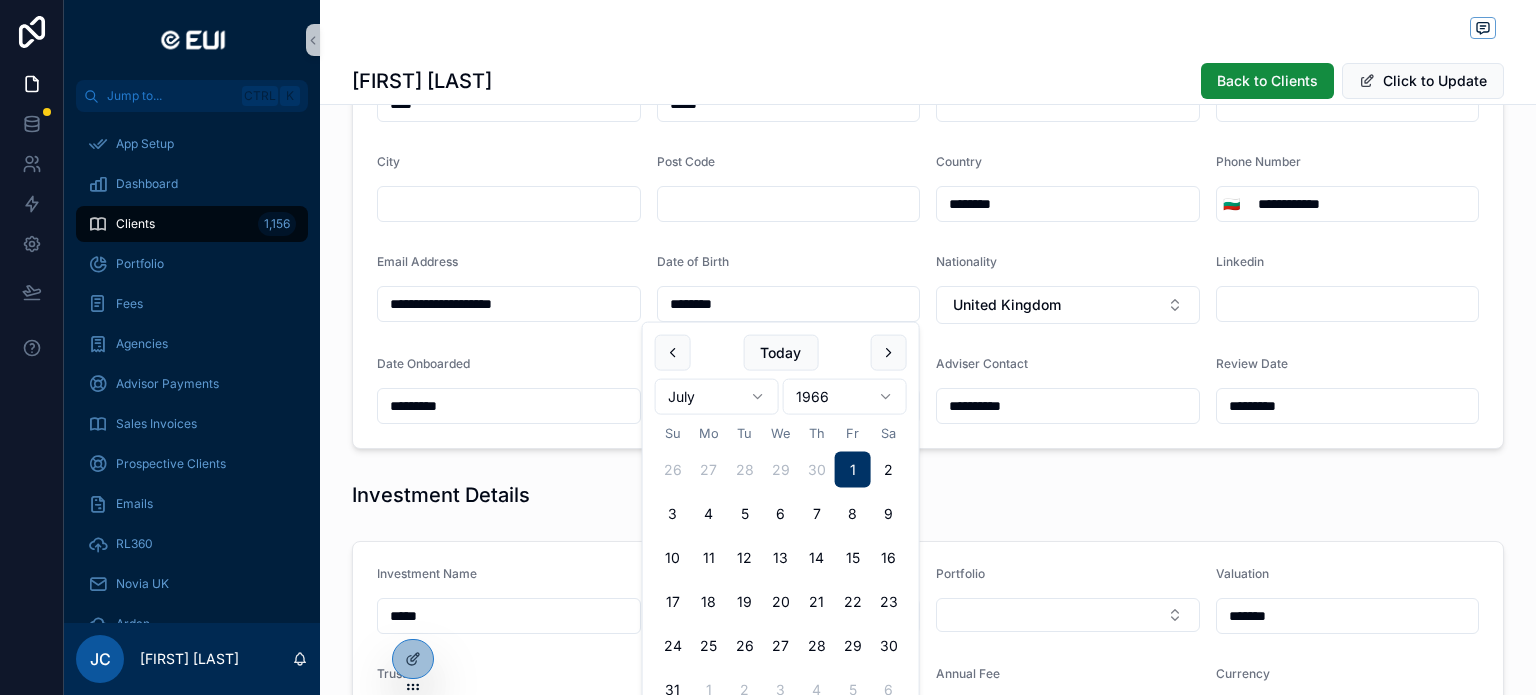 click on "********" at bounding box center (789, 304) 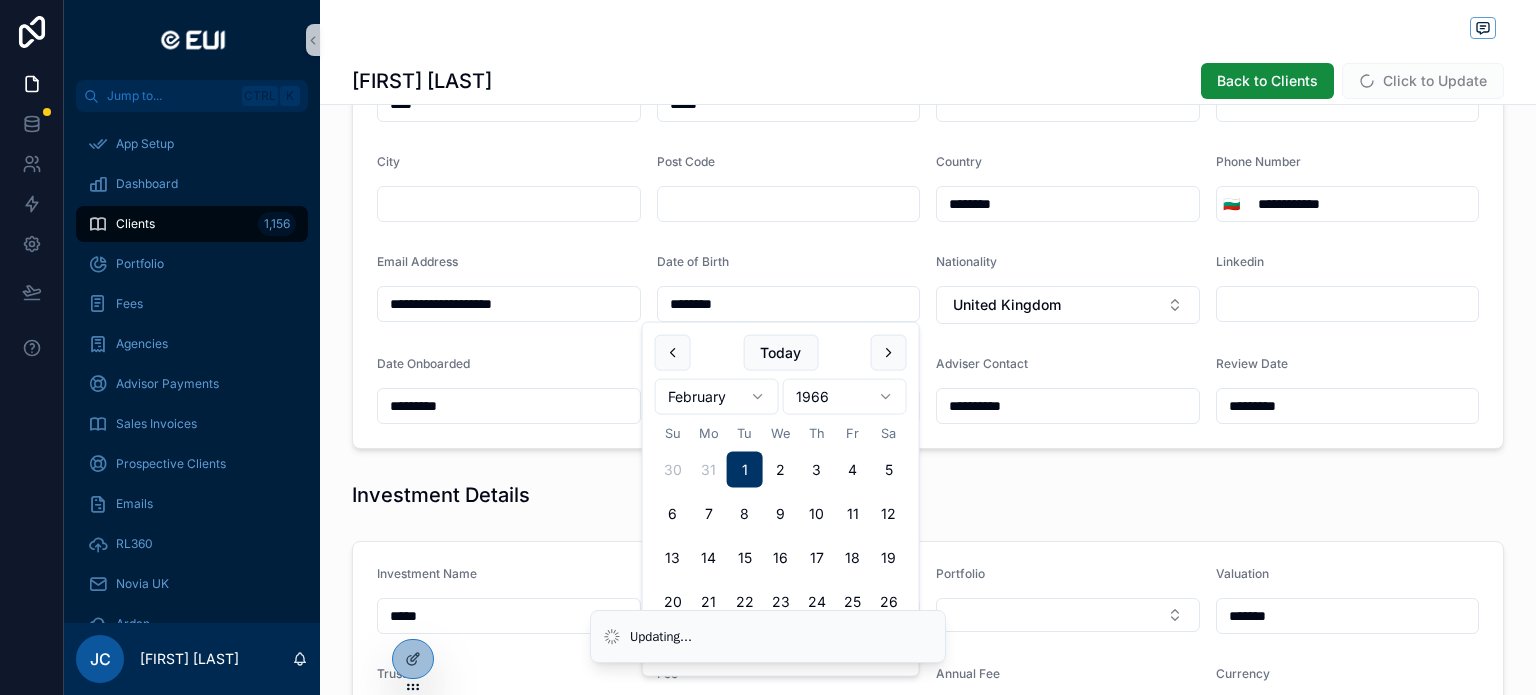 type on "********" 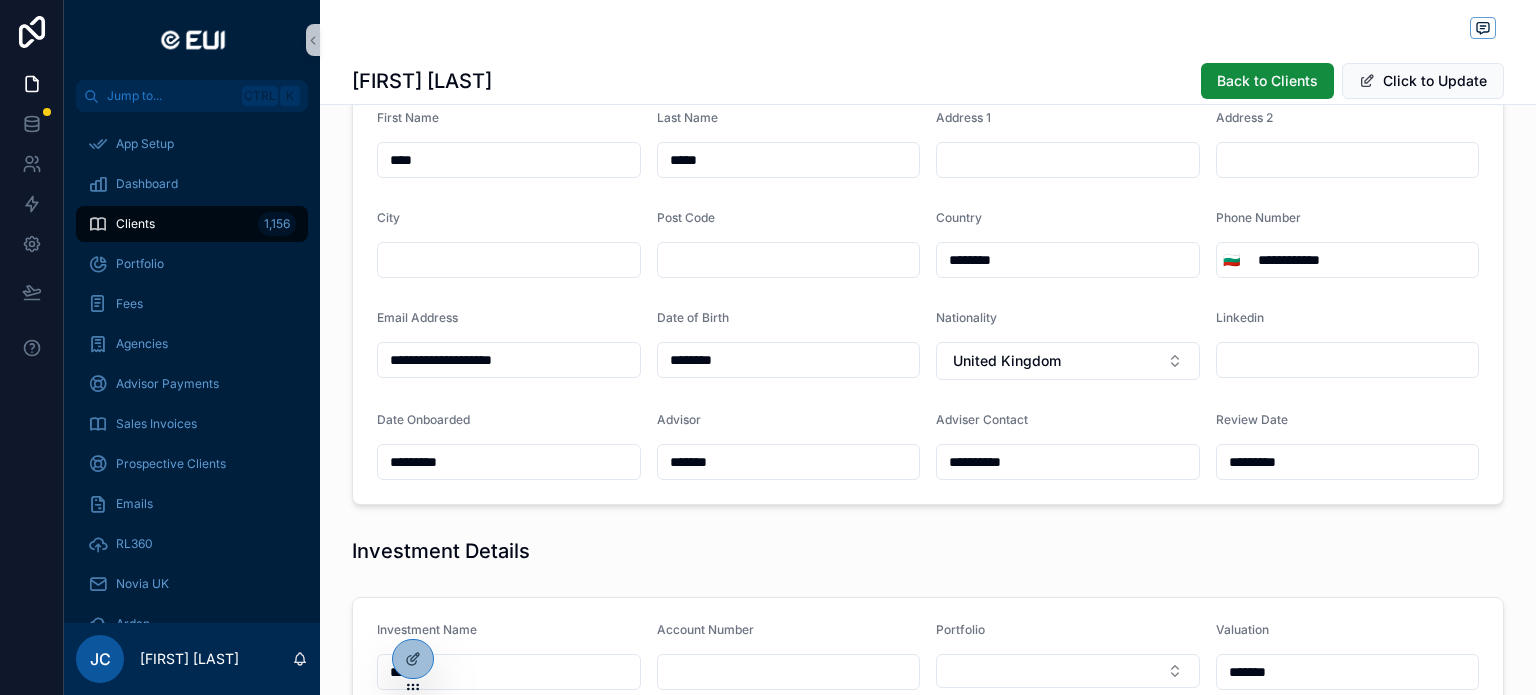 scroll, scrollTop: 0, scrollLeft: 0, axis: both 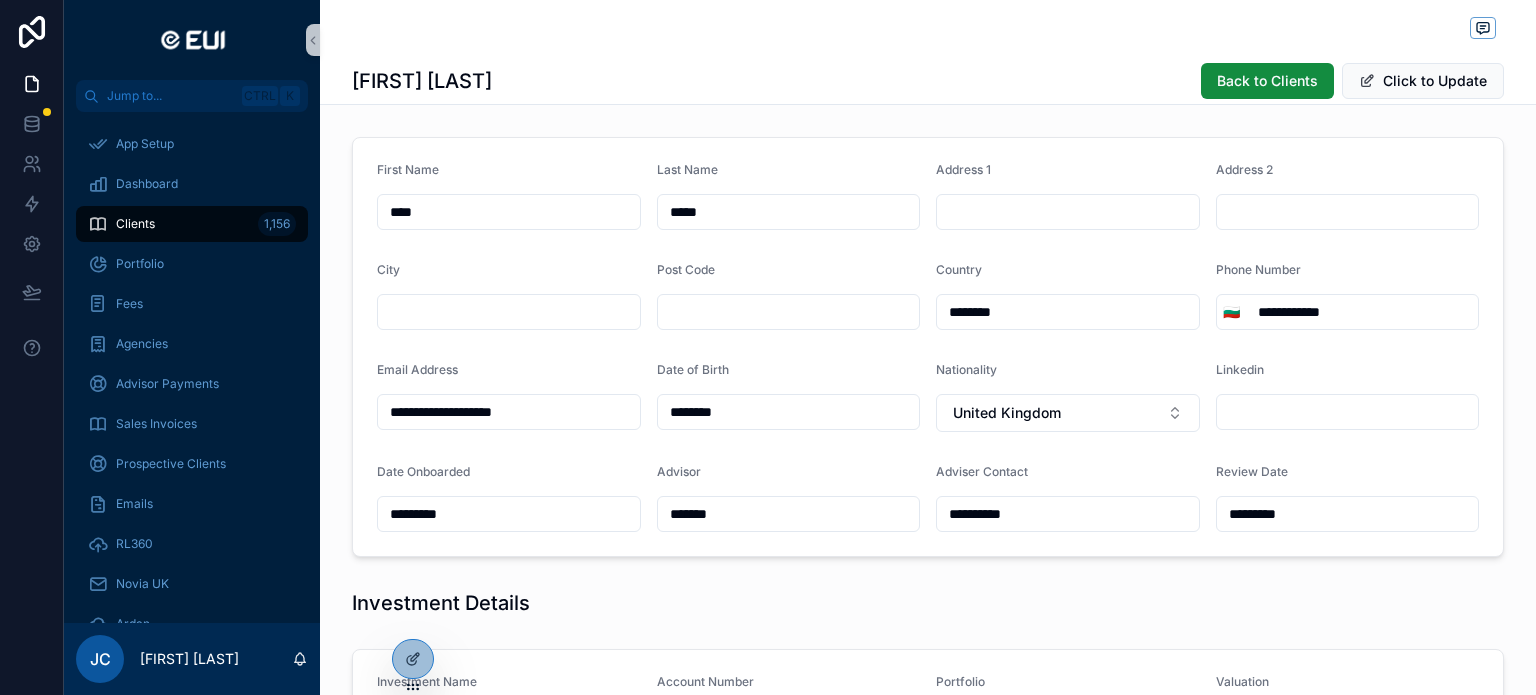 click at bounding box center [509, 312] 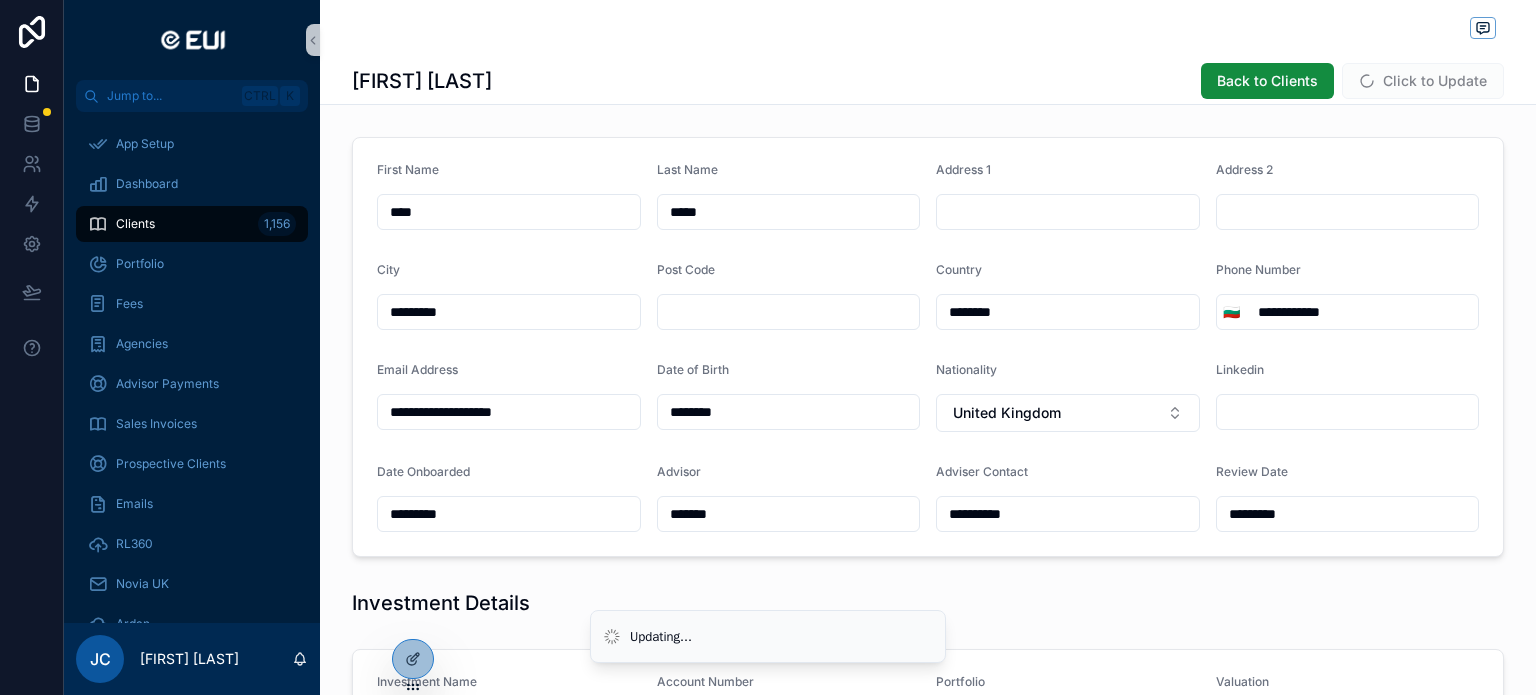 type on "*********" 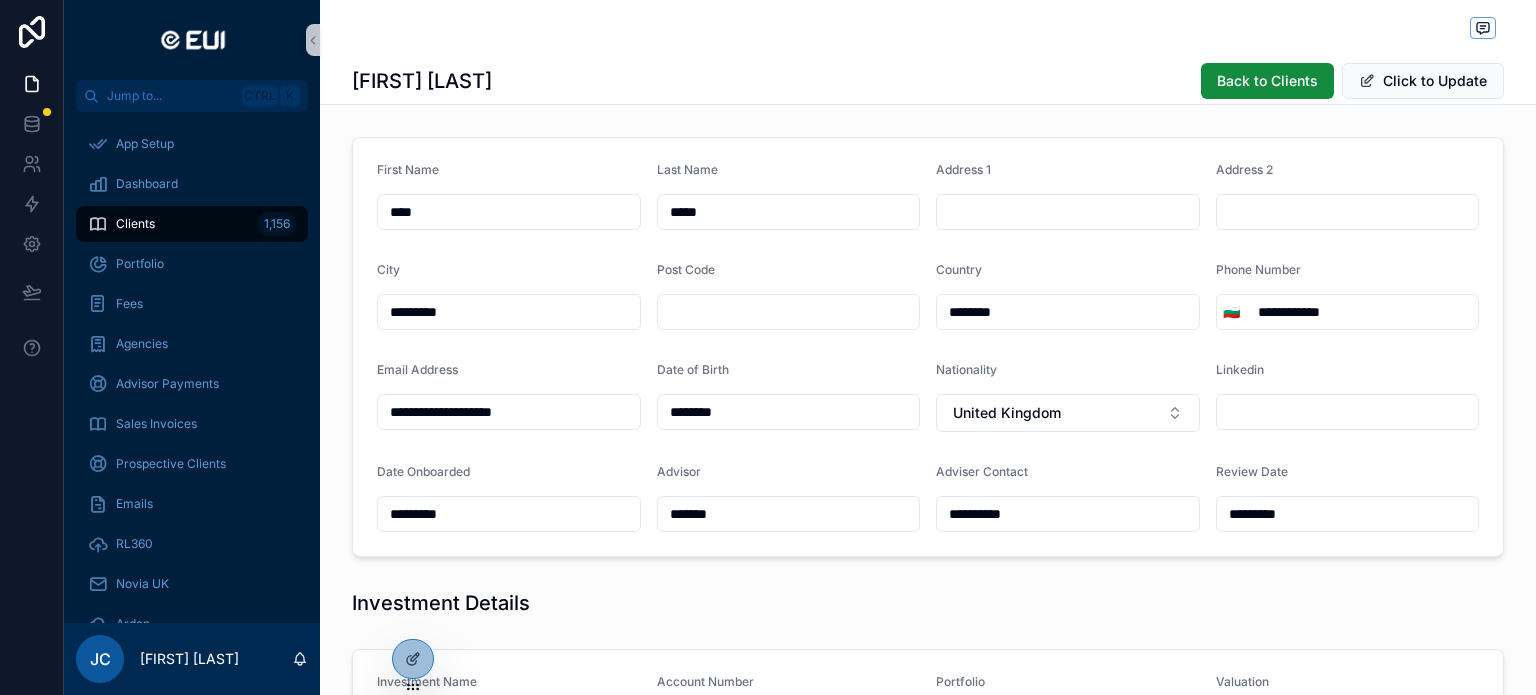 click at bounding box center [1068, 212] 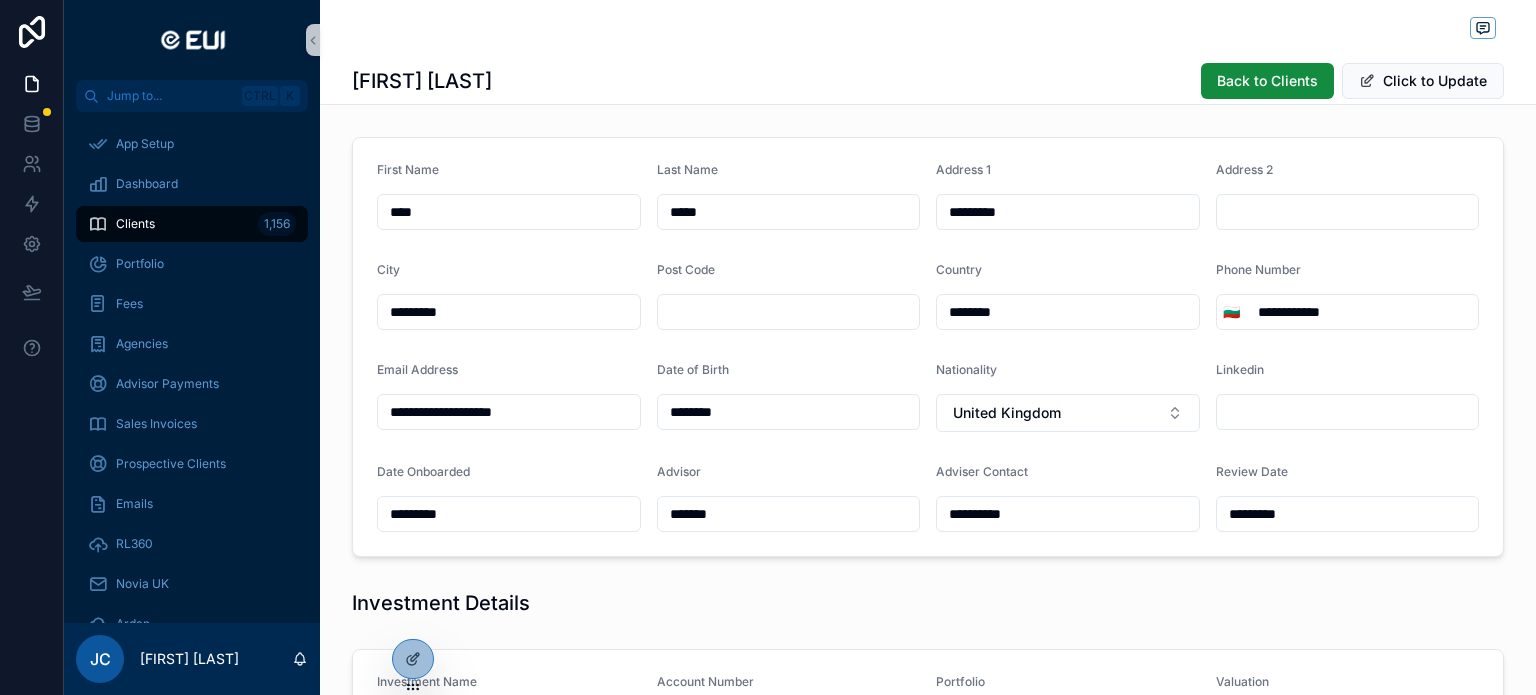 type on "*********" 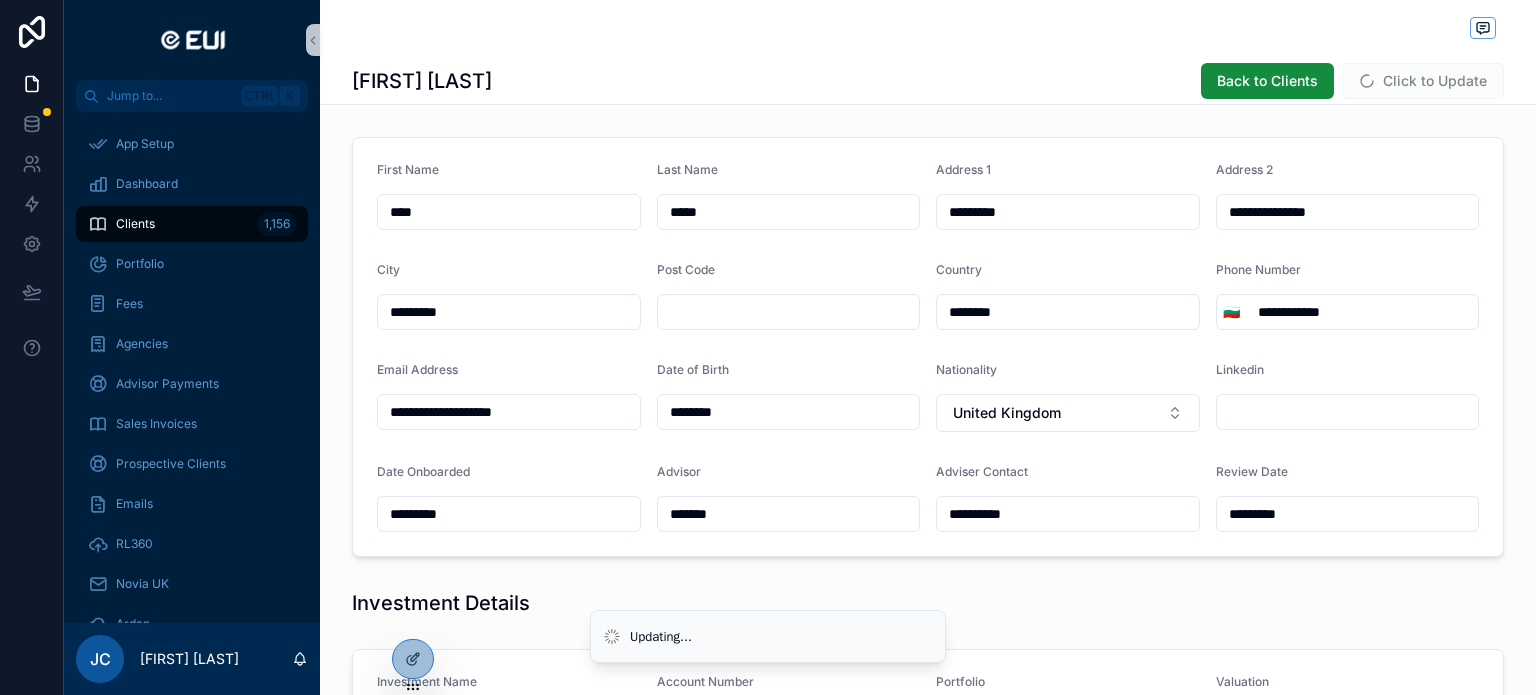 type on "**********" 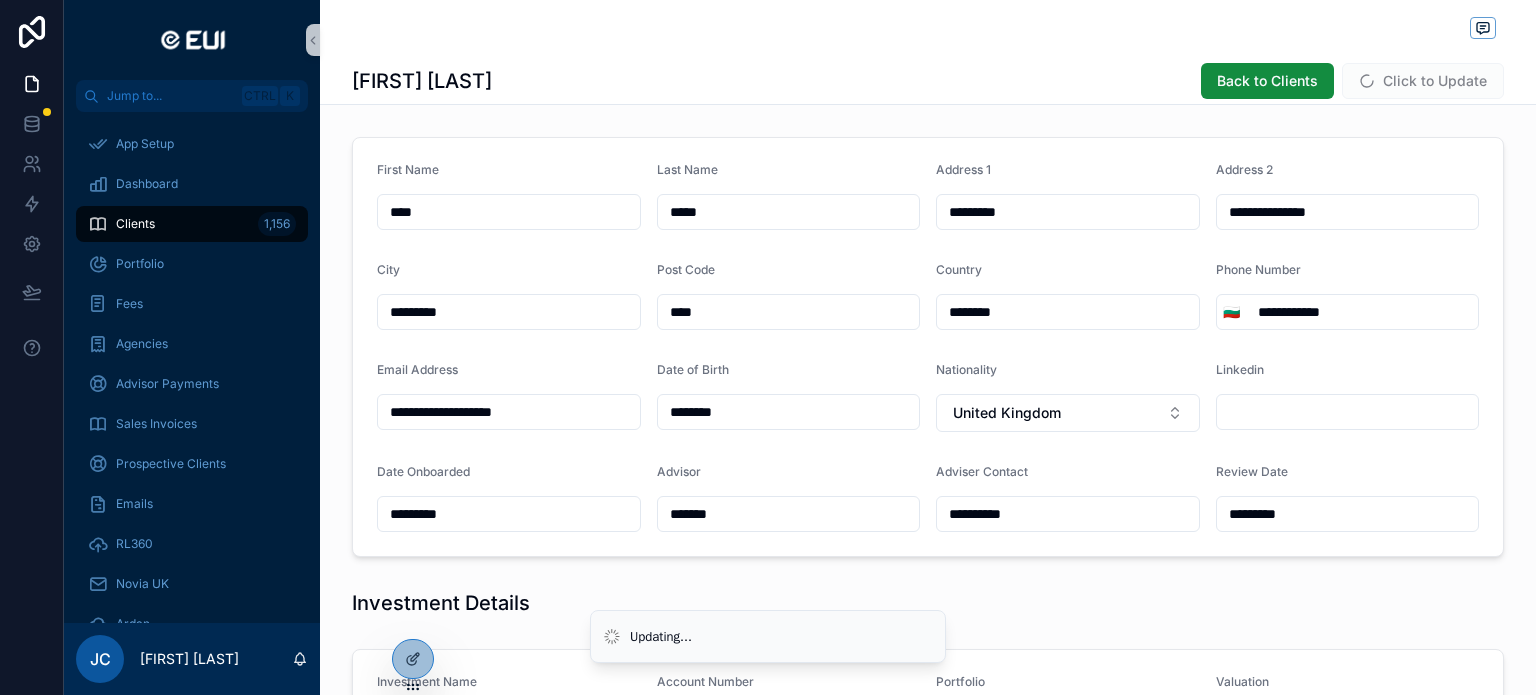 type on "****" 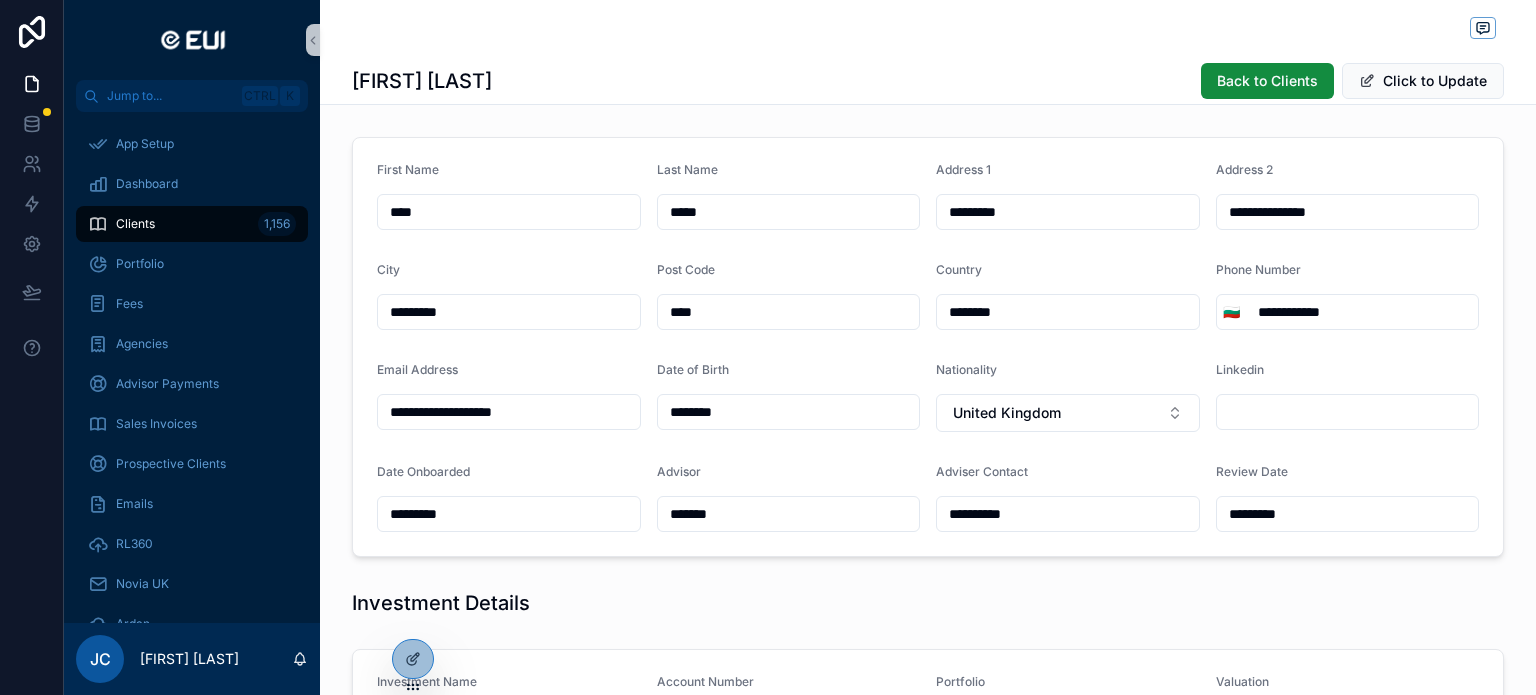 click on "**********" at bounding box center [1348, 212] 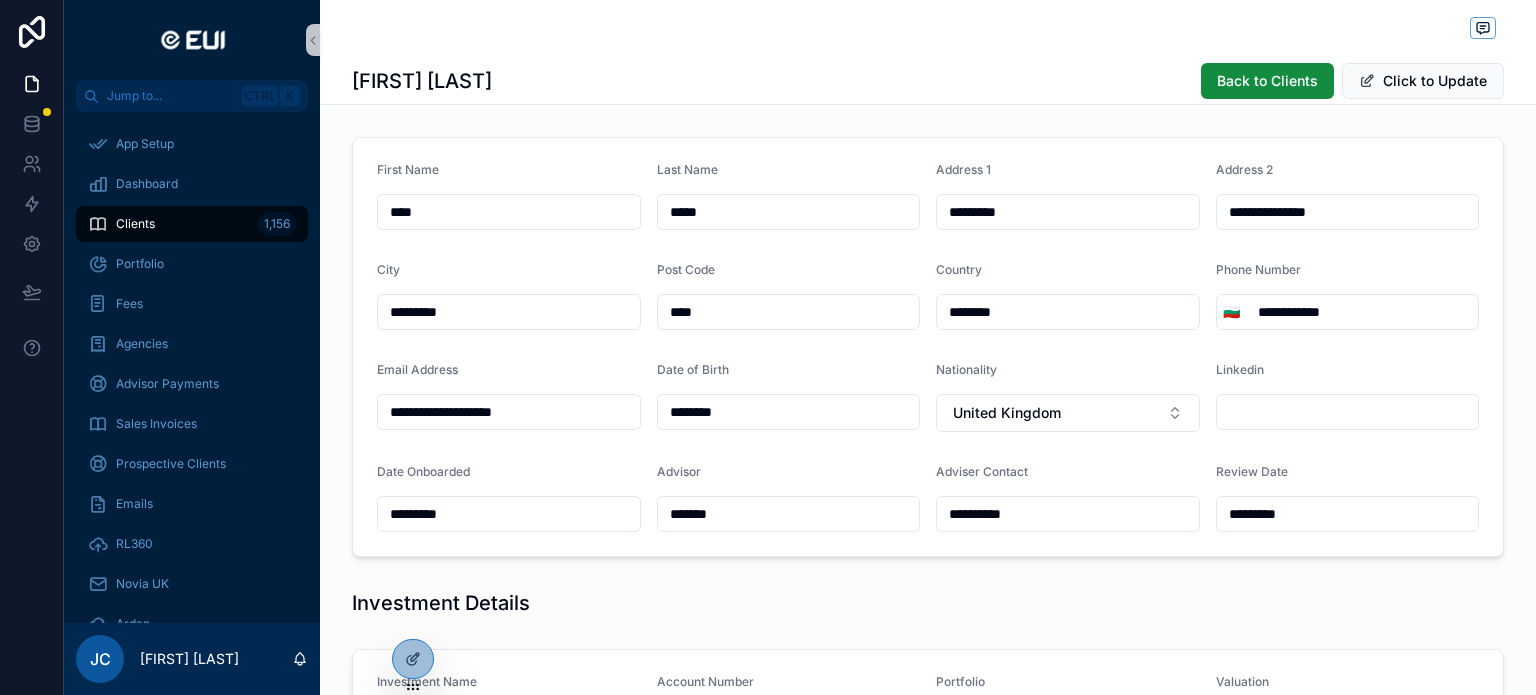 click on "**********" at bounding box center [1348, 212] 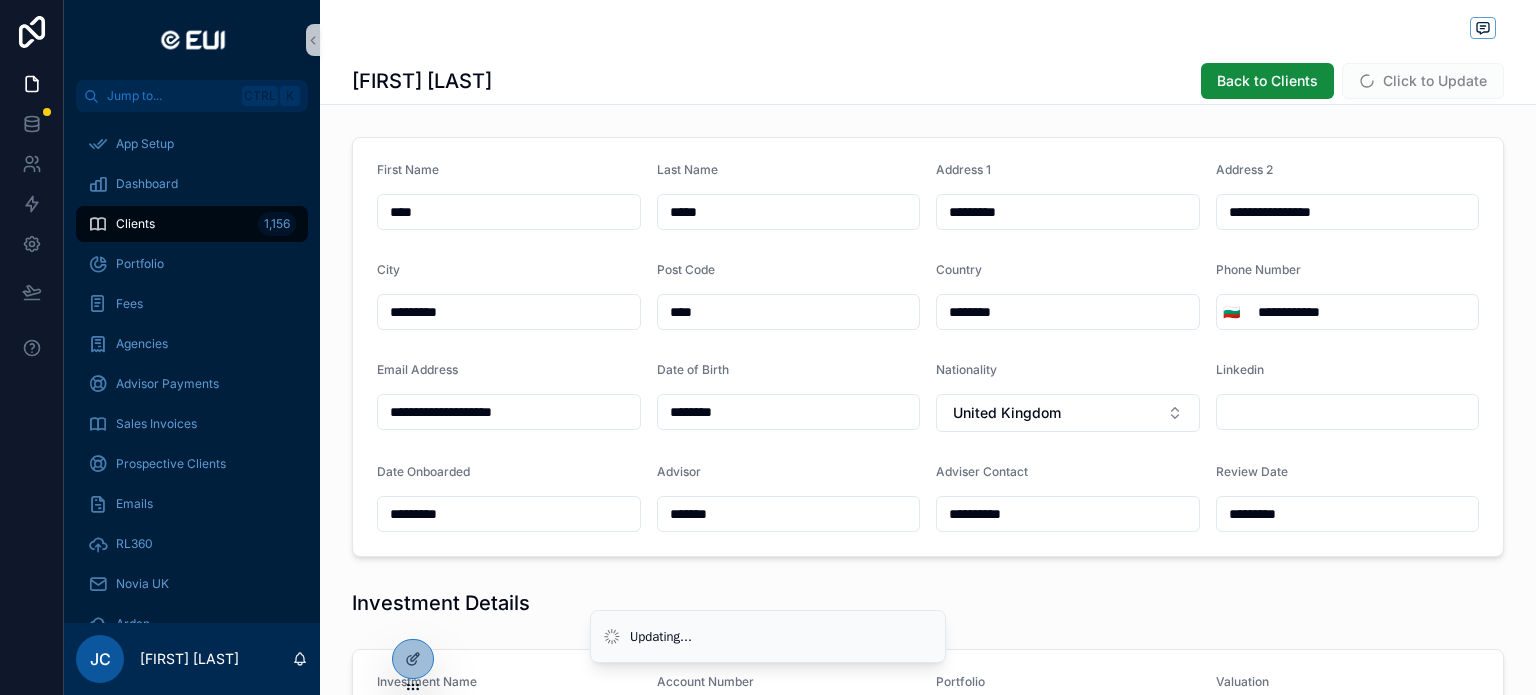 type on "**********" 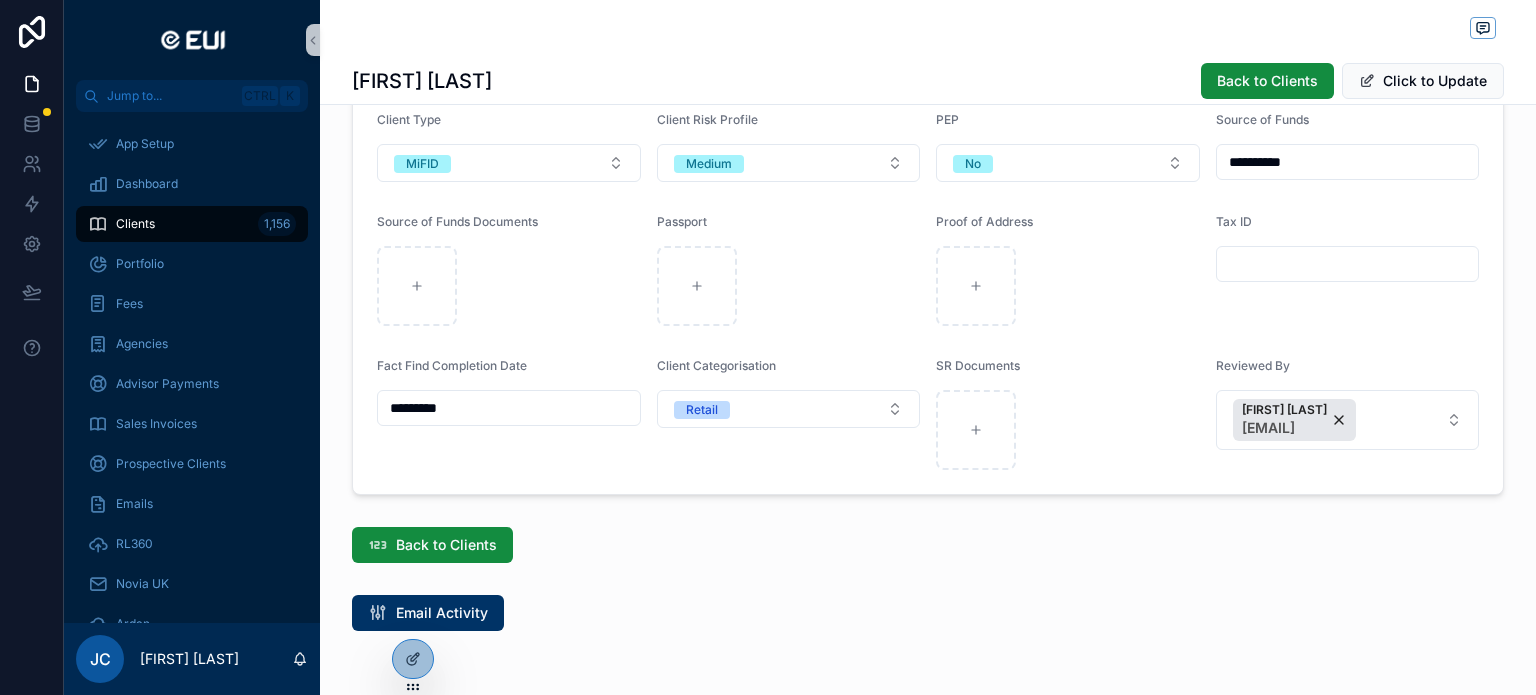 scroll, scrollTop: 1521, scrollLeft: 0, axis: vertical 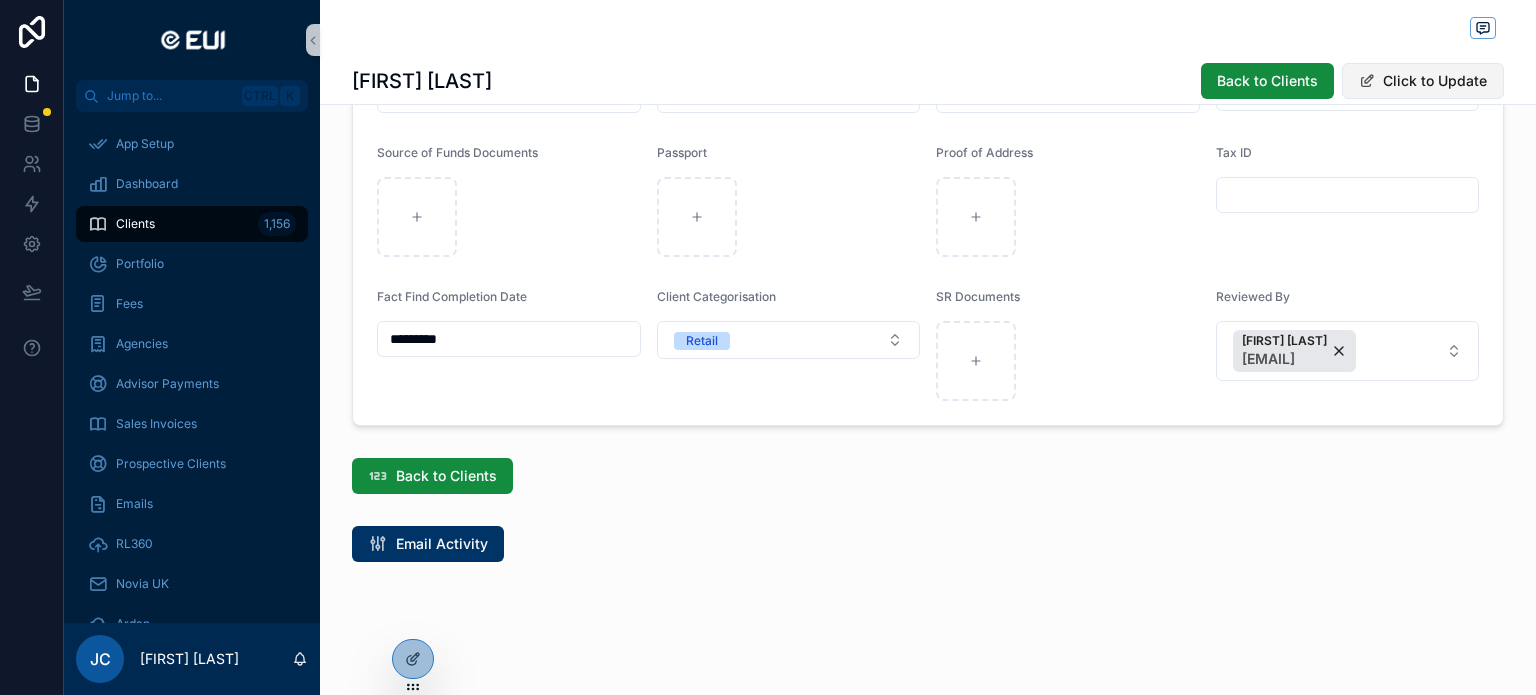click on "Click to Update" at bounding box center (1423, 81) 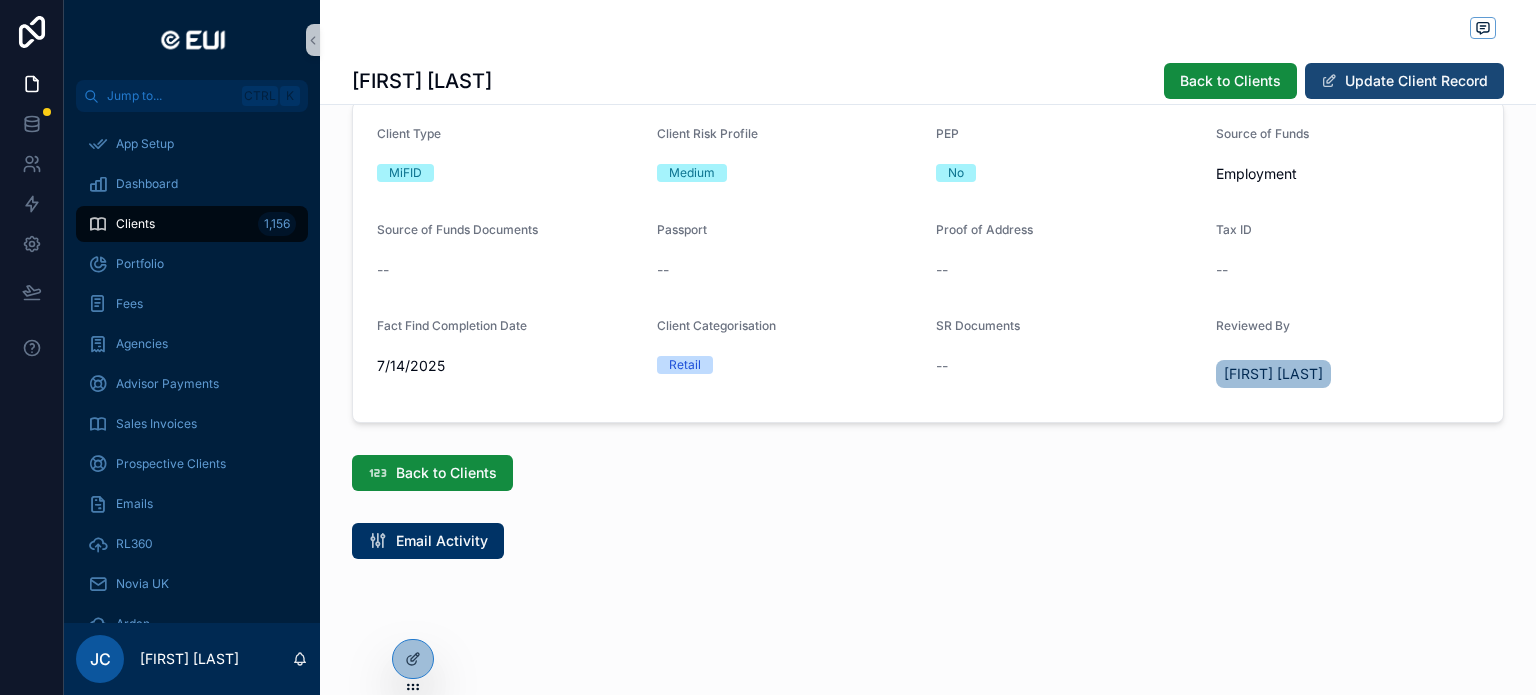 scroll, scrollTop: 1320, scrollLeft: 0, axis: vertical 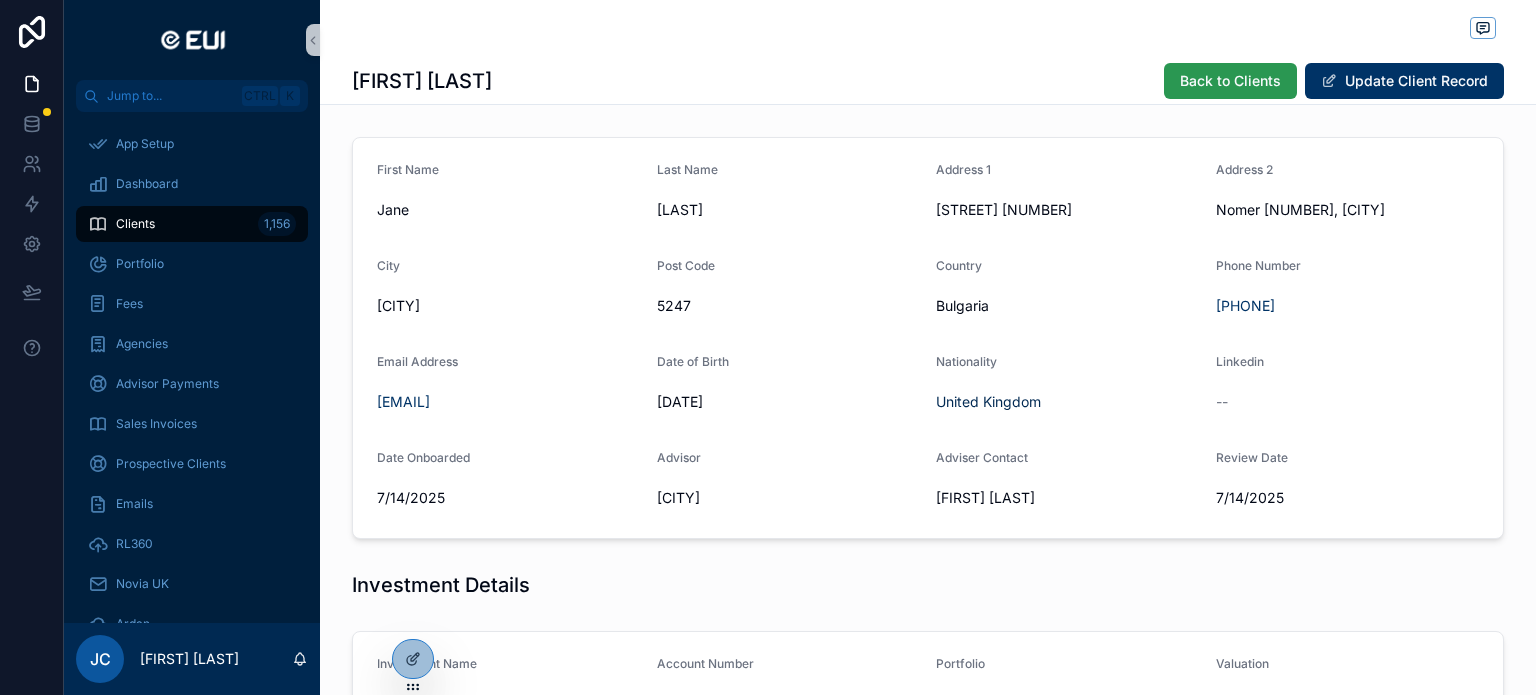 click on "Back to Clients" at bounding box center (1230, 81) 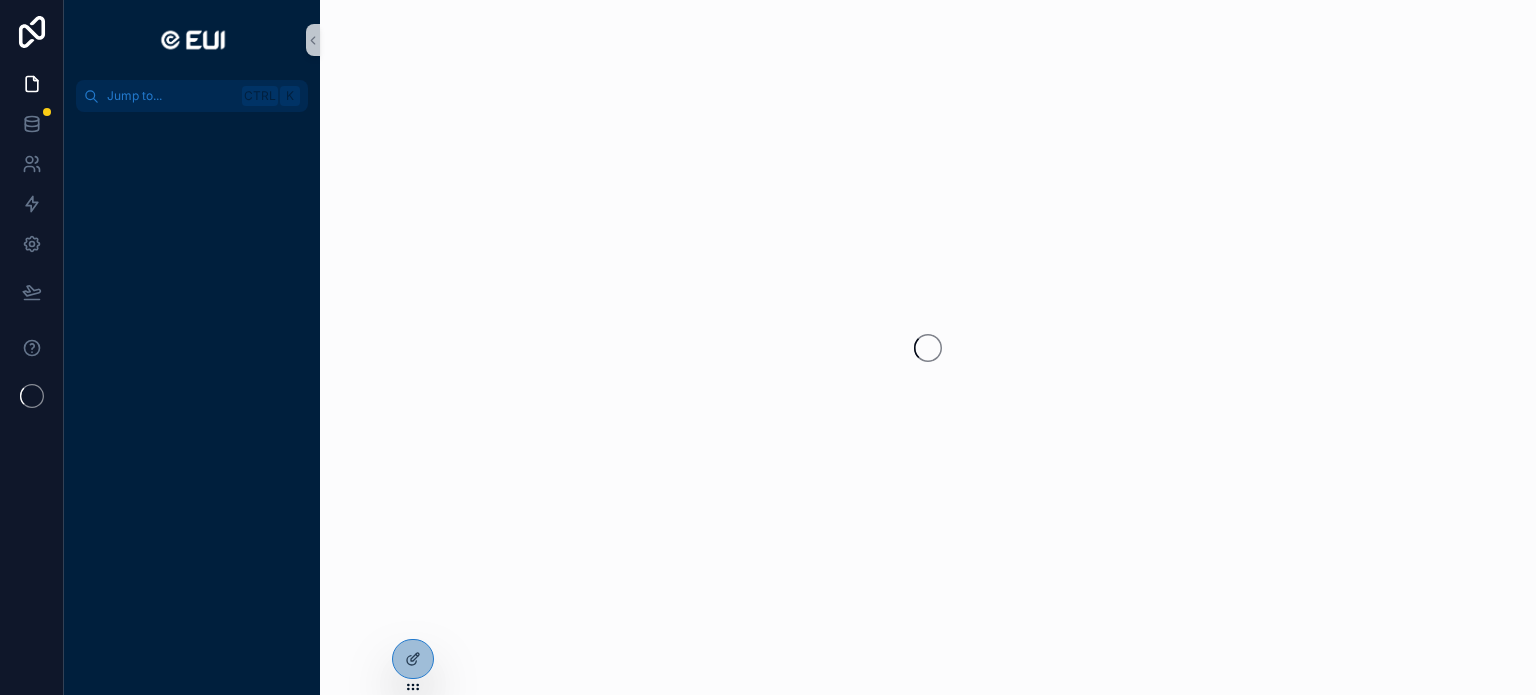 scroll, scrollTop: 0, scrollLeft: 0, axis: both 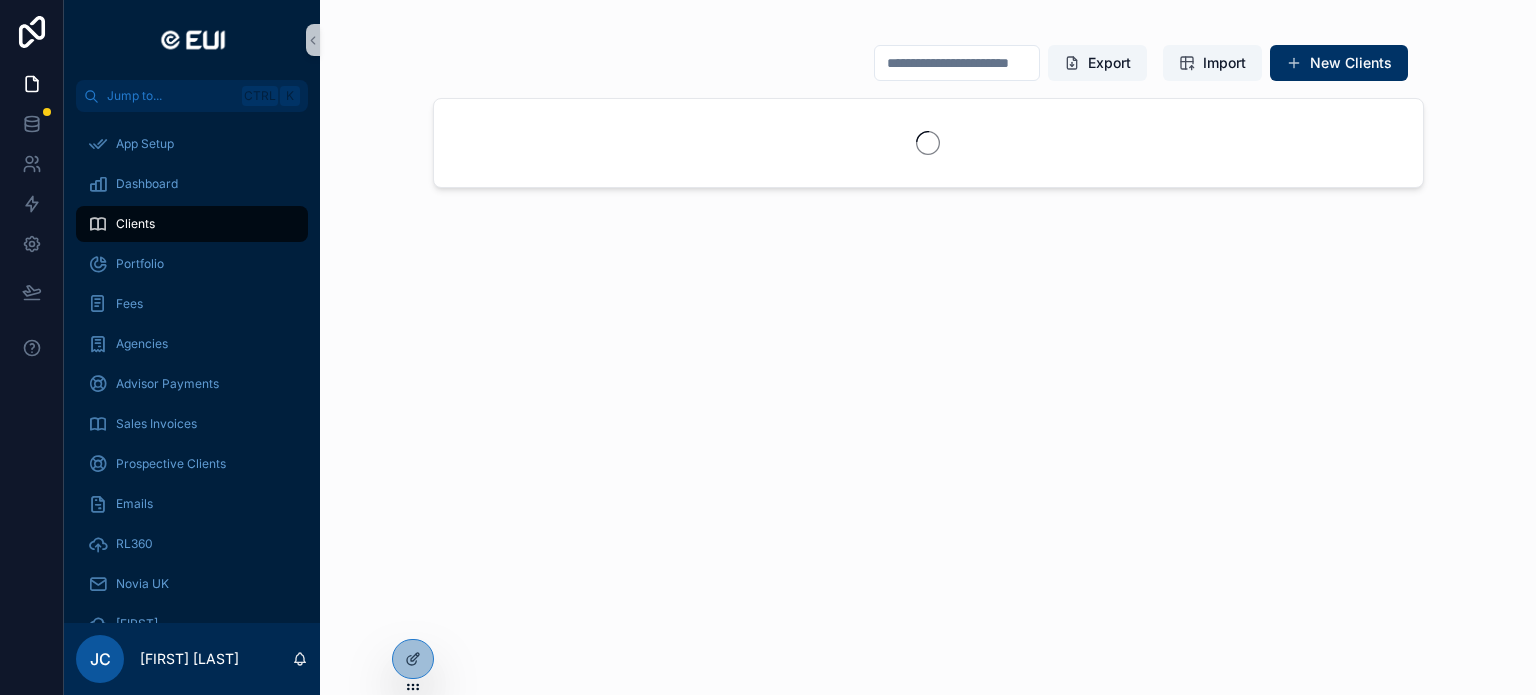 click at bounding box center [957, 63] 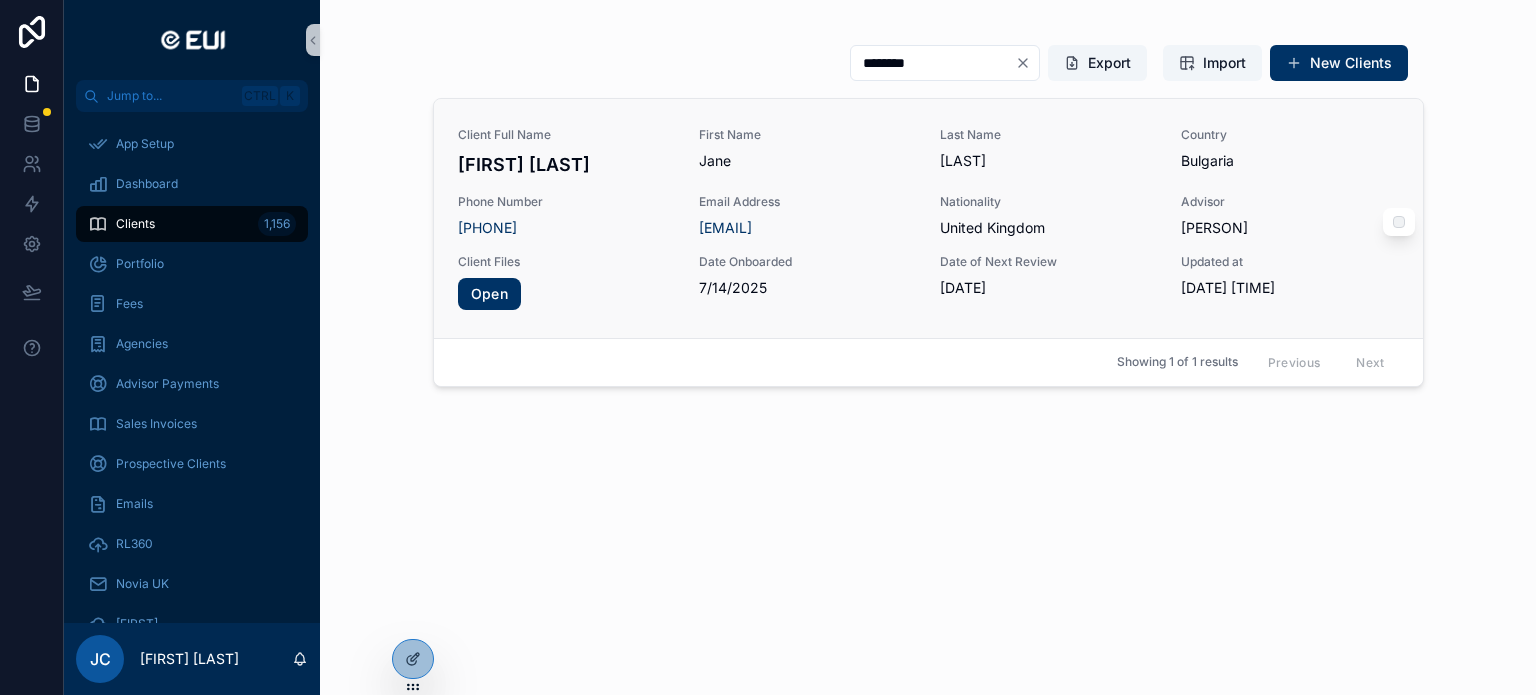 type on "********" 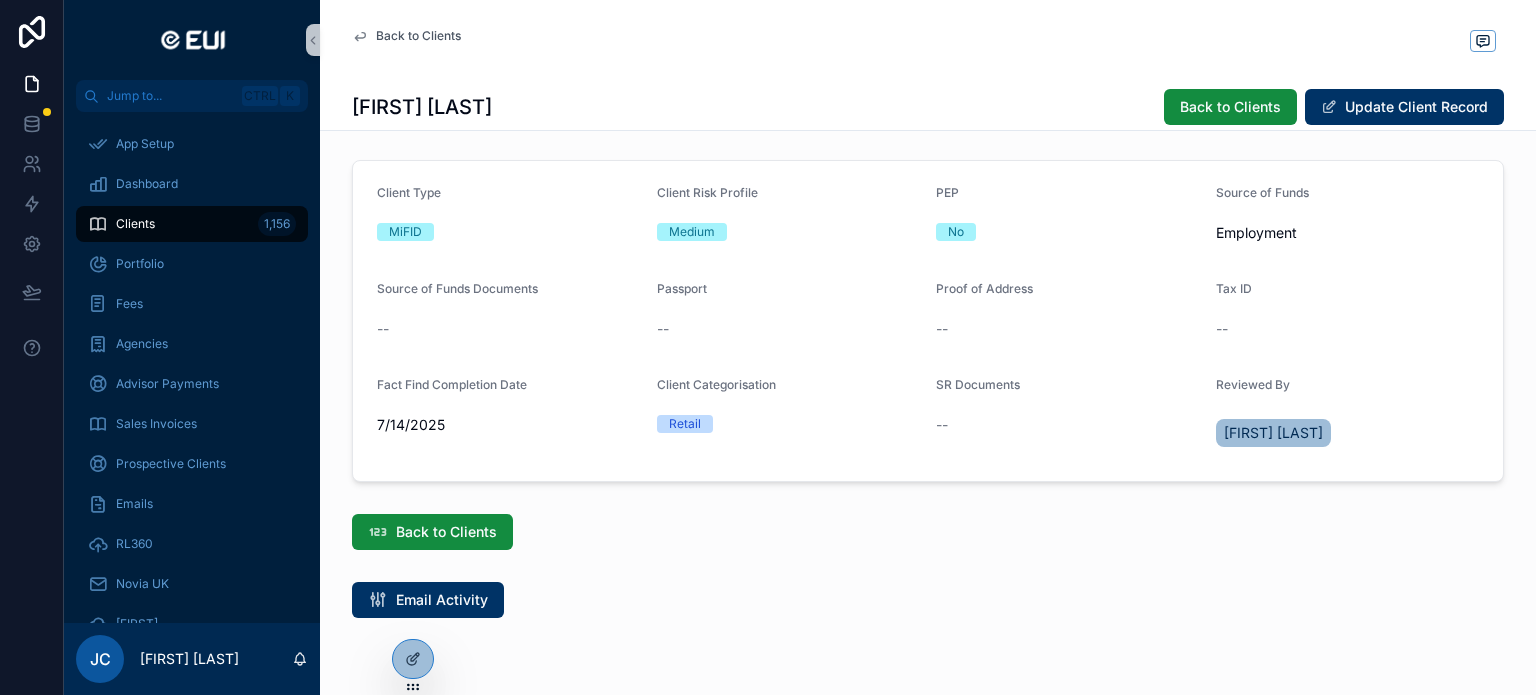 scroll, scrollTop: 1246, scrollLeft: 0, axis: vertical 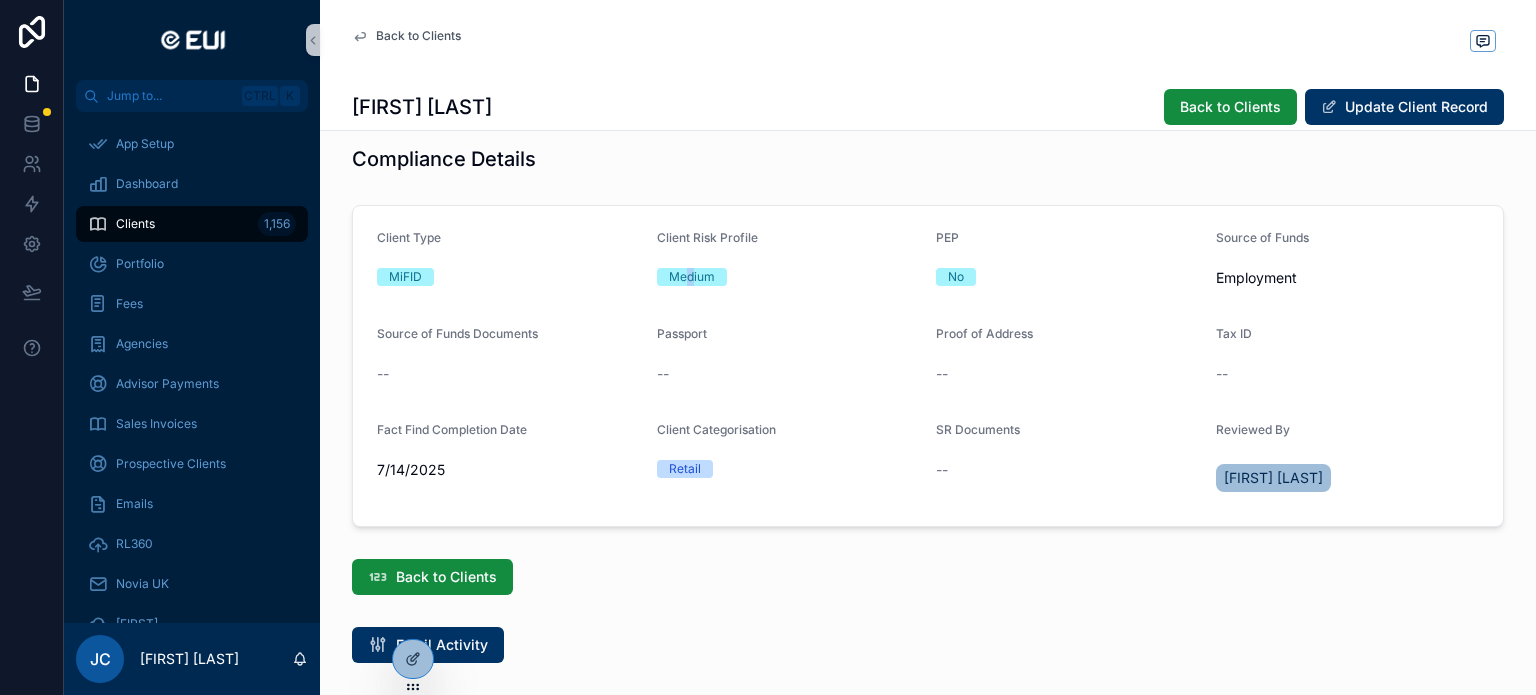 click on "Medium" at bounding box center [692, 277] 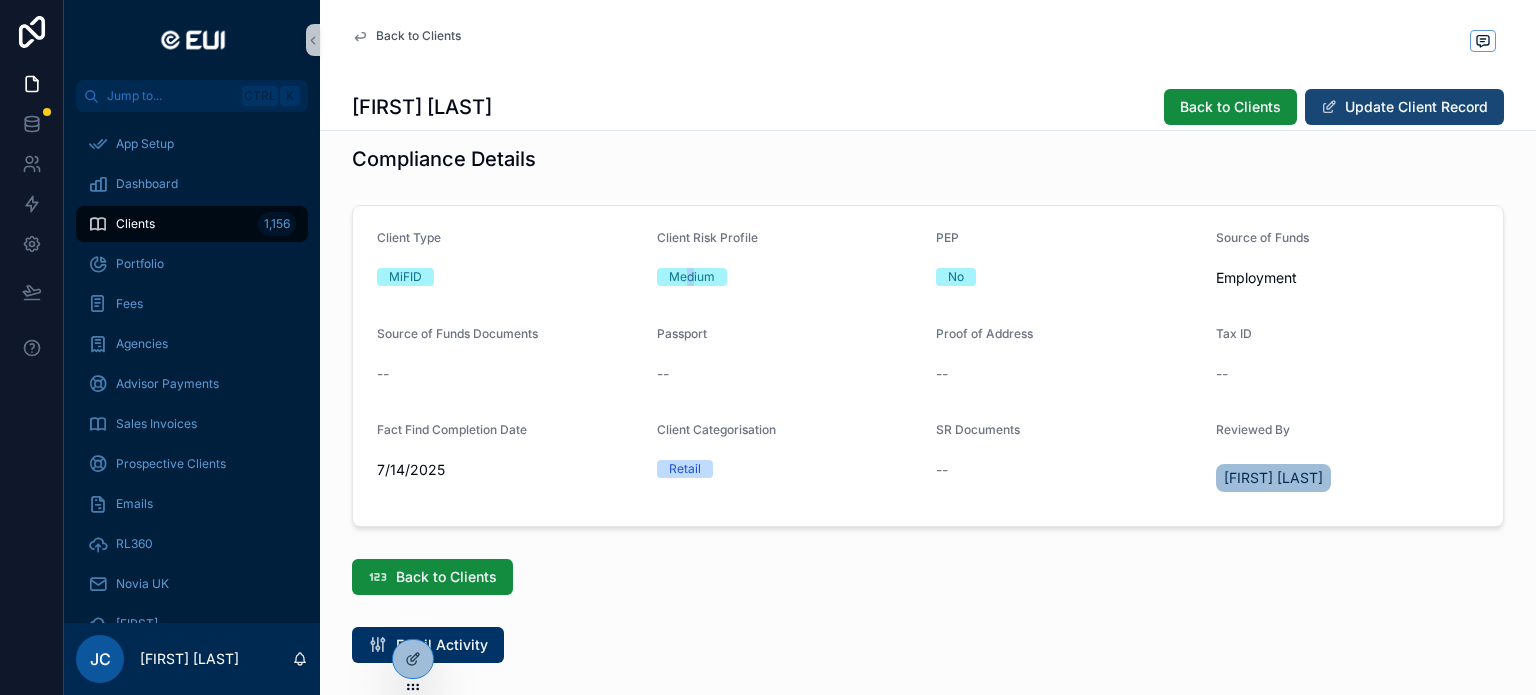 click on "Update Client Record" at bounding box center [1404, 107] 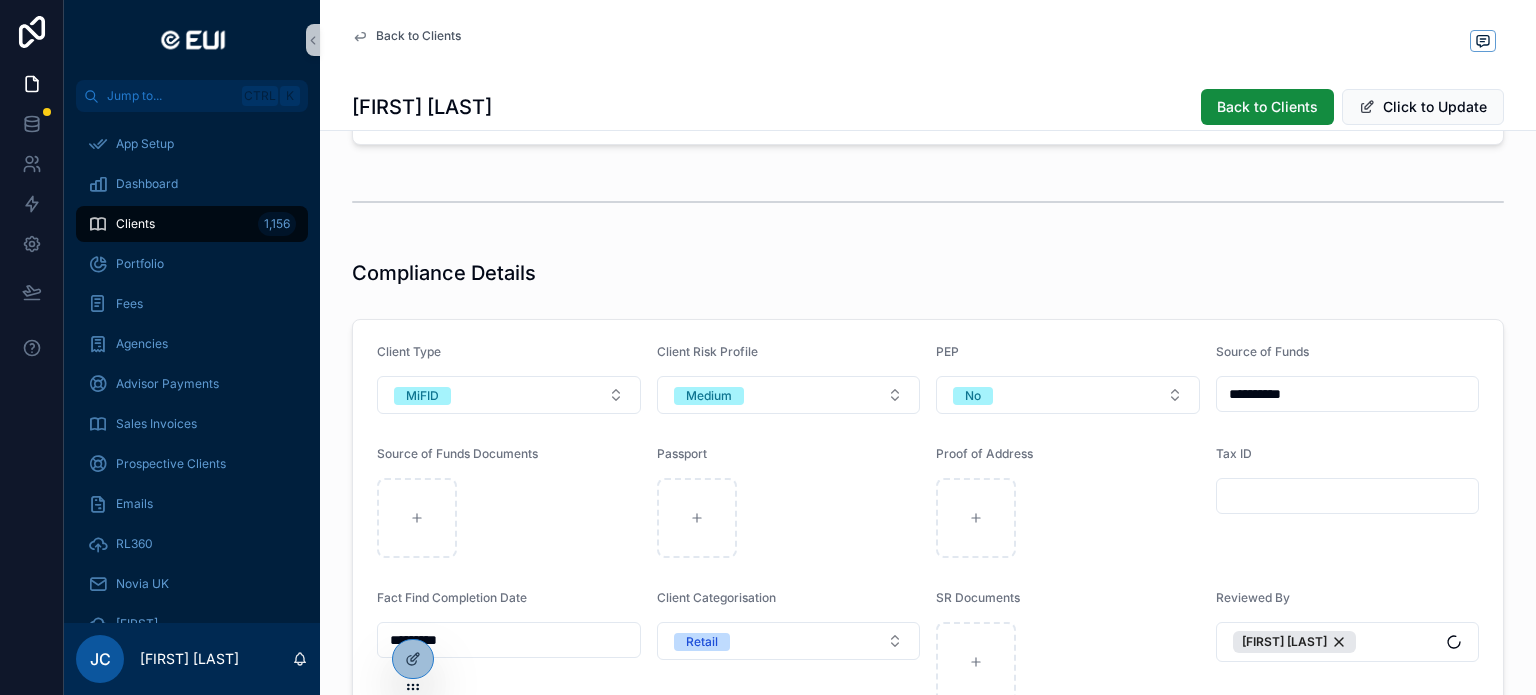 scroll, scrollTop: 1324, scrollLeft: 0, axis: vertical 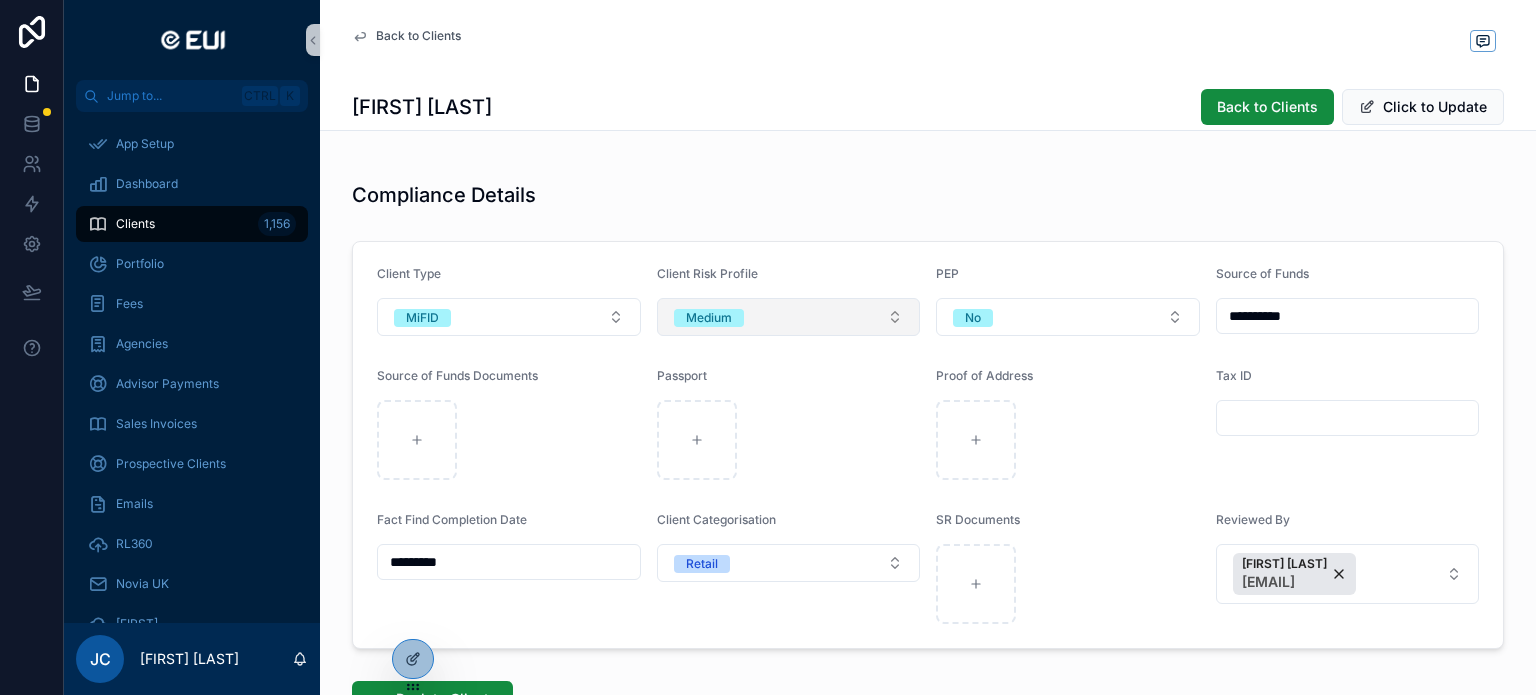click on "Medium" at bounding box center (789, 317) 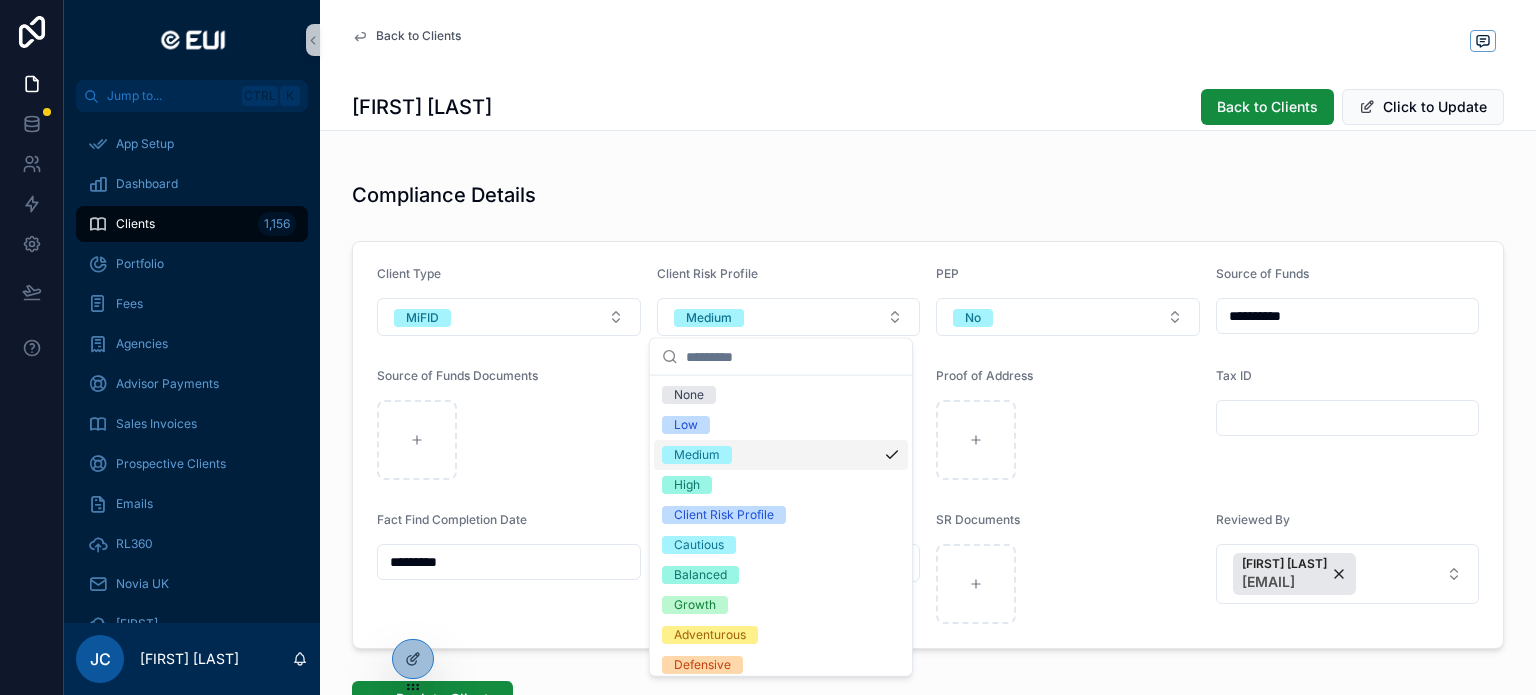 scroll, scrollTop: 38, scrollLeft: 0, axis: vertical 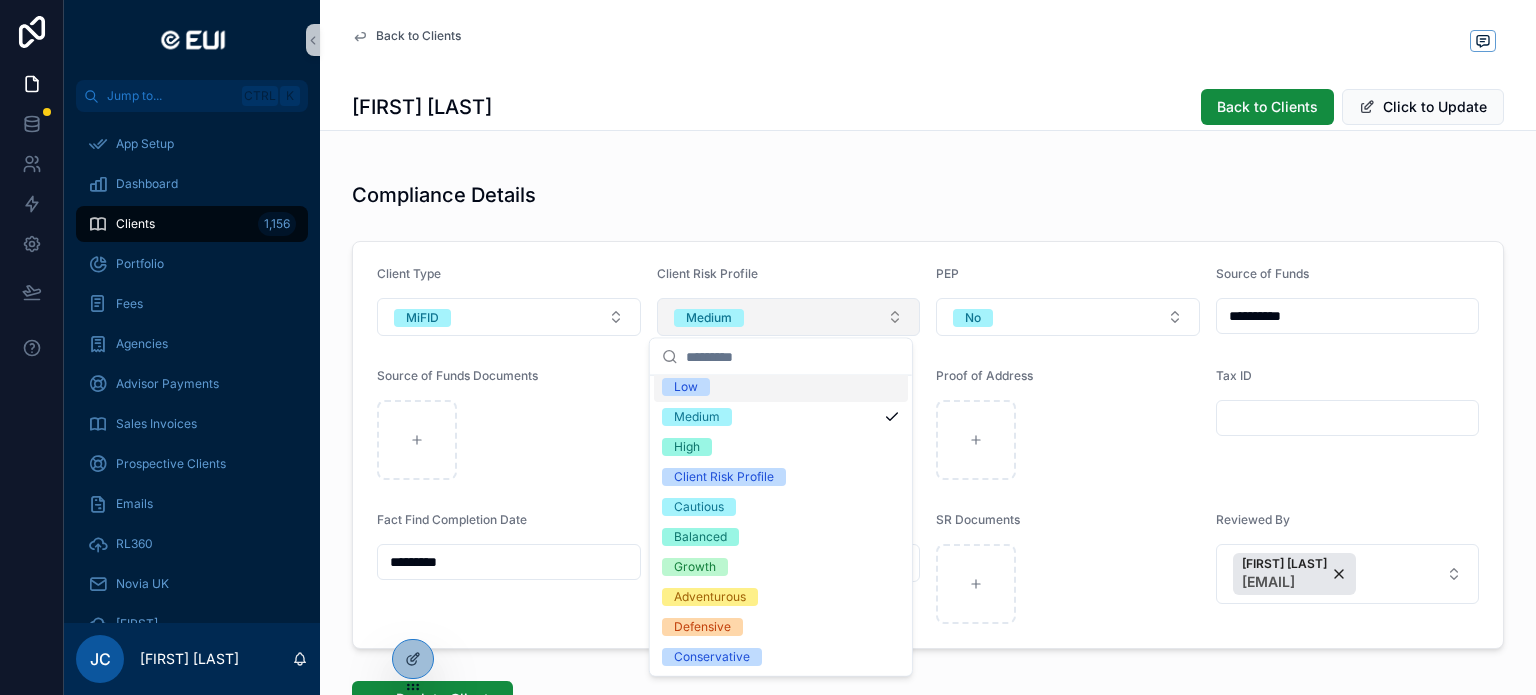 click on "Medium" at bounding box center (789, 317) 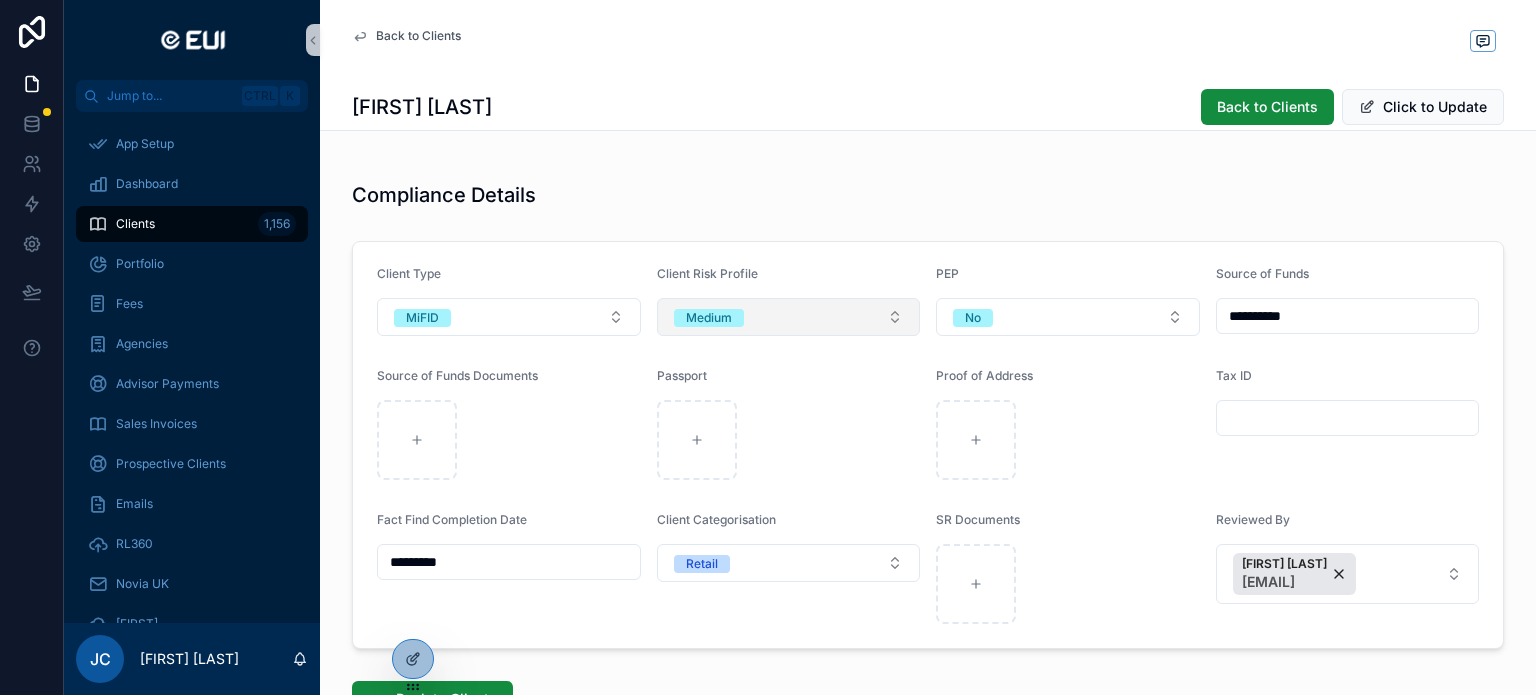 type 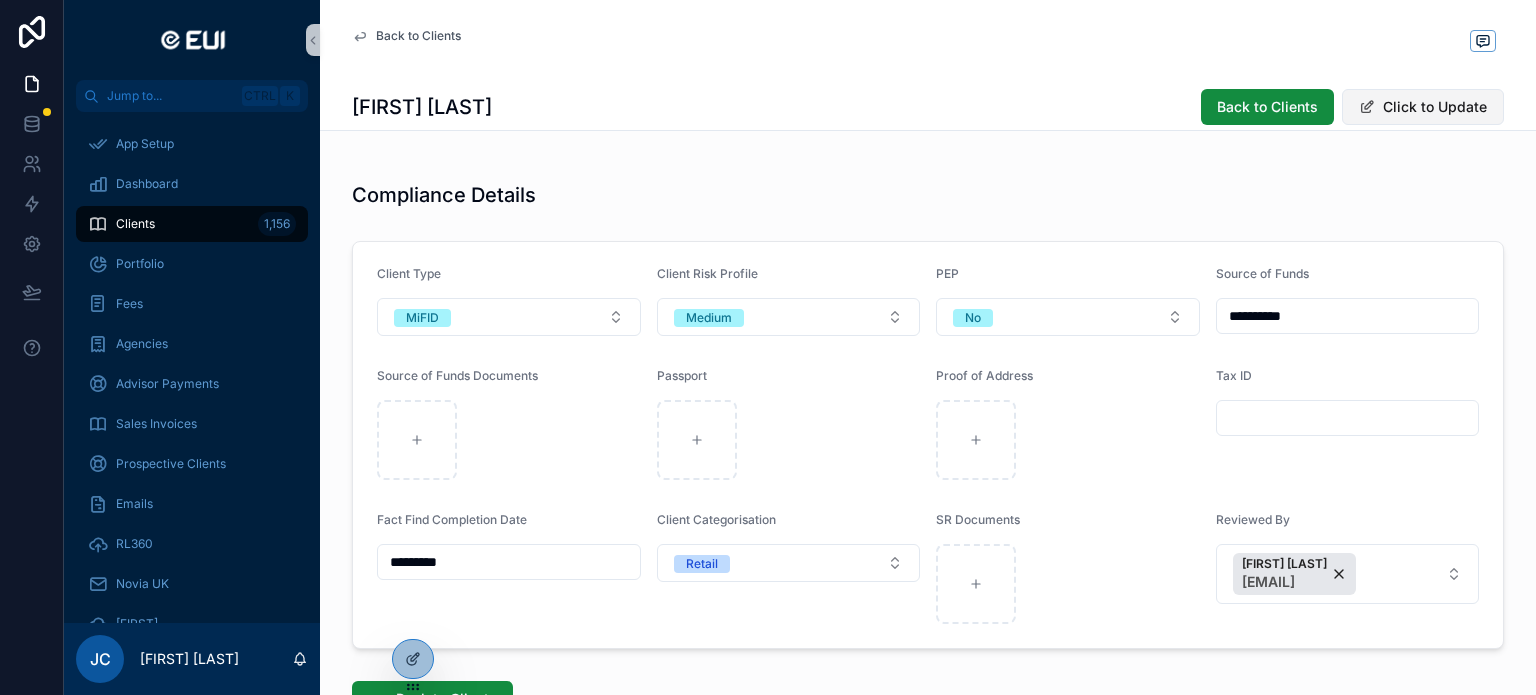 click on "Click to Update" at bounding box center [1423, 107] 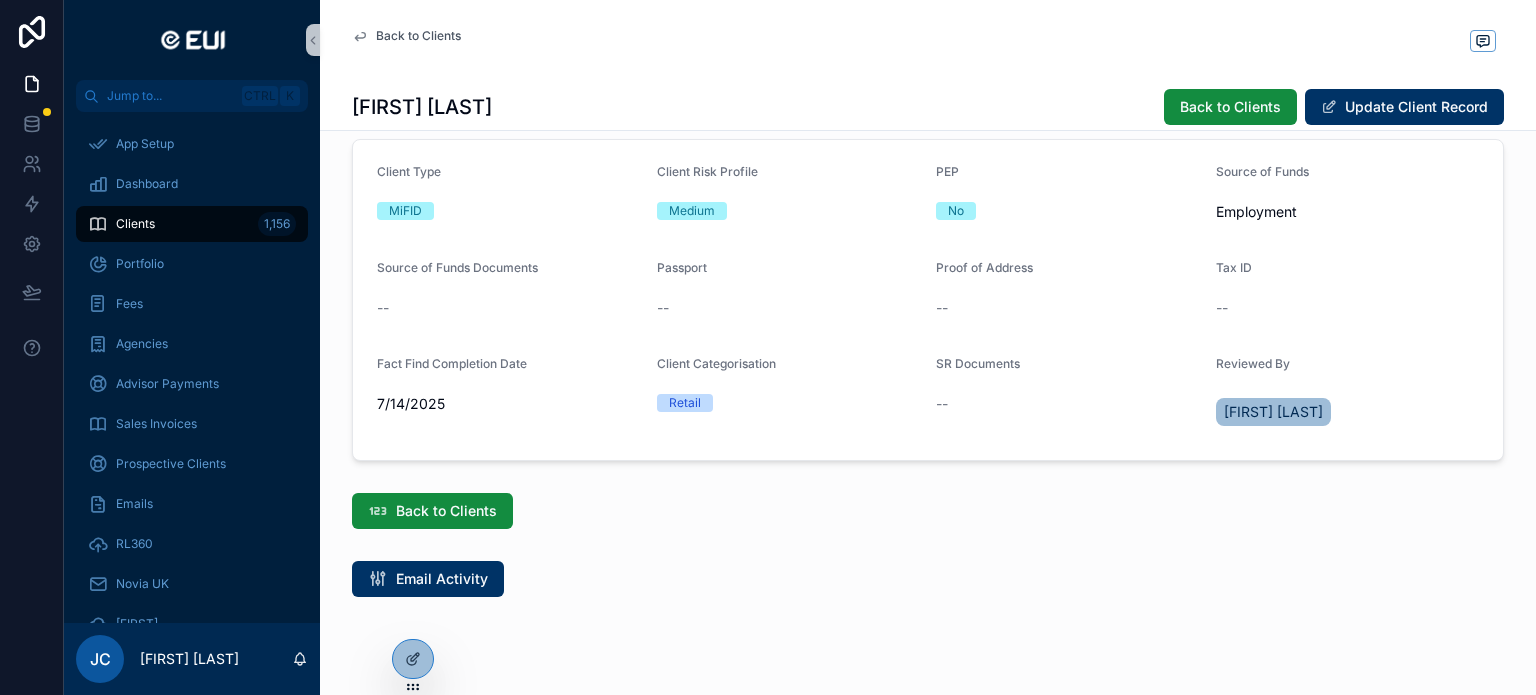 scroll, scrollTop: 1346, scrollLeft: 0, axis: vertical 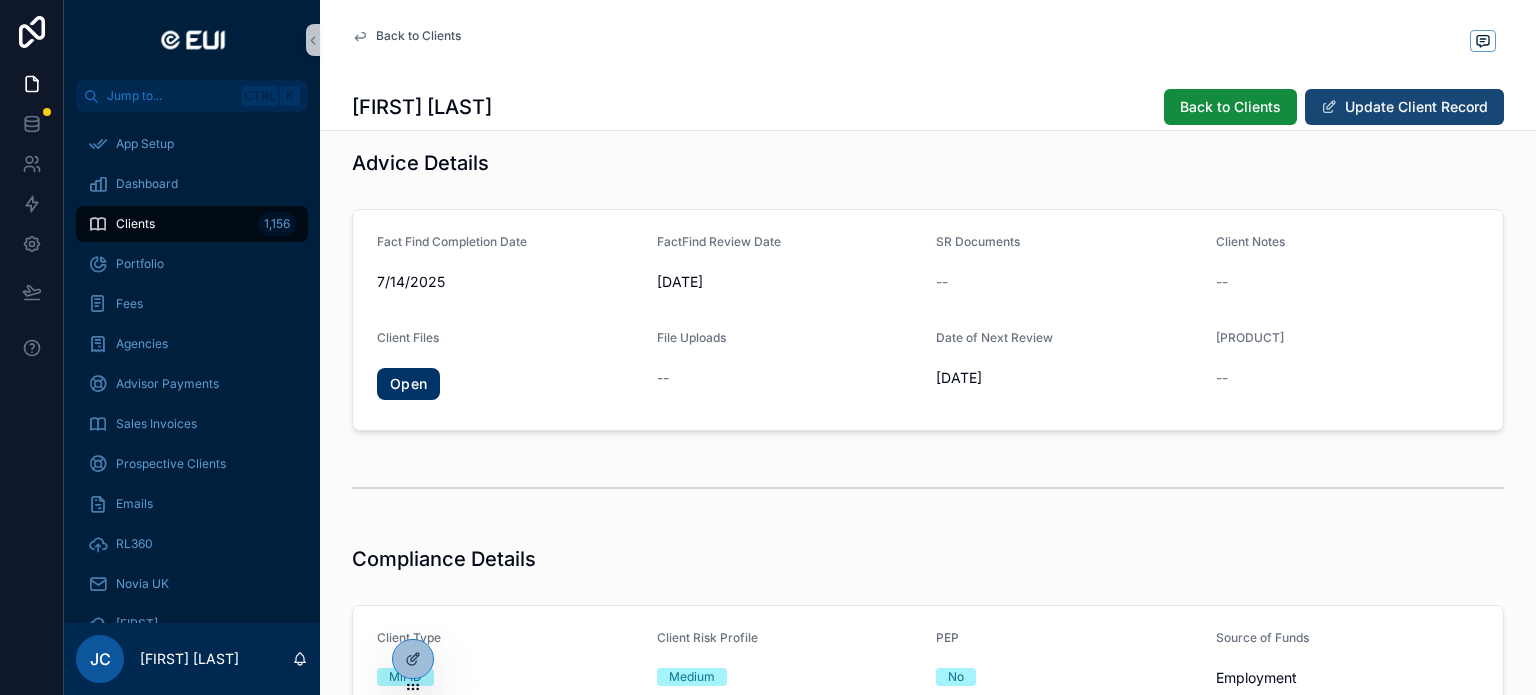 click on "Update Client Record" at bounding box center (1404, 107) 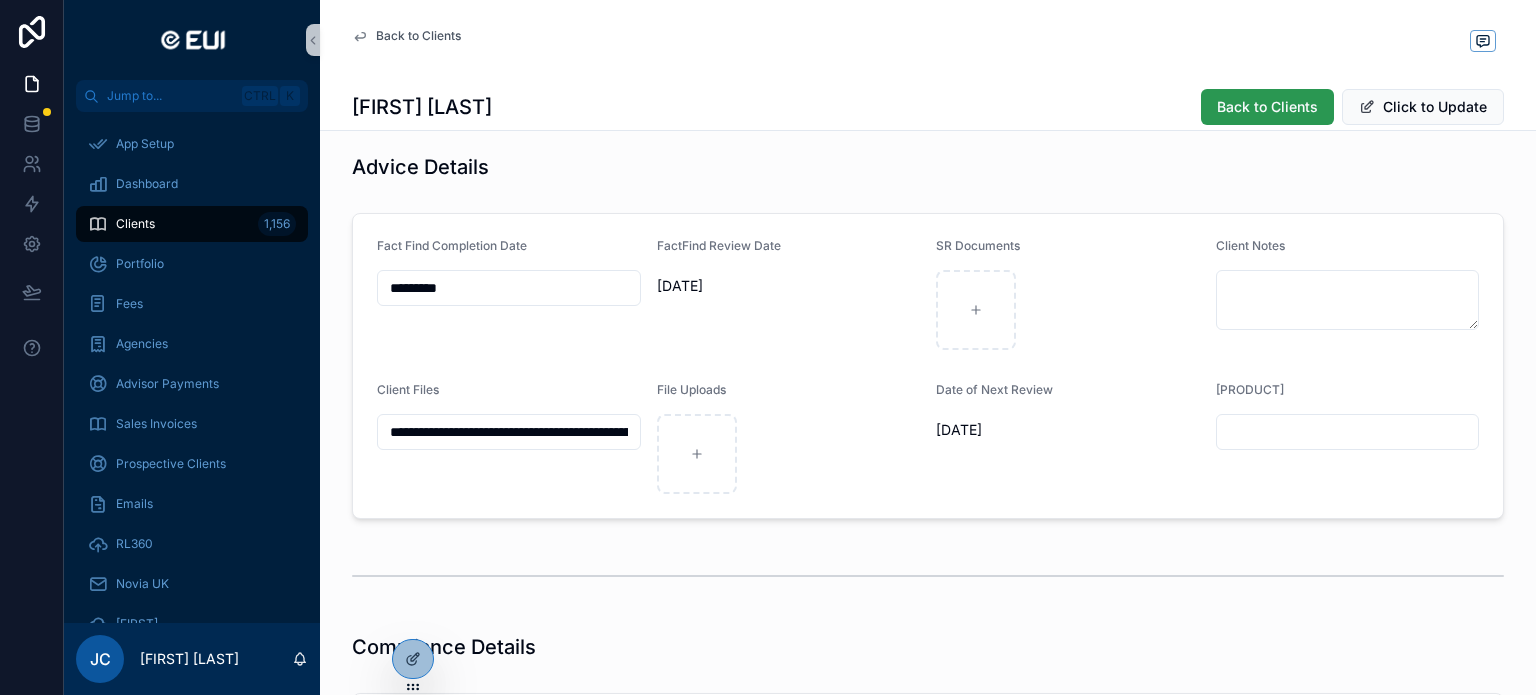 click on "Back to Clients" at bounding box center (1267, 107) 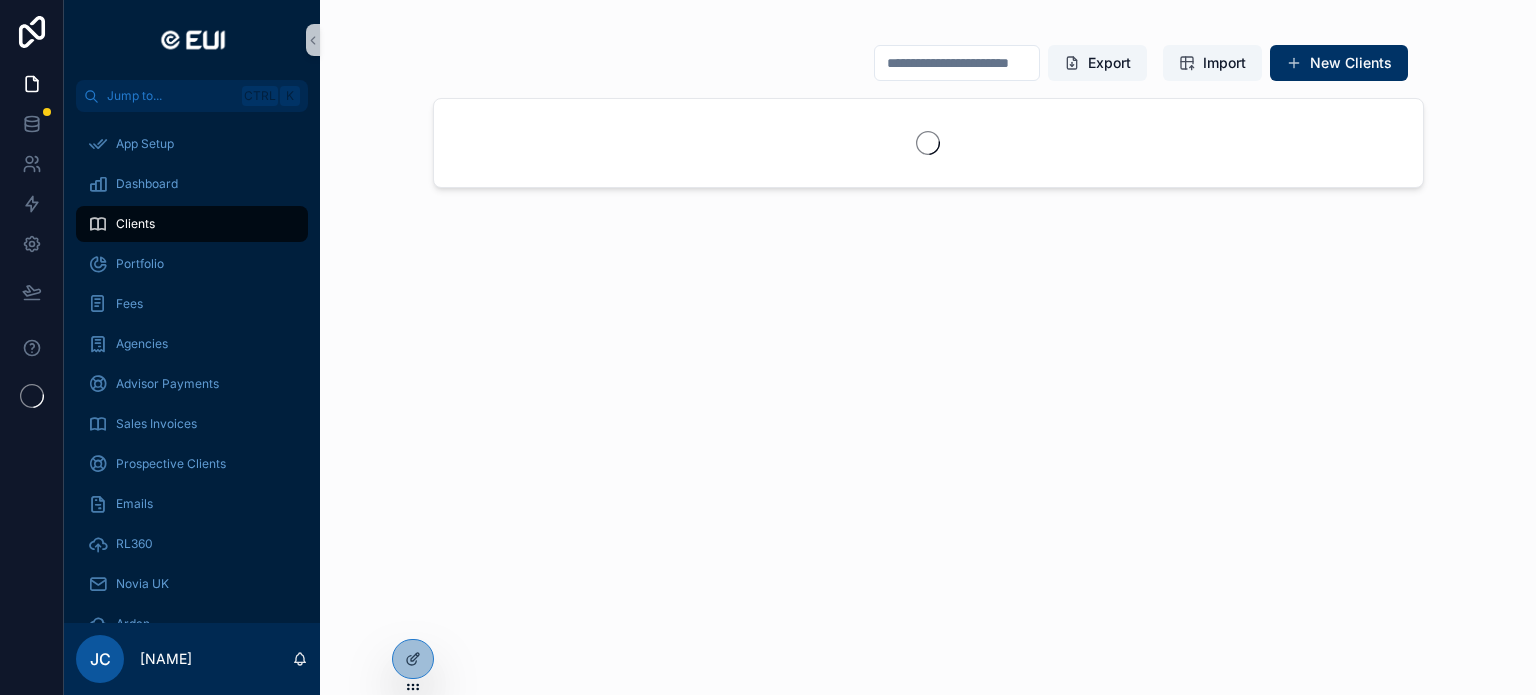 scroll, scrollTop: 0, scrollLeft: 0, axis: both 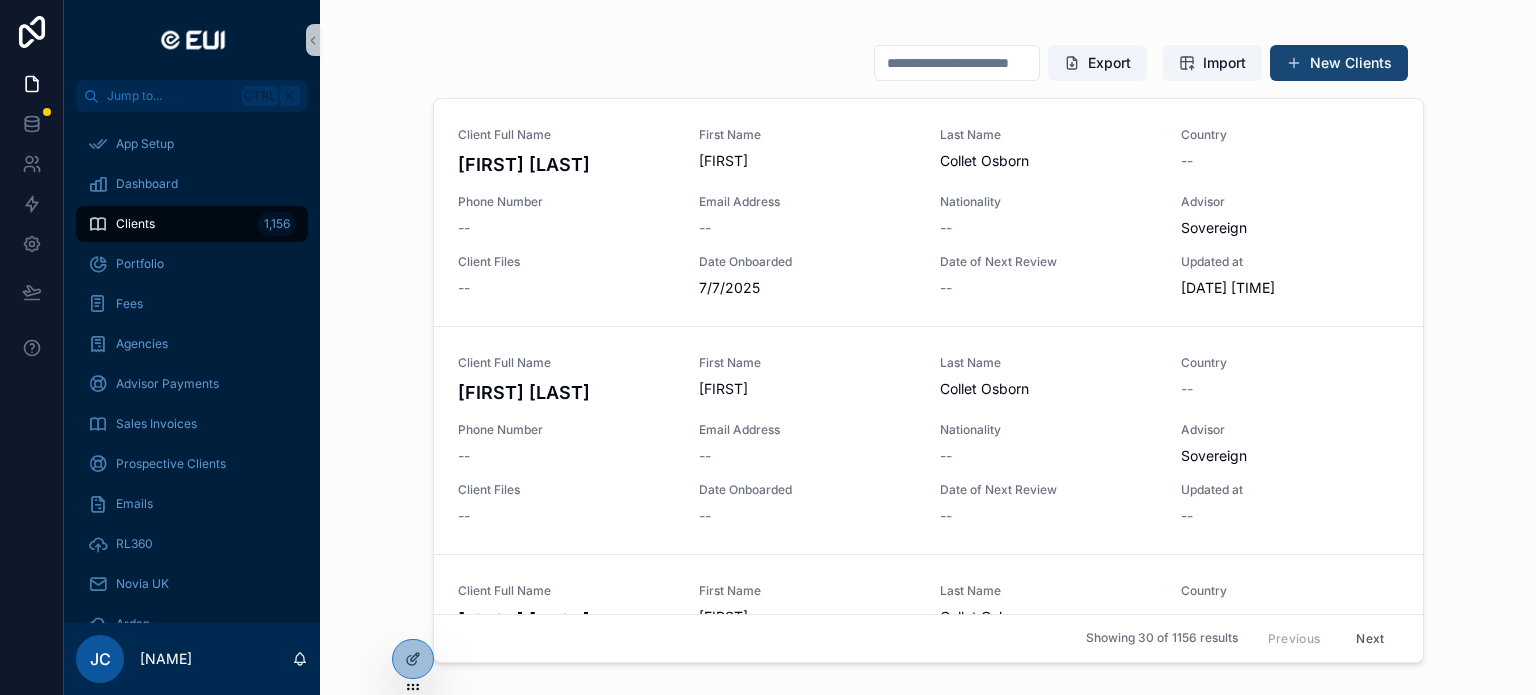 click on "New Clients" at bounding box center (1339, 63) 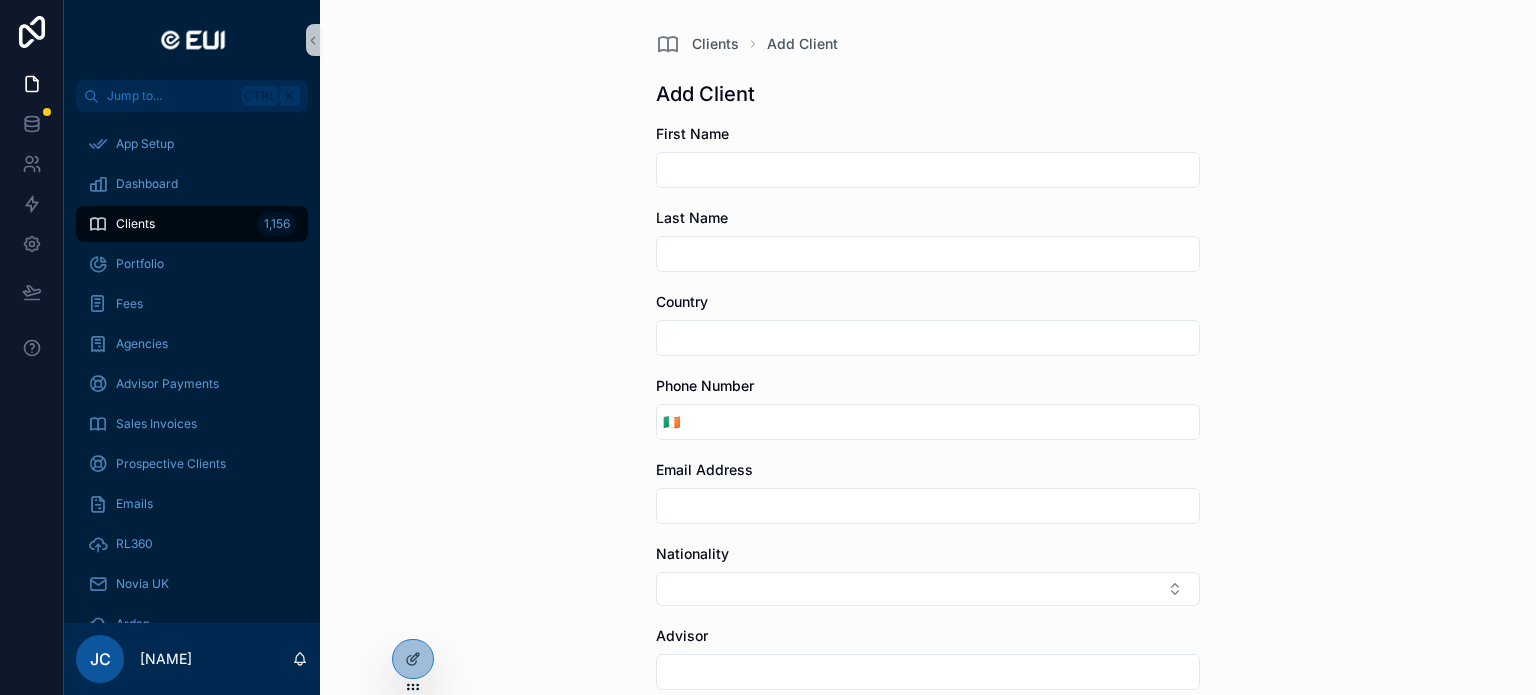click at bounding box center [928, 170] 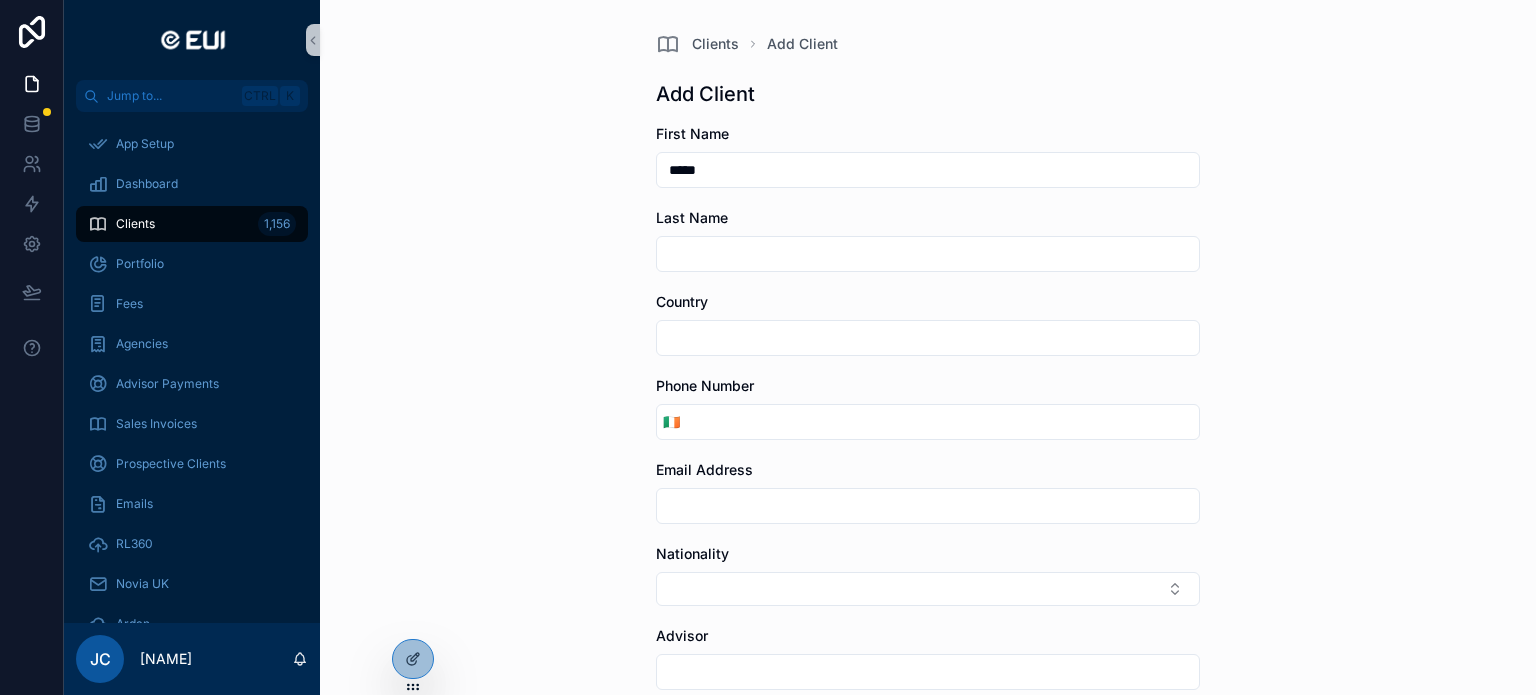 type on "*****" 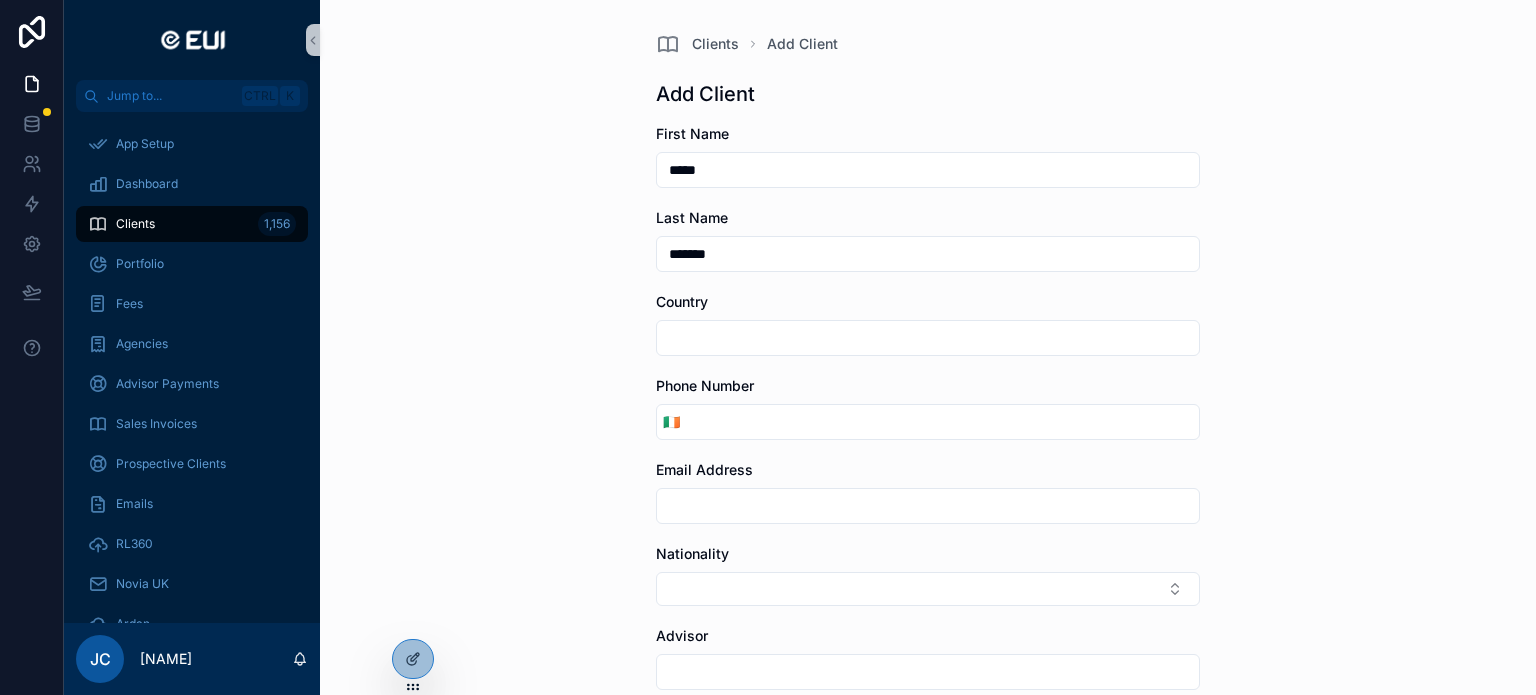 click at bounding box center [928, 338] 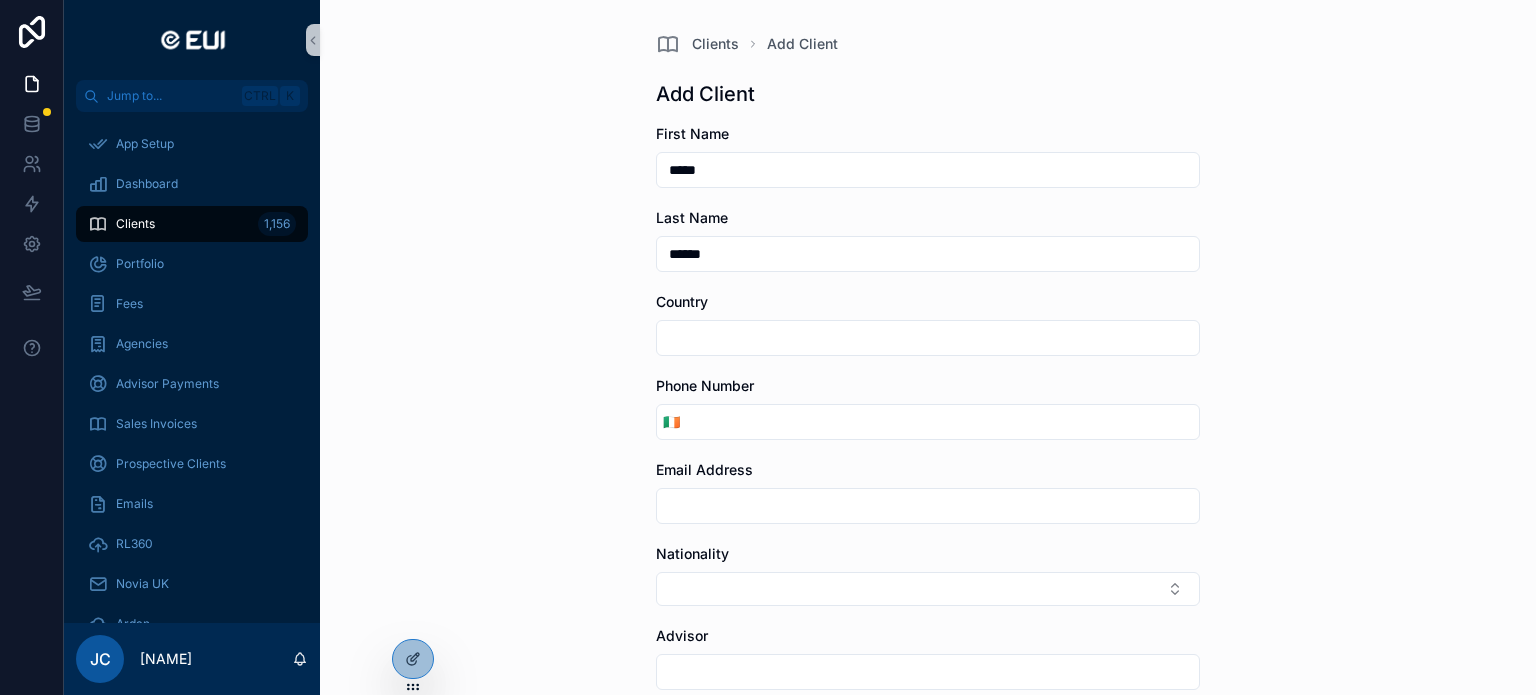 type on "******" 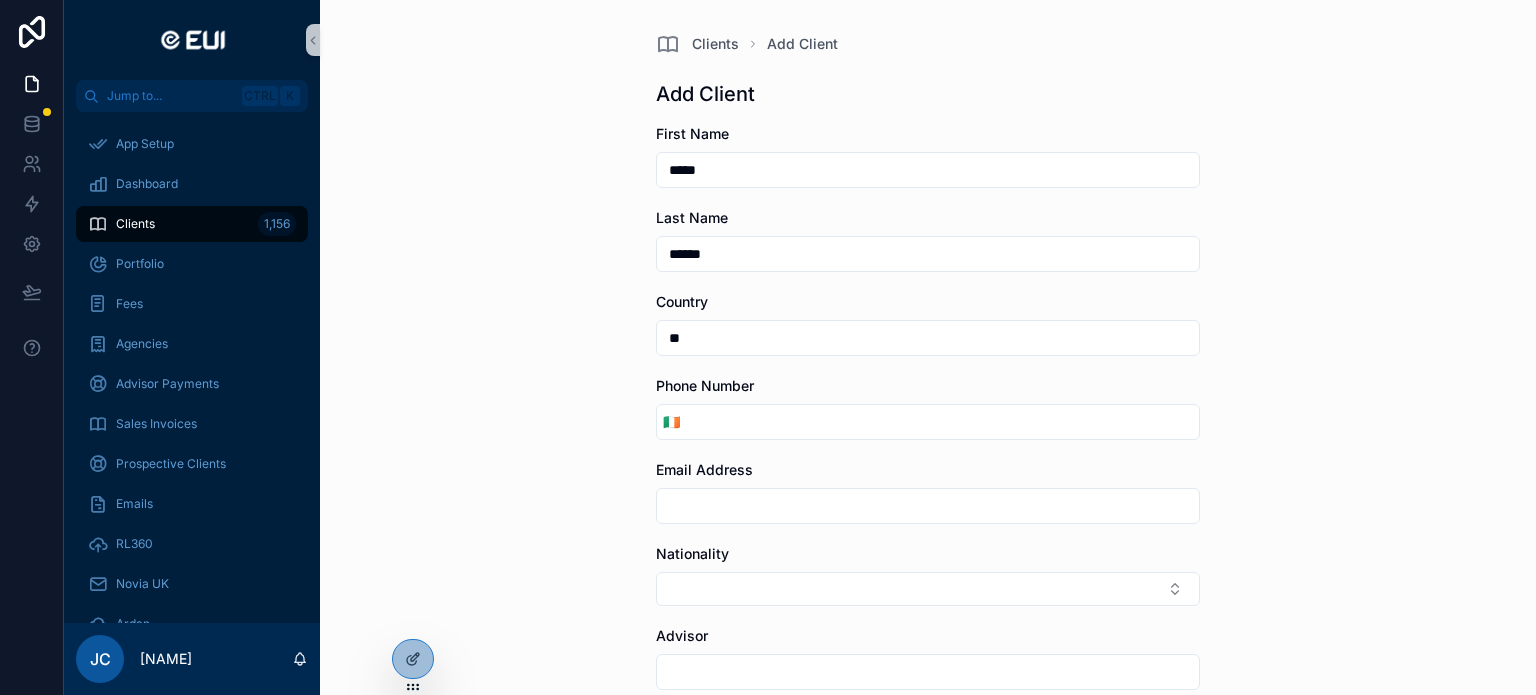 type on "*" 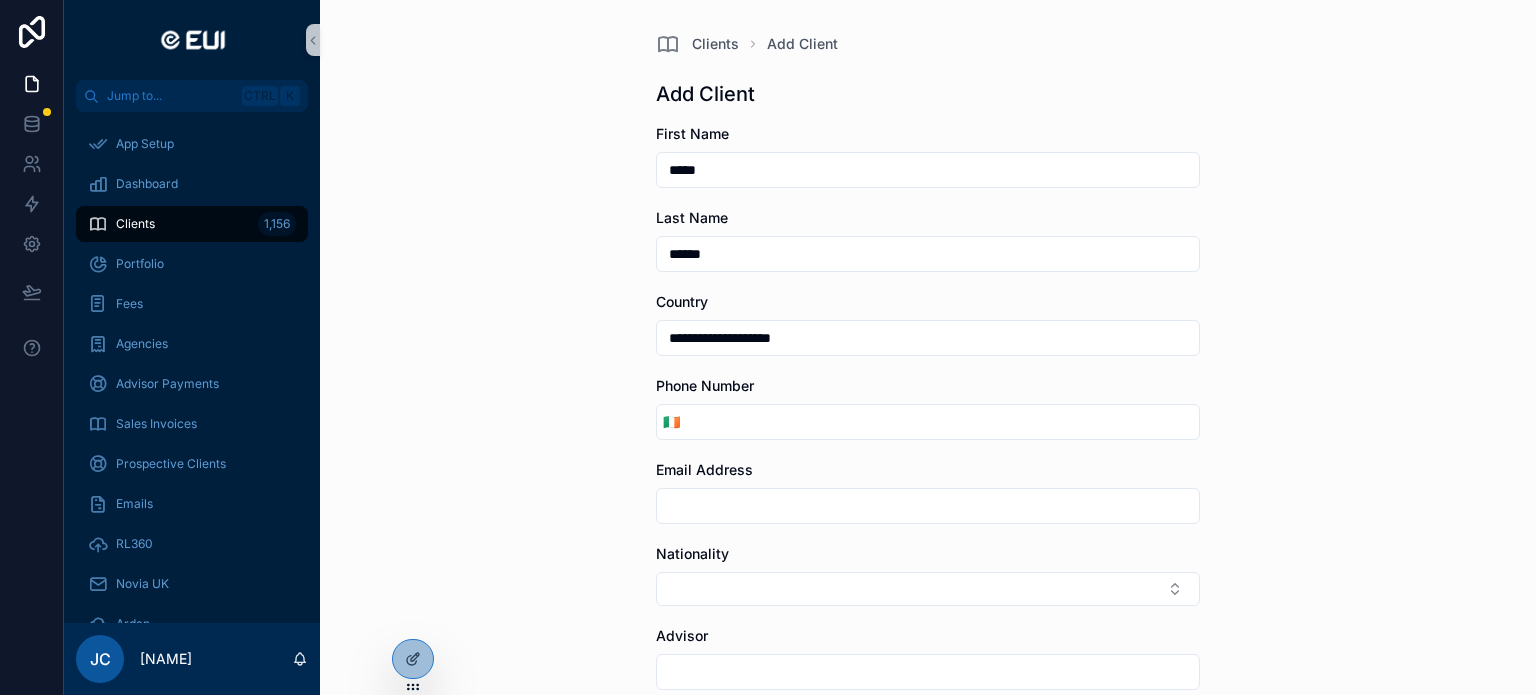 type on "**********" 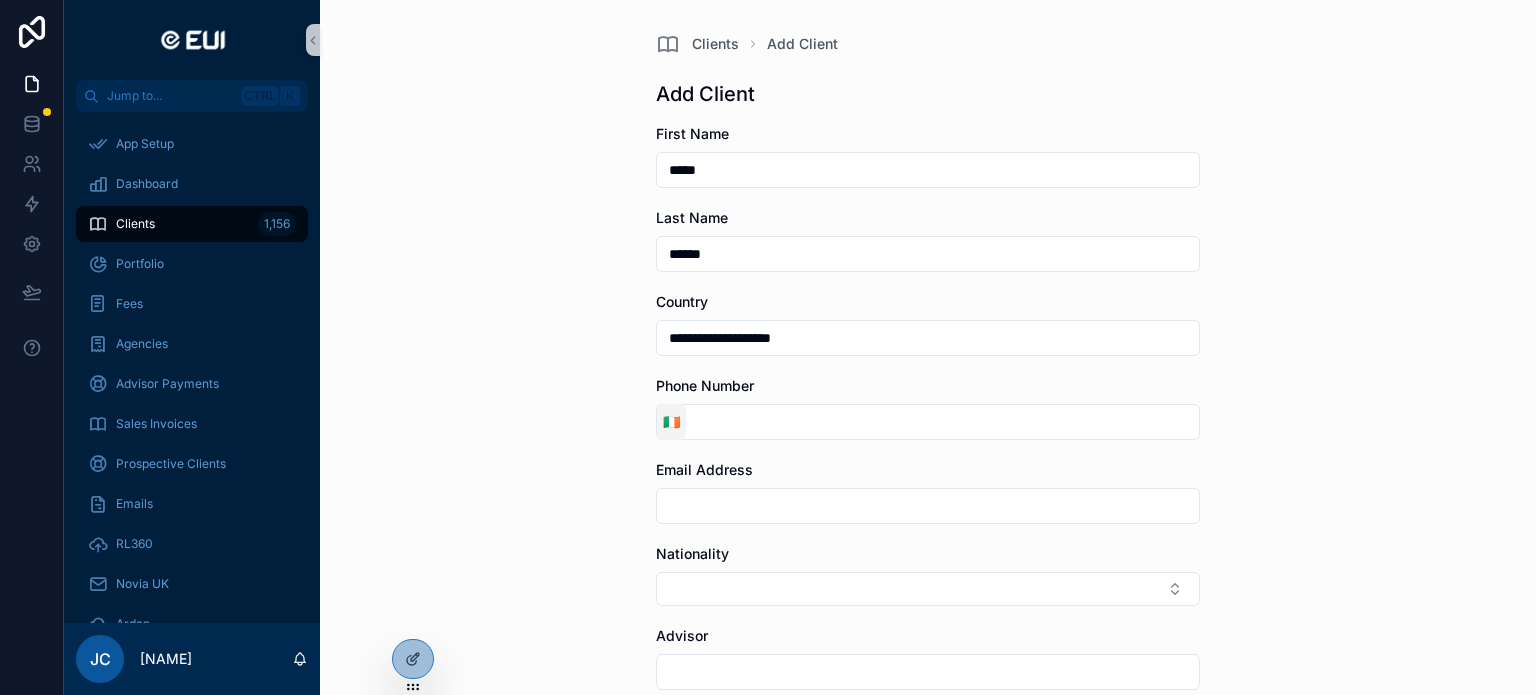 click on "🇮🇪" at bounding box center (671, 422) 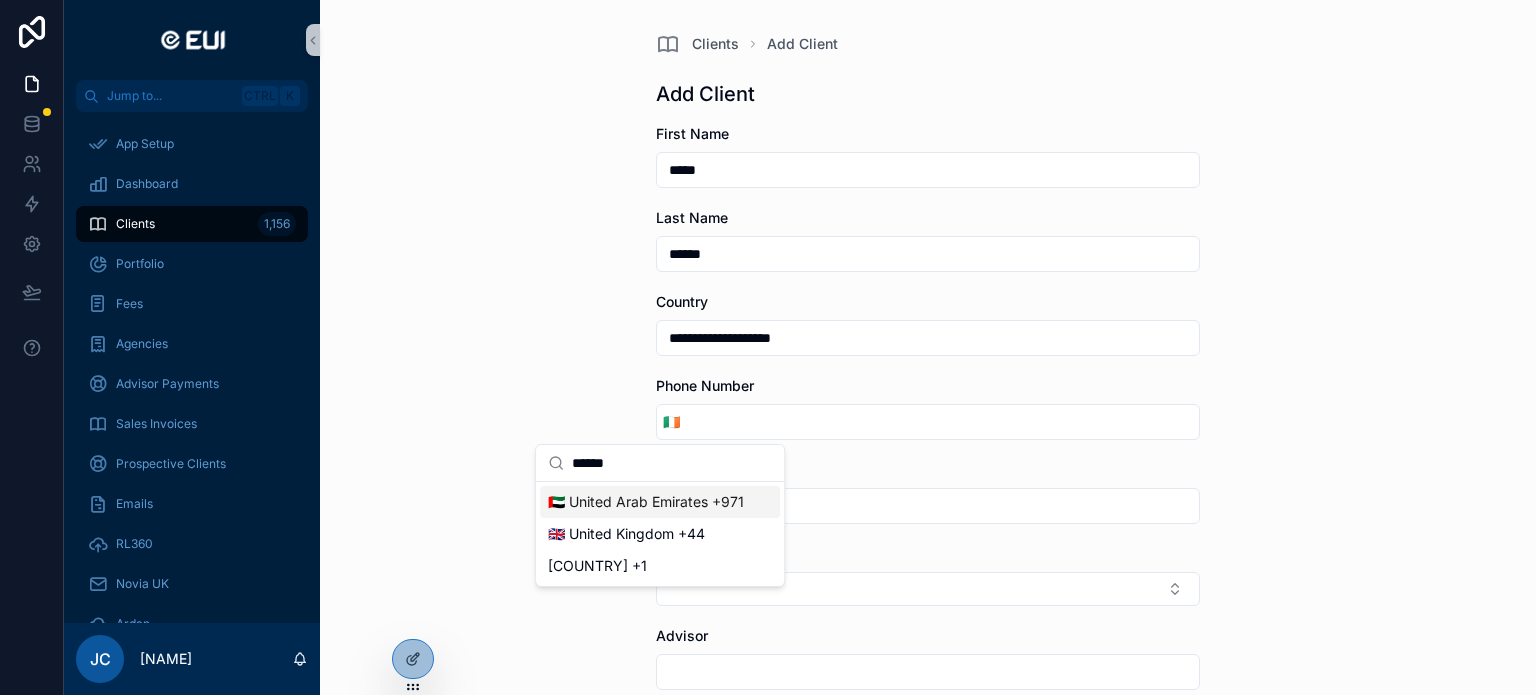 type on "******" 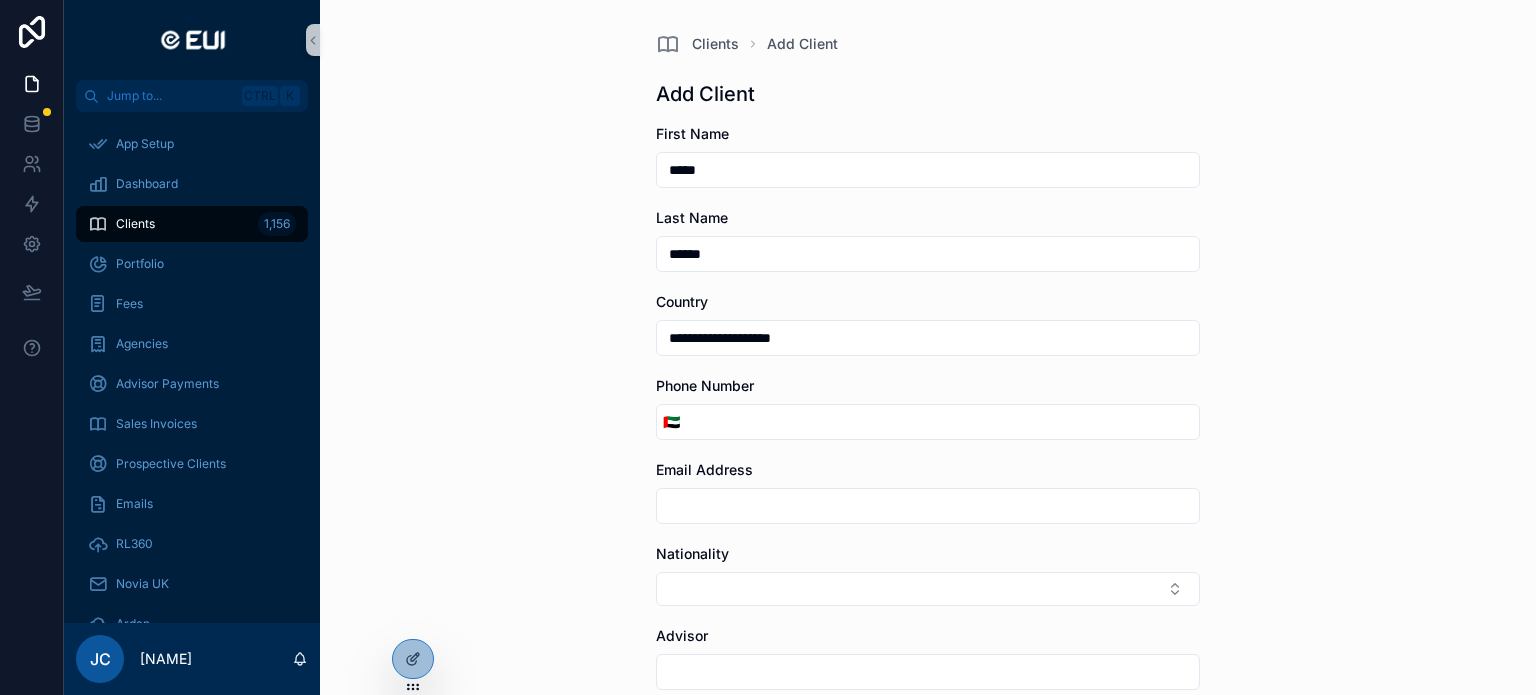 click at bounding box center (942, 422) 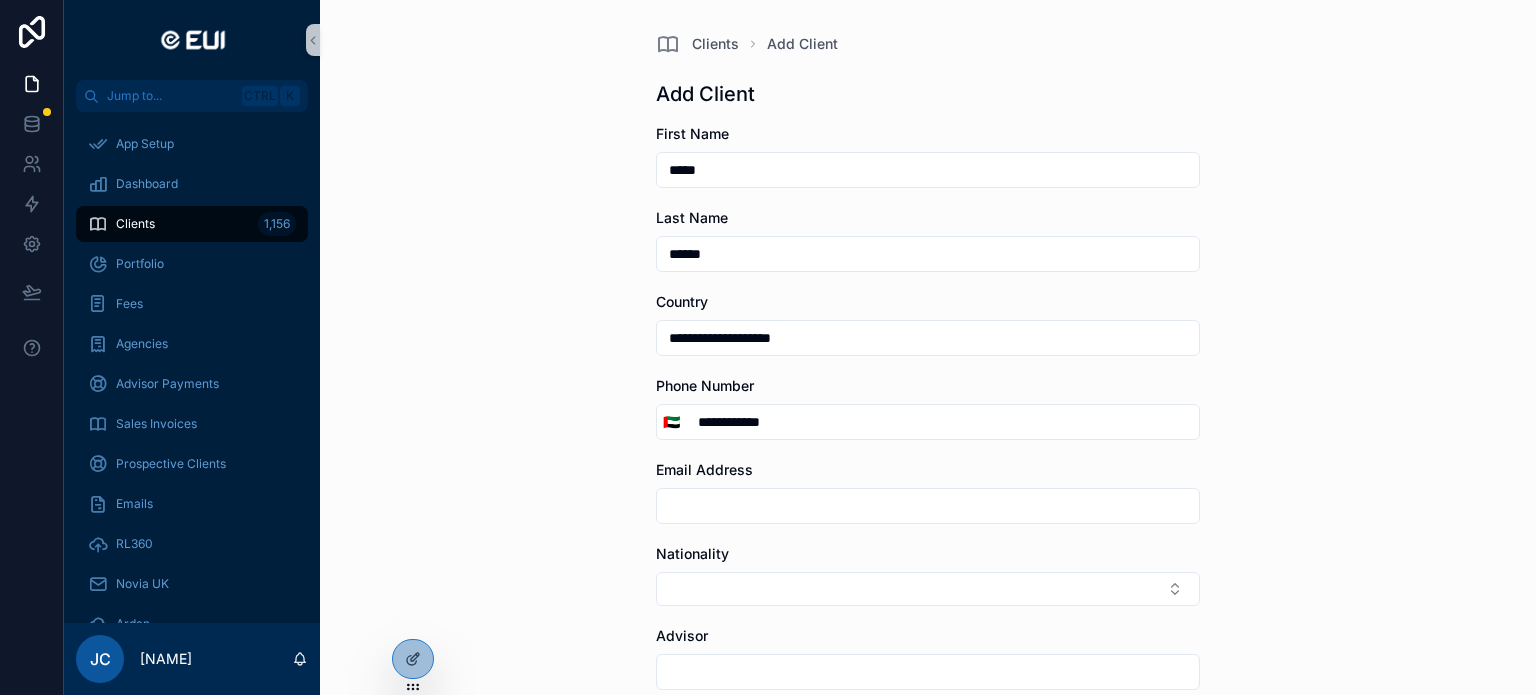 type on "**********" 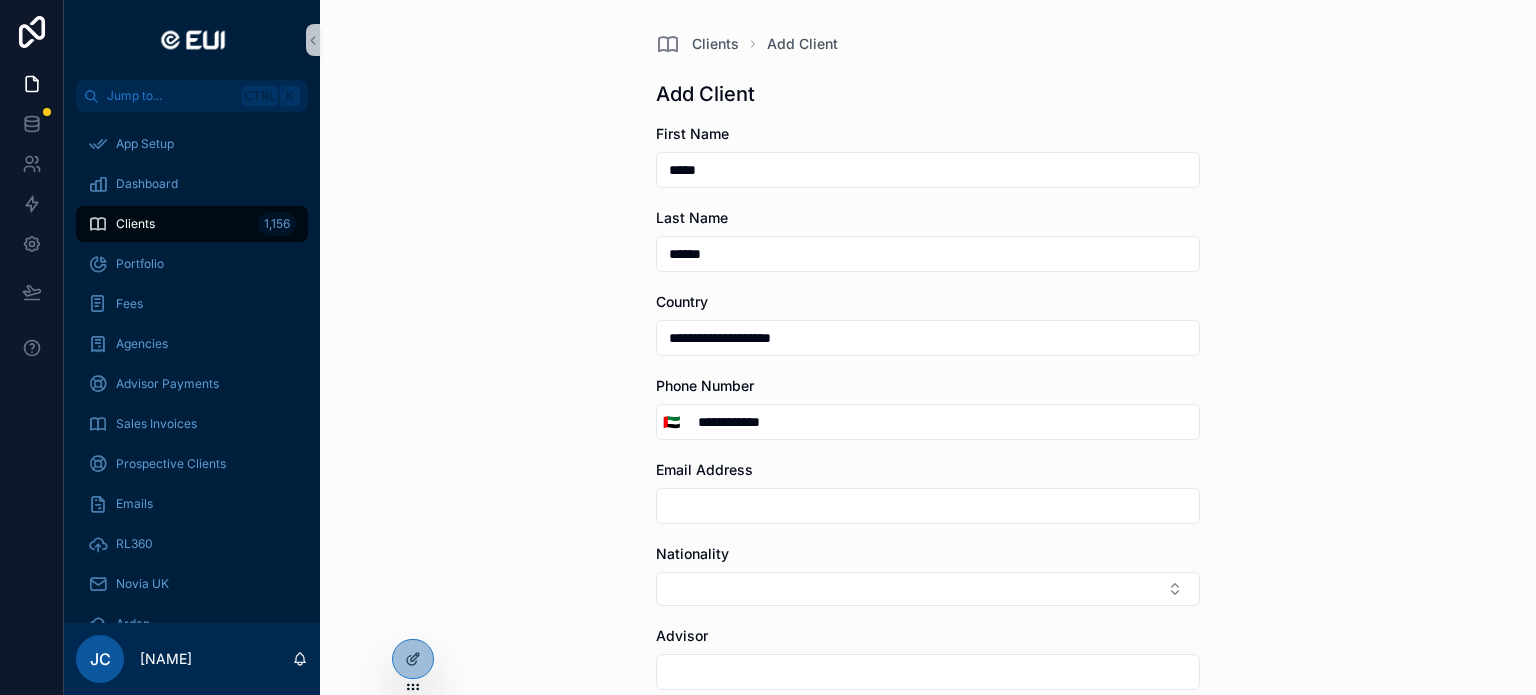 click at bounding box center (928, 506) 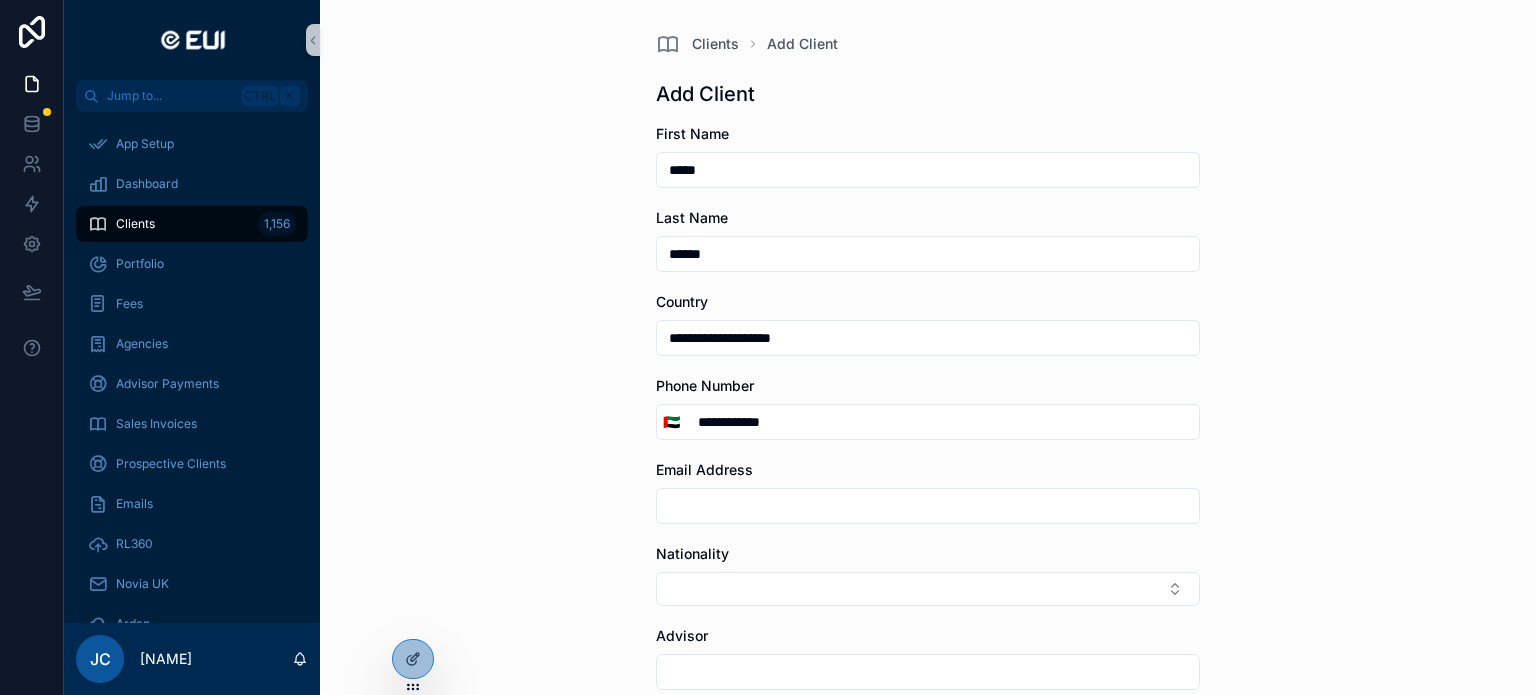 paste on "**********" 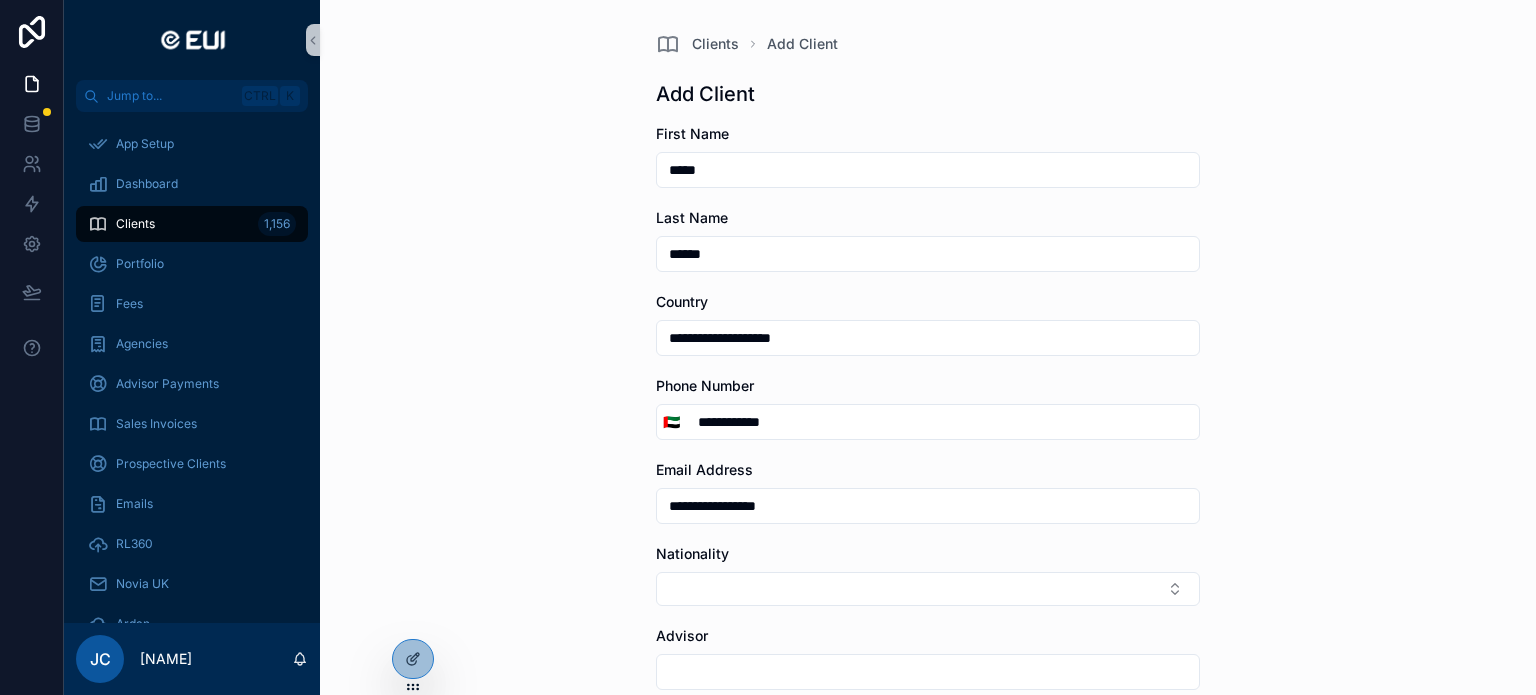 type on "**********" 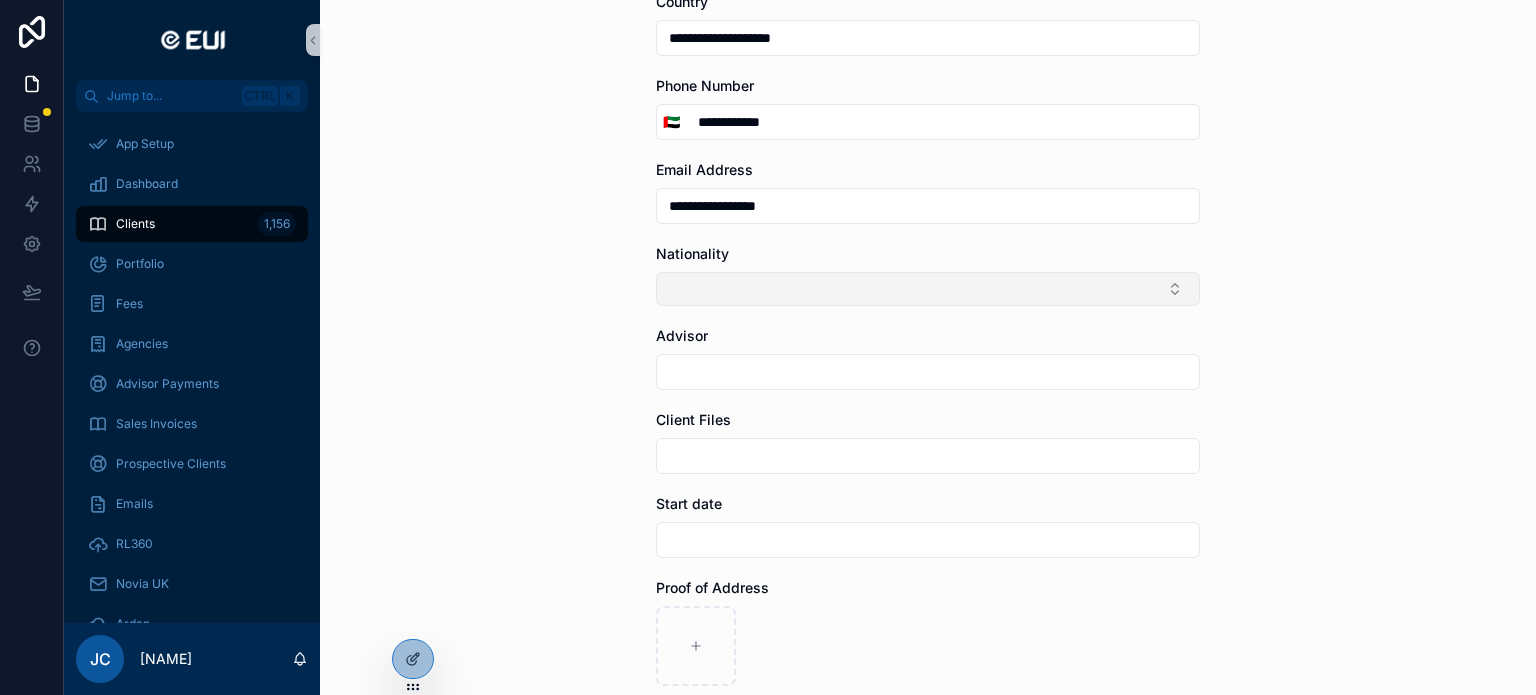 click at bounding box center (928, 289) 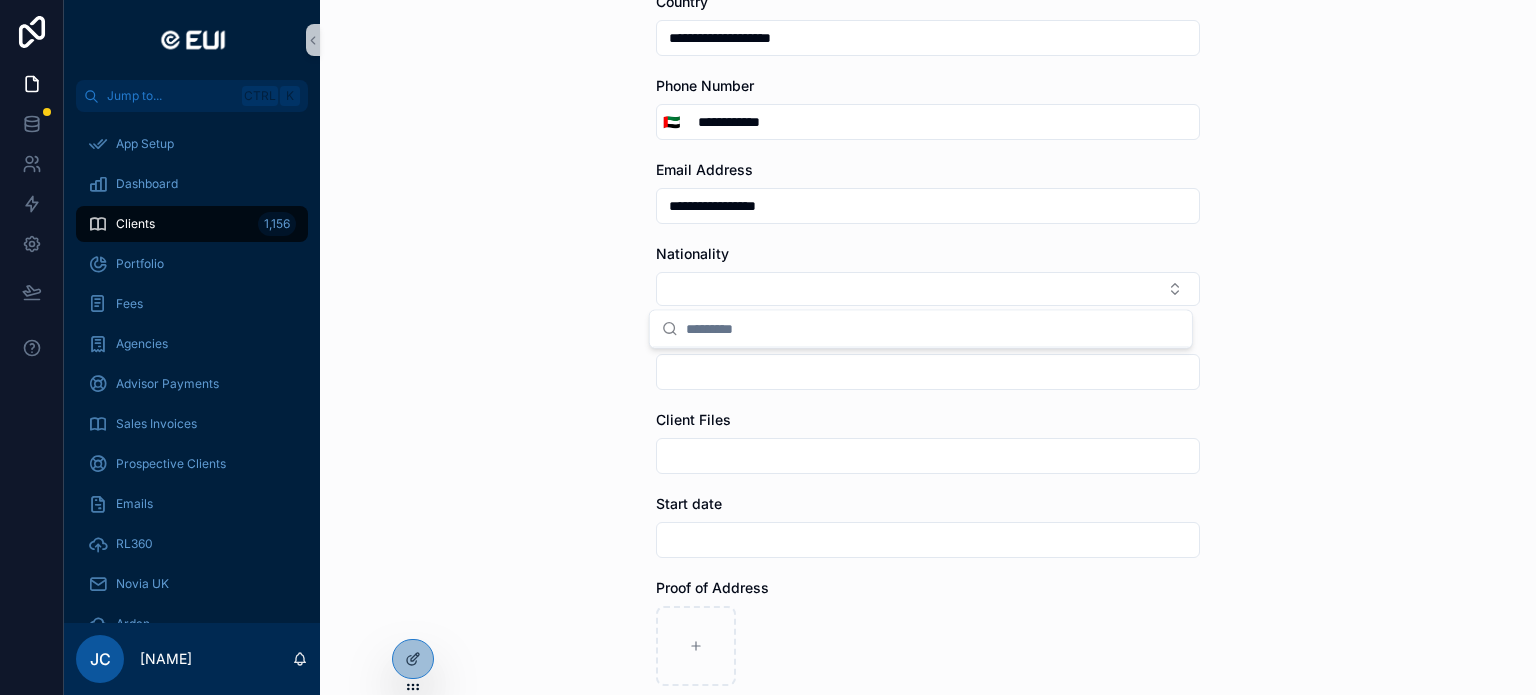 click on "**********" at bounding box center [928, 47] 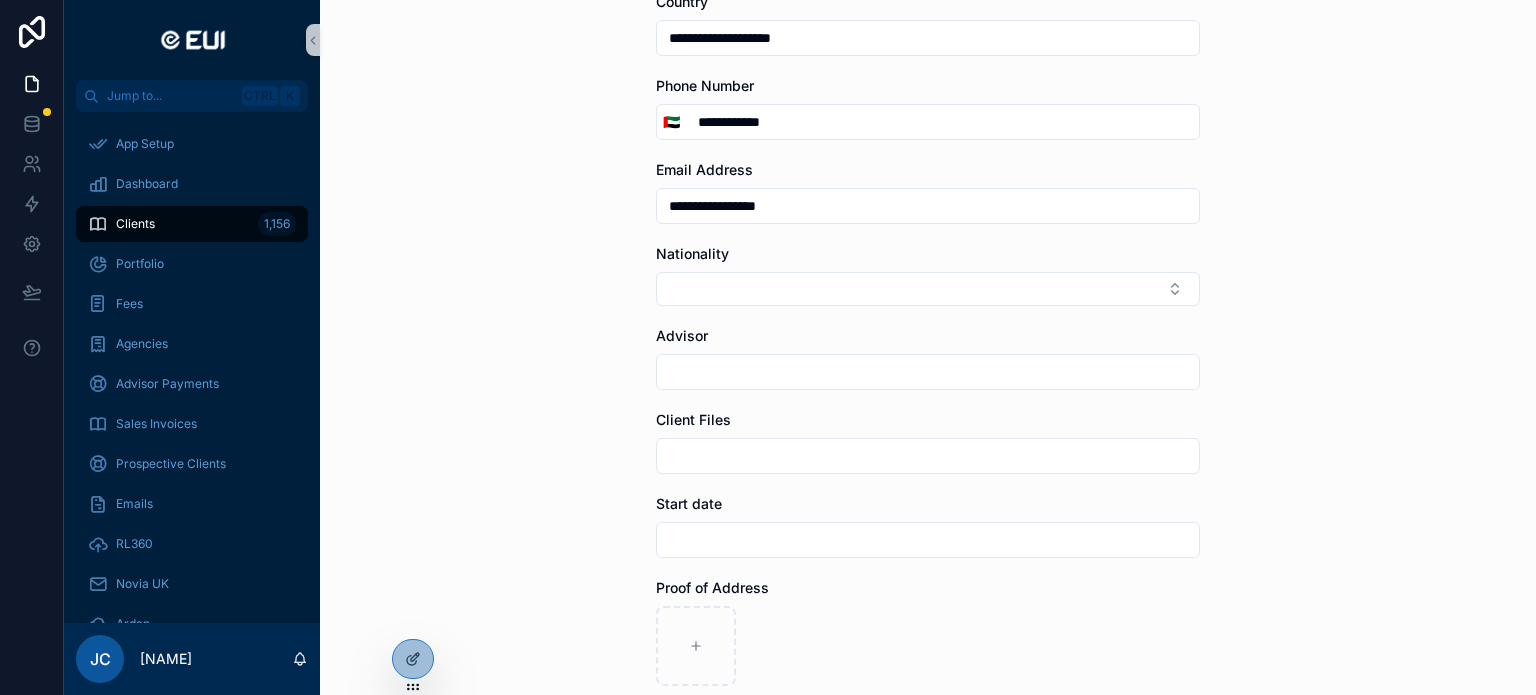 click at bounding box center [928, 372] 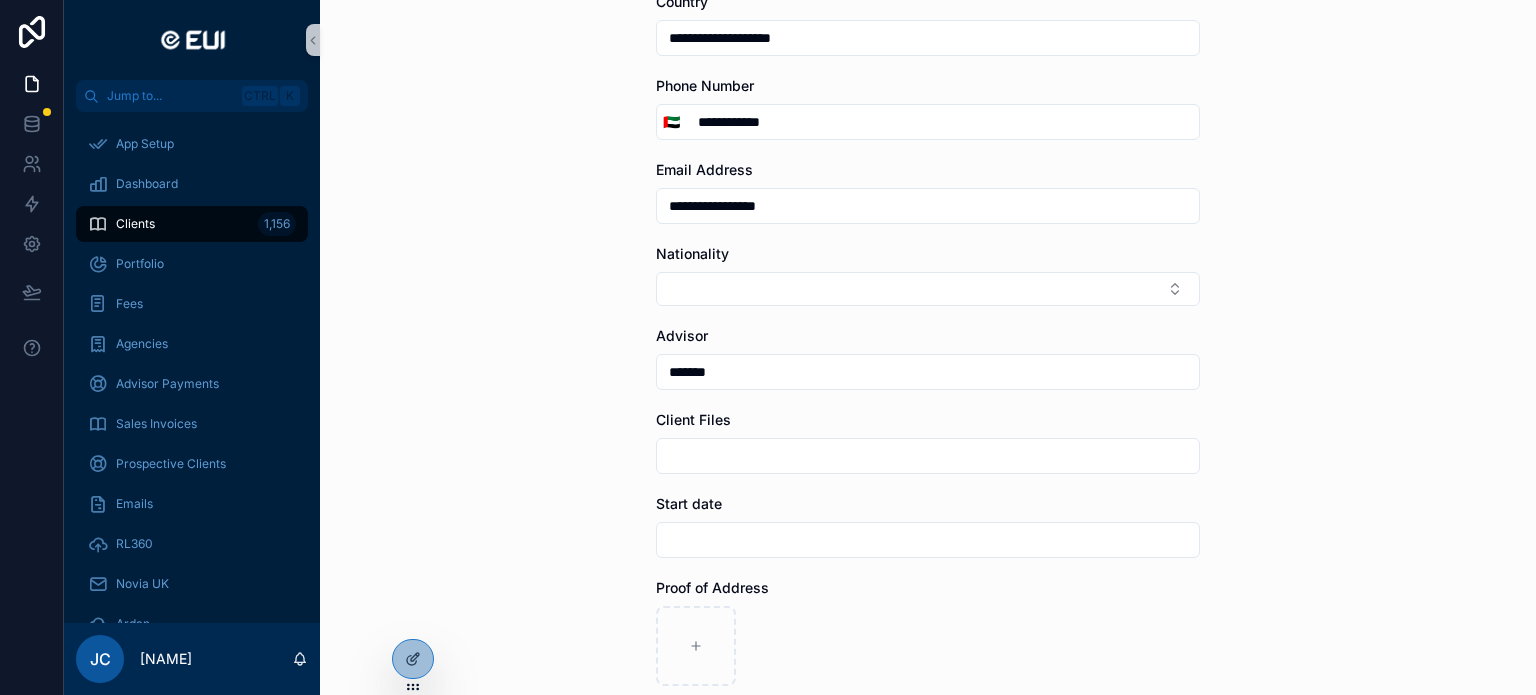 click at bounding box center (928, 540) 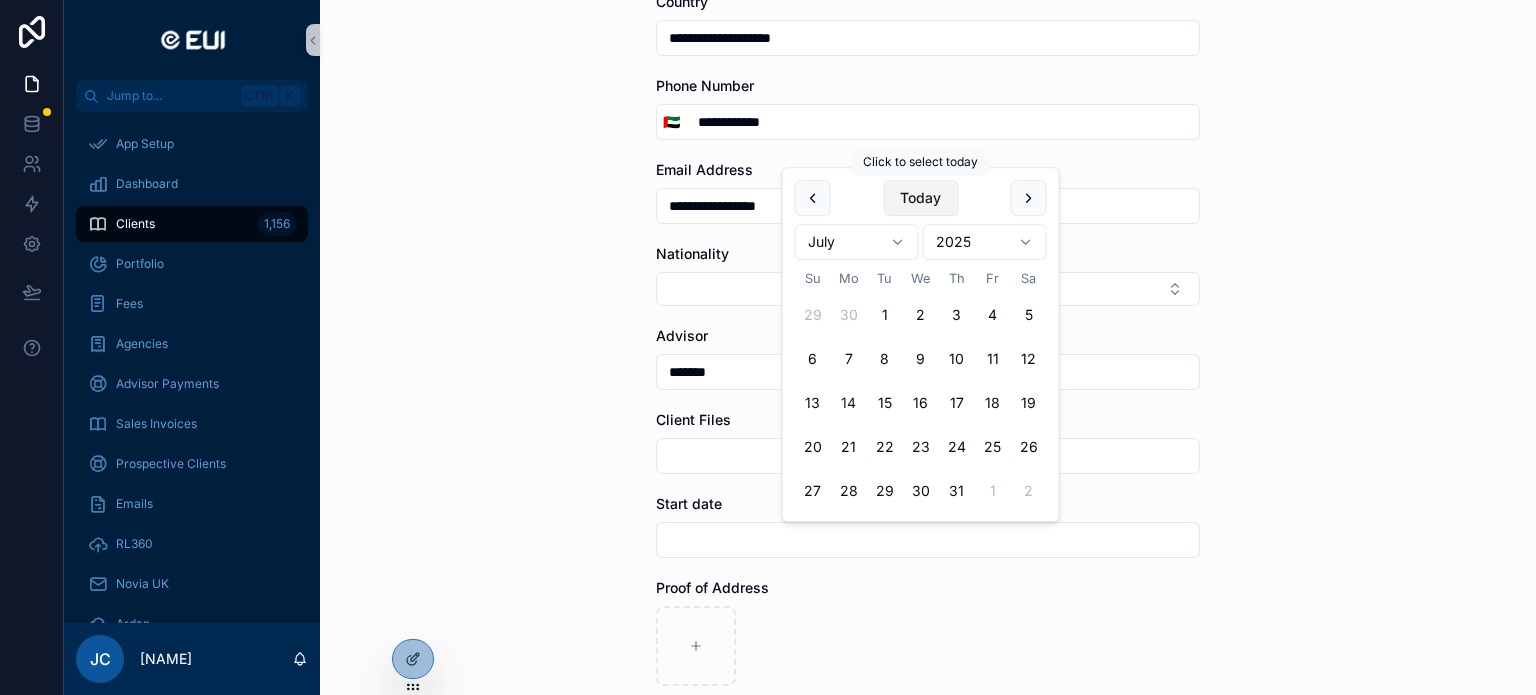 click on "Today" at bounding box center (920, 198) 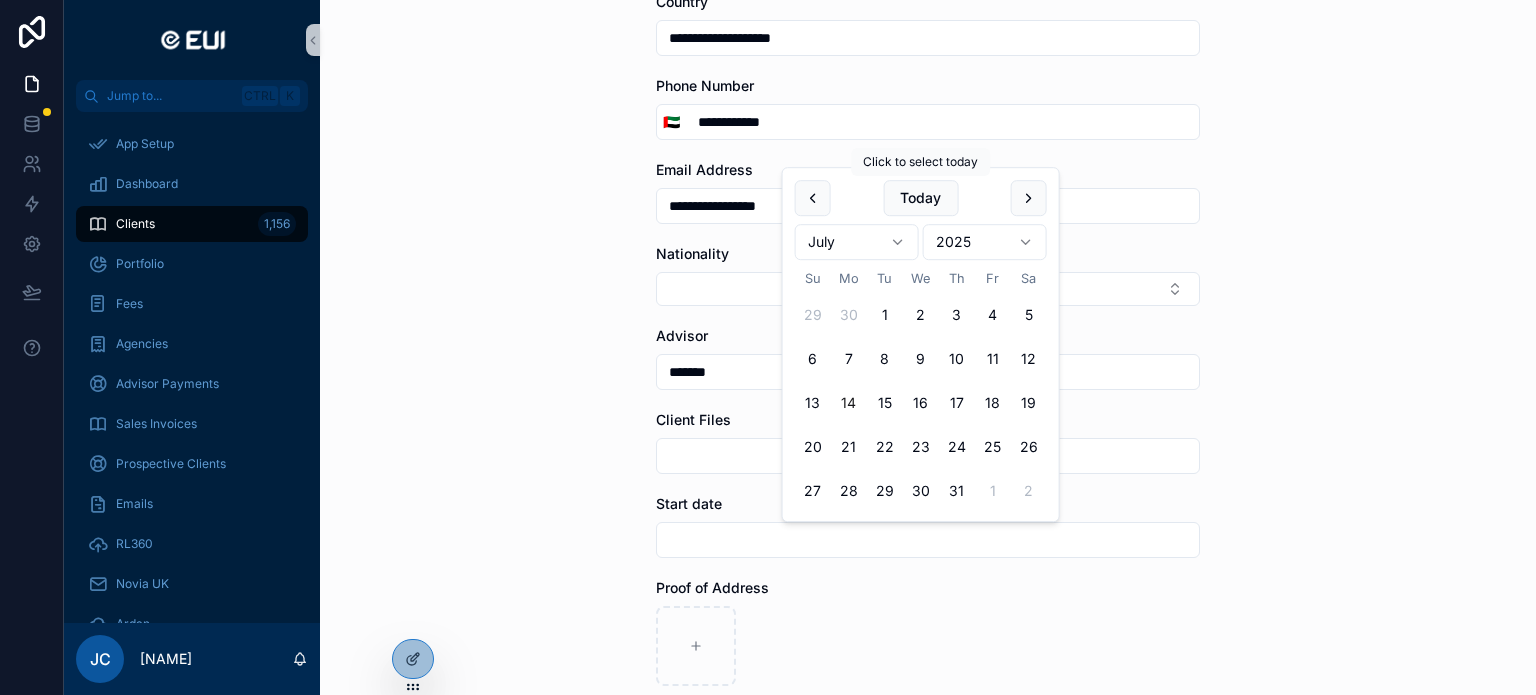 type on "*********" 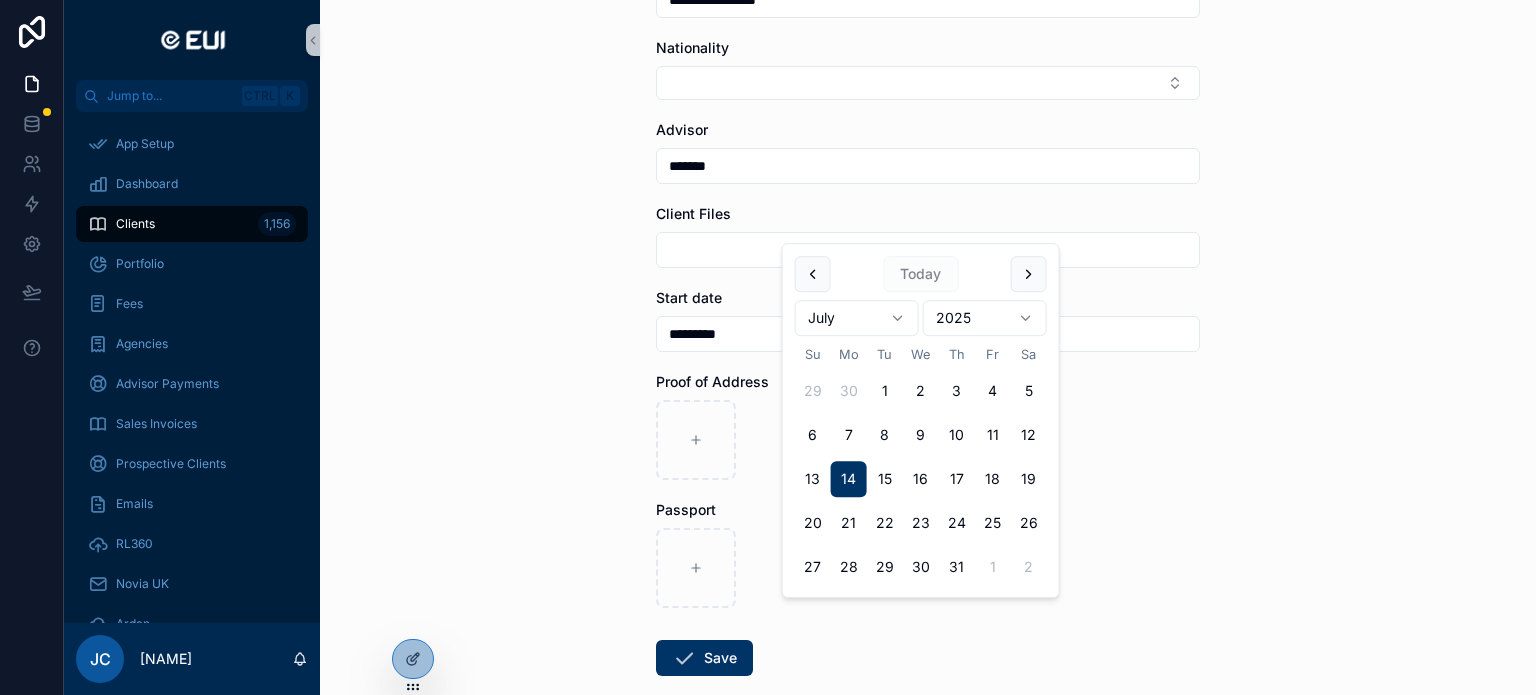 scroll, scrollTop: 614, scrollLeft: 0, axis: vertical 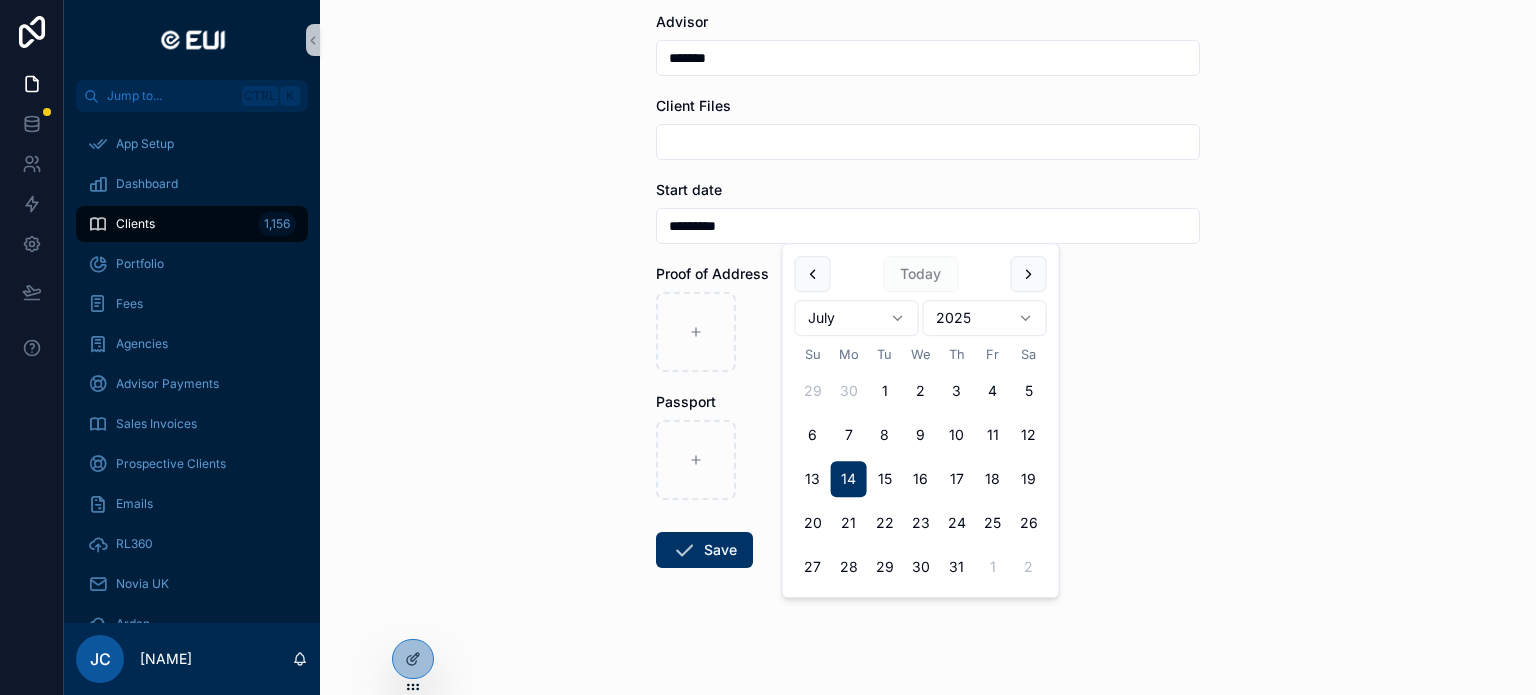 click on "**********" at bounding box center (928, 347) 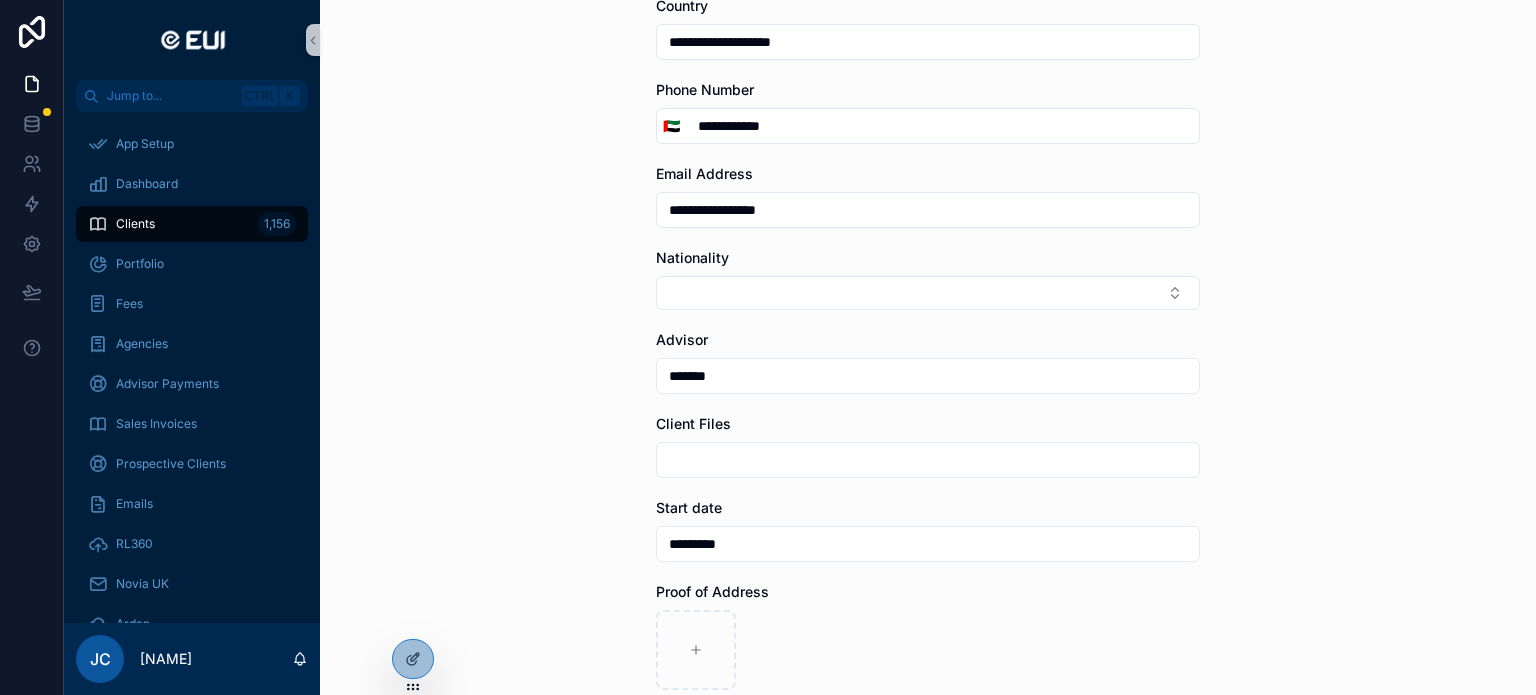 scroll, scrollTop: 214, scrollLeft: 0, axis: vertical 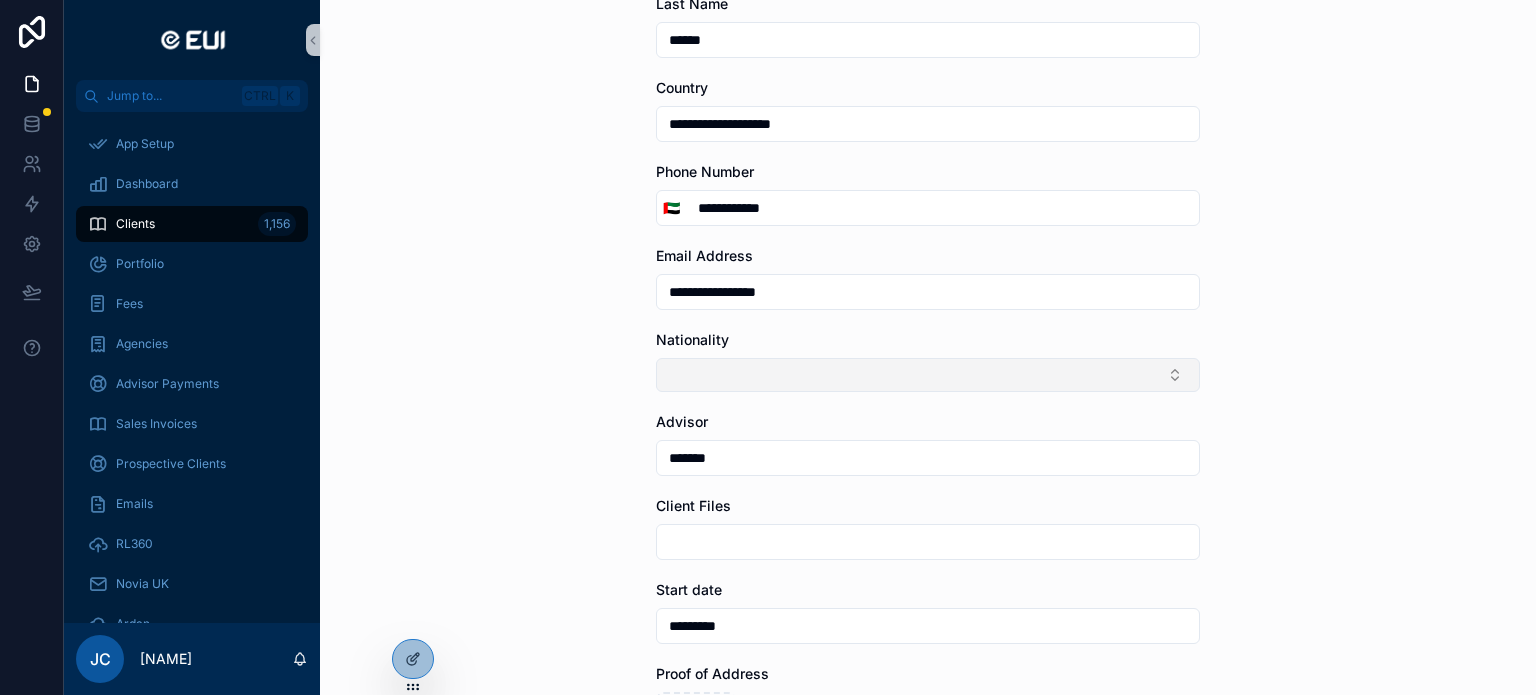 click at bounding box center [928, 375] 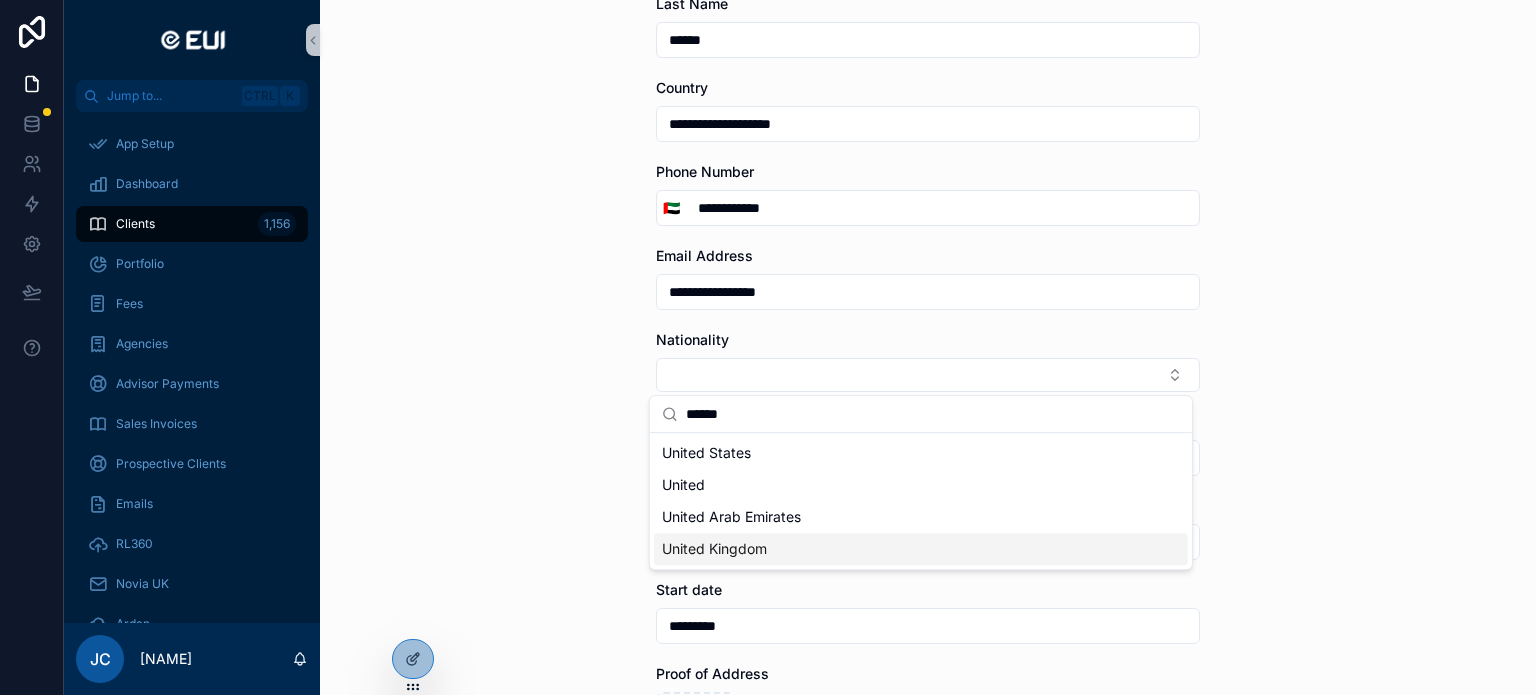 type on "******" 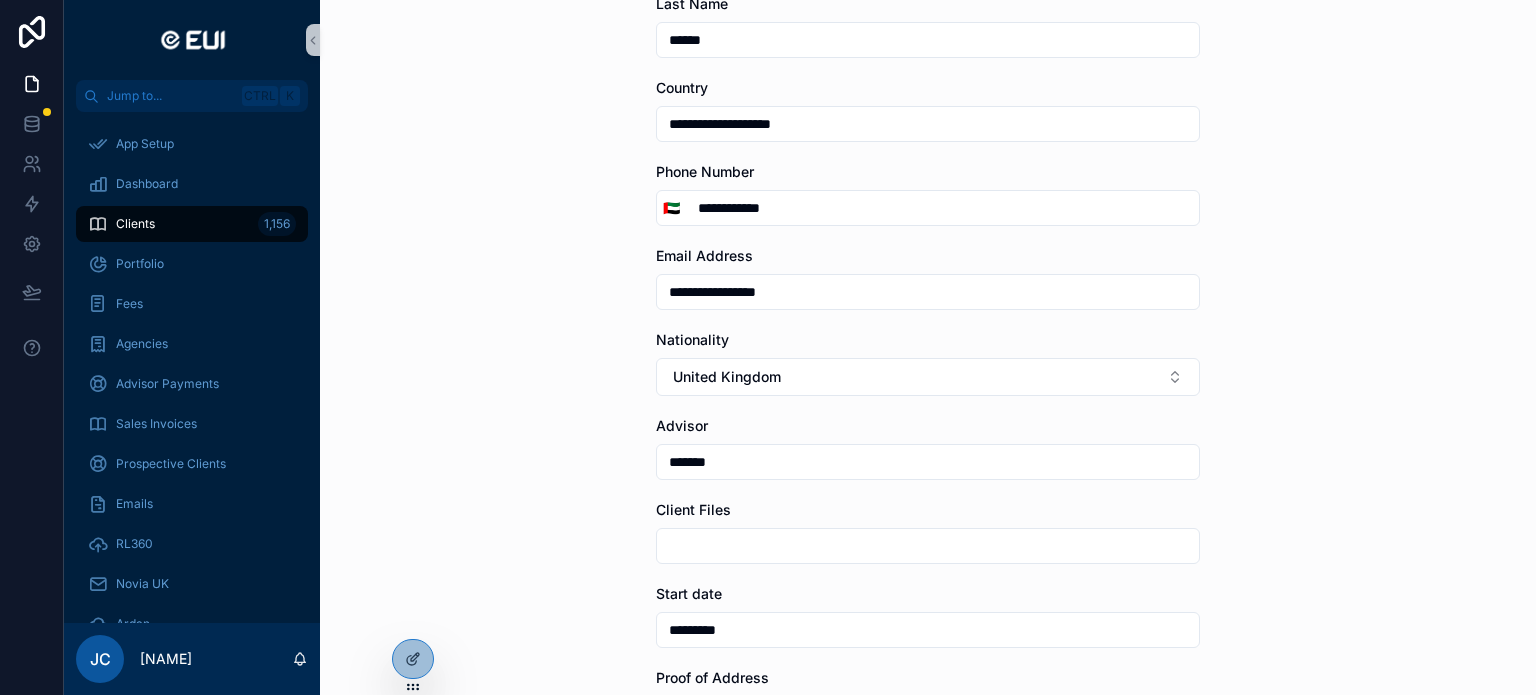 click on "**********" at bounding box center [928, 133] 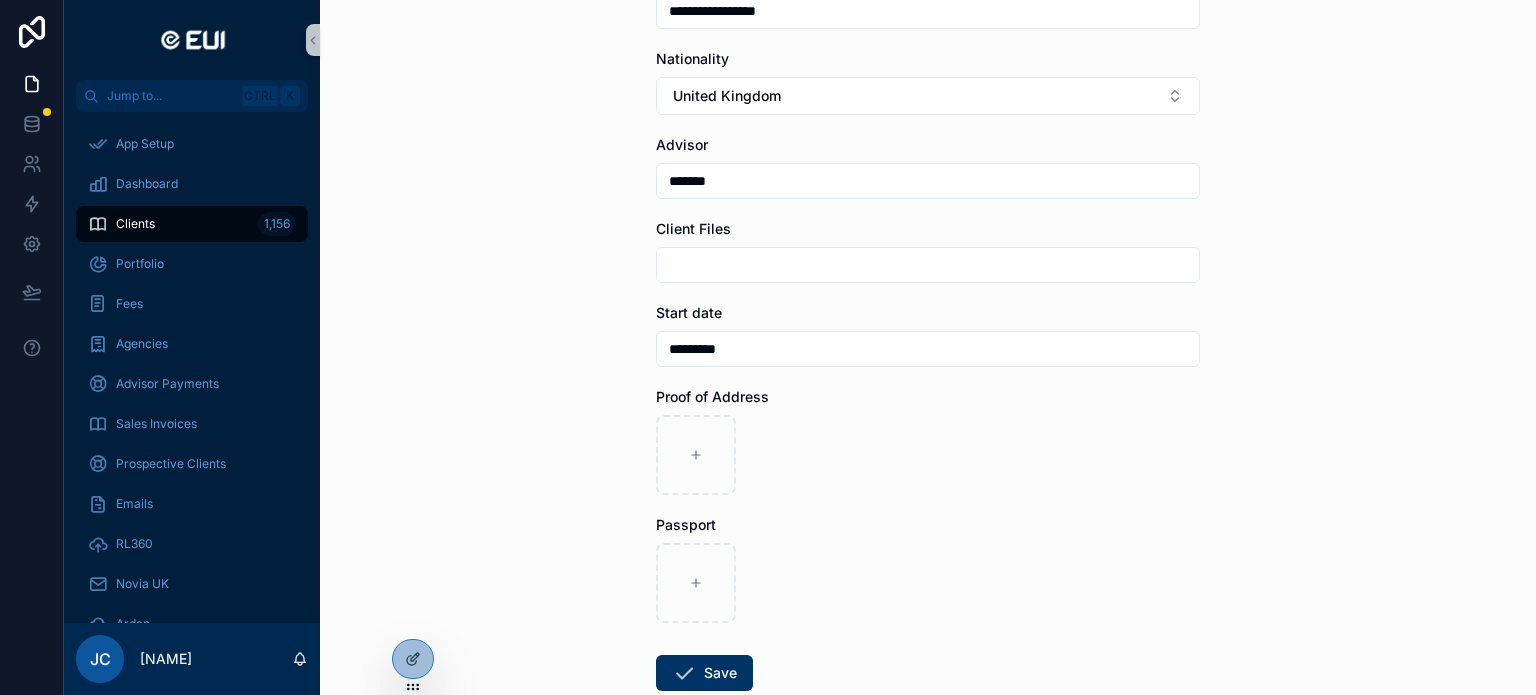 scroll, scrollTop: 618, scrollLeft: 0, axis: vertical 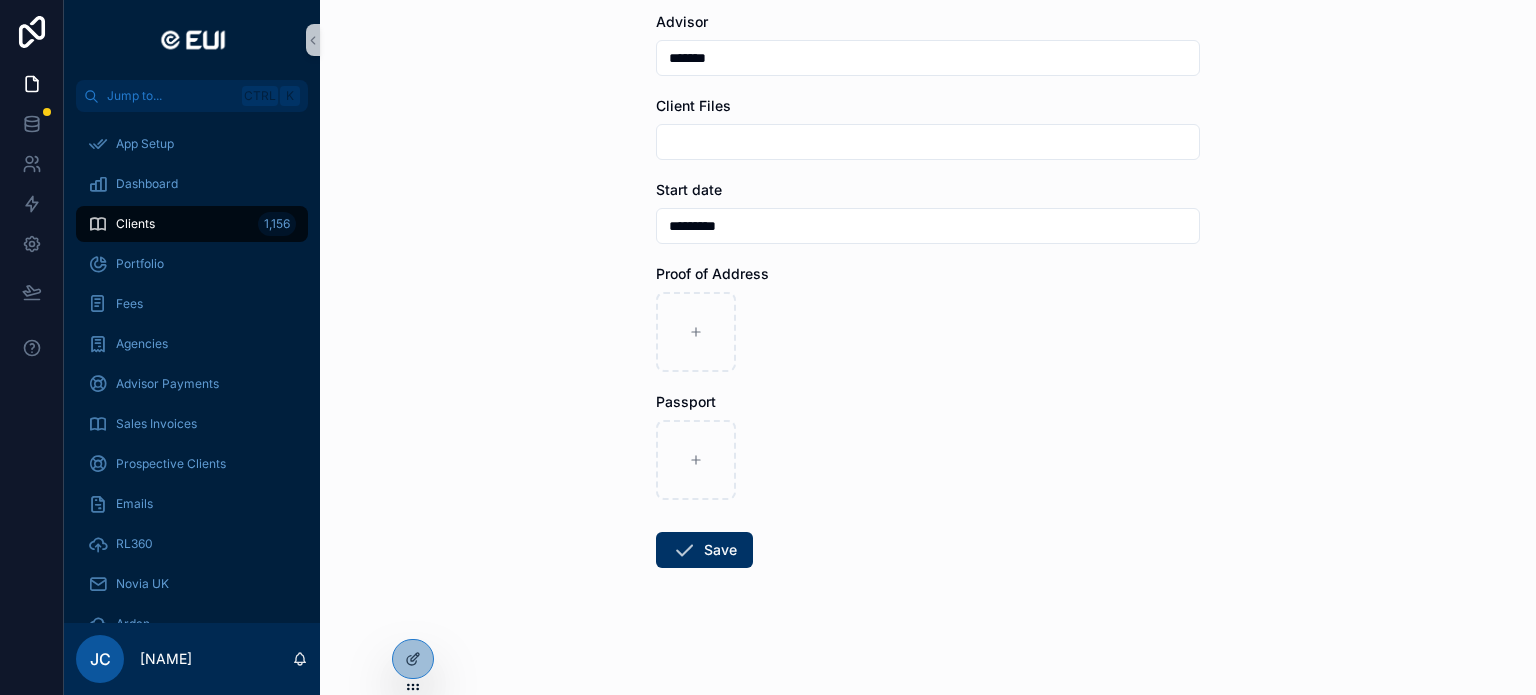 click at bounding box center (928, 142) 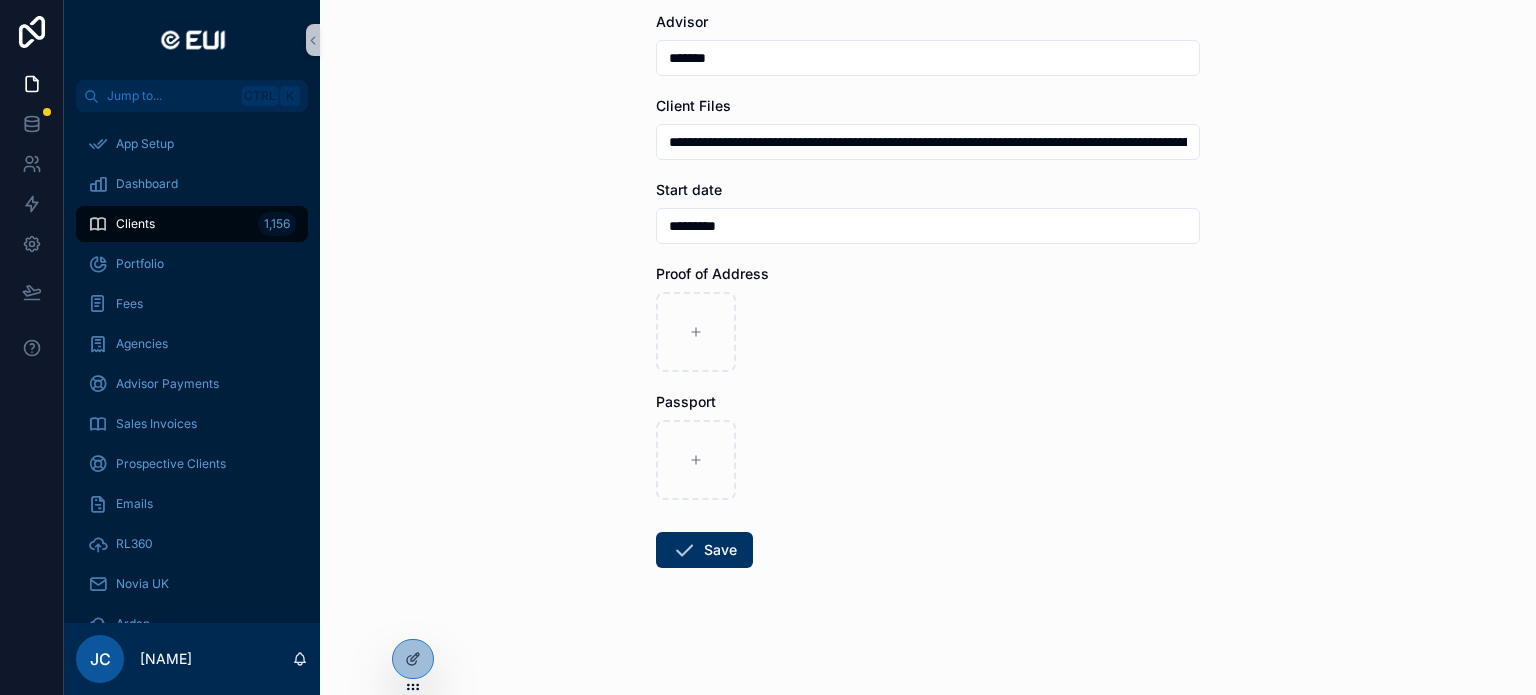 scroll, scrollTop: 0, scrollLeft: 1818, axis: horizontal 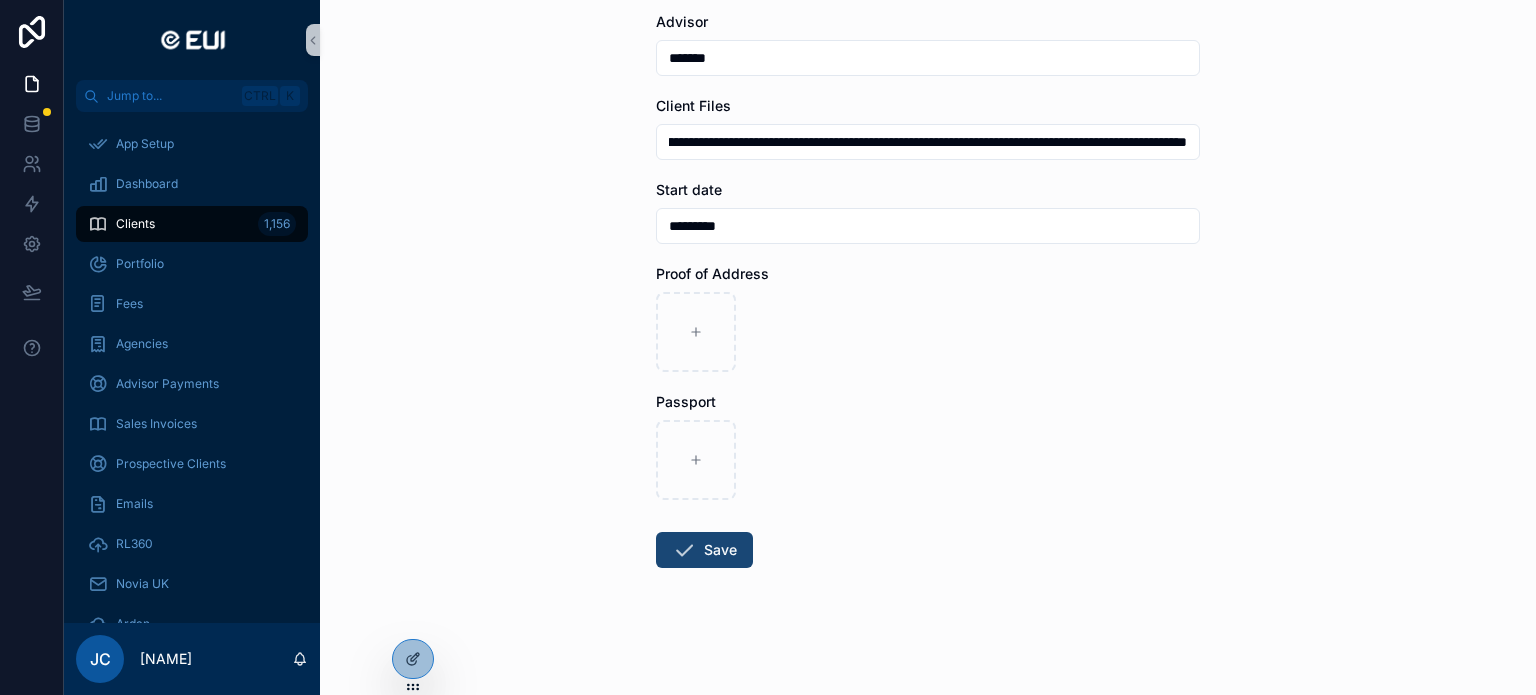 type on "**********" 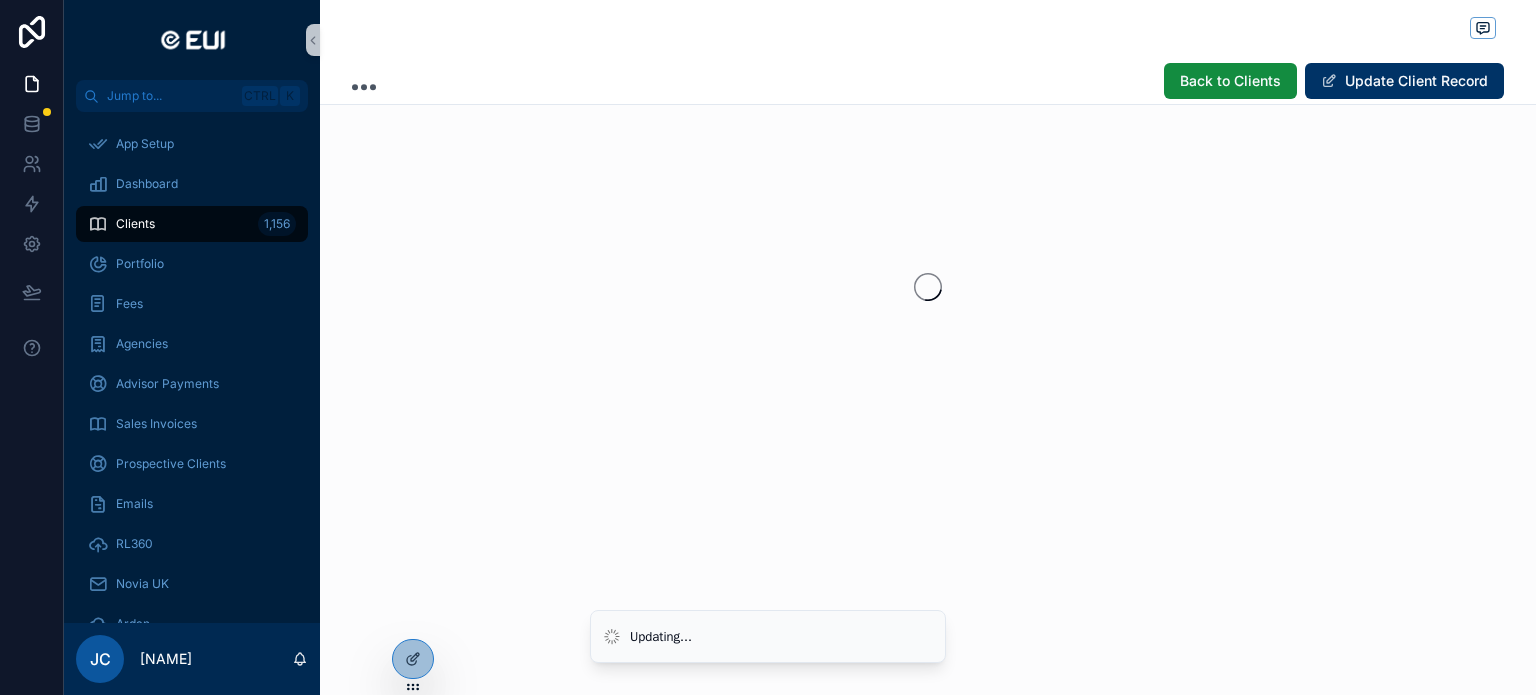 scroll, scrollTop: 0, scrollLeft: 0, axis: both 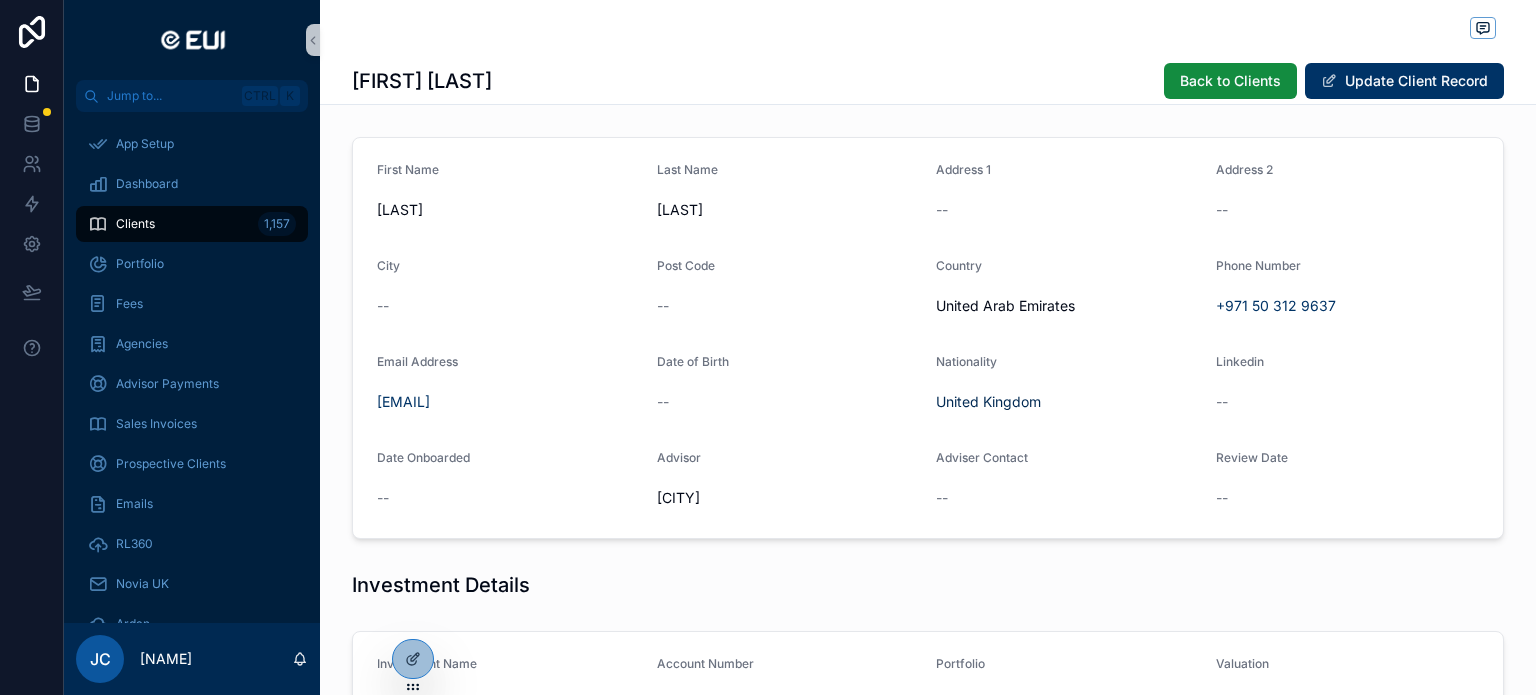 click on "--" at bounding box center (942, 498) 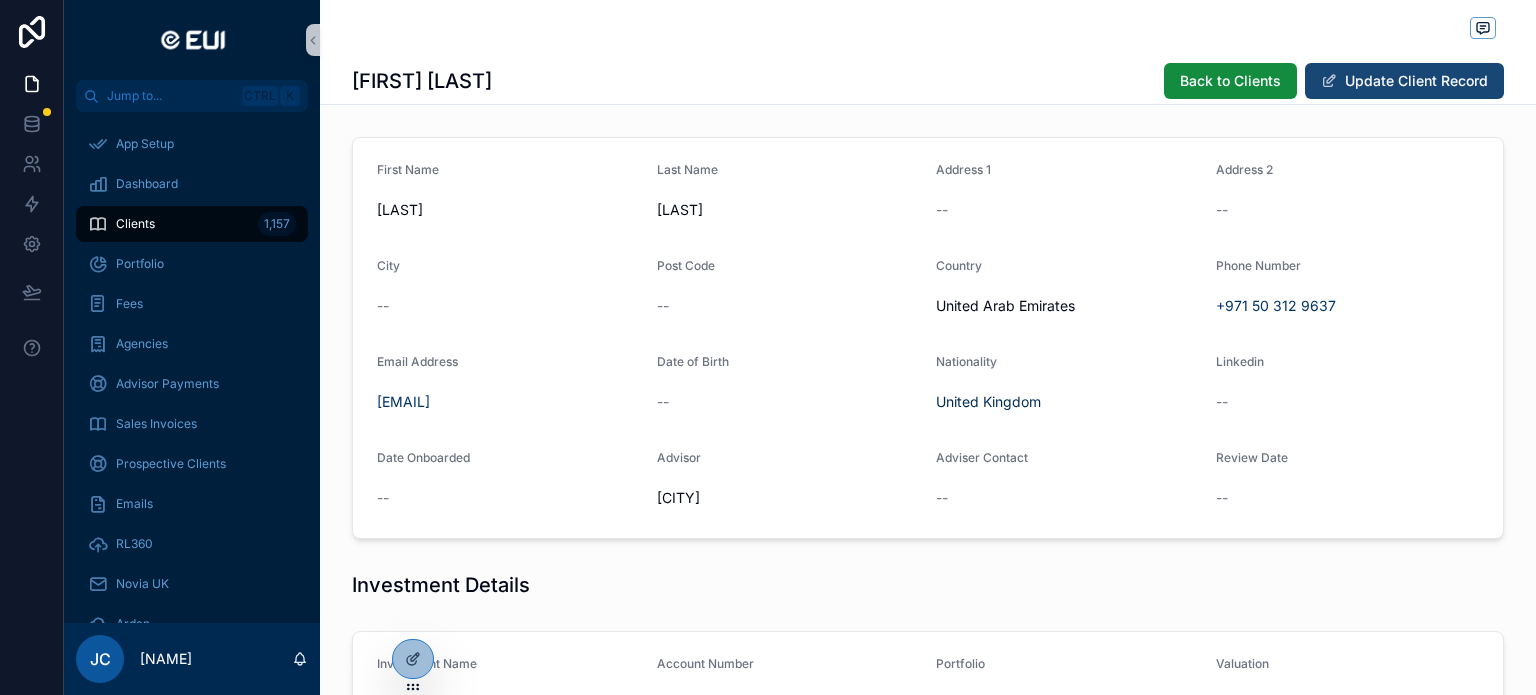 click on "Update Client Record" at bounding box center (1404, 81) 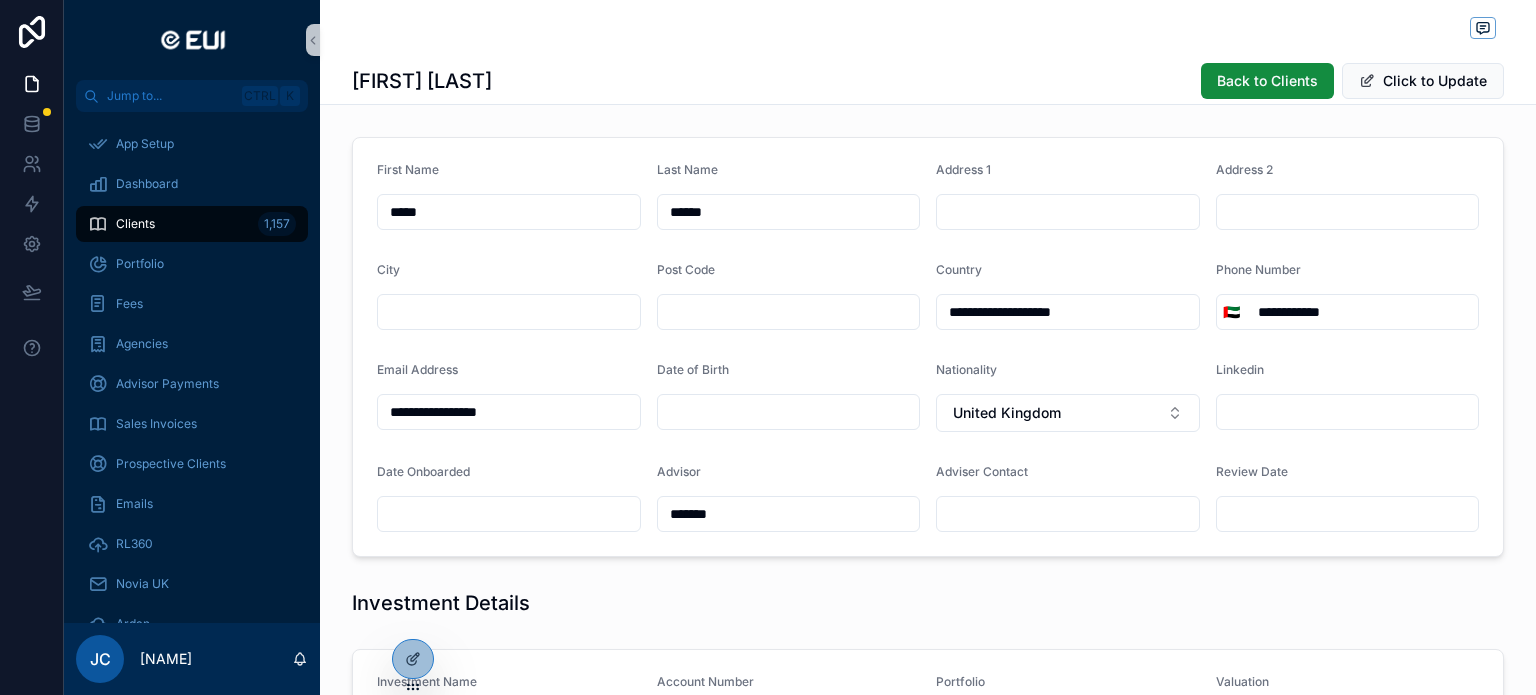 click at bounding box center (509, 514) 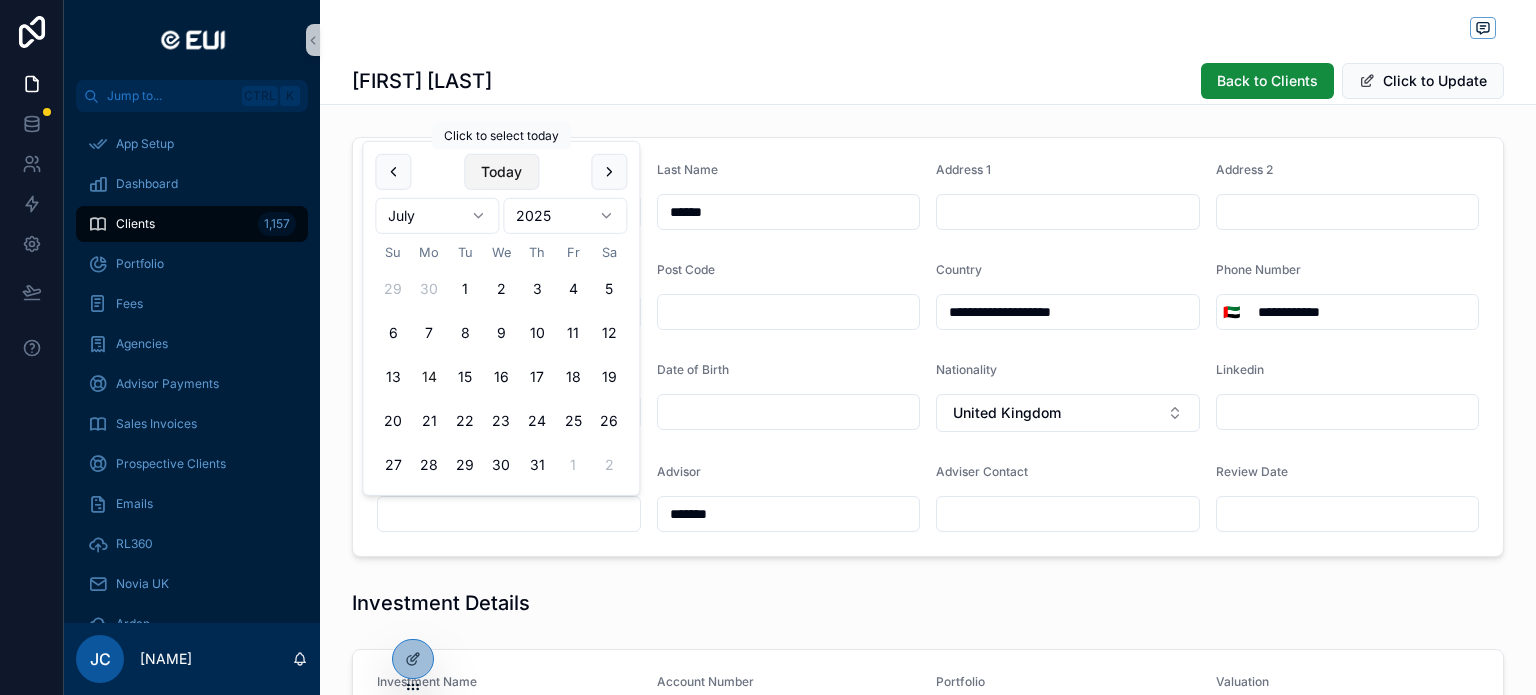 click on "Today" at bounding box center [501, 172] 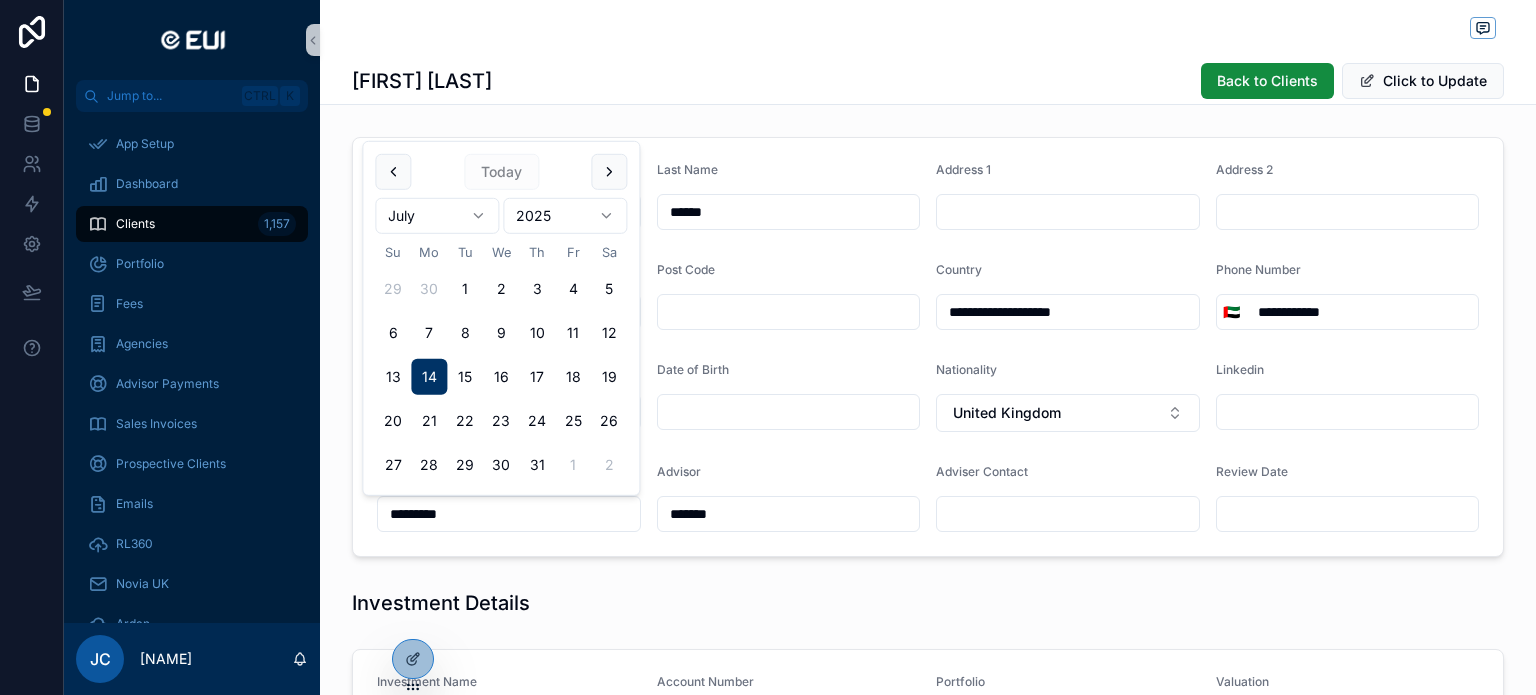 click on "Investment Details" at bounding box center (928, 603) 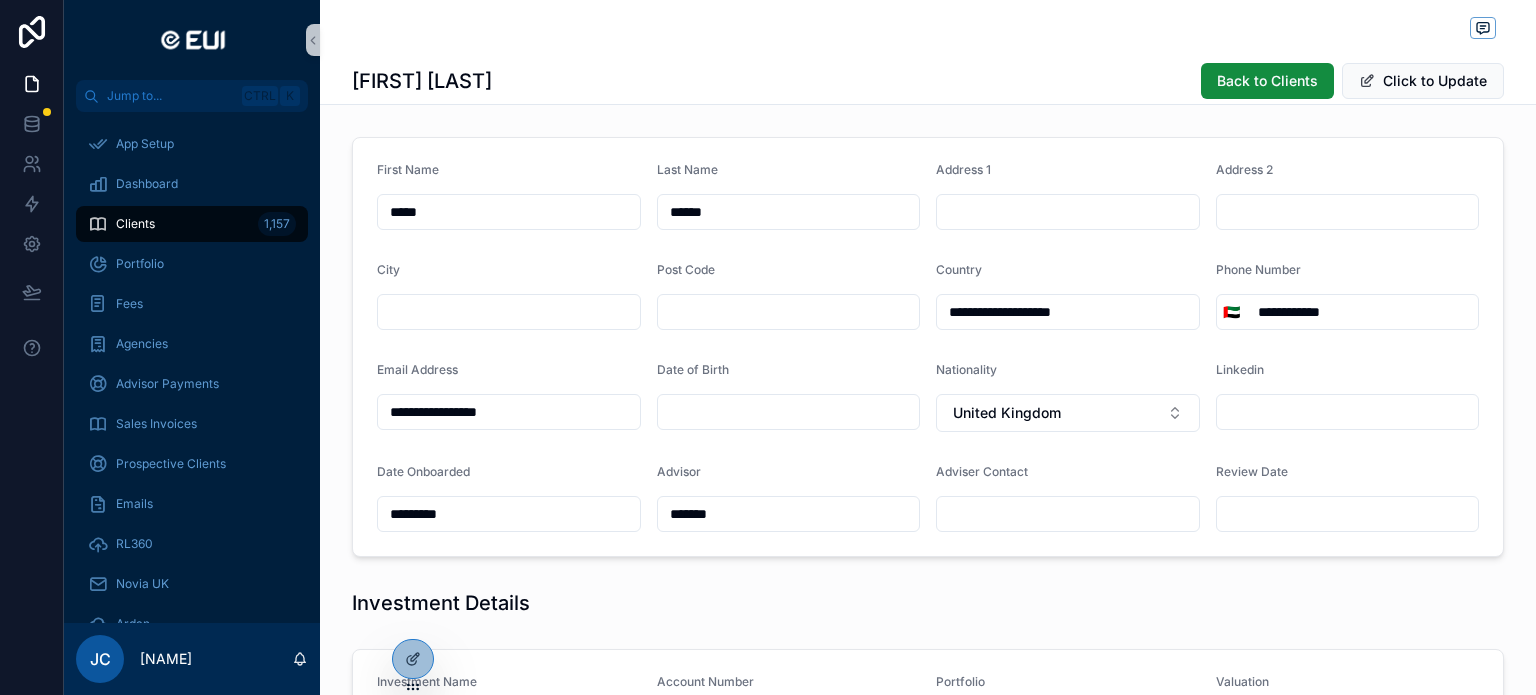 click at bounding box center [1348, 514] 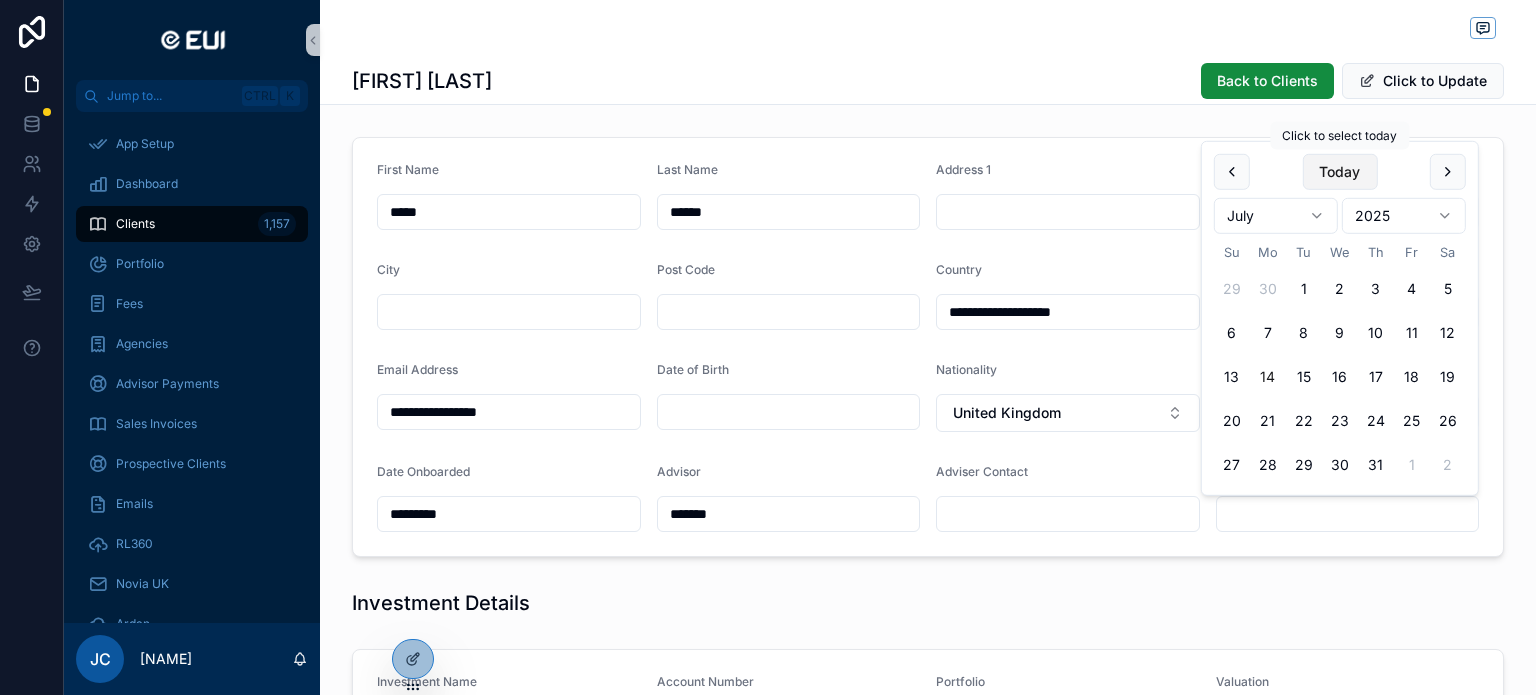 click on "Today" at bounding box center (1339, 172) 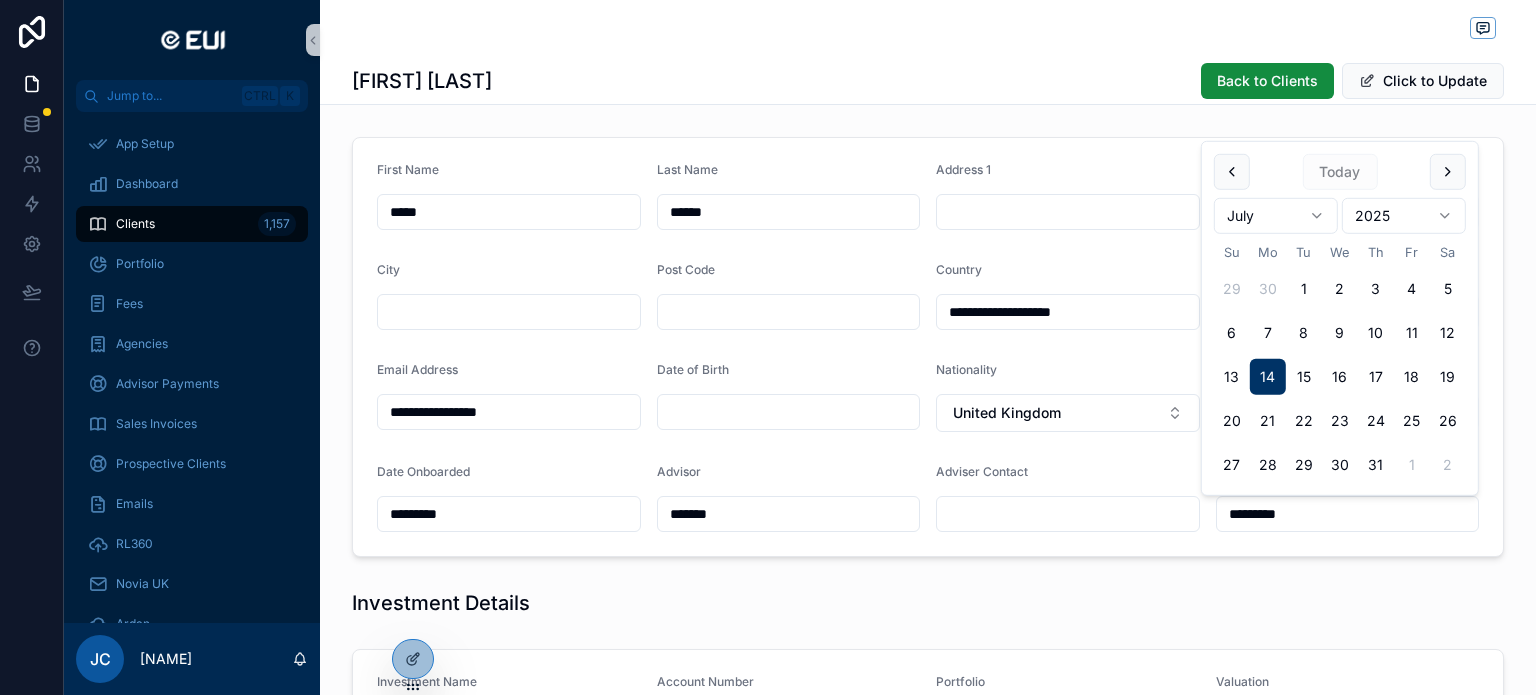 click on "14" at bounding box center (1268, 377) 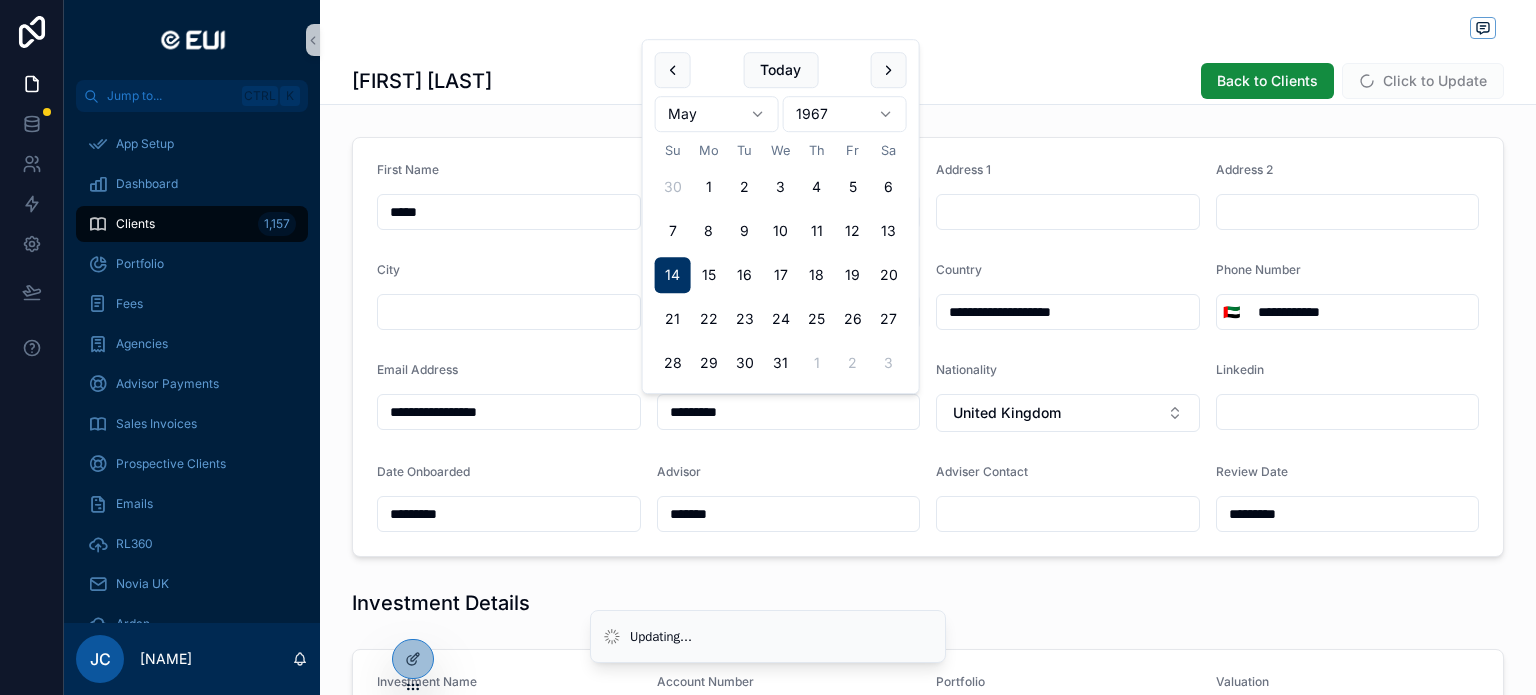 type on "*********" 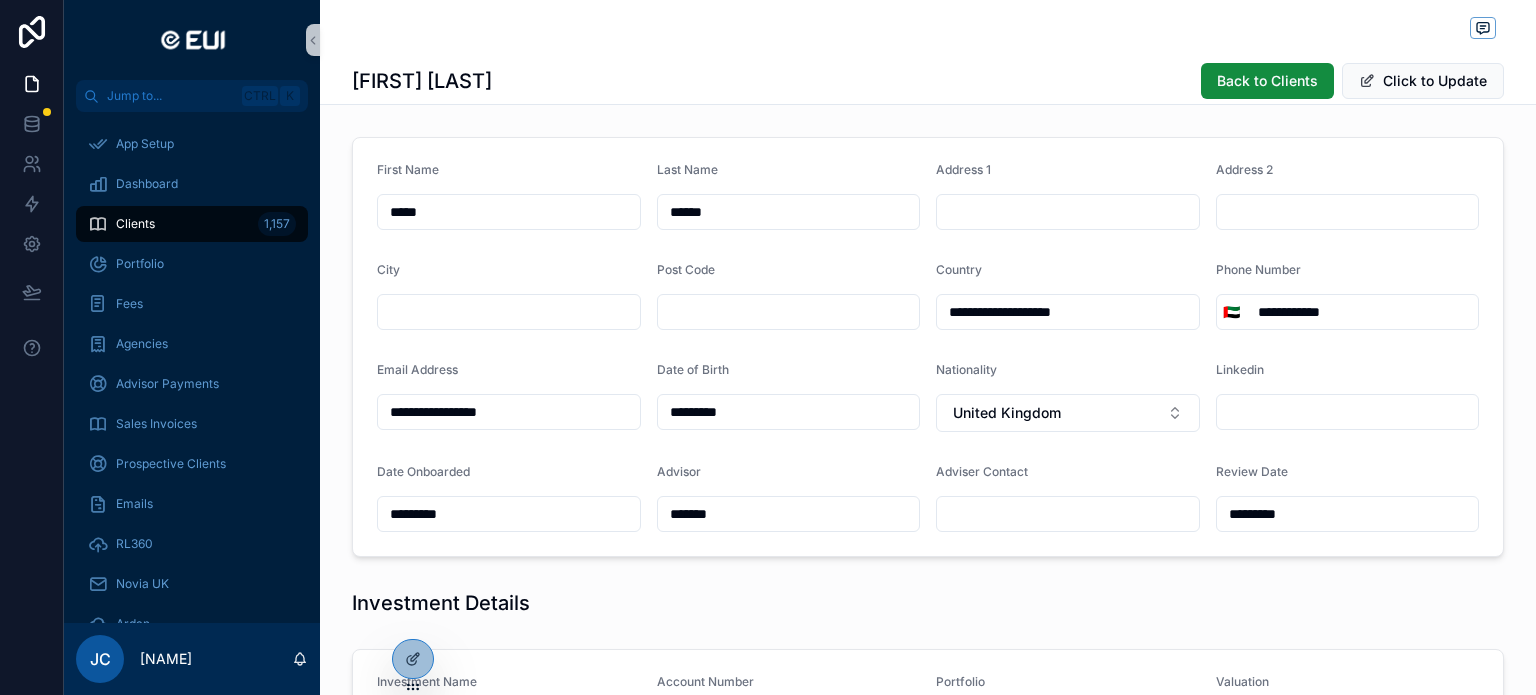click at bounding box center (1068, 212) 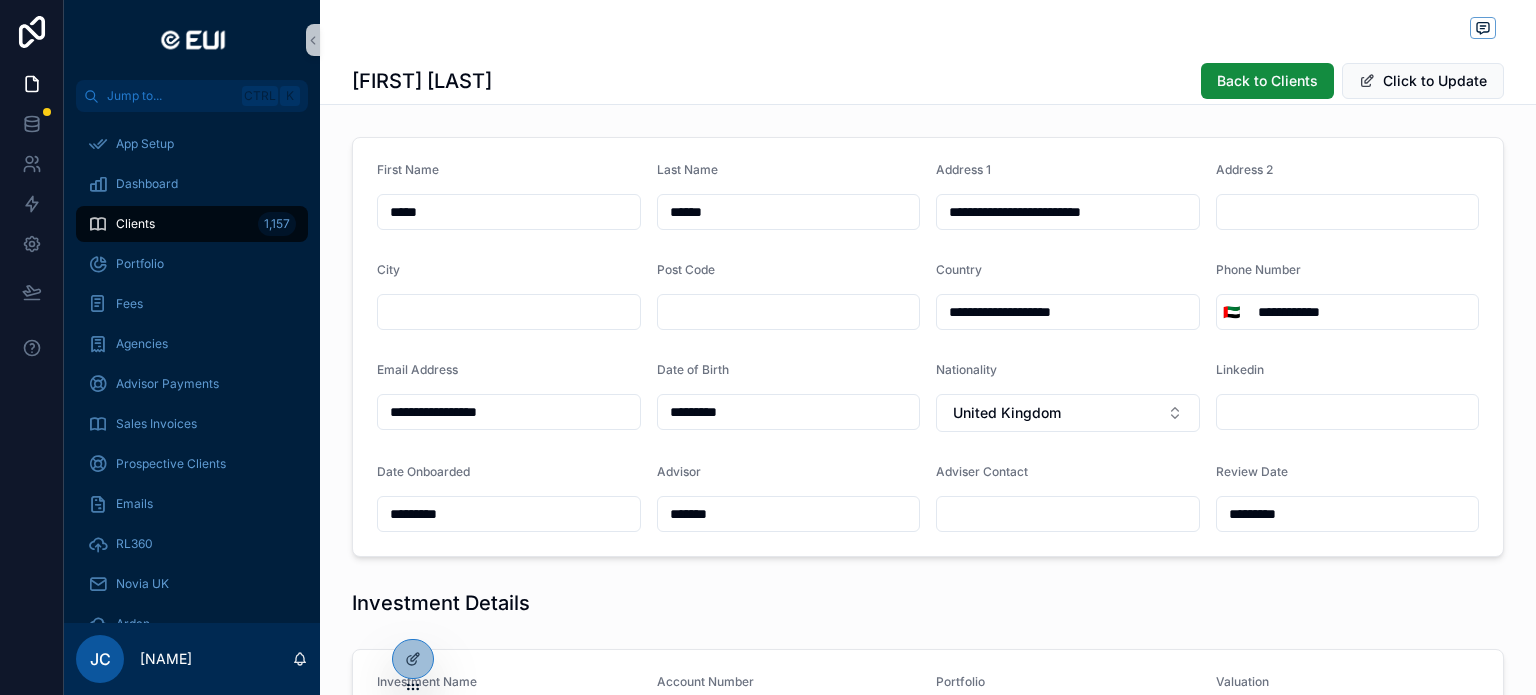 type on "**********" 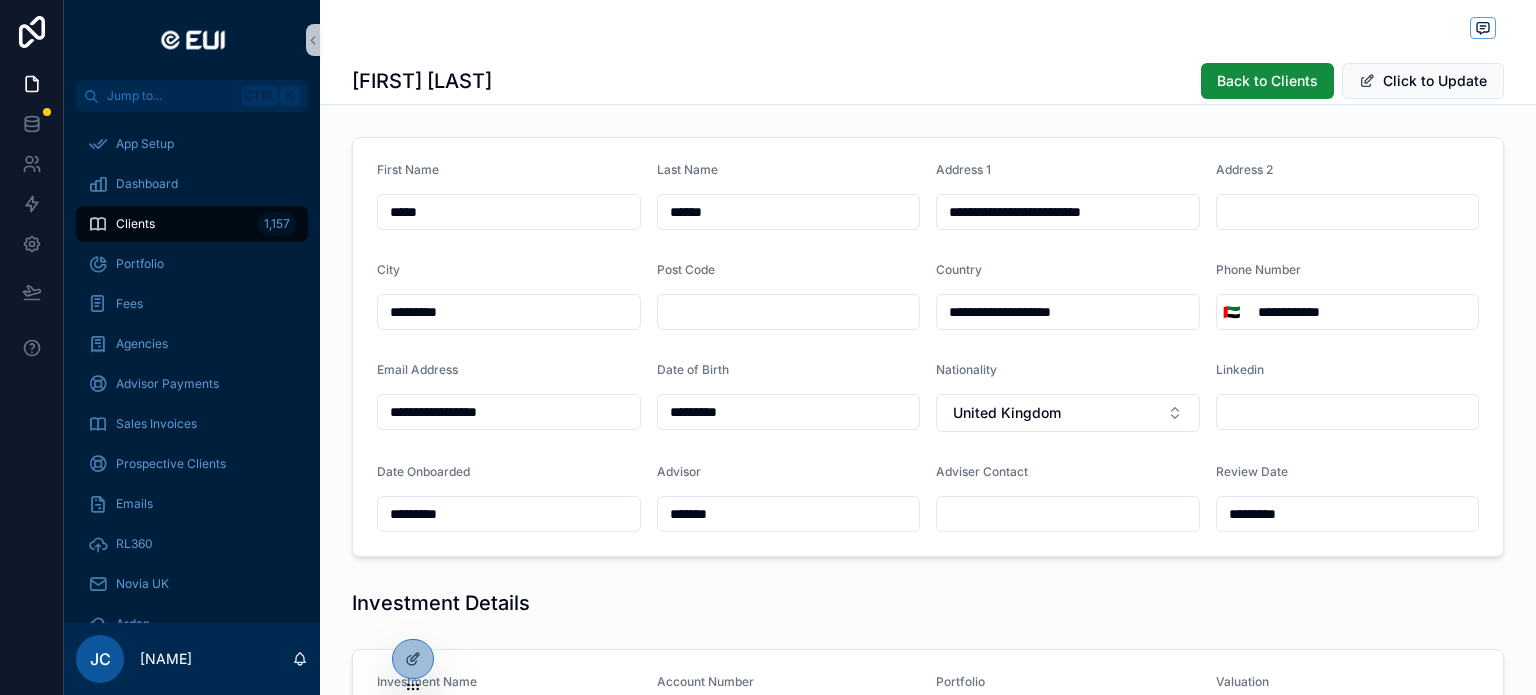 type on "*********" 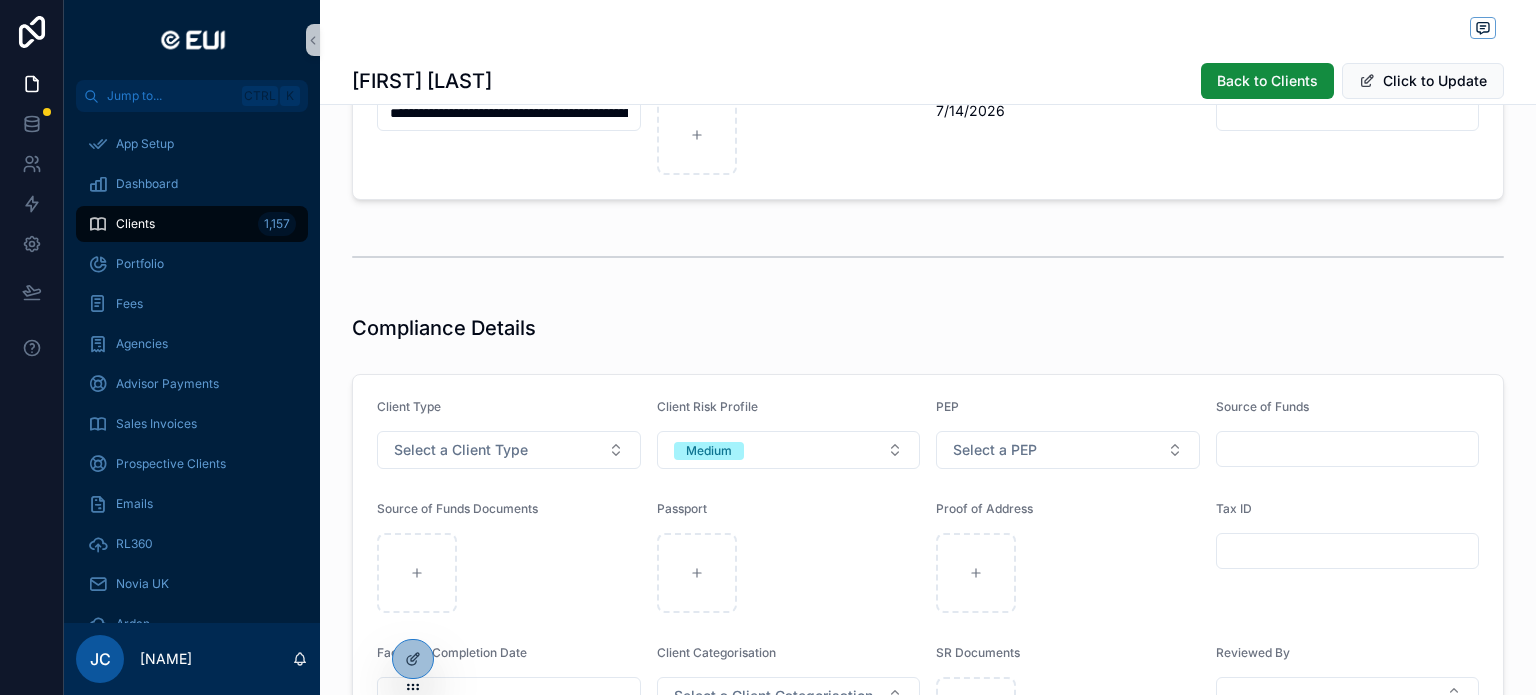 scroll, scrollTop: 1200, scrollLeft: 0, axis: vertical 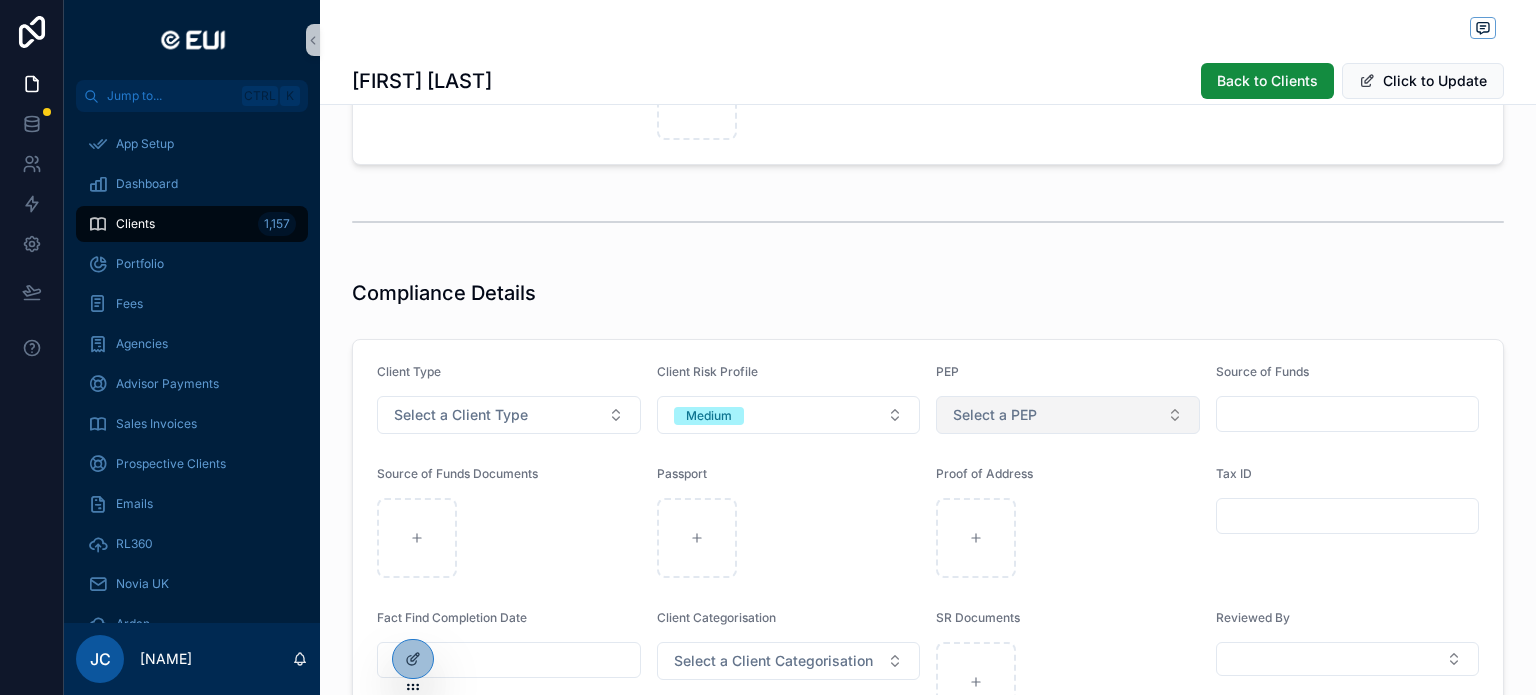 click on "Select a PEP" at bounding box center (1068, 415) 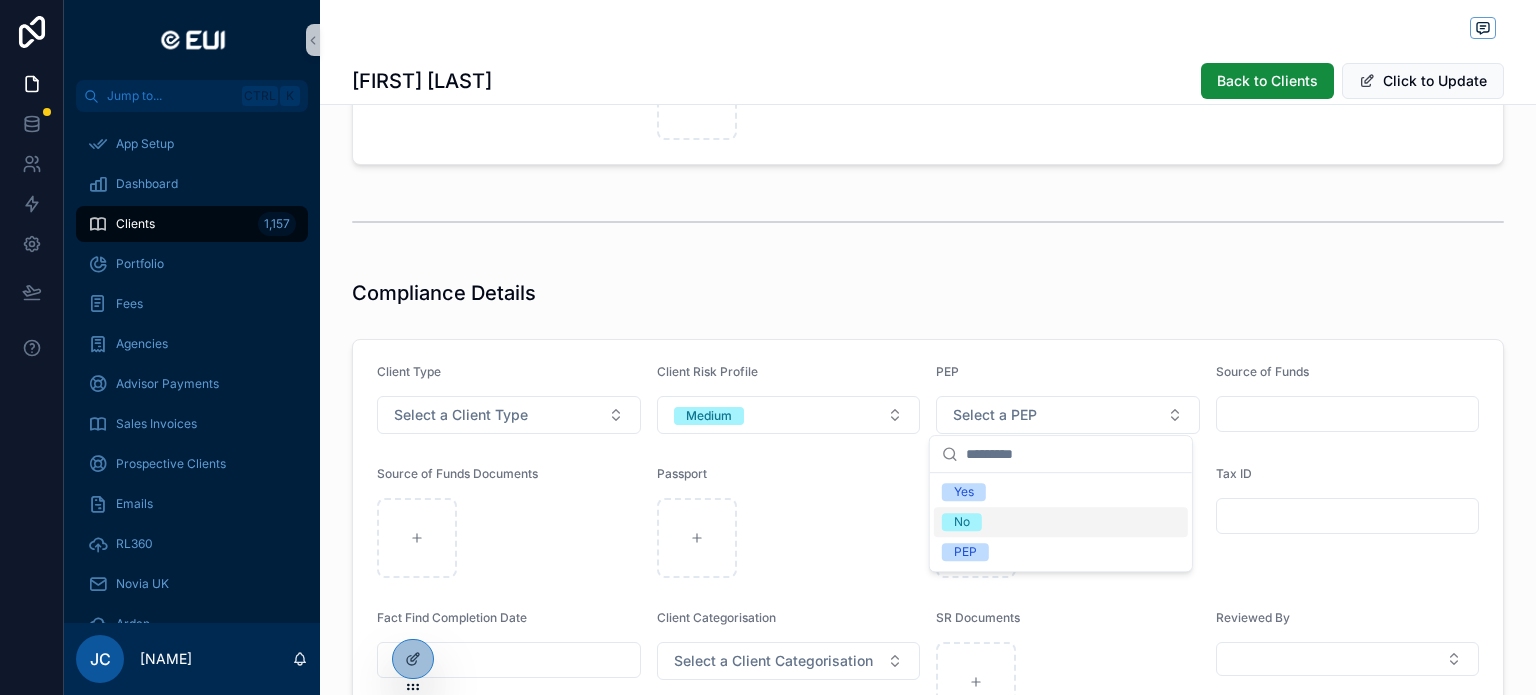 click on "No" at bounding box center (962, 522) 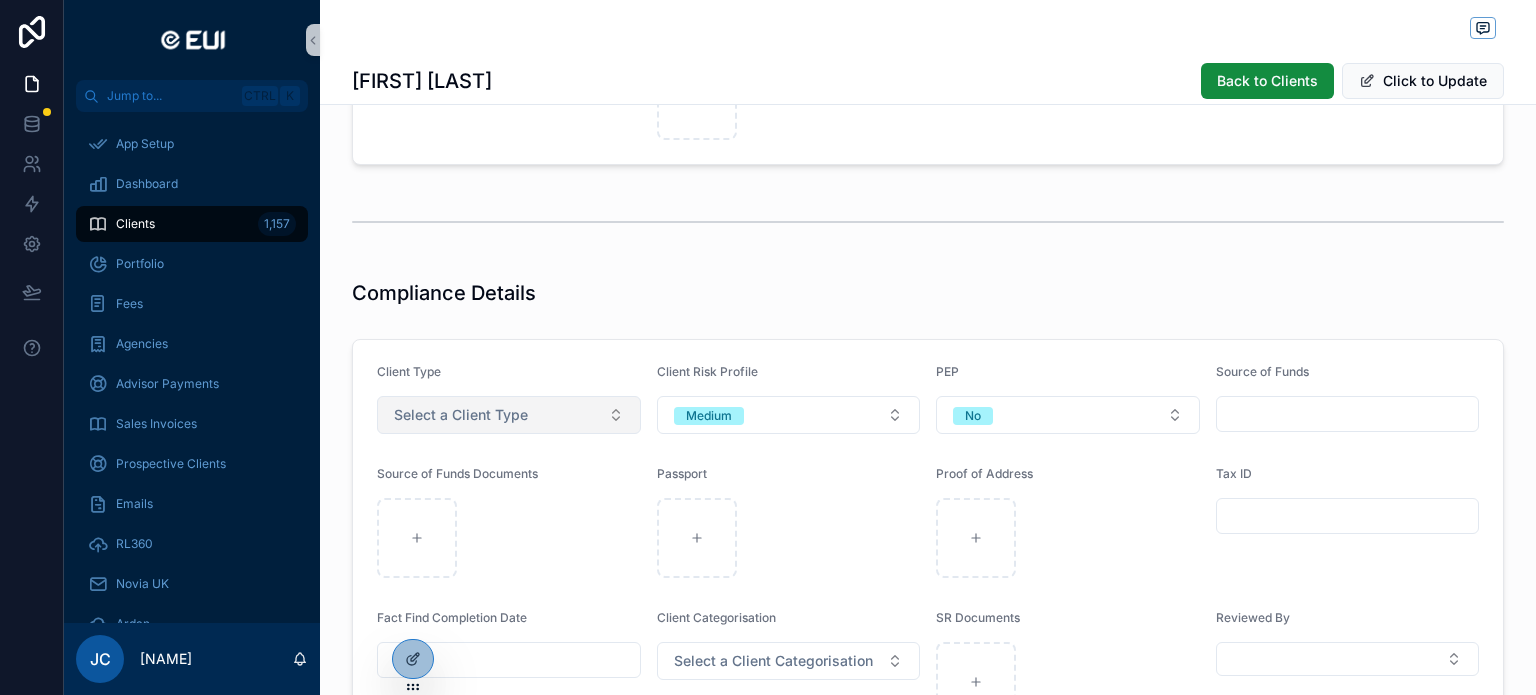 click on "Select a Client Type" at bounding box center (509, 415) 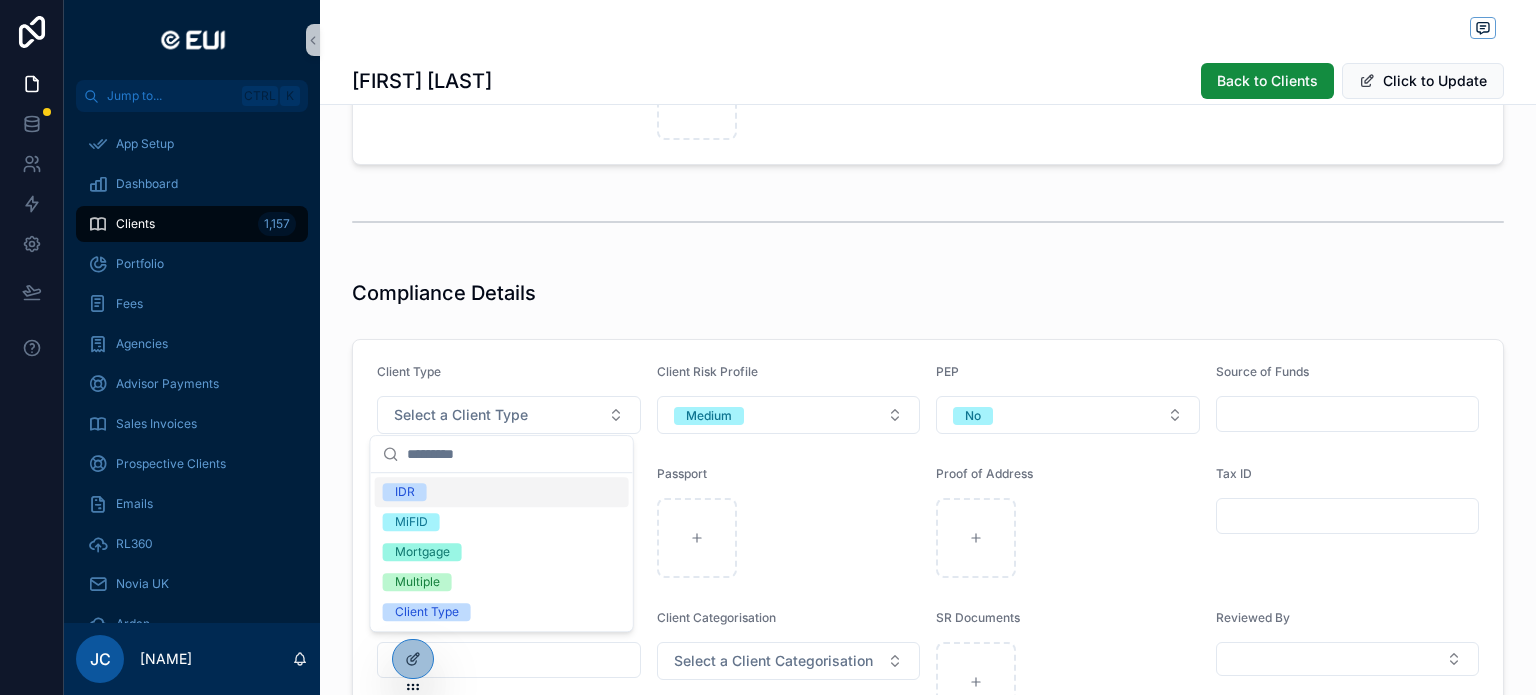 click on "IDR" at bounding box center (405, 492) 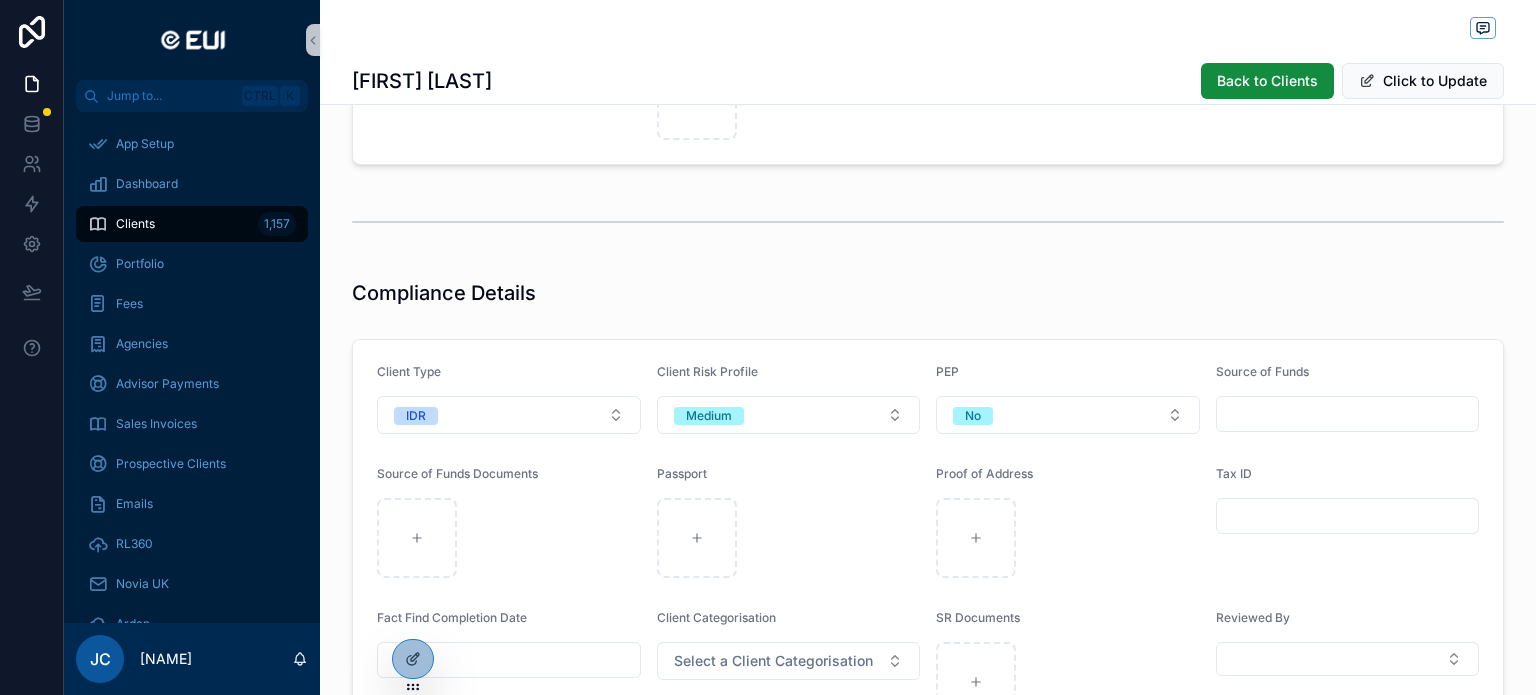click at bounding box center (1348, 414) 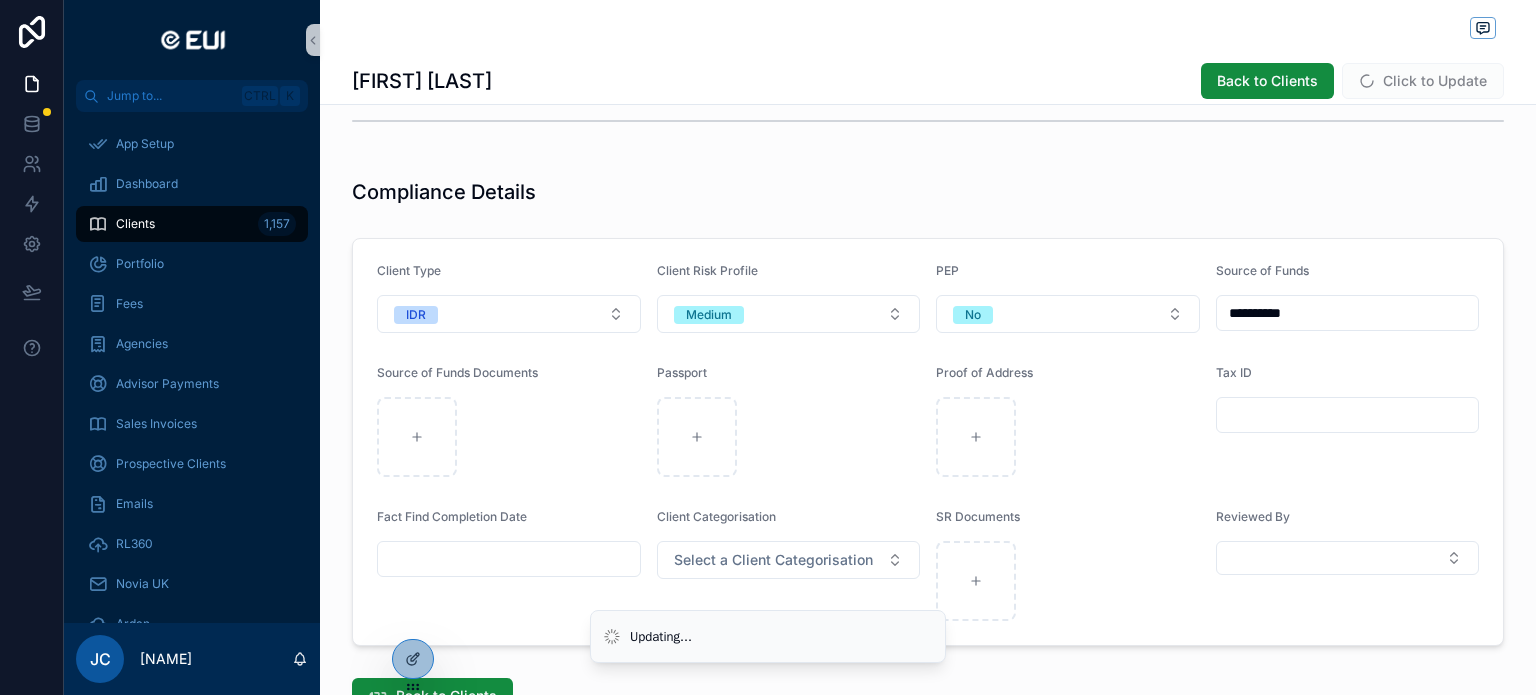 scroll, scrollTop: 1500, scrollLeft: 0, axis: vertical 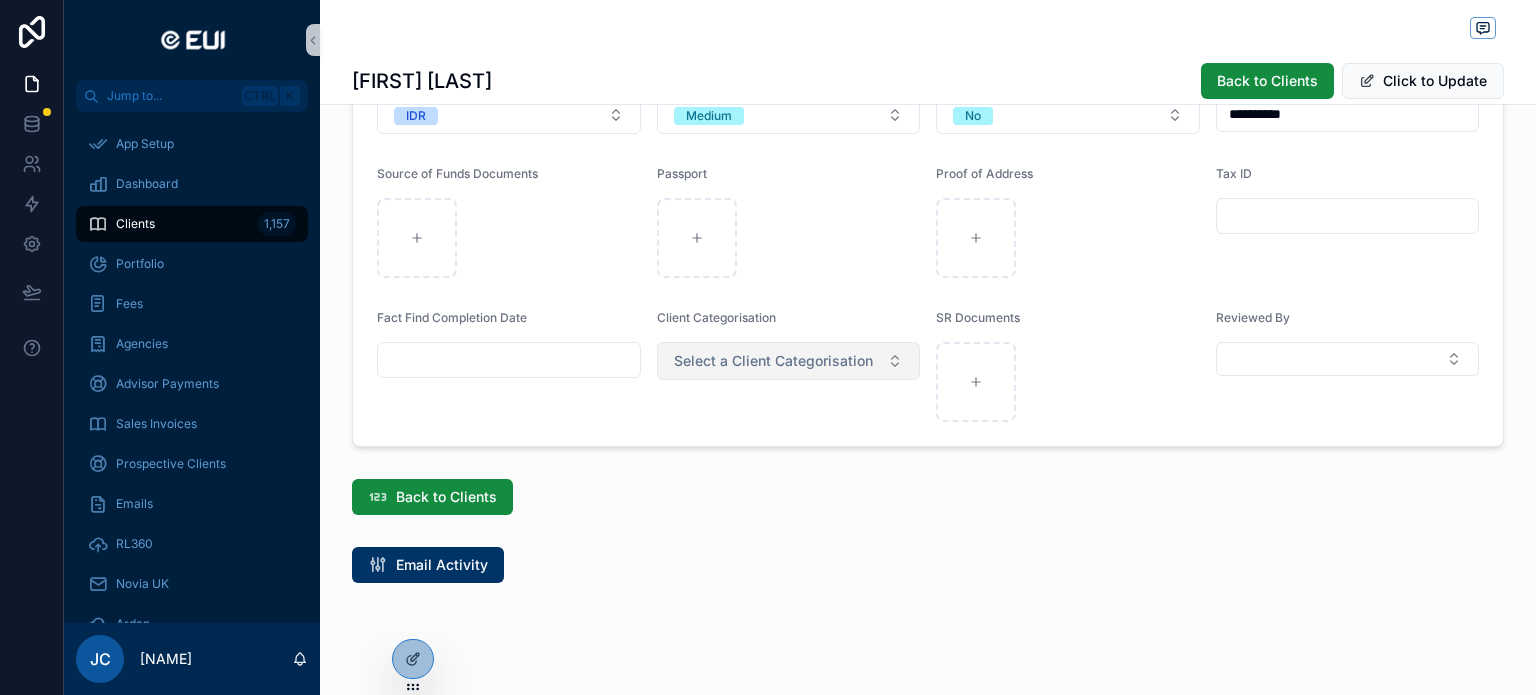 type on "**********" 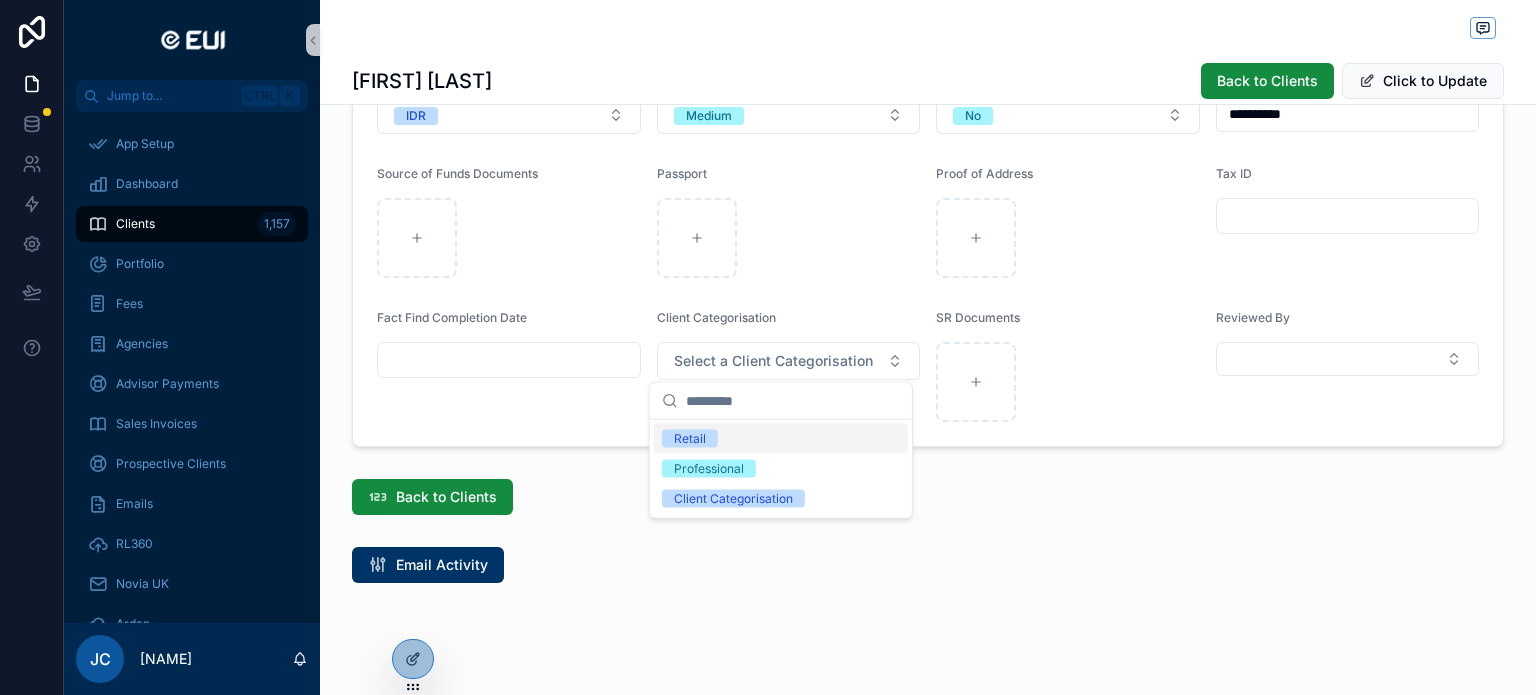 click on "Retail" at bounding box center [690, 439] 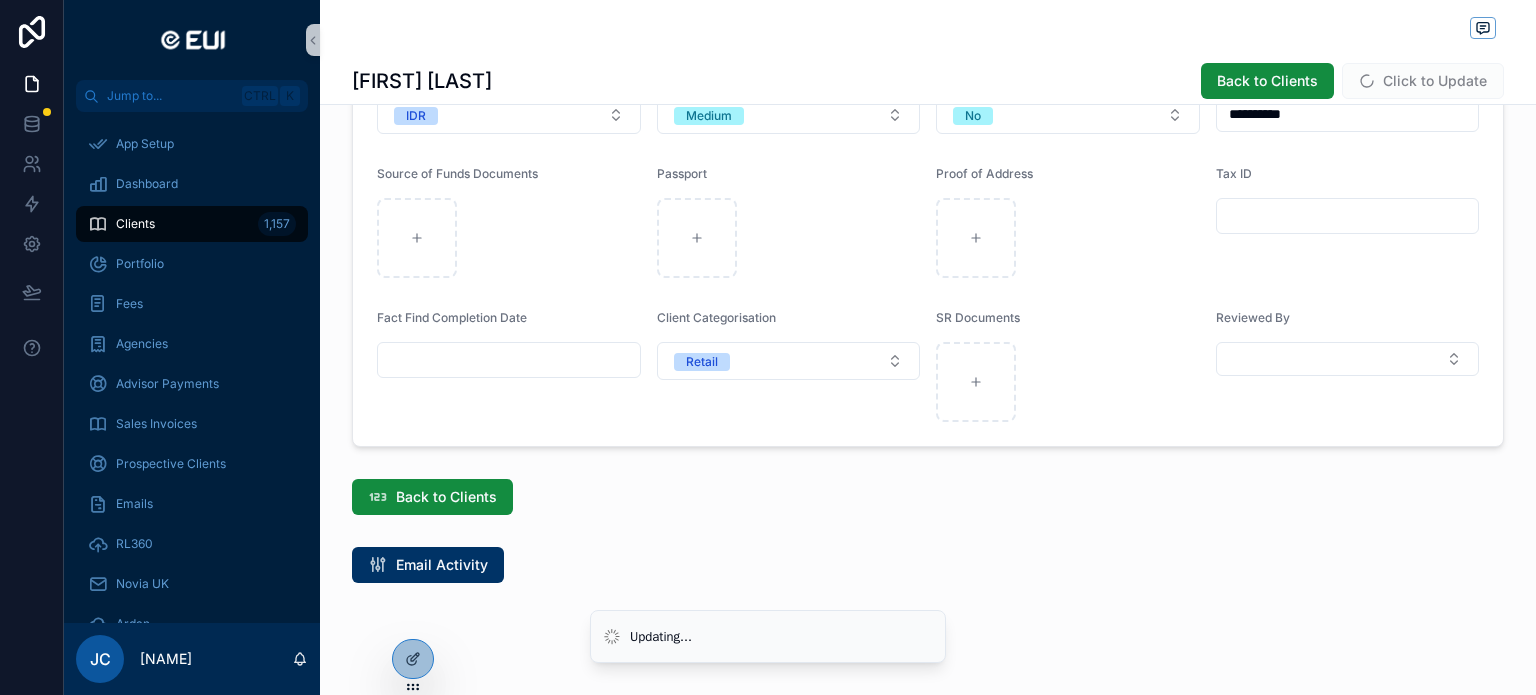 click at bounding box center (509, 360) 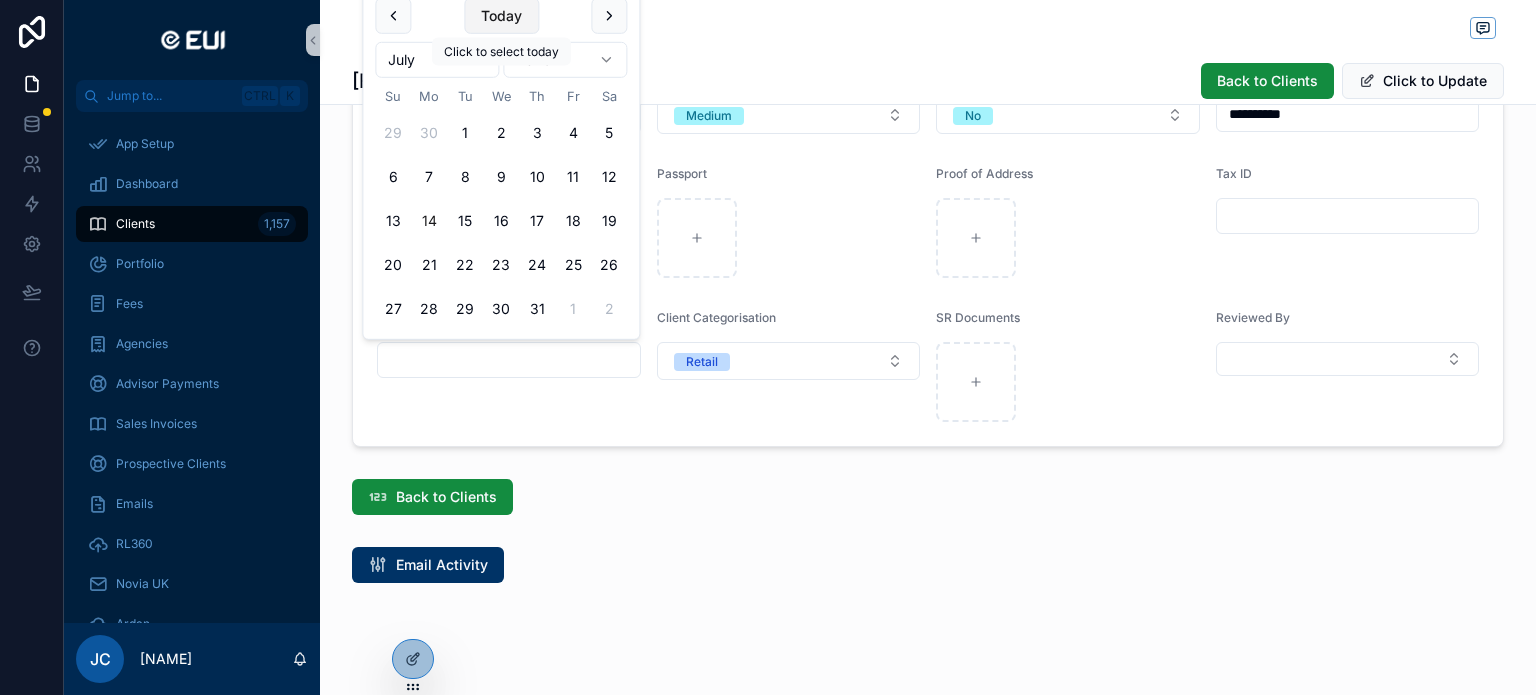 click on "Today" at bounding box center [501, 16] 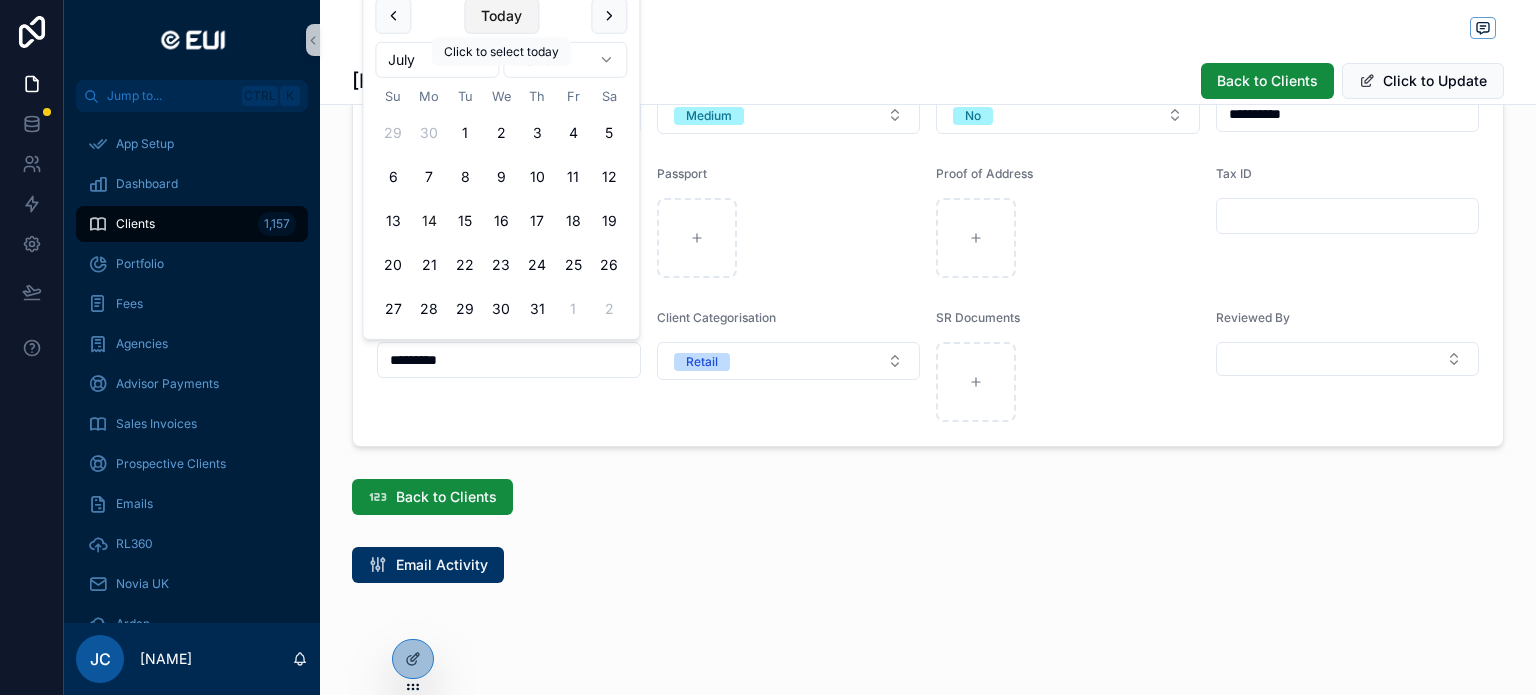 type on "*********" 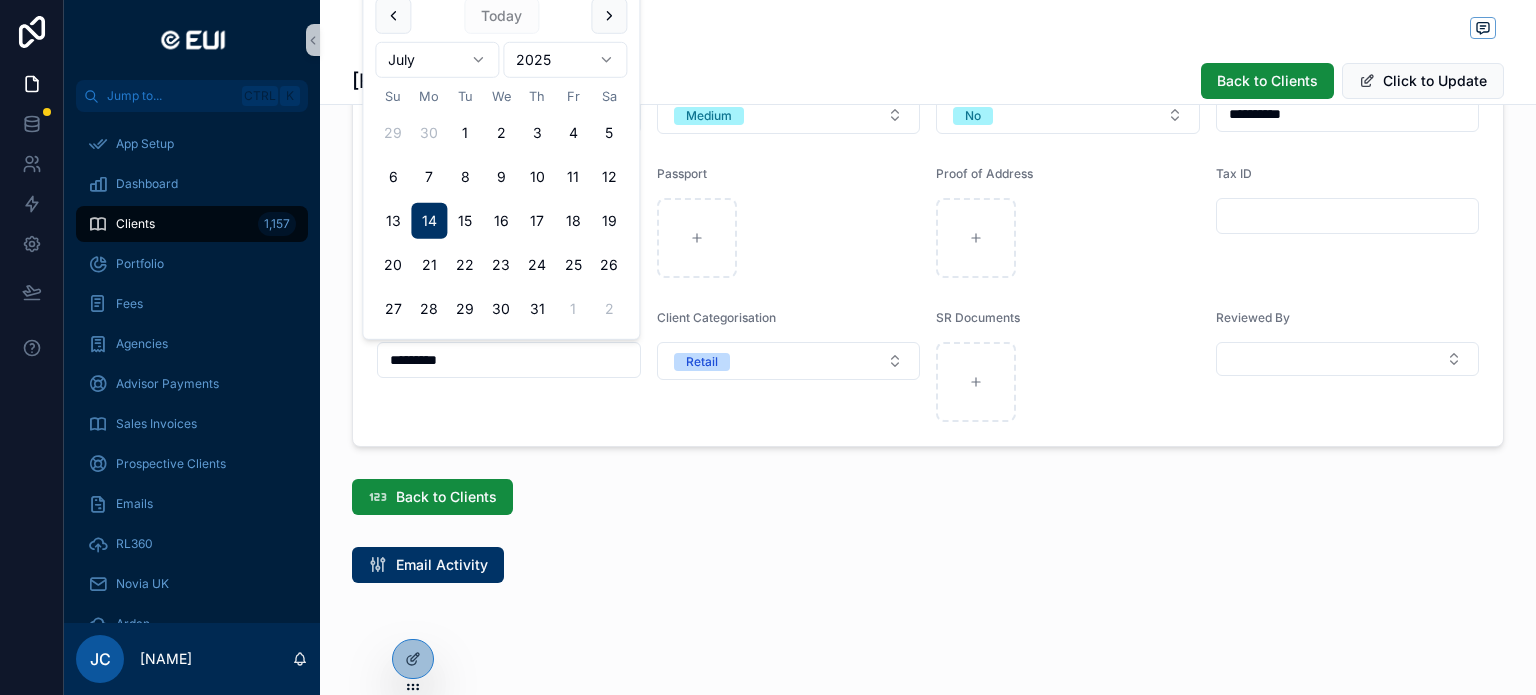 click on "Email Activity" at bounding box center [928, 565] 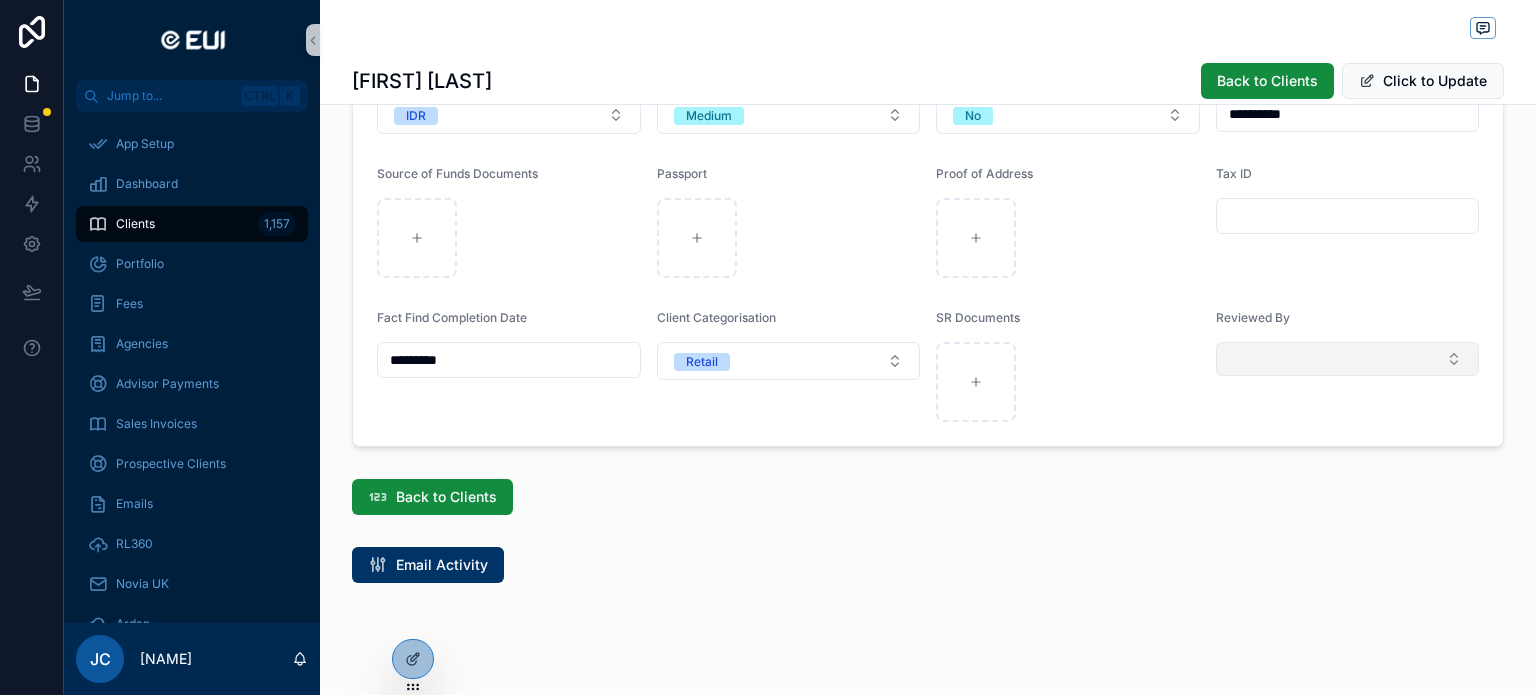 click at bounding box center [1348, 359] 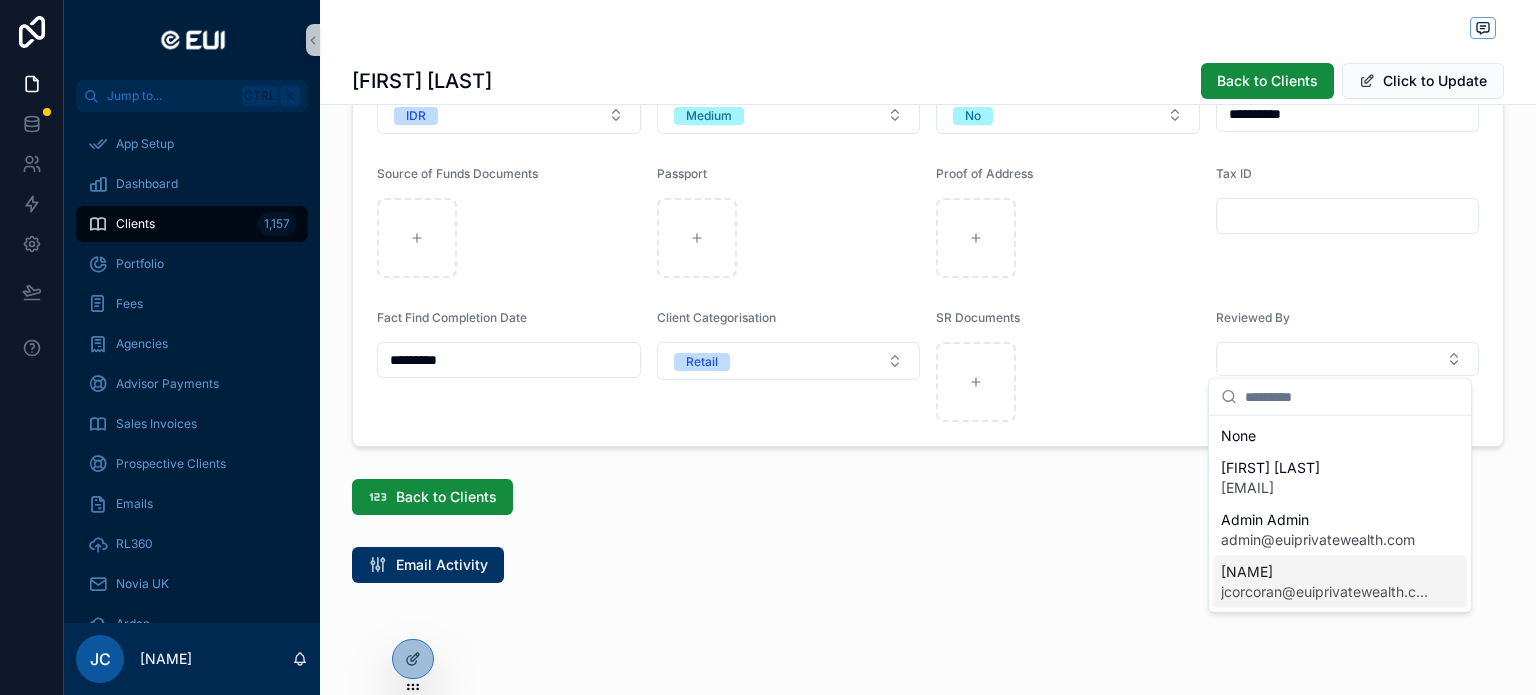 click on "jcorcoran@euiprivatewealth.com" at bounding box center (1328, 592) 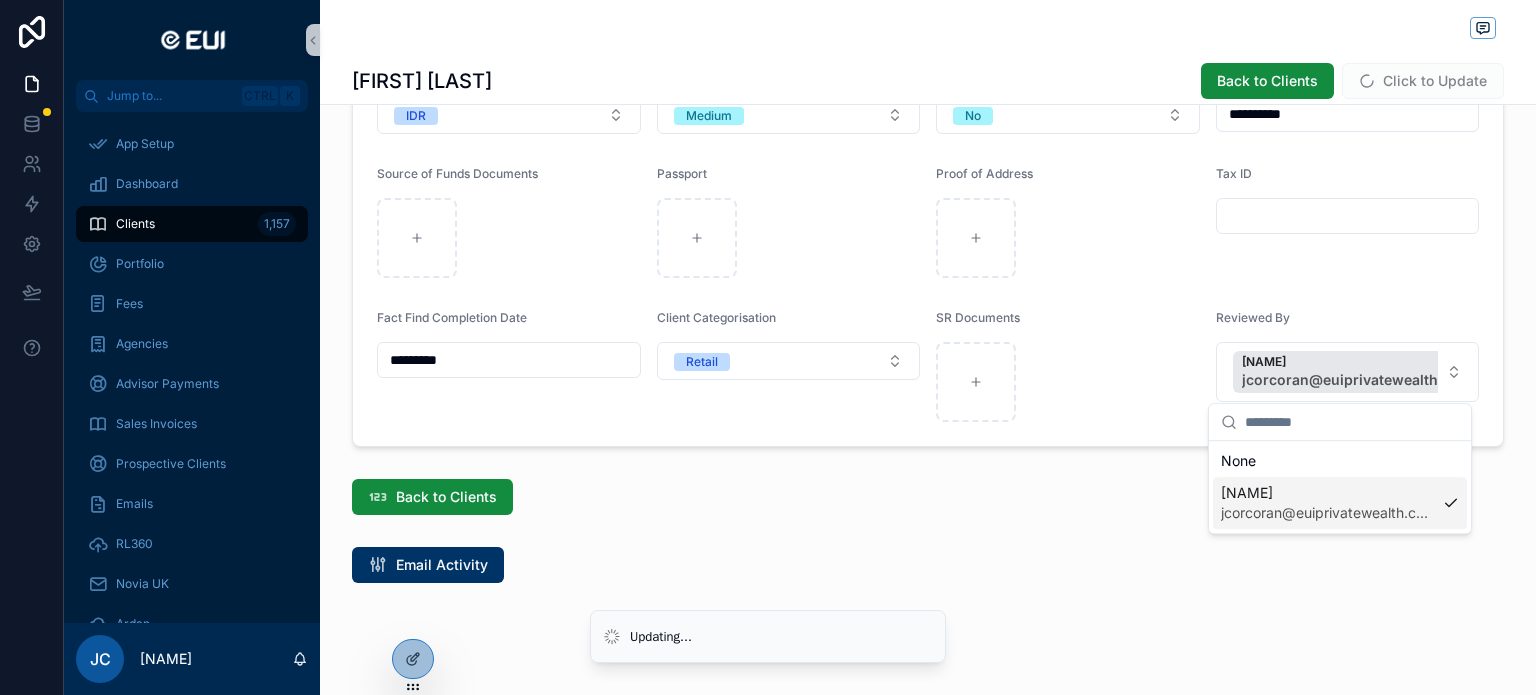 click on "Email Activity" at bounding box center [928, 565] 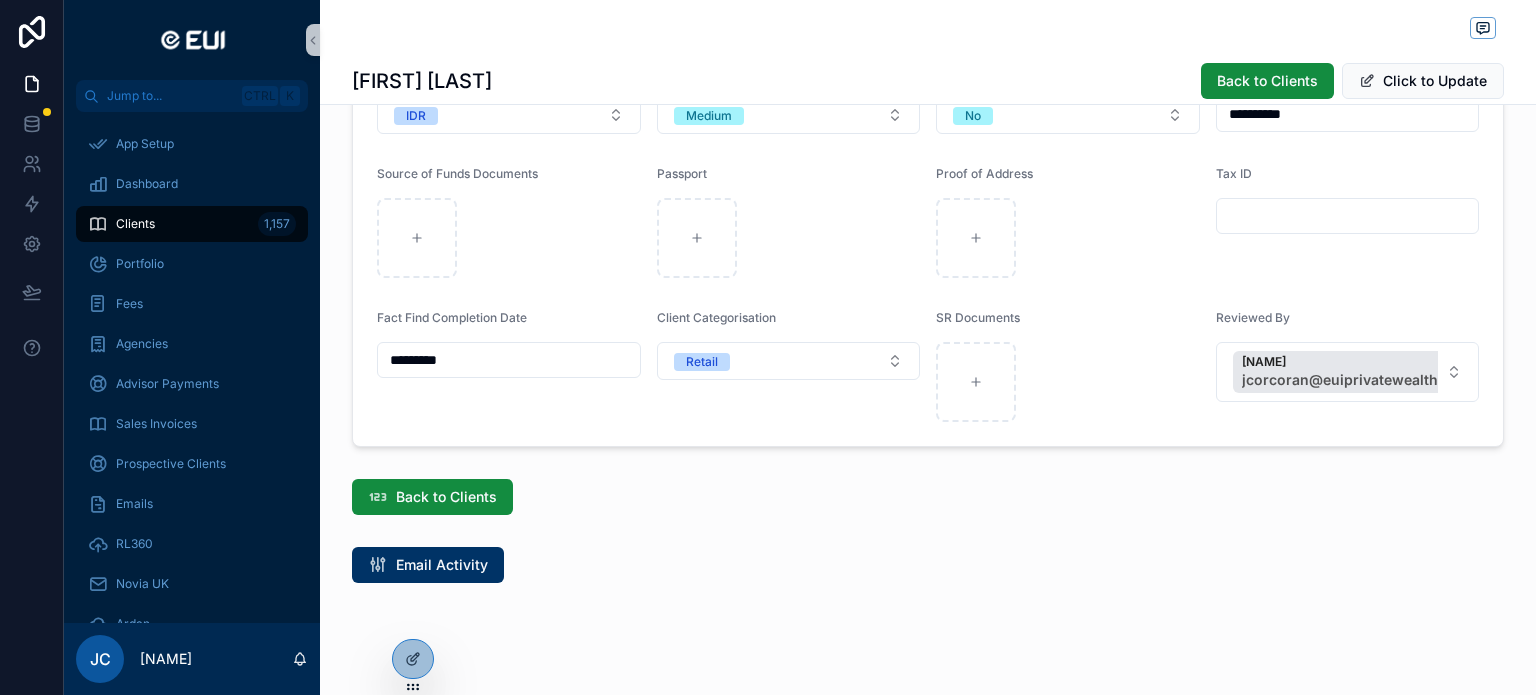 scroll, scrollTop: 1000, scrollLeft: 0, axis: vertical 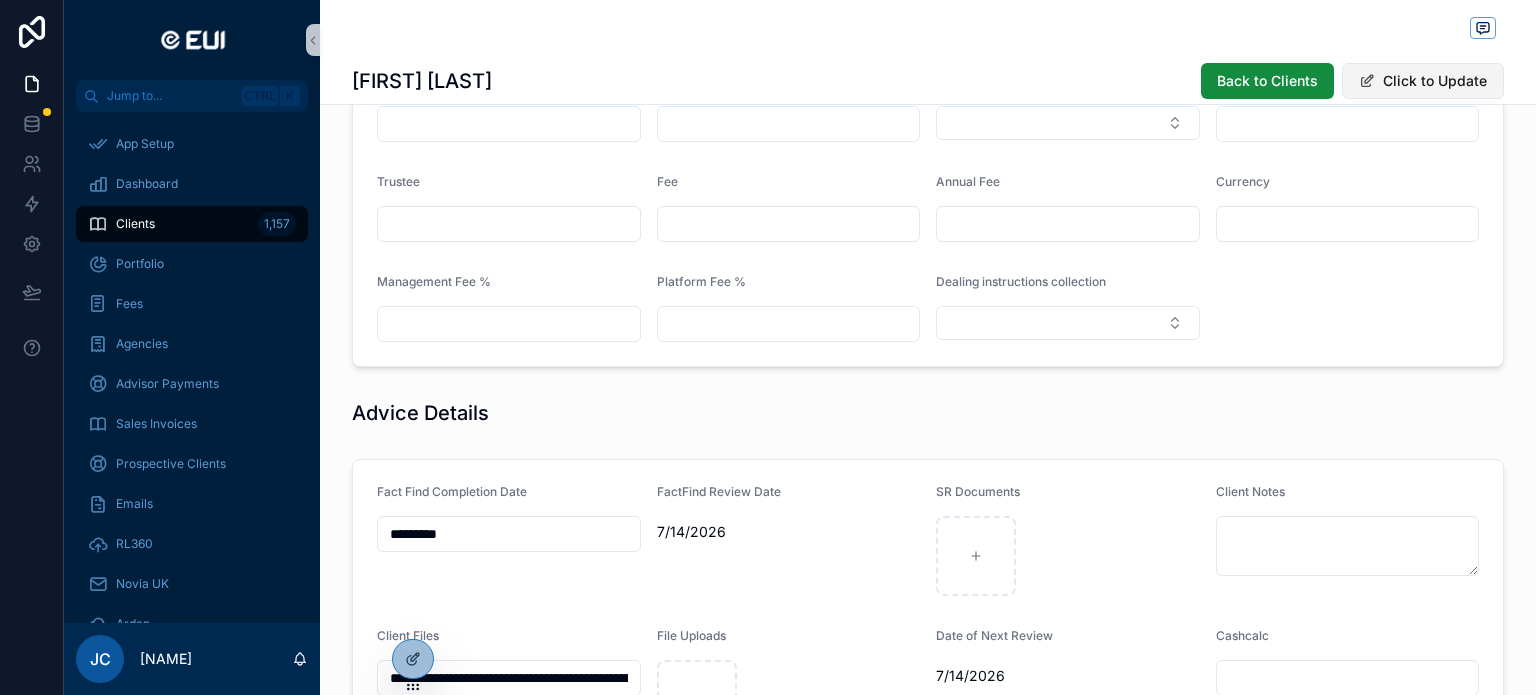 click on "Click to Update" at bounding box center [1423, 81] 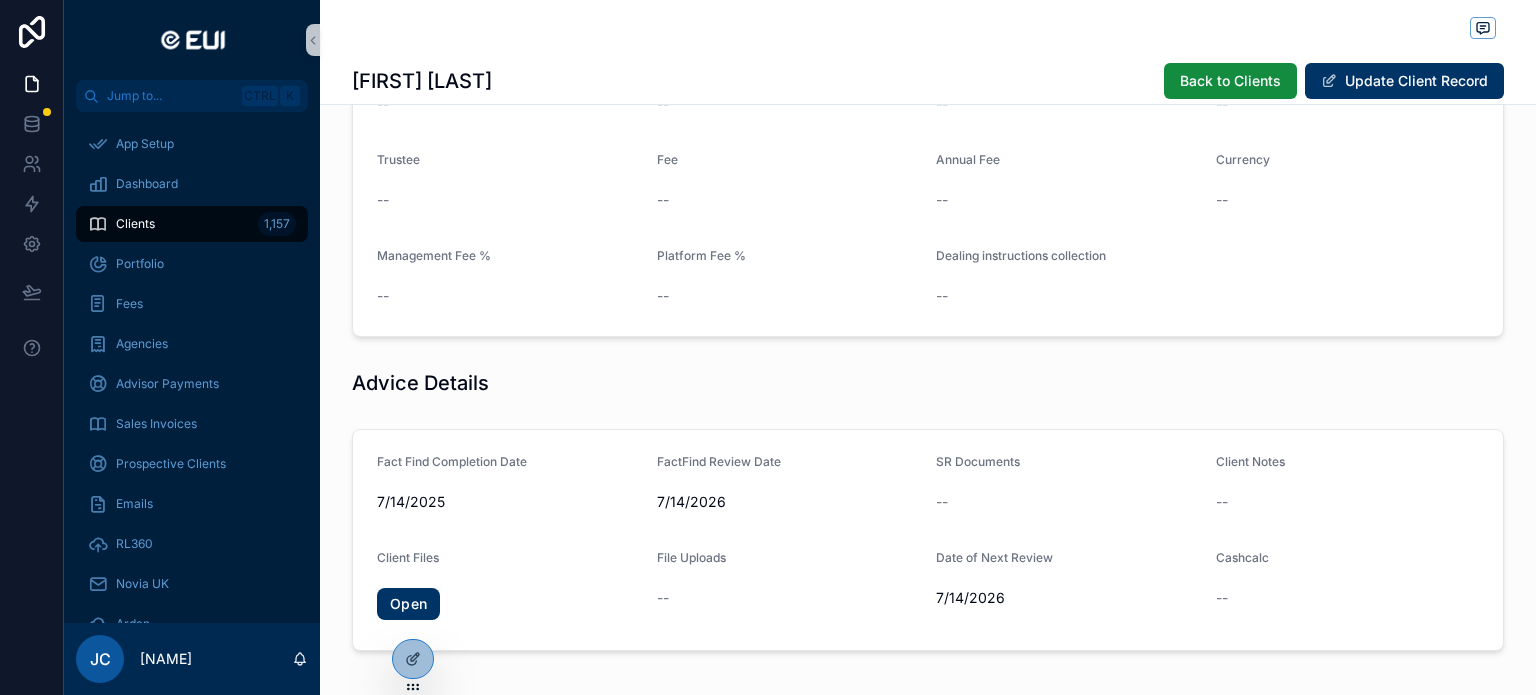 scroll, scrollTop: 582, scrollLeft: 0, axis: vertical 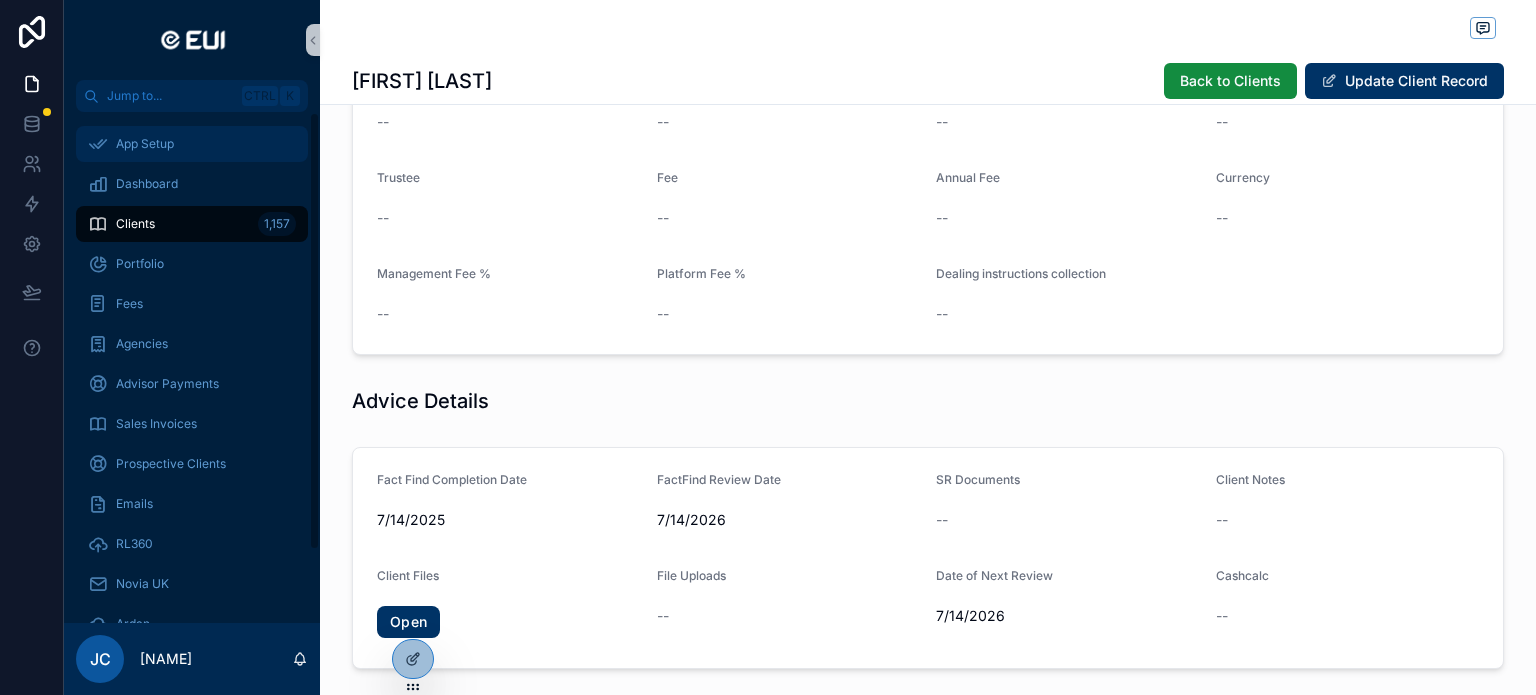 click on "App Setup" at bounding box center [145, 144] 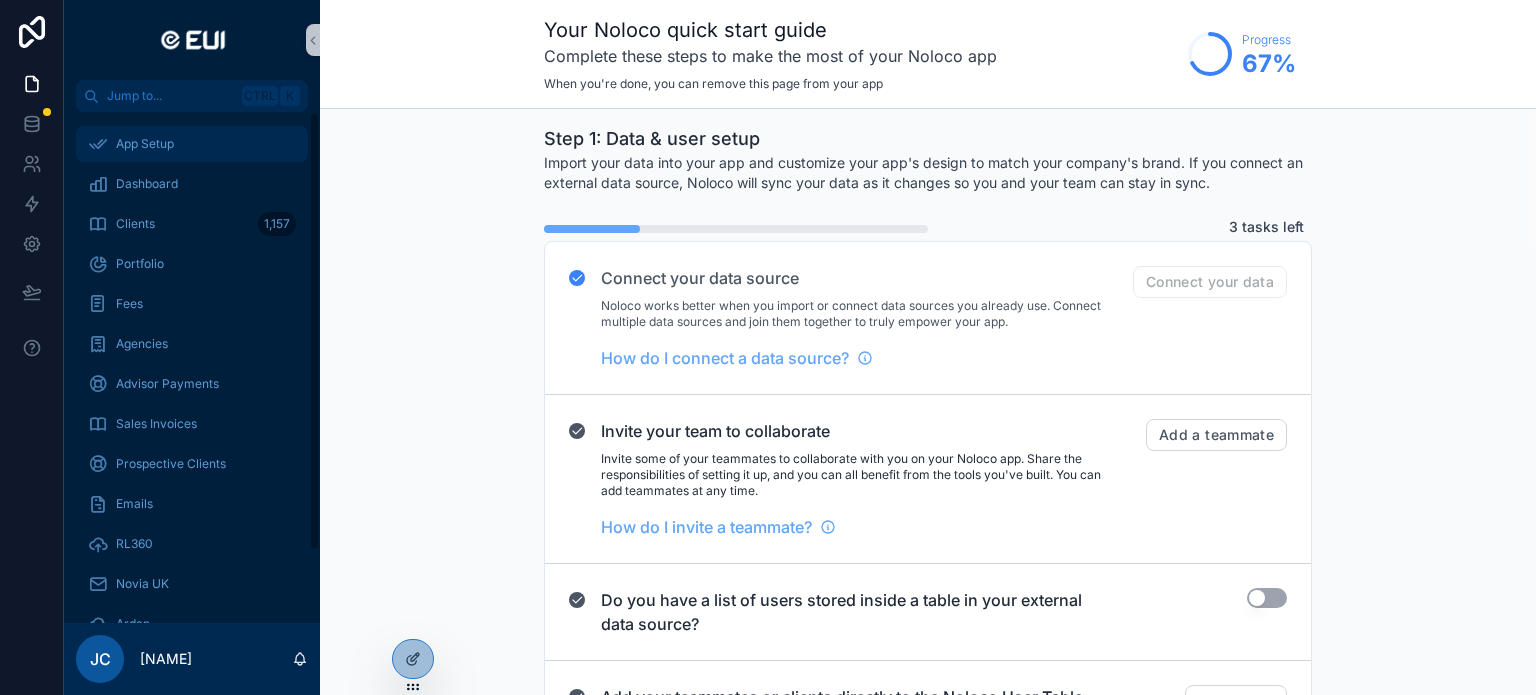 scroll, scrollTop: 0, scrollLeft: 0, axis: both 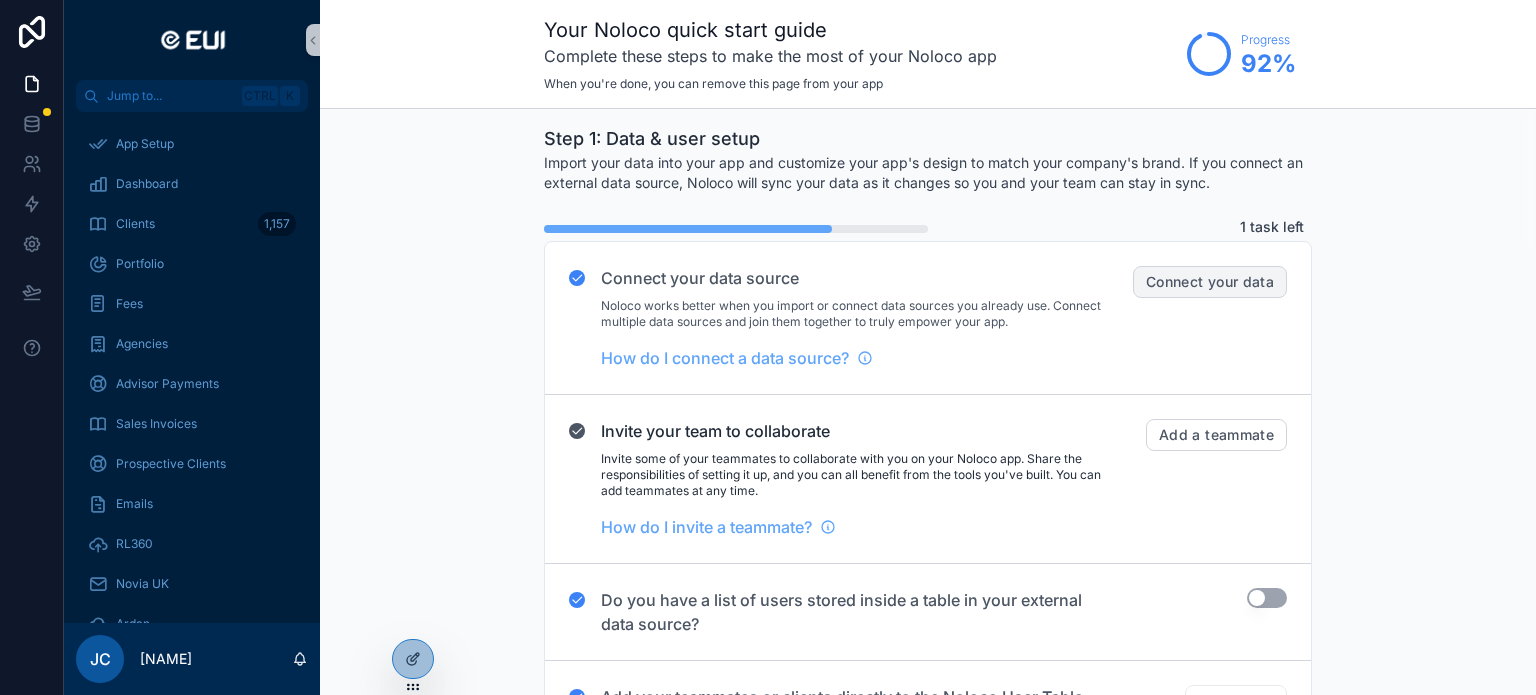 click on "Connect your data" at bounding box center (1210, 282) 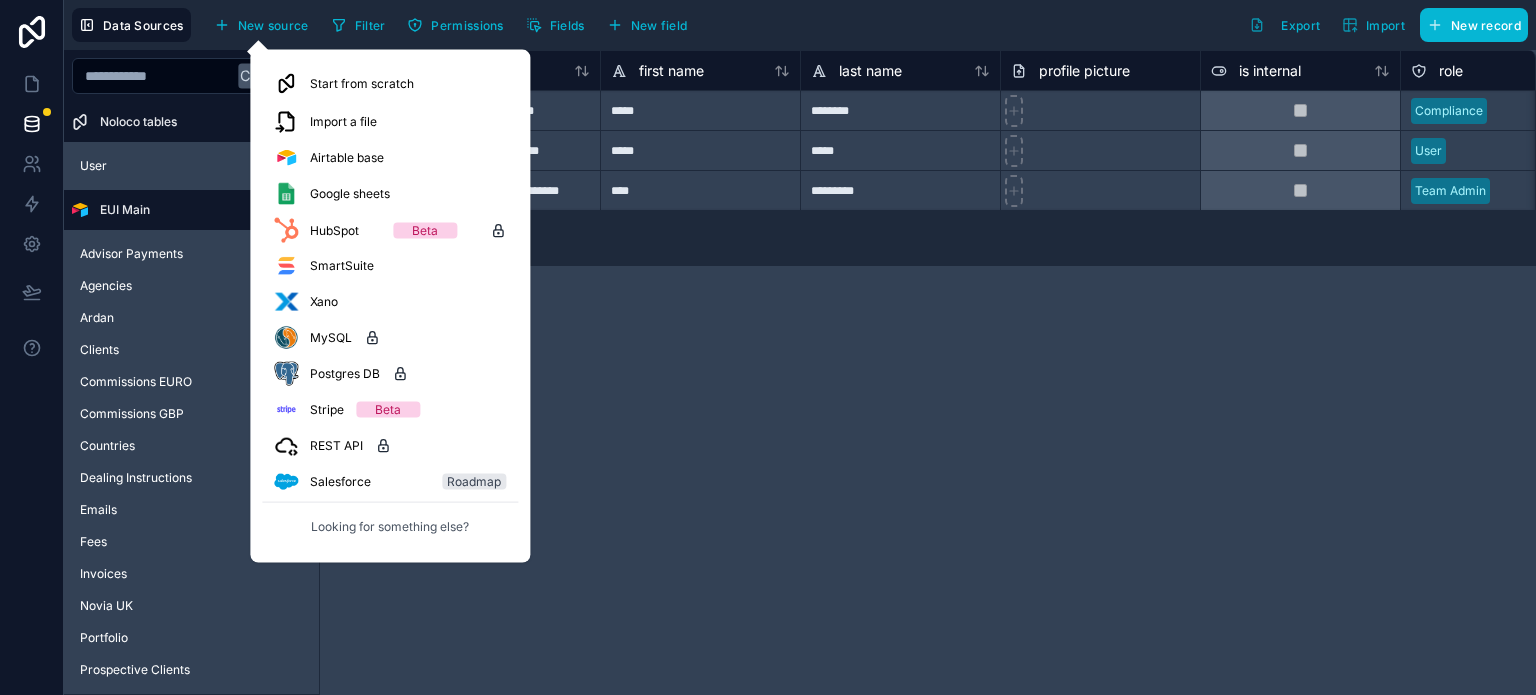 click on "**********" at bounding box center (928, 372) 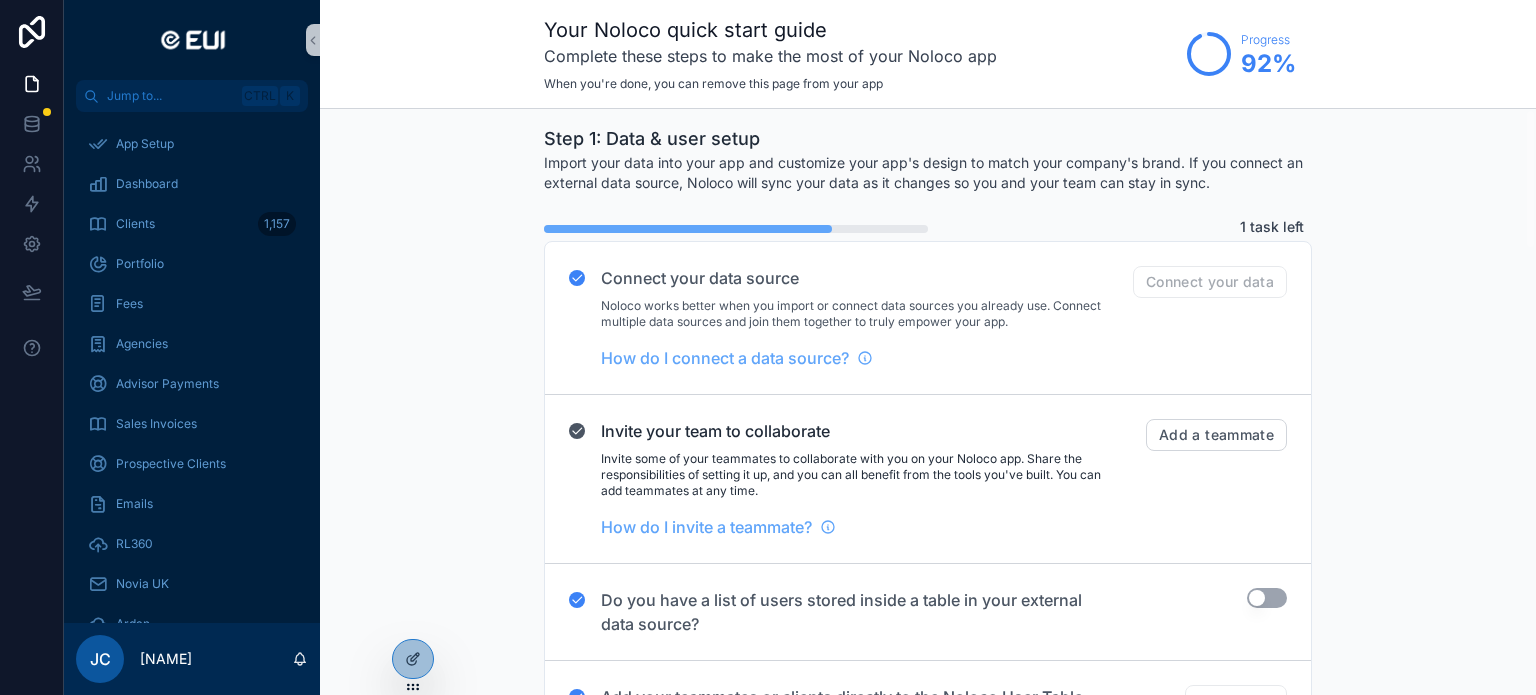 click 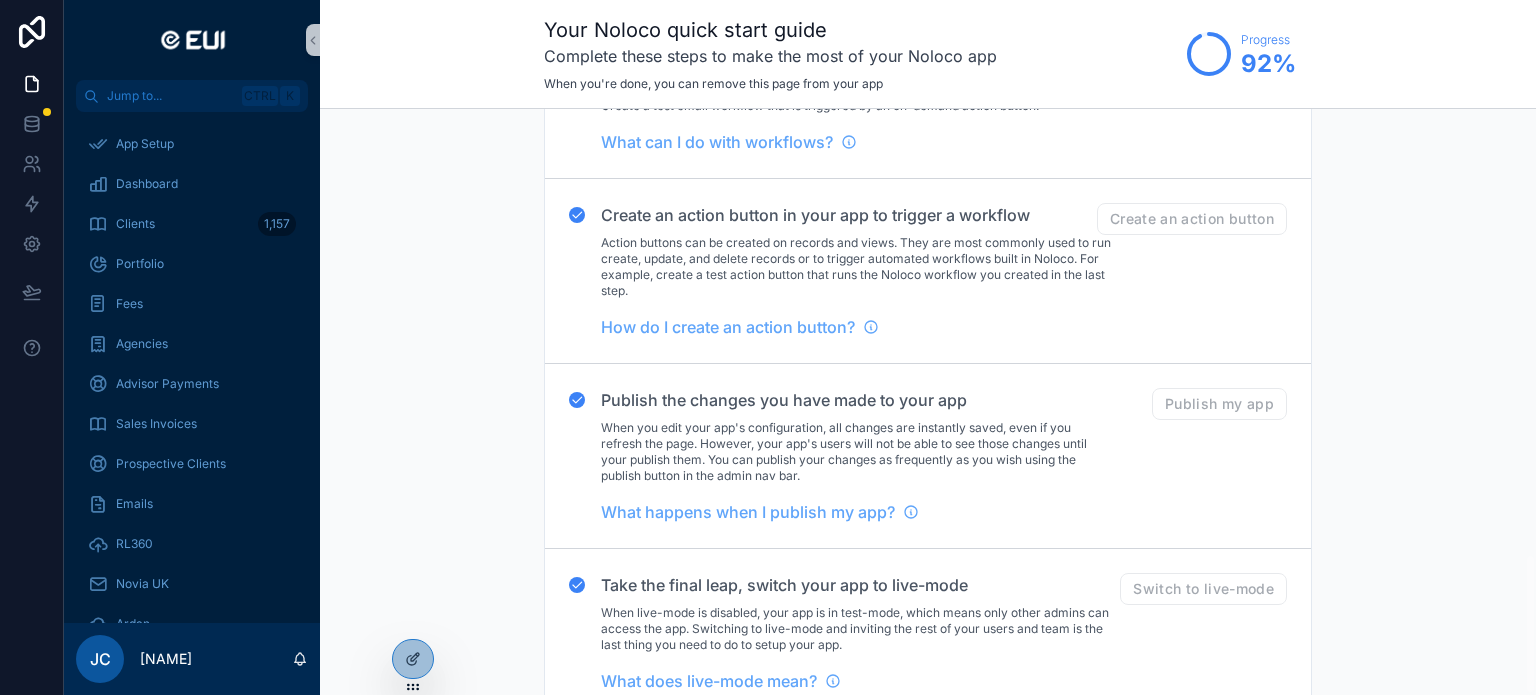 scroll, scrollTop: 1861, scrollLeft: 0, axis: vertical 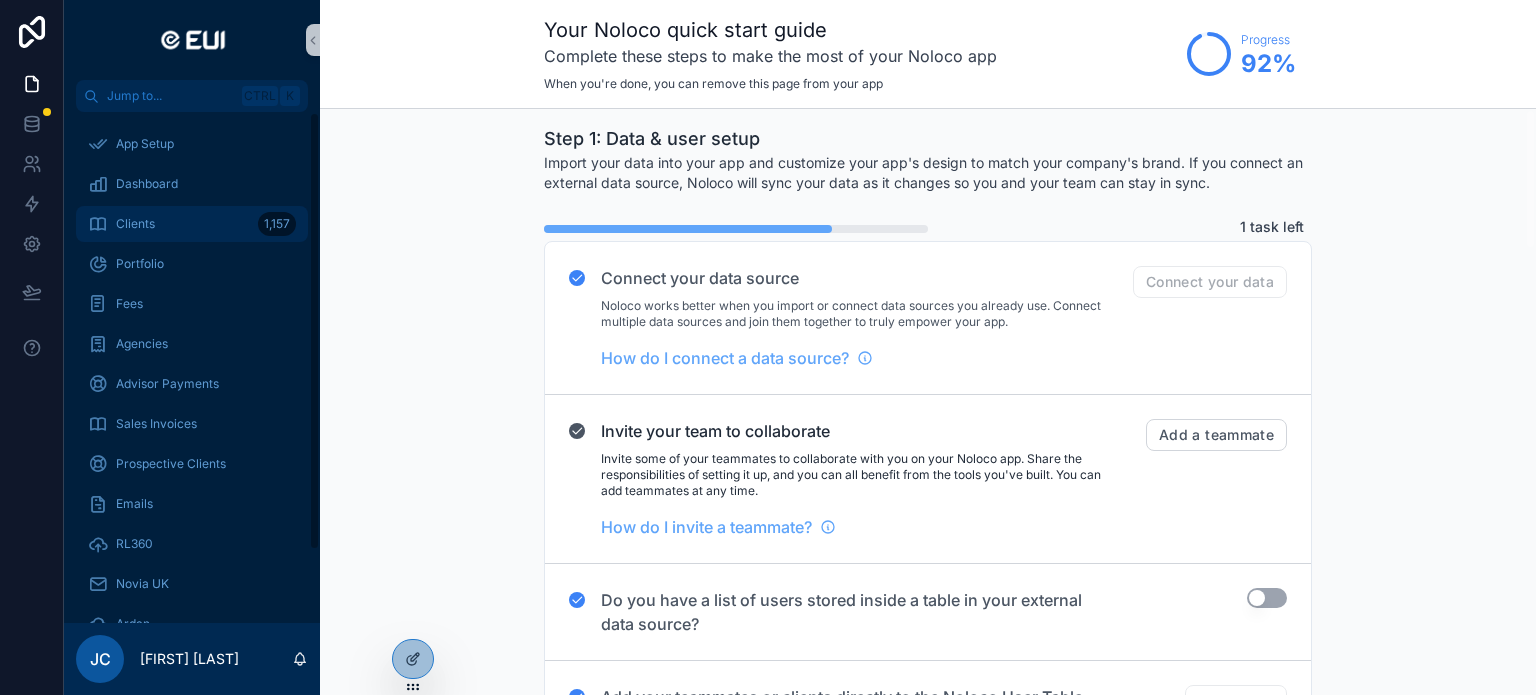 click on "Clients" at bounding box center [135, 224] 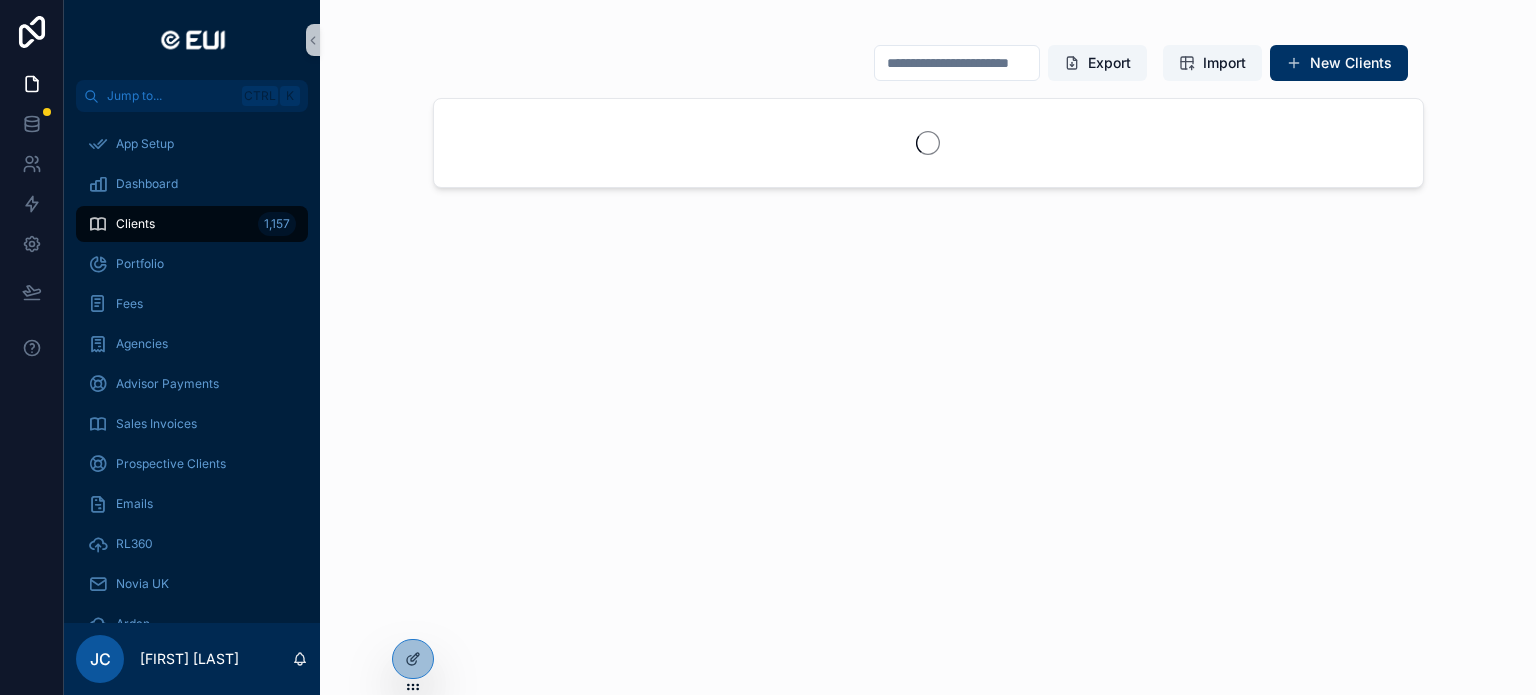 drag, startPoint x: 897, startPoint y: 60, endPoint x: 901, endPoint y: 71, distance: 11.7046995 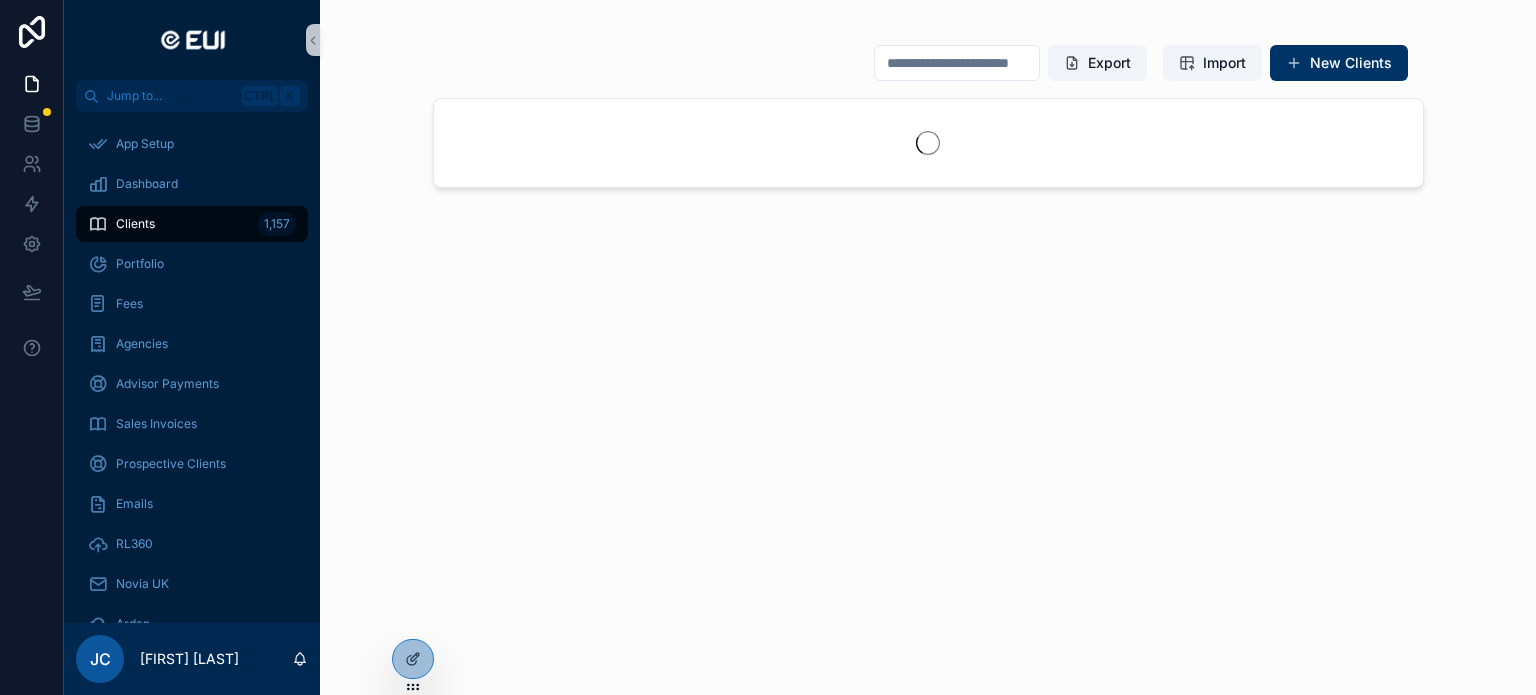 click at bounding box center [957, 63] 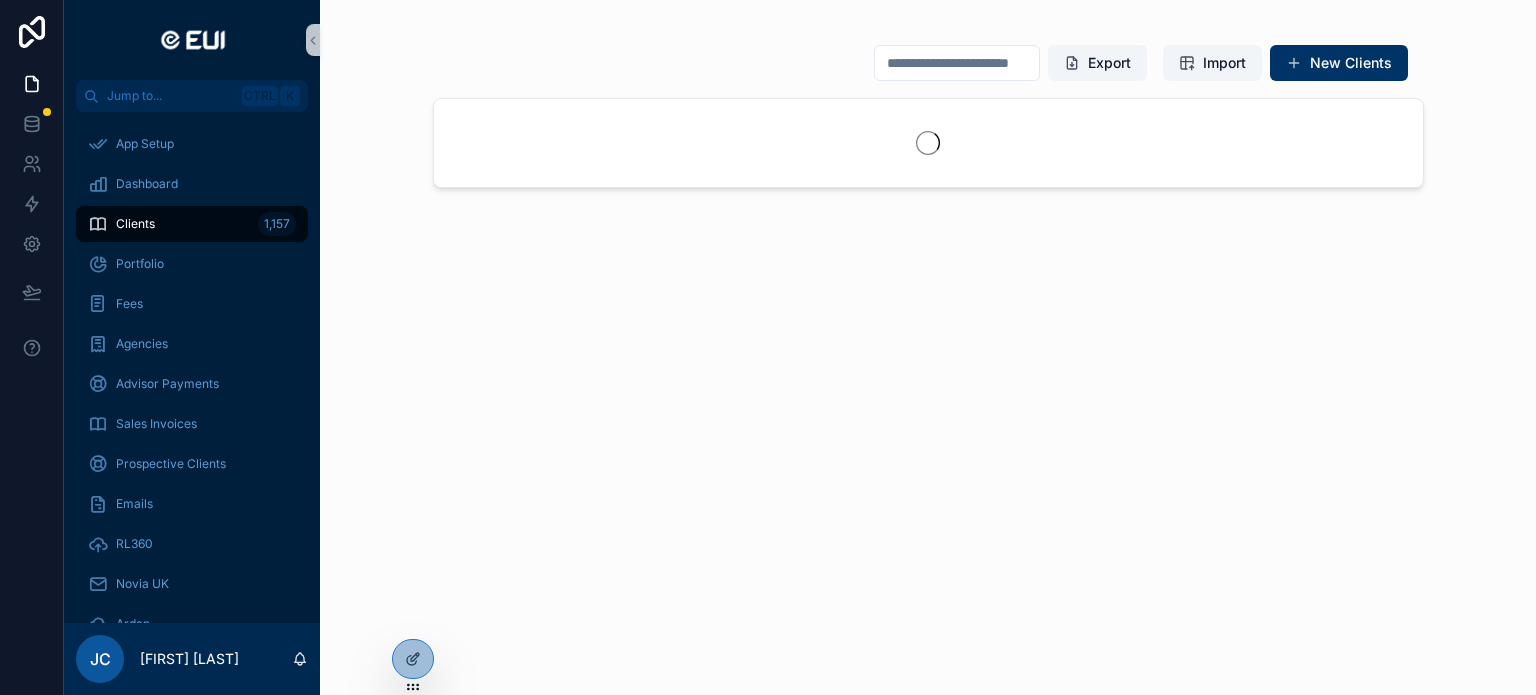 paste on "**********" 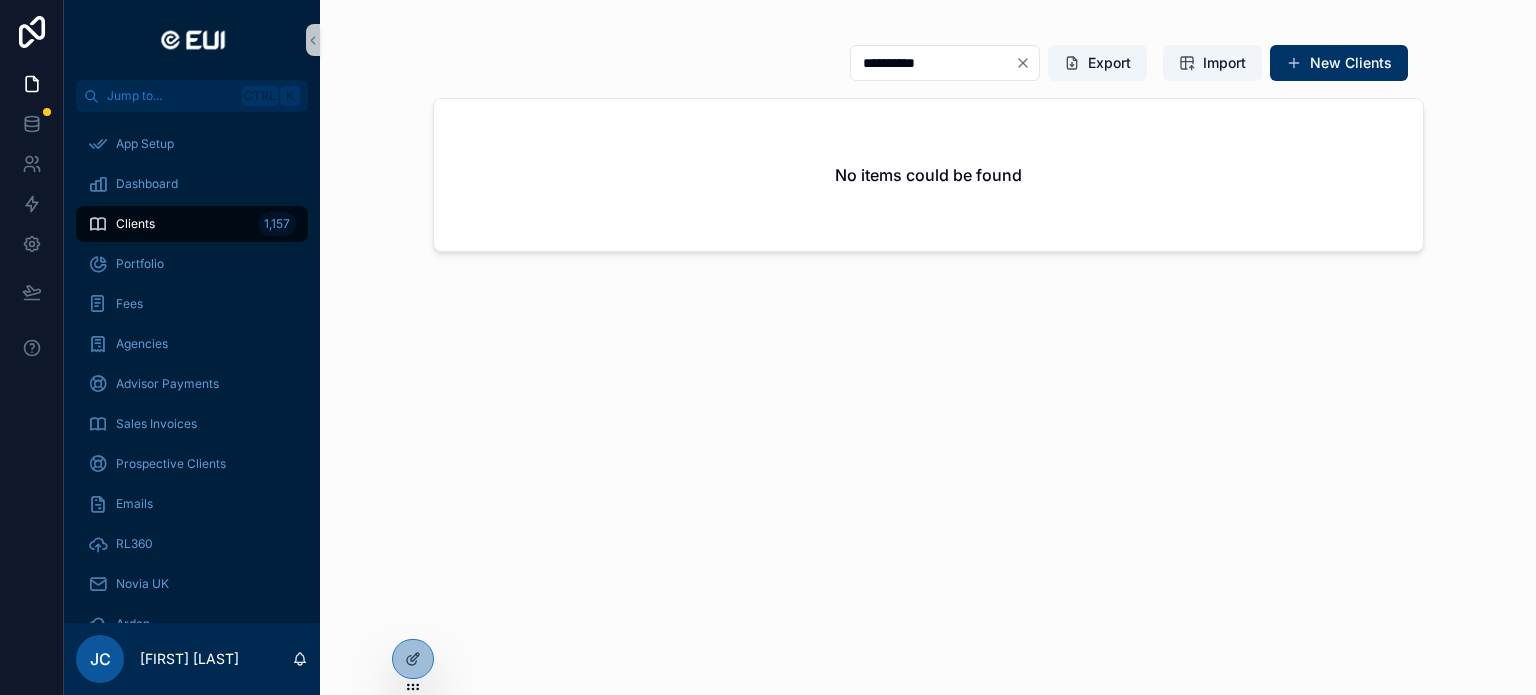 type on "**********" 